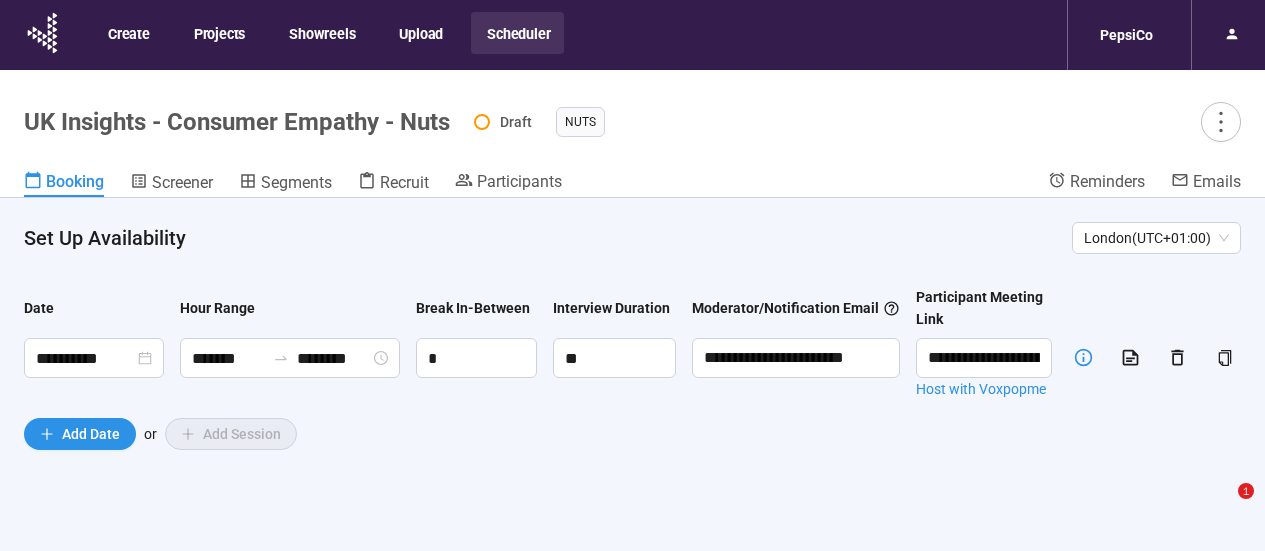 scroll, scrollTop: 70, scrollLeft: 0, axis: vertical 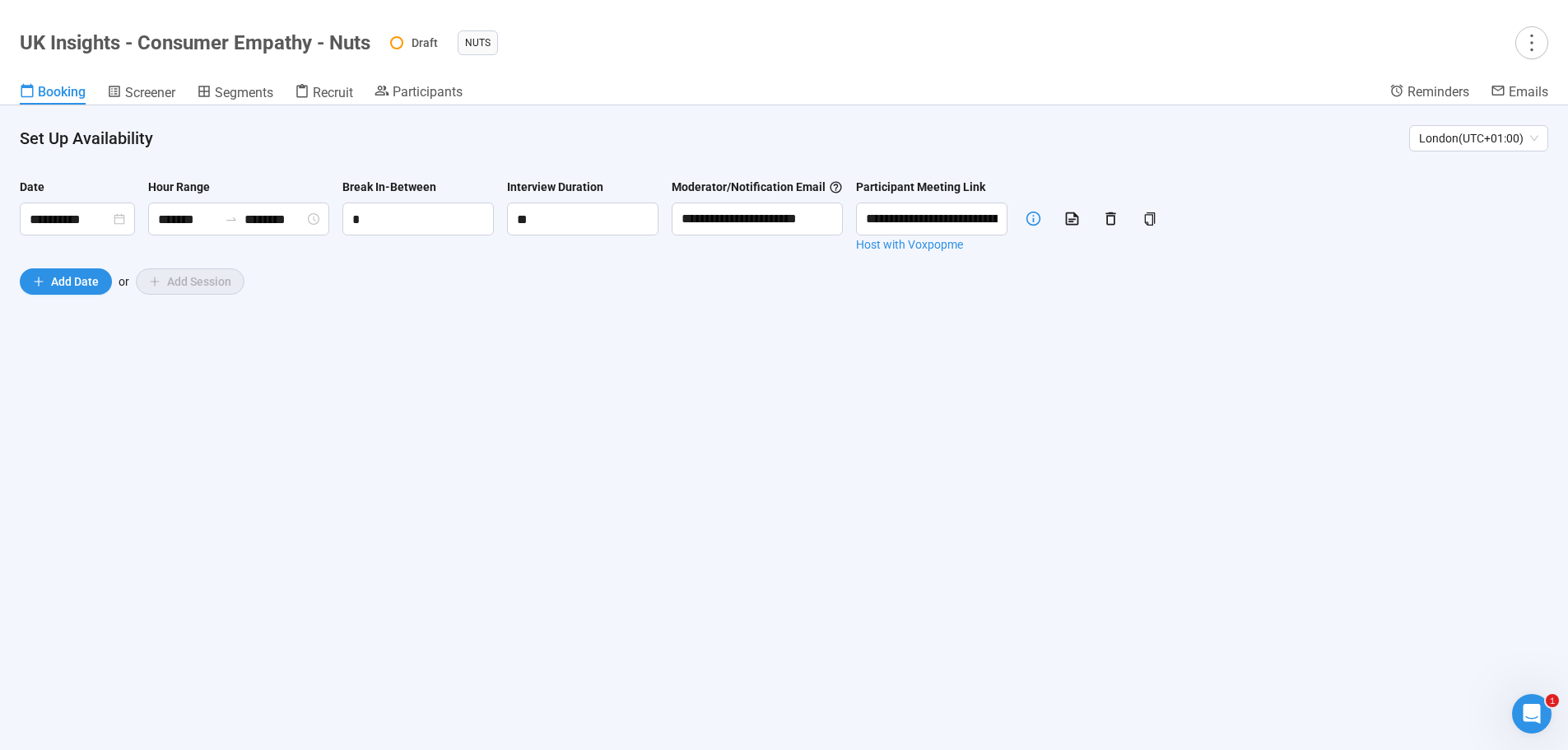 drag, startPoint x: 257, startPoint y: 319, endPoint x: 309, endPoint y: 250, distance: 86.40023 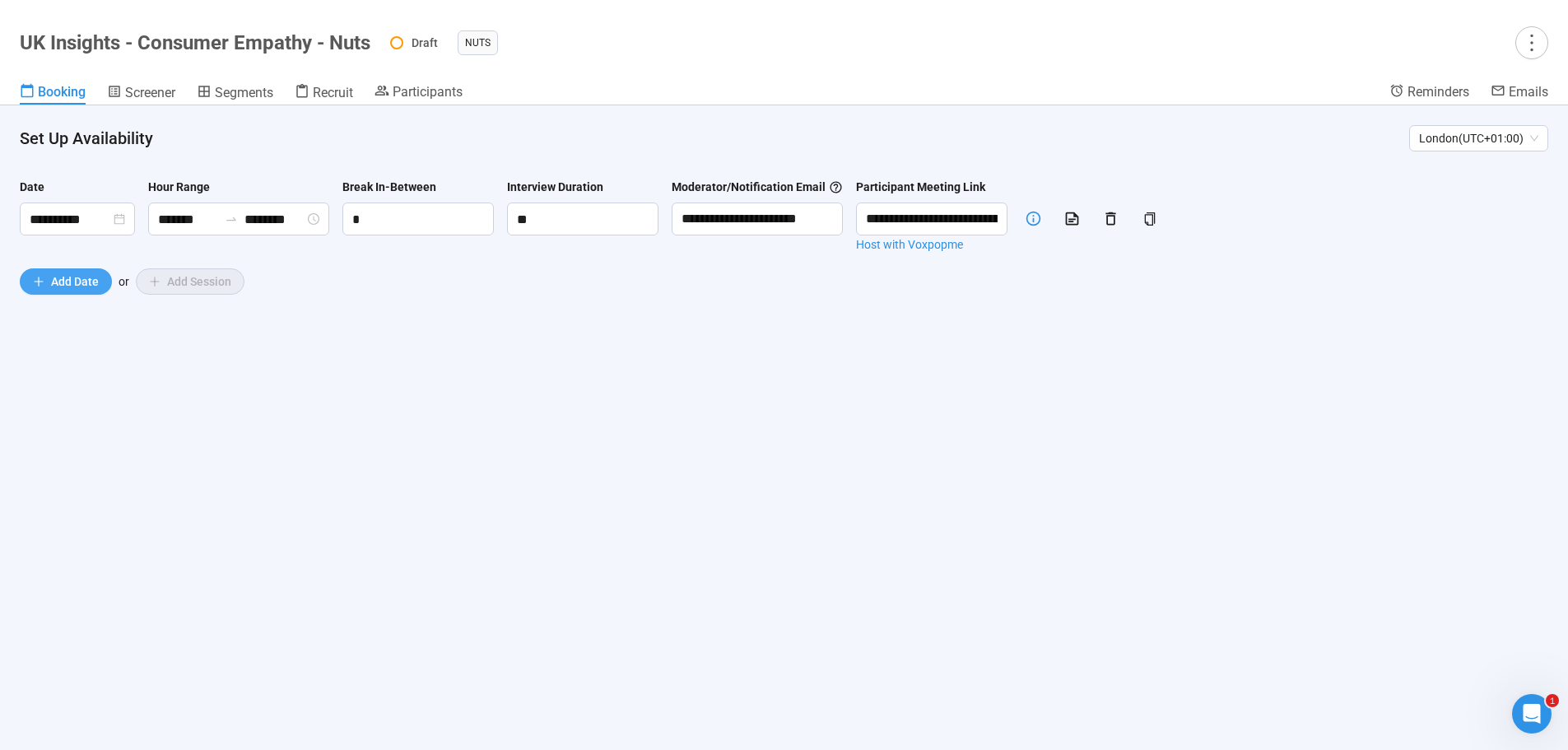 click on "Add Date" at bounding box center (75, 282) 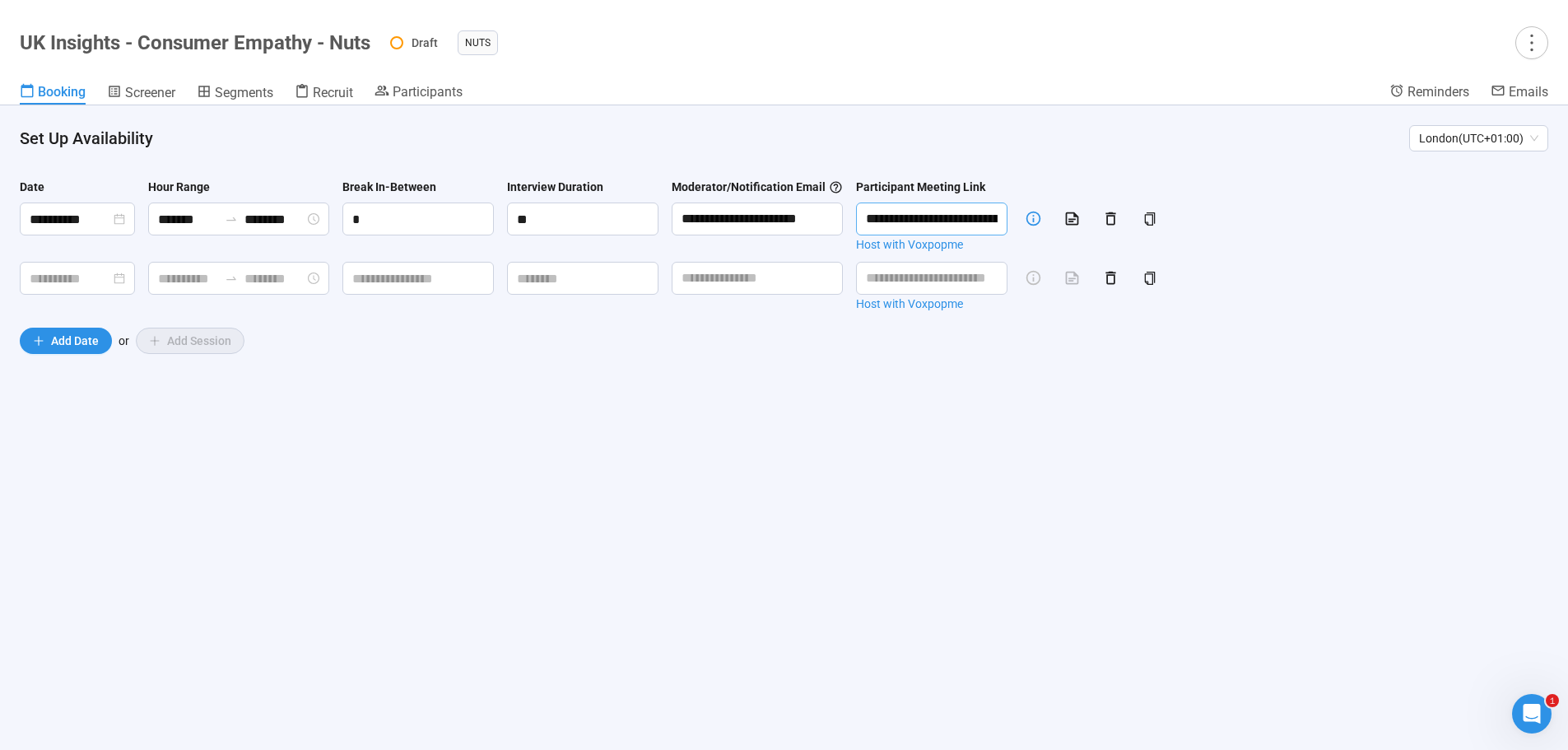 scroll, scrollTop: 0, scrollLeft: 399, axis: horizontal 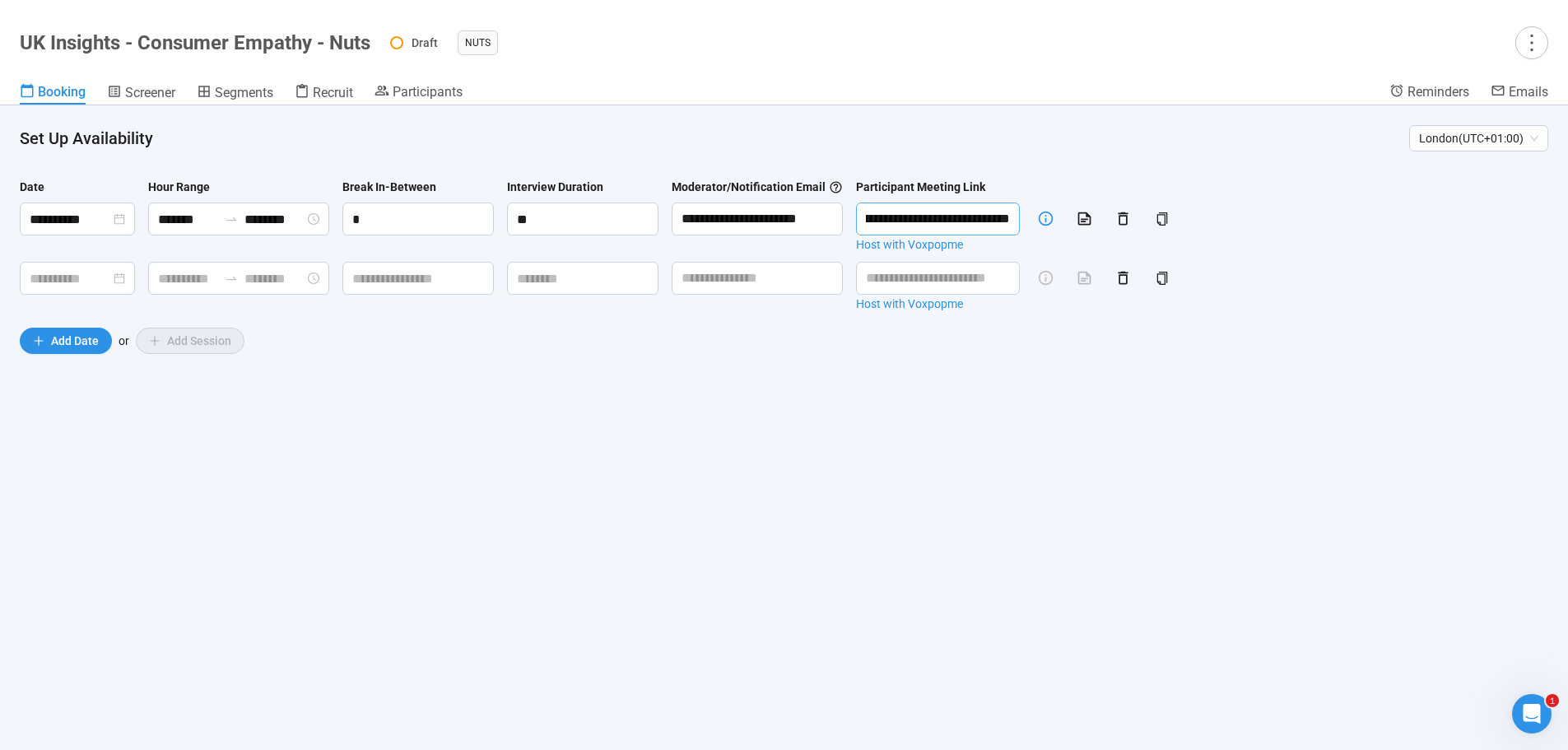 drag, startPoint x: 919, startPoint y: 211, endPoint x: 1580, endPoint y: 224, distance: 661.12782 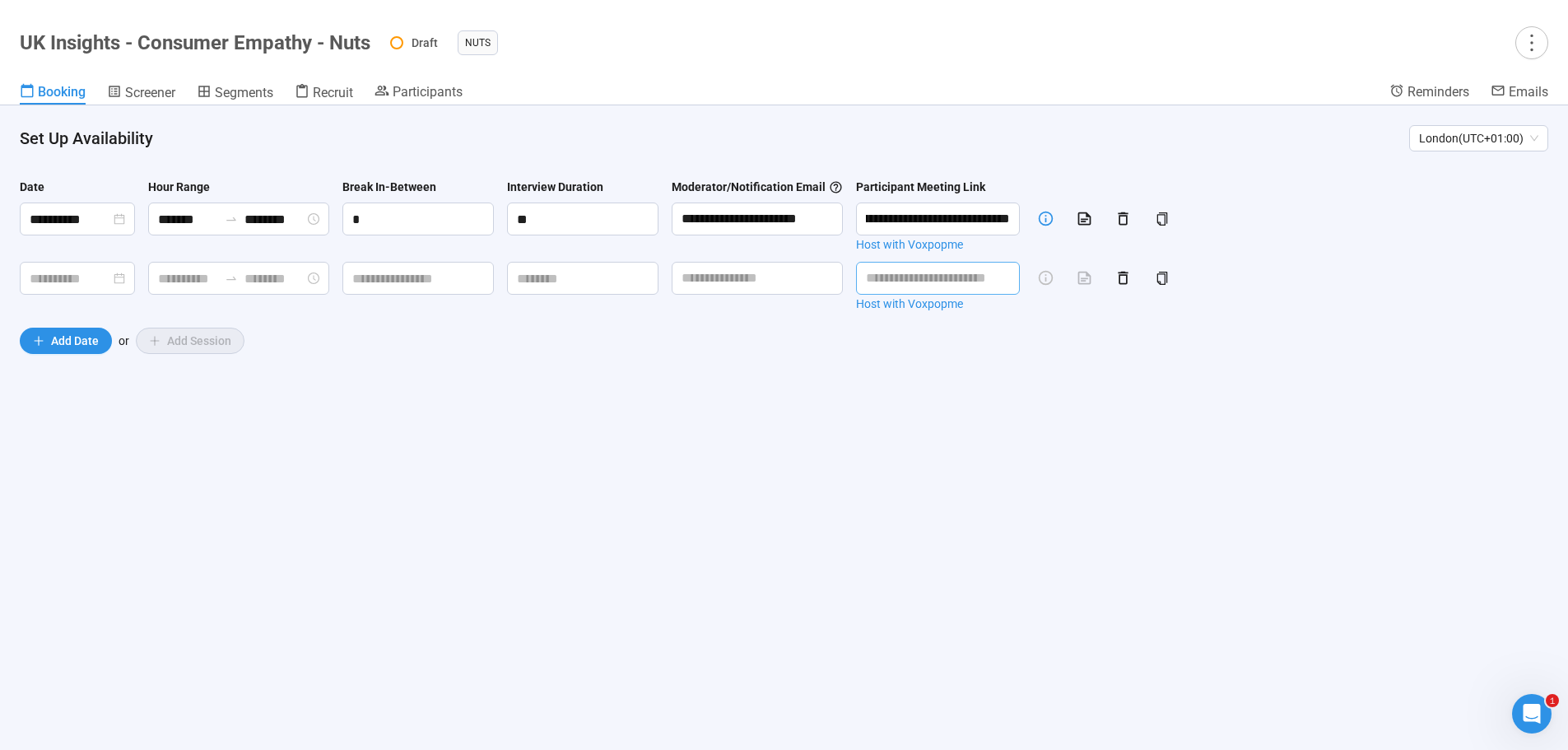 scroll, scrollTop: 0, scrollLeft: 0, axis: both 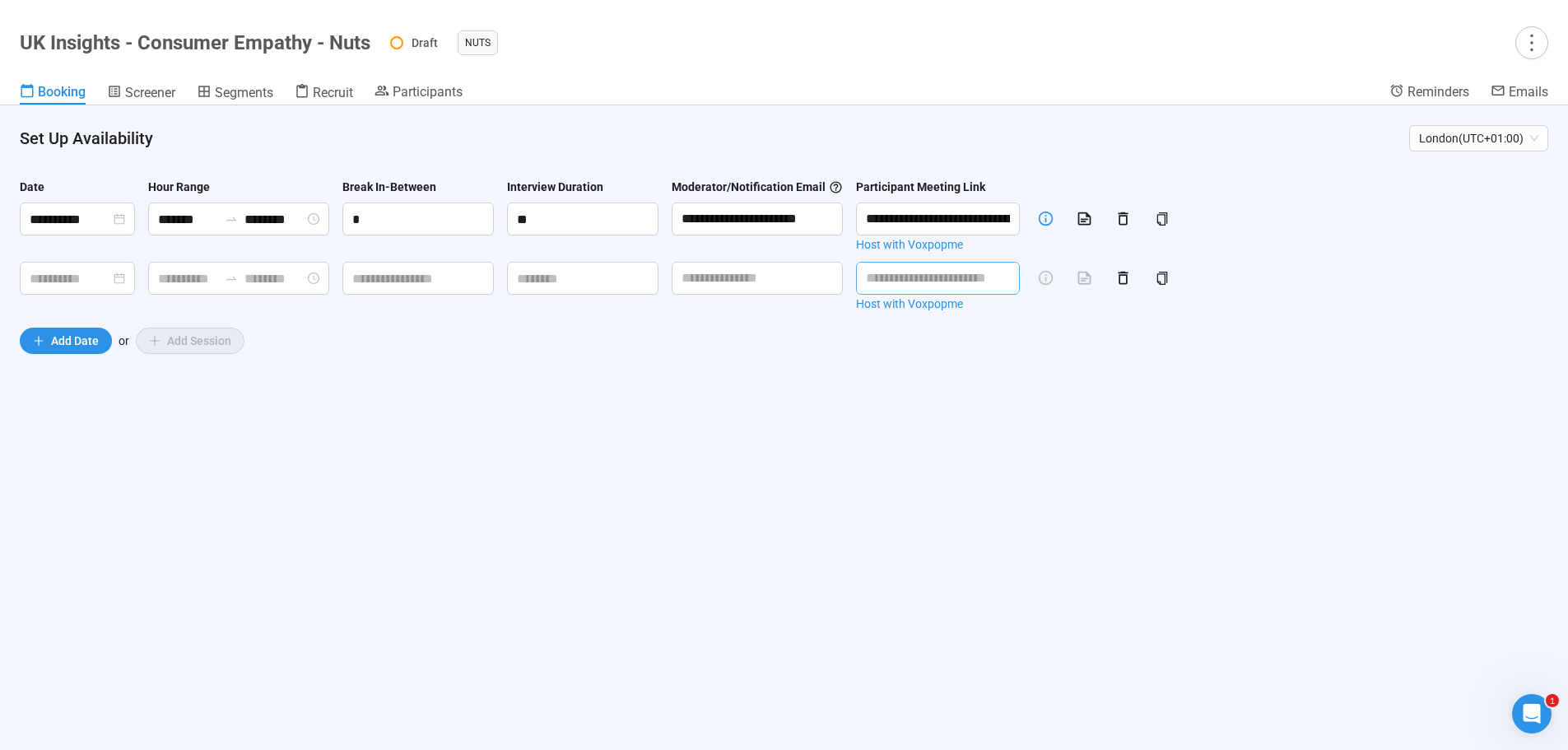 click at bounding box center (938, 278) 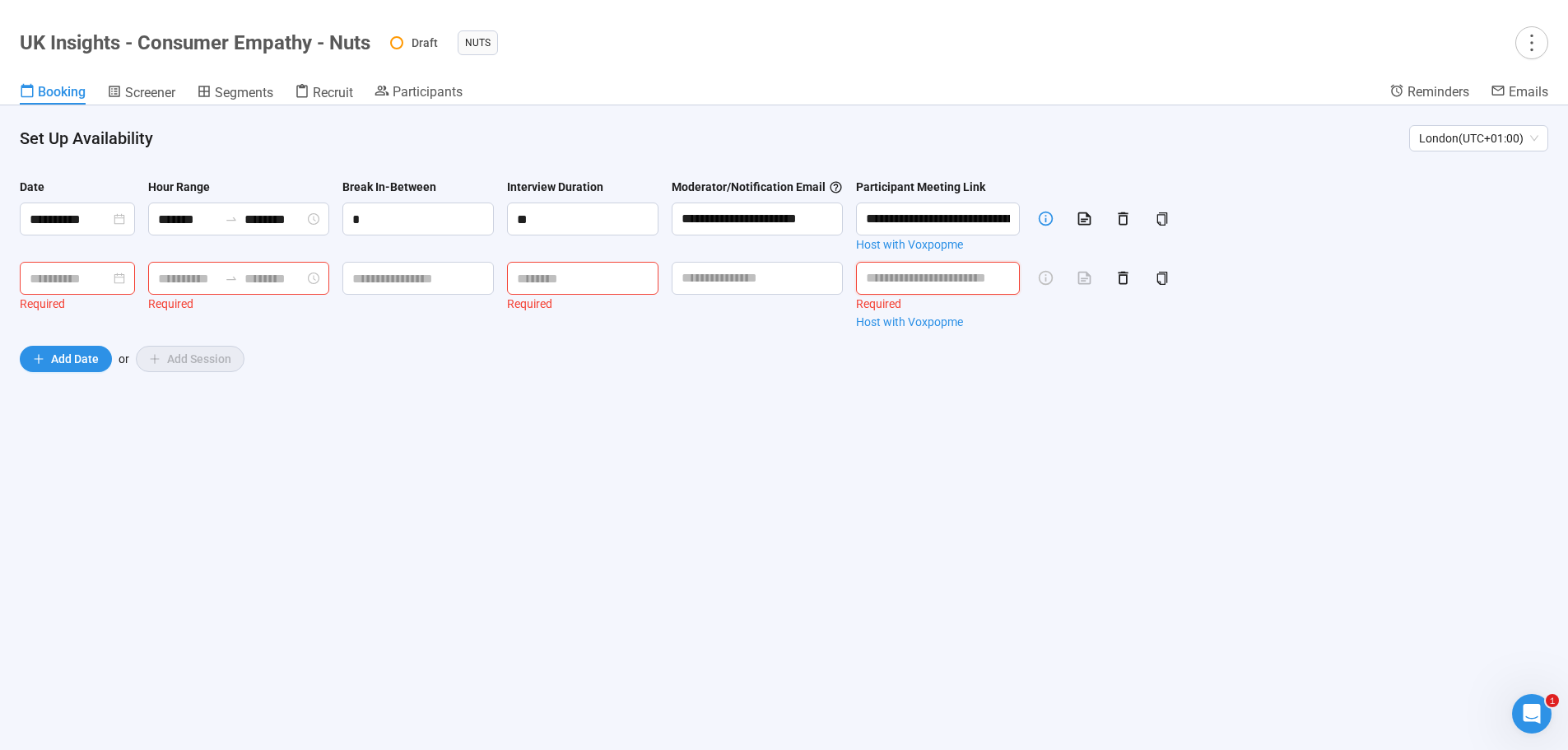 paste on "**********" 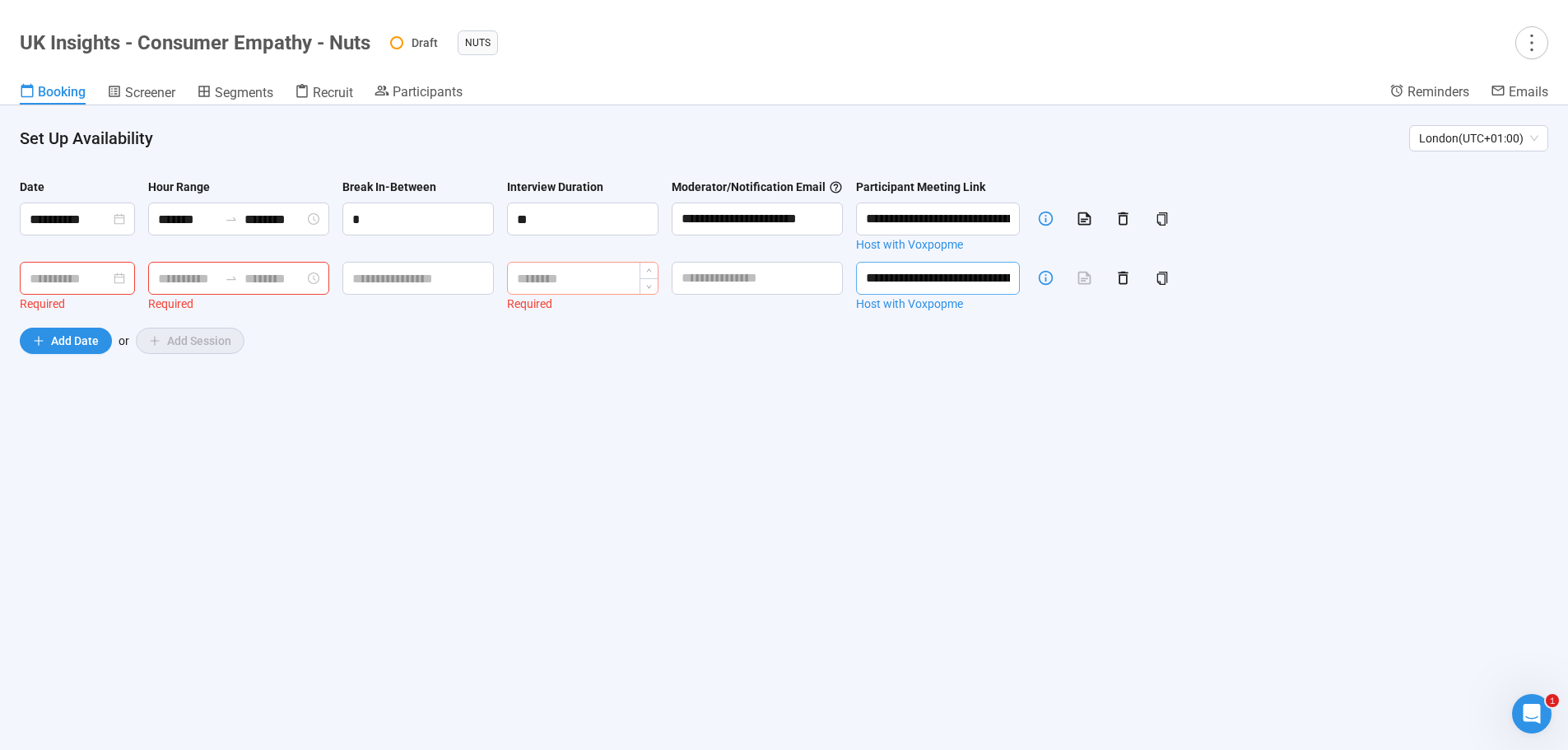 scroll, scrollTop: 0, scrollLeft: 399, axis: horizontal 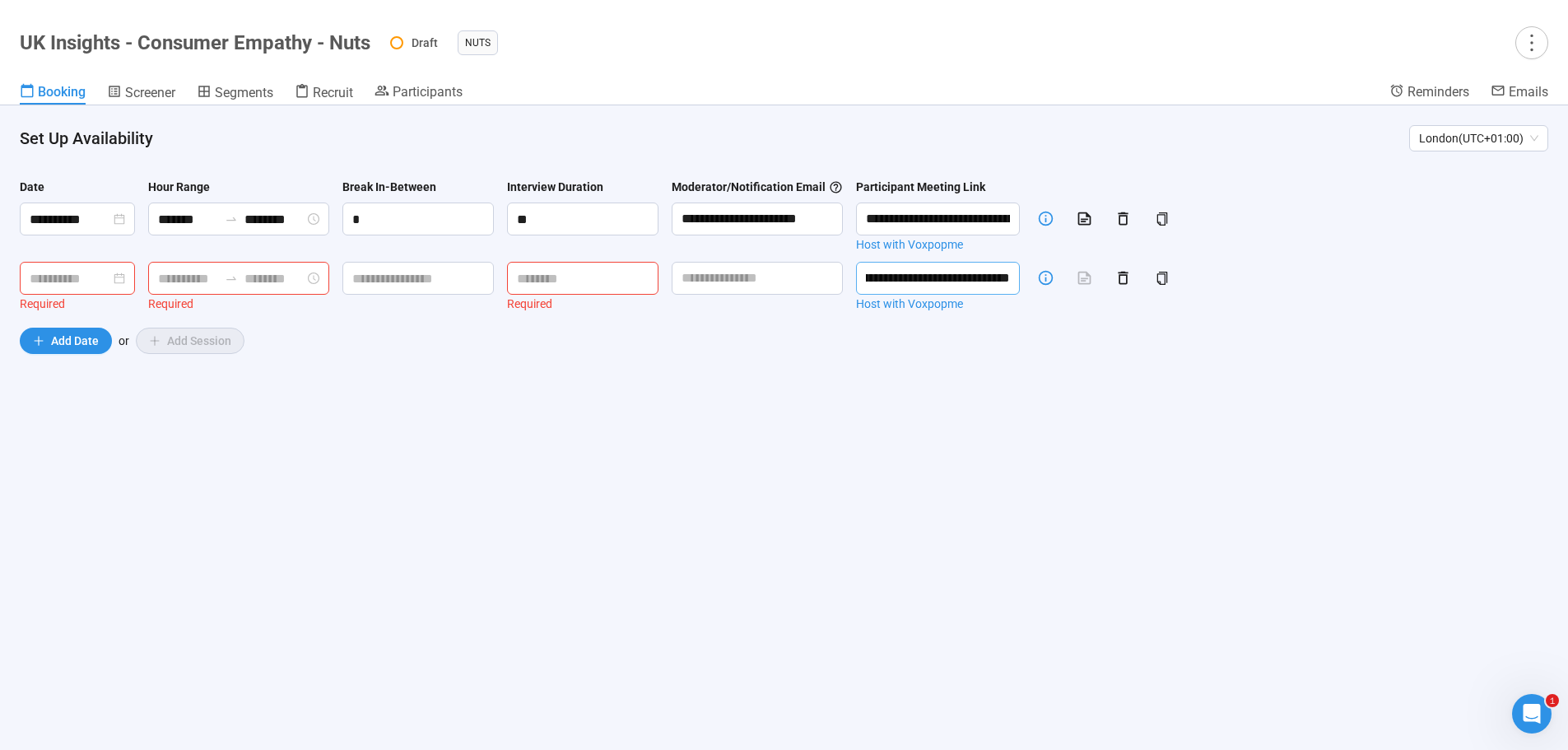 type on "**********" 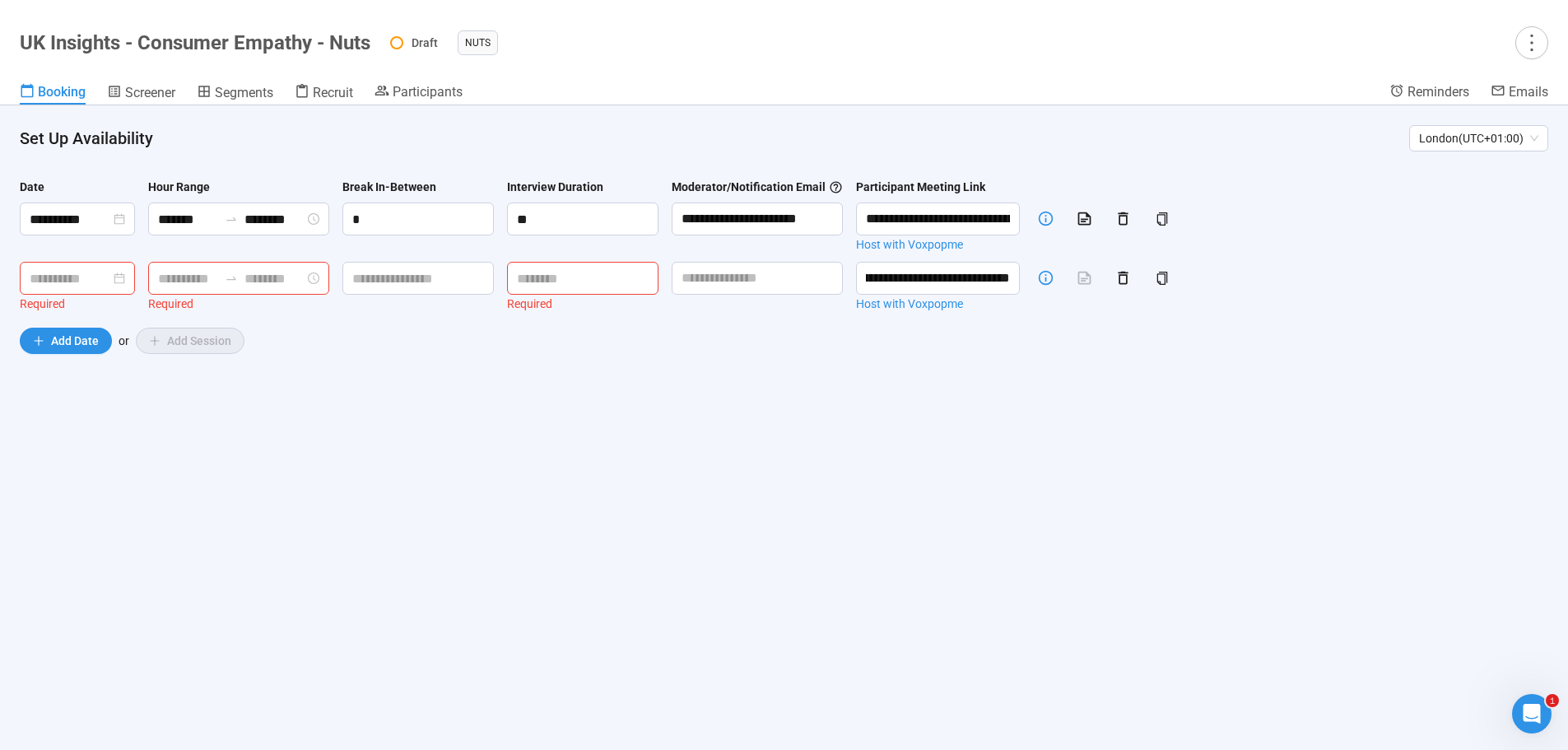 click at bounding box center [77, 278] 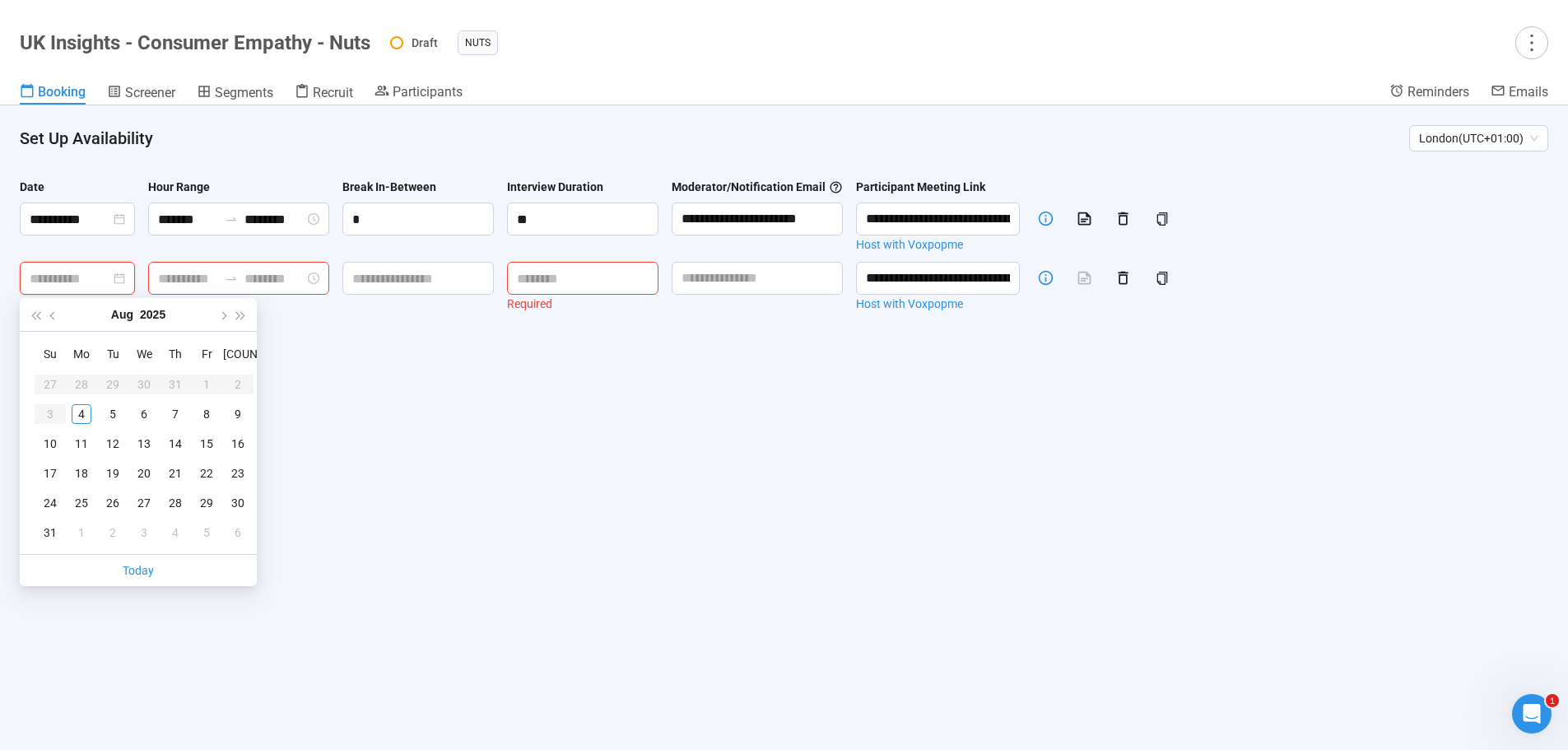 type on "**********" 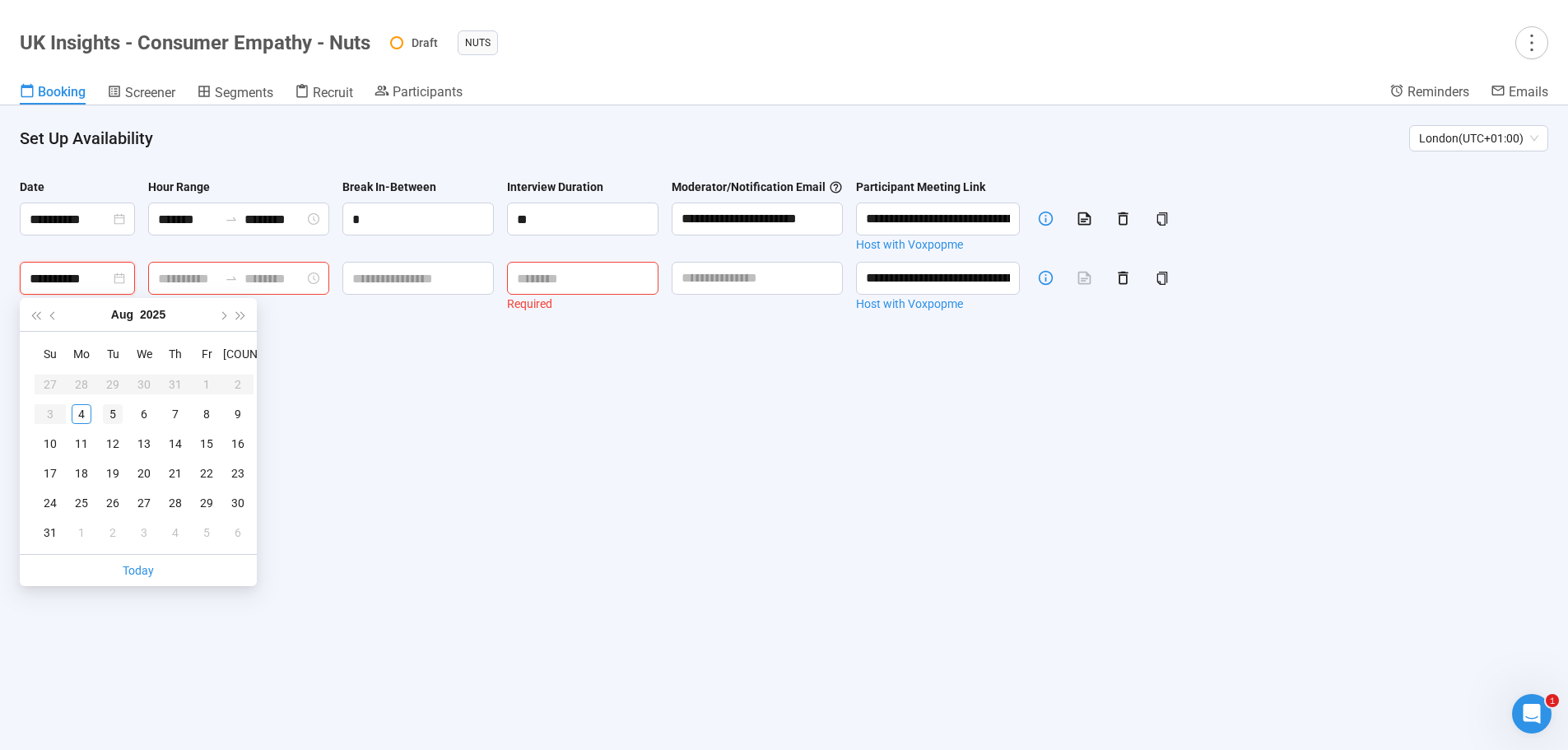 type on "**********" 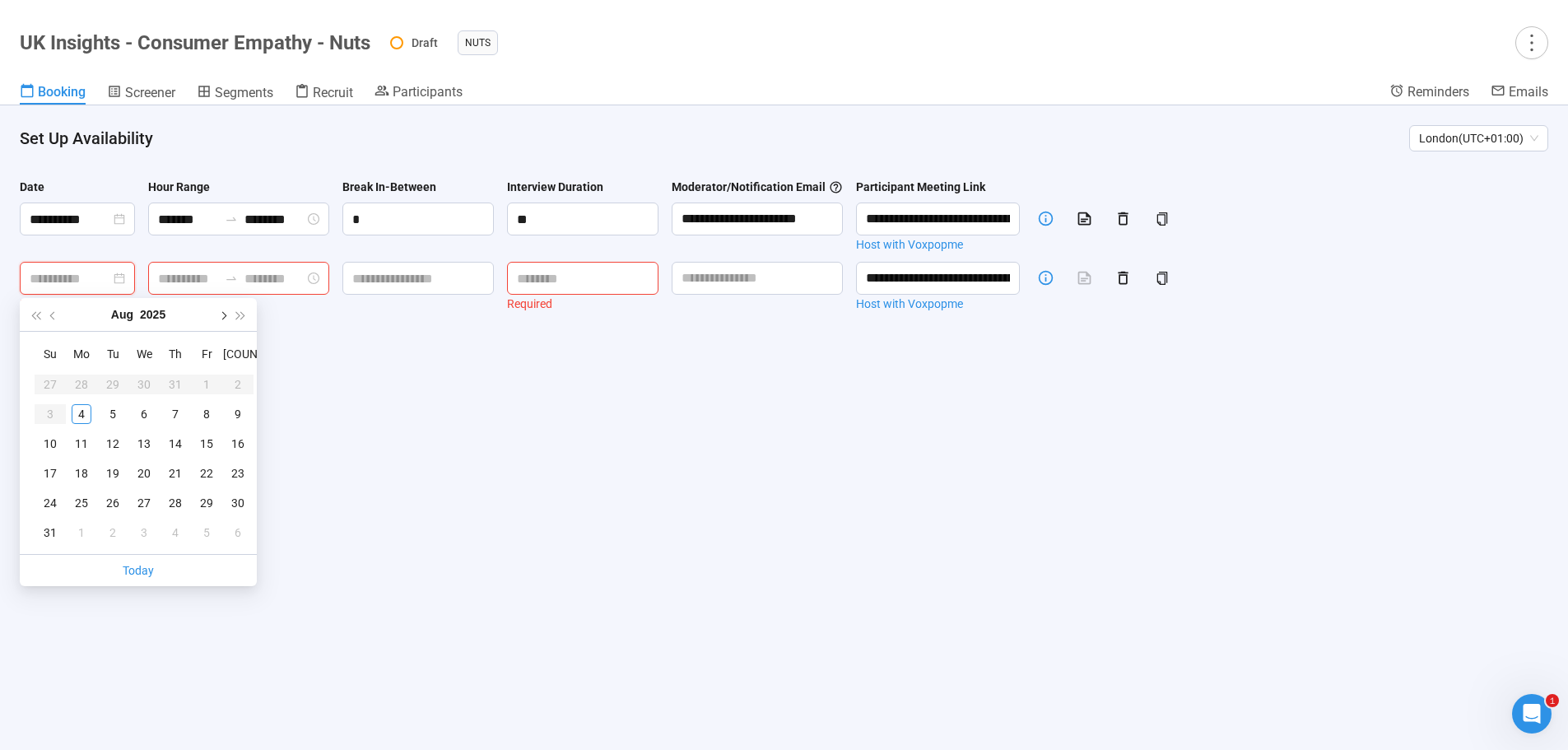 click at bounding box center [222, 314] 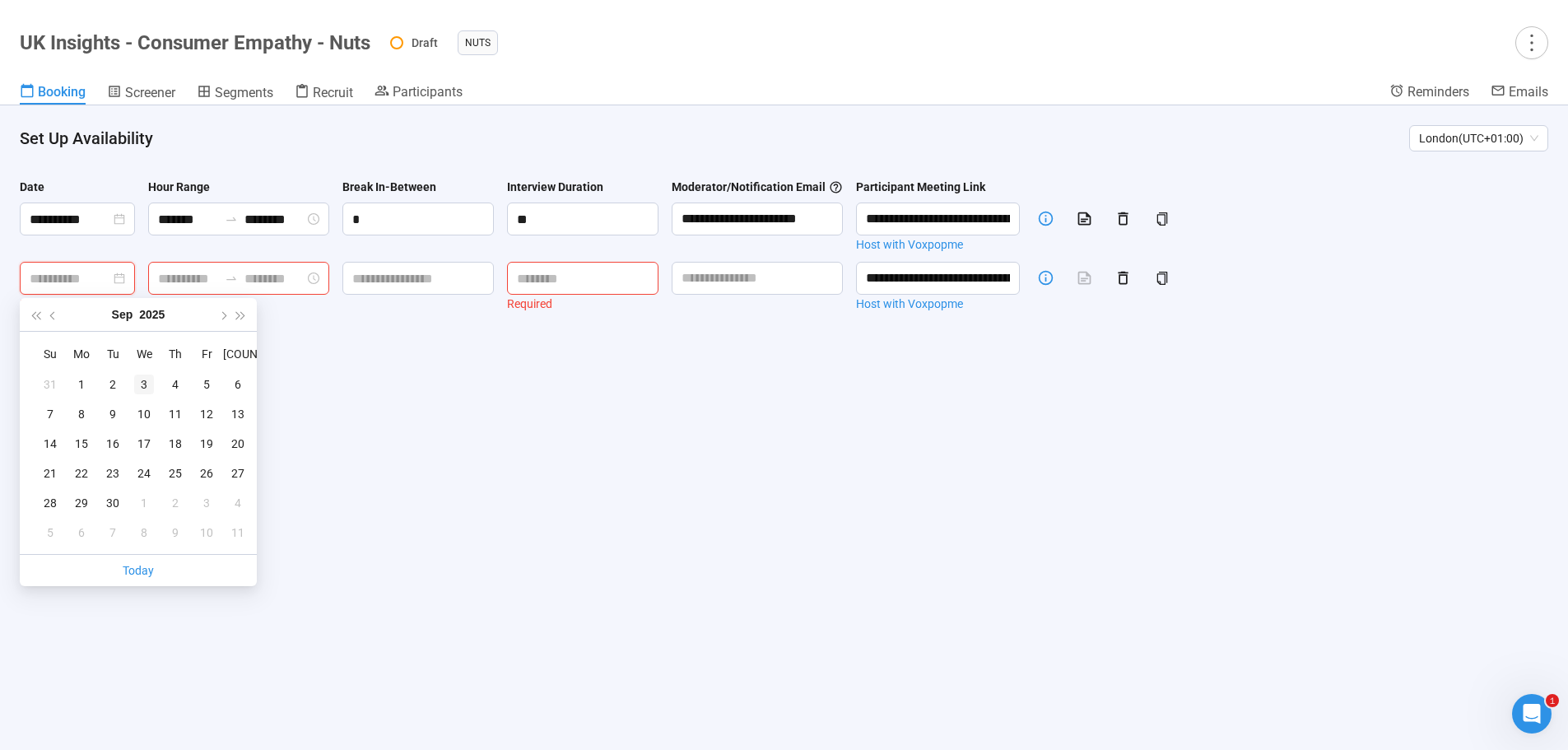 type on "**********" 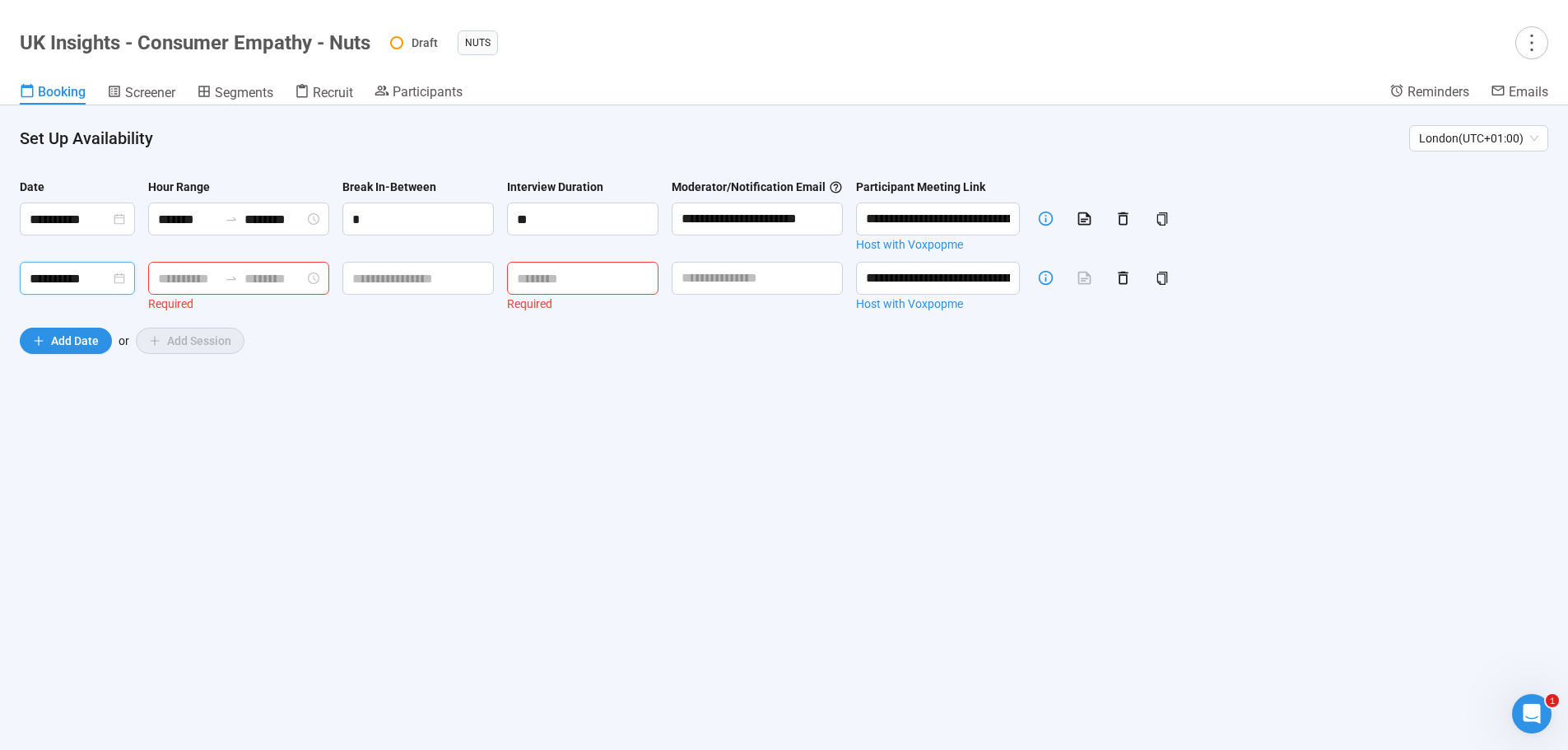 click at bounding box center [274, 278] 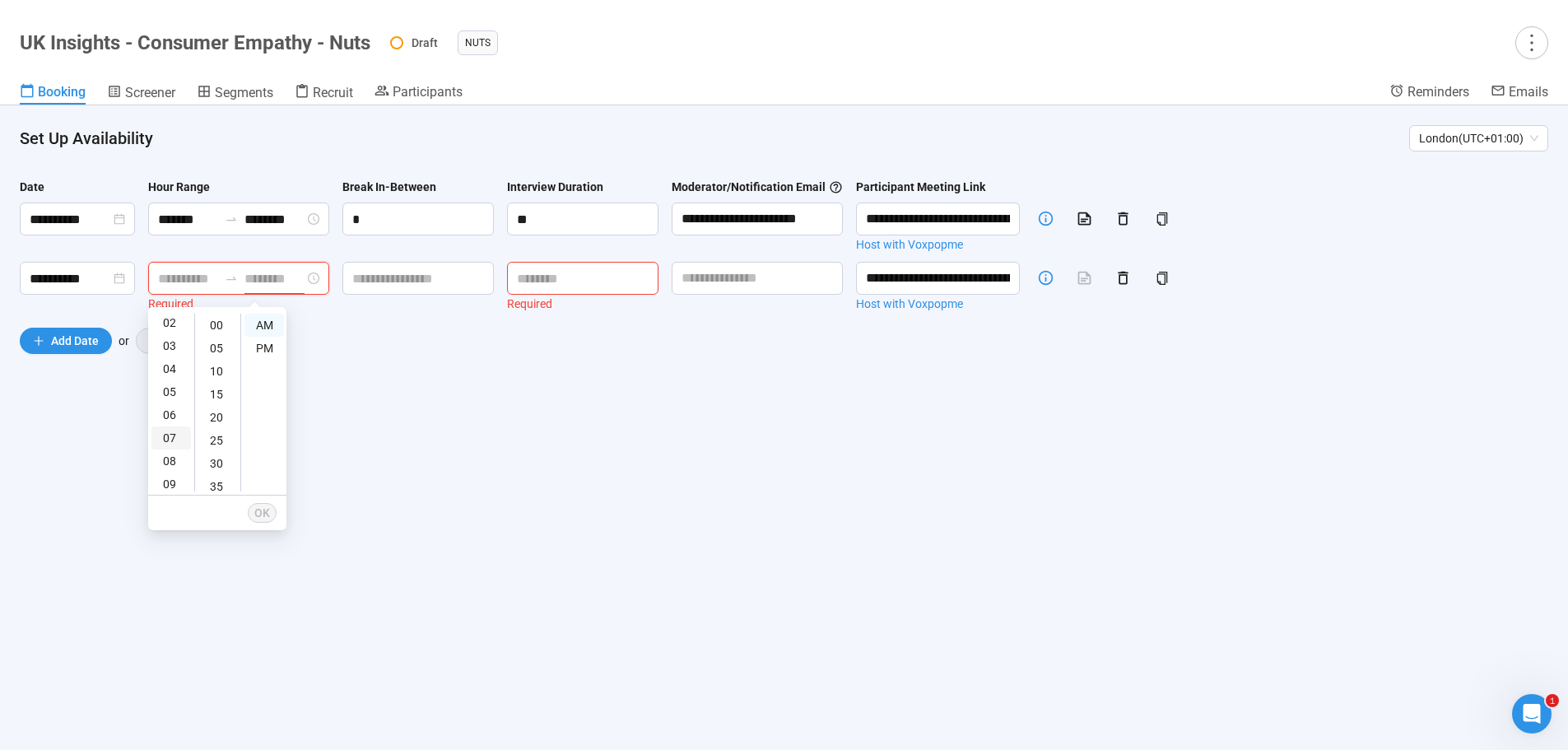 scroll, scrollTop: 99, scrollLeft: 0, axis: vertical 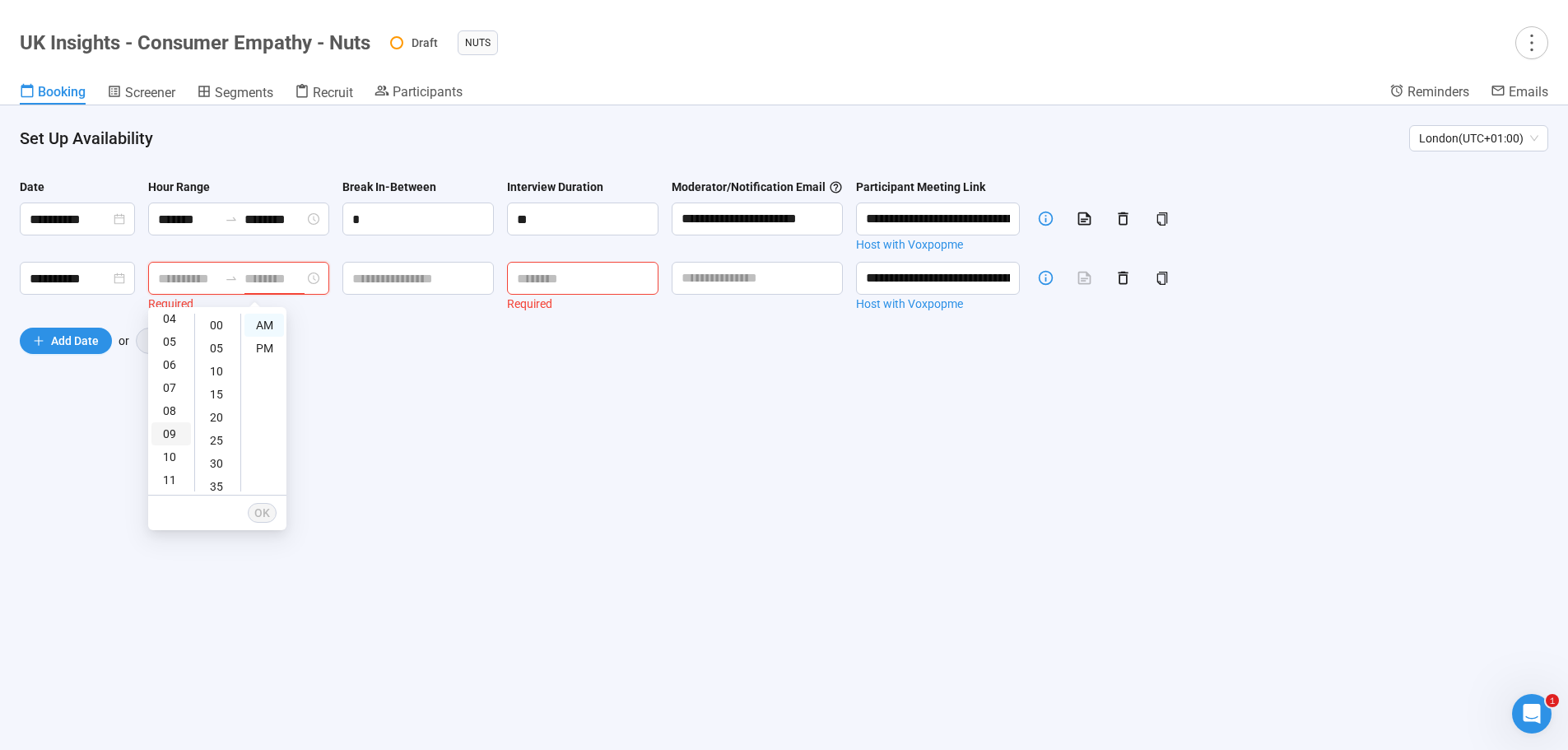 click on "09" at bounding box center (171, 434) 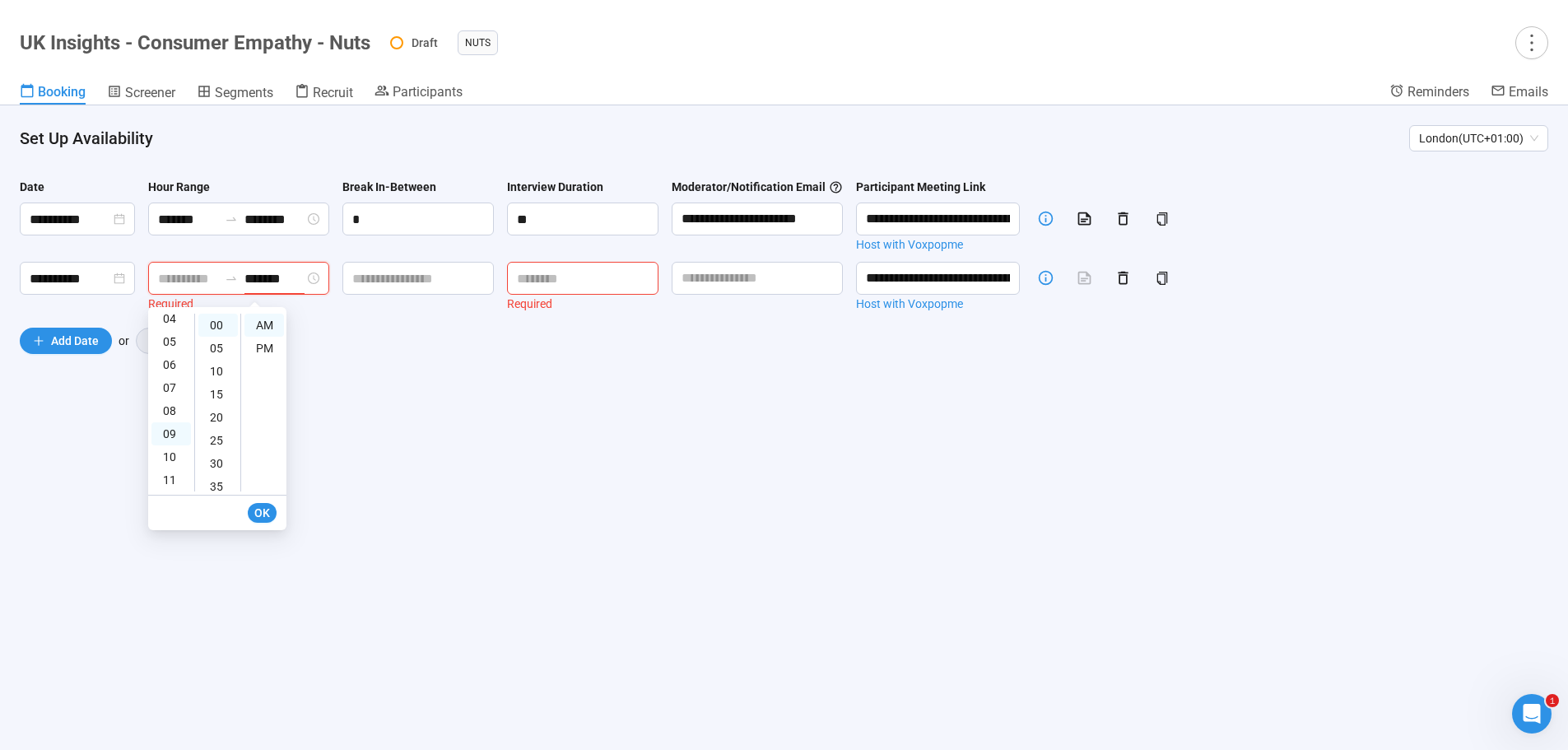 click at bounding box center (188, 278) 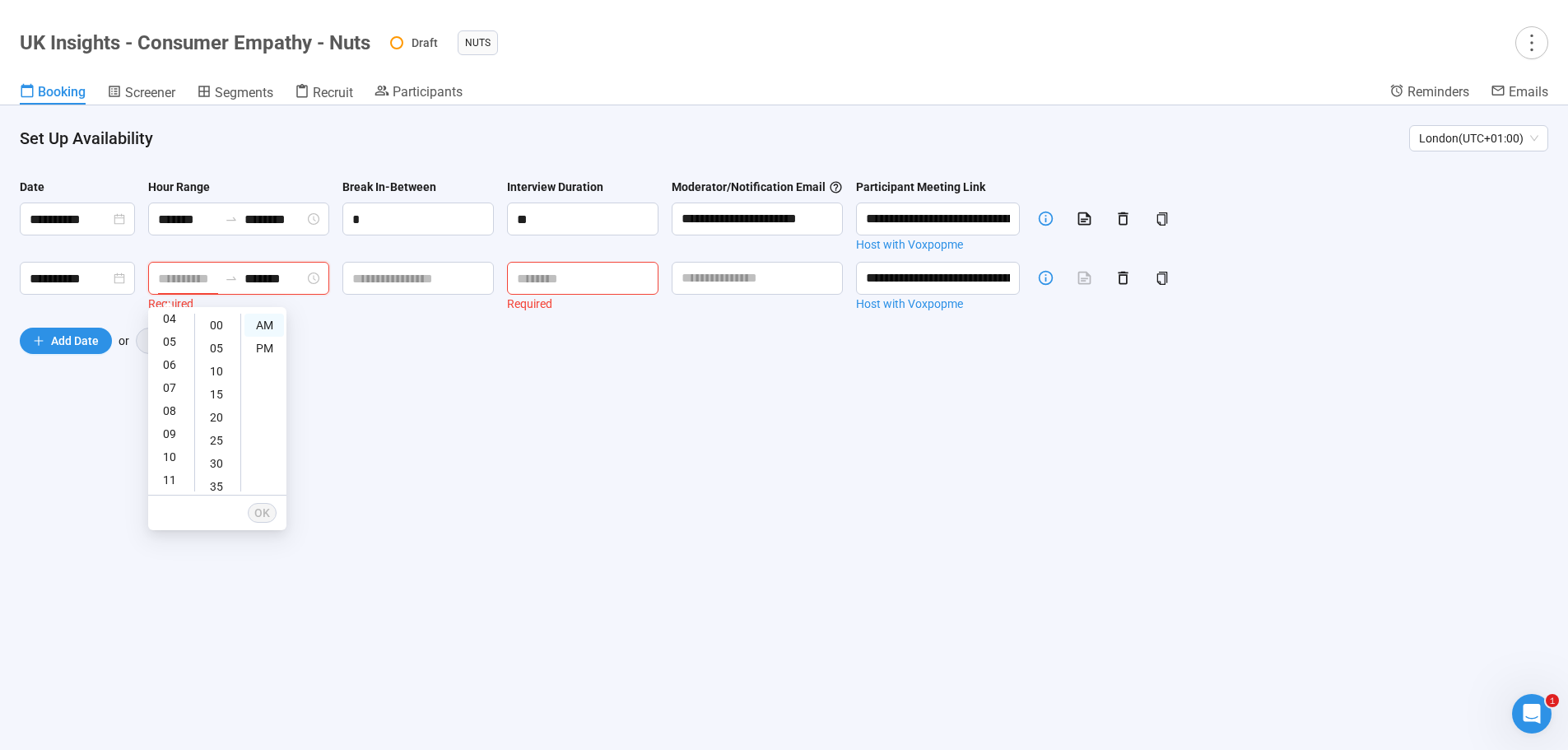 click on "*******" at bounding box center [274, 278] 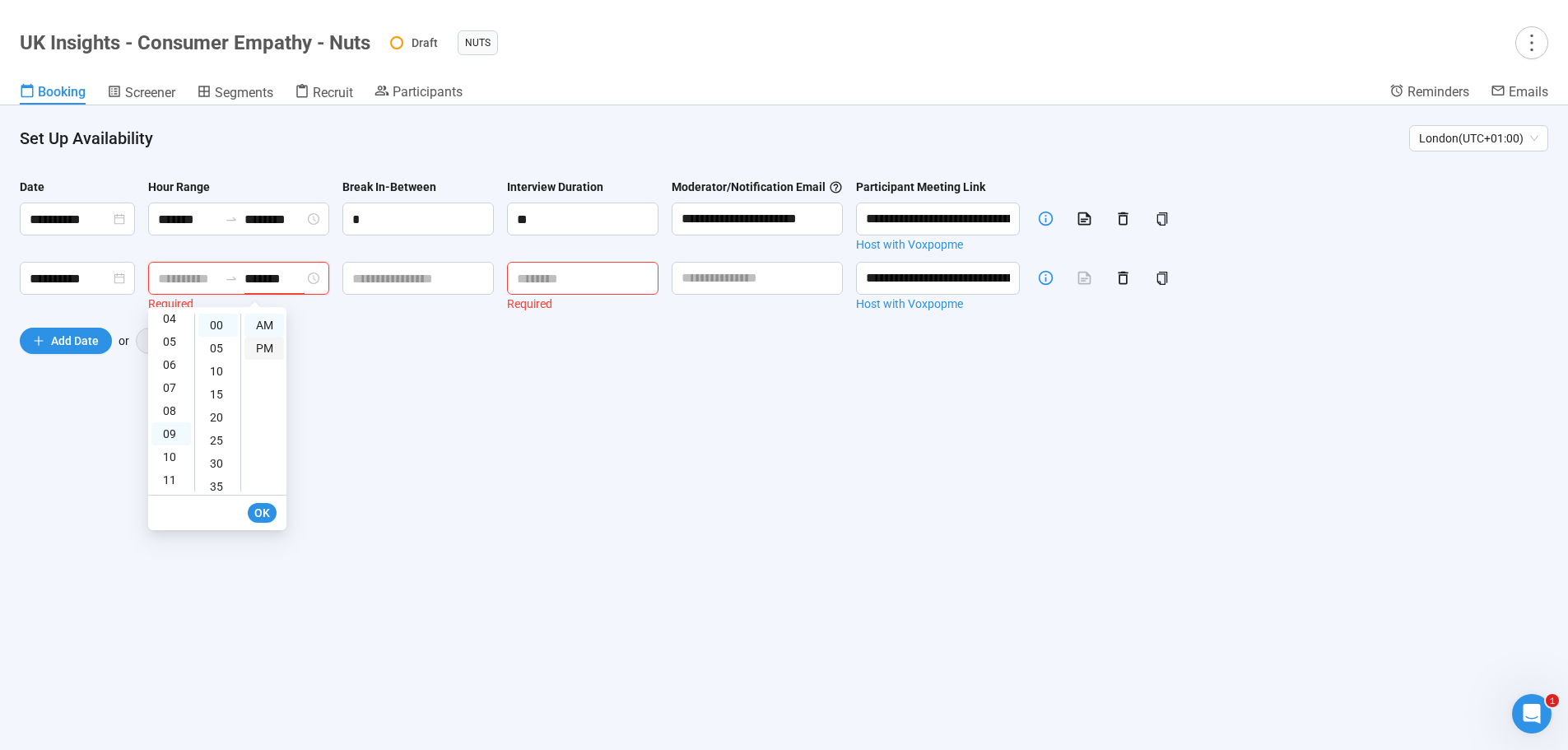 click on "PM" at bounding box center (264, 348) 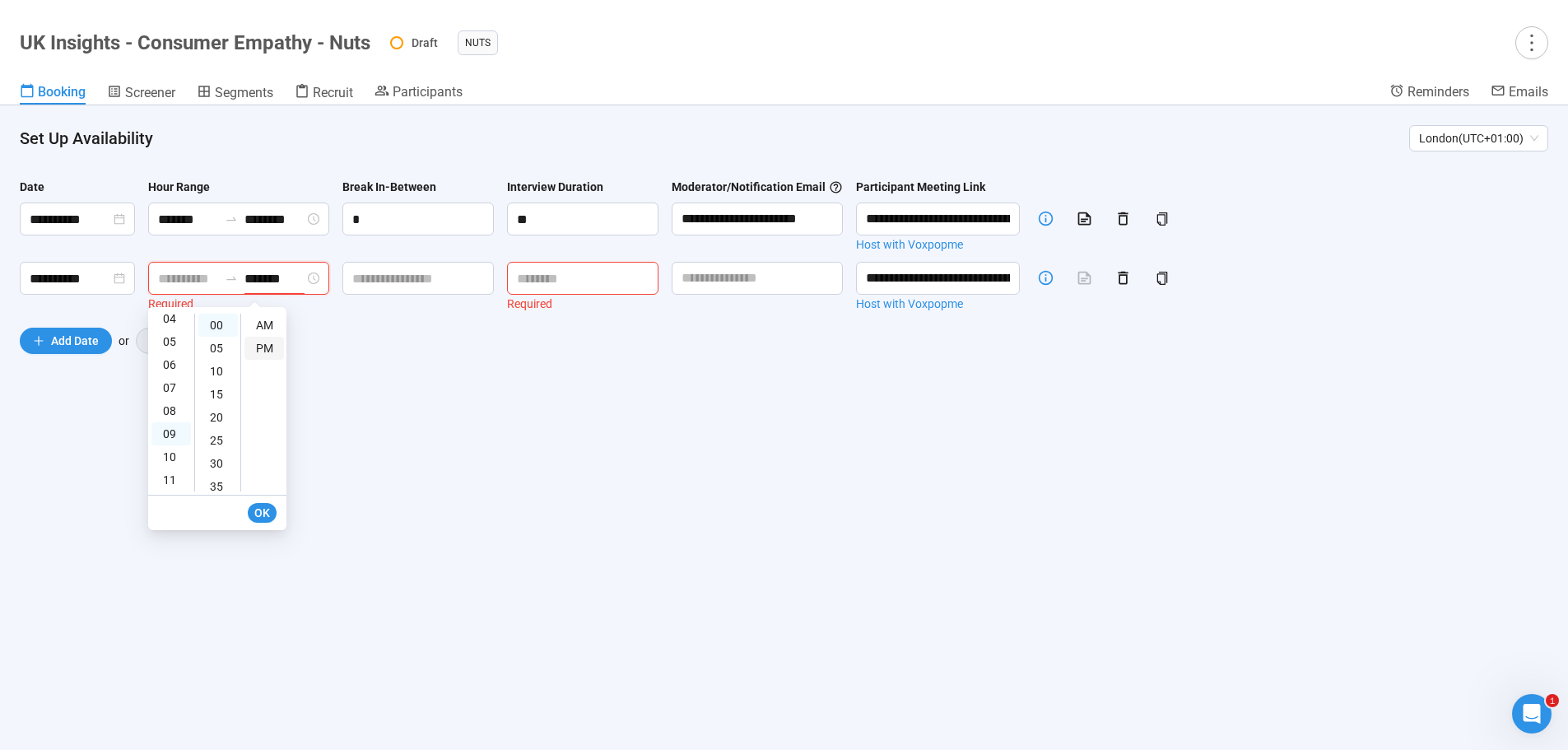 click on "PM" at bounding box center (264, 348) 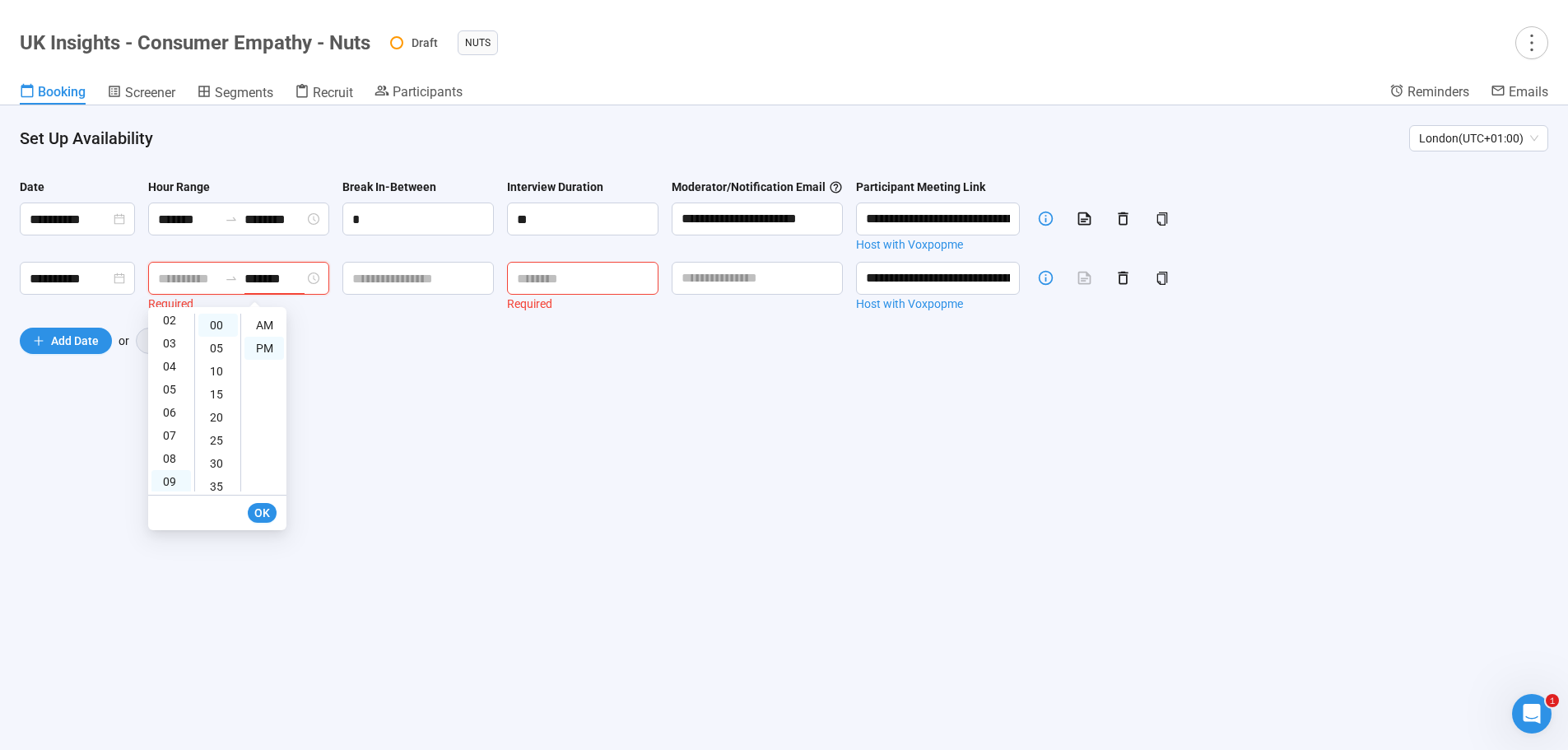scroll, scrollTop: 0, scrollLeft: 0, axis: both 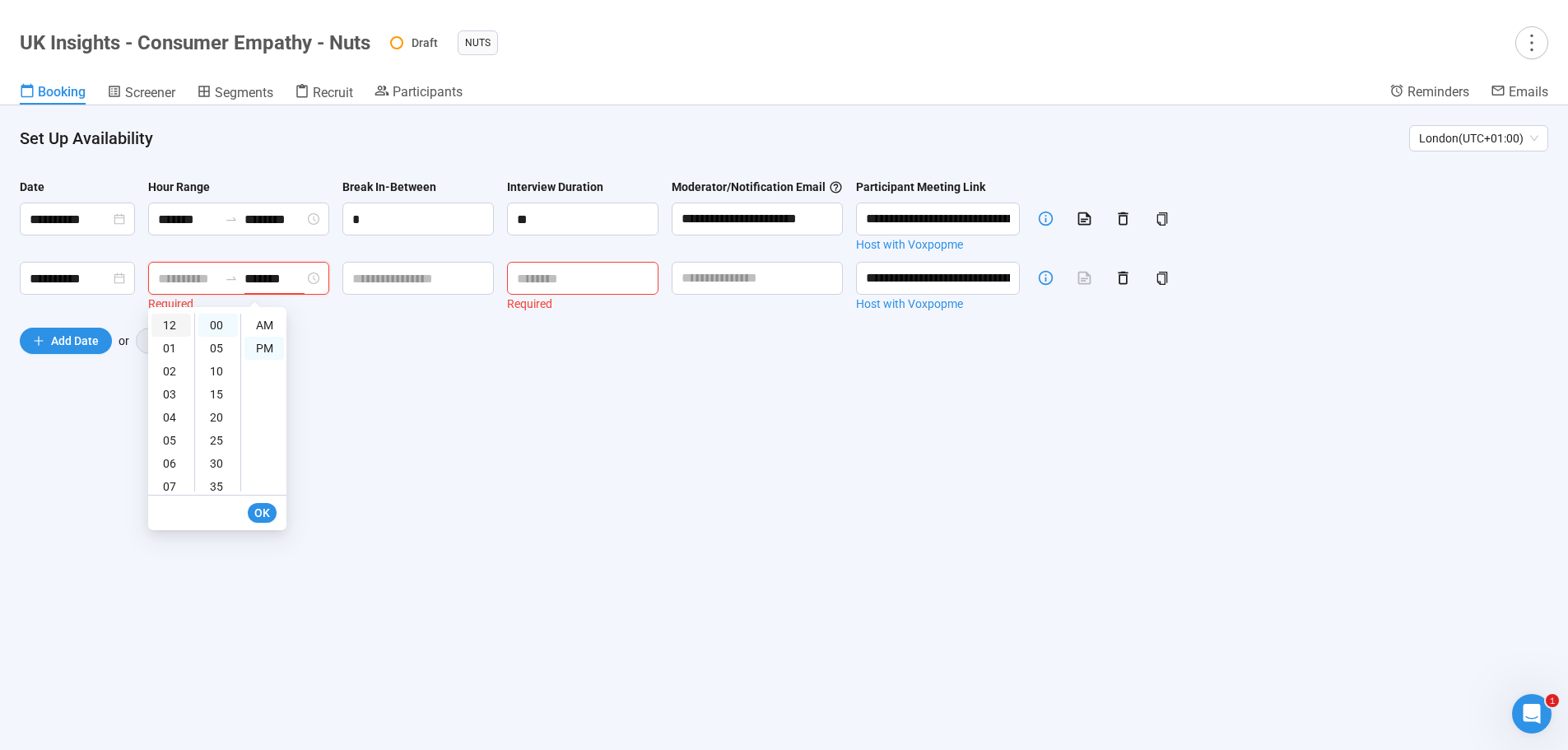 click on "12" at bounding box center (171, 325) 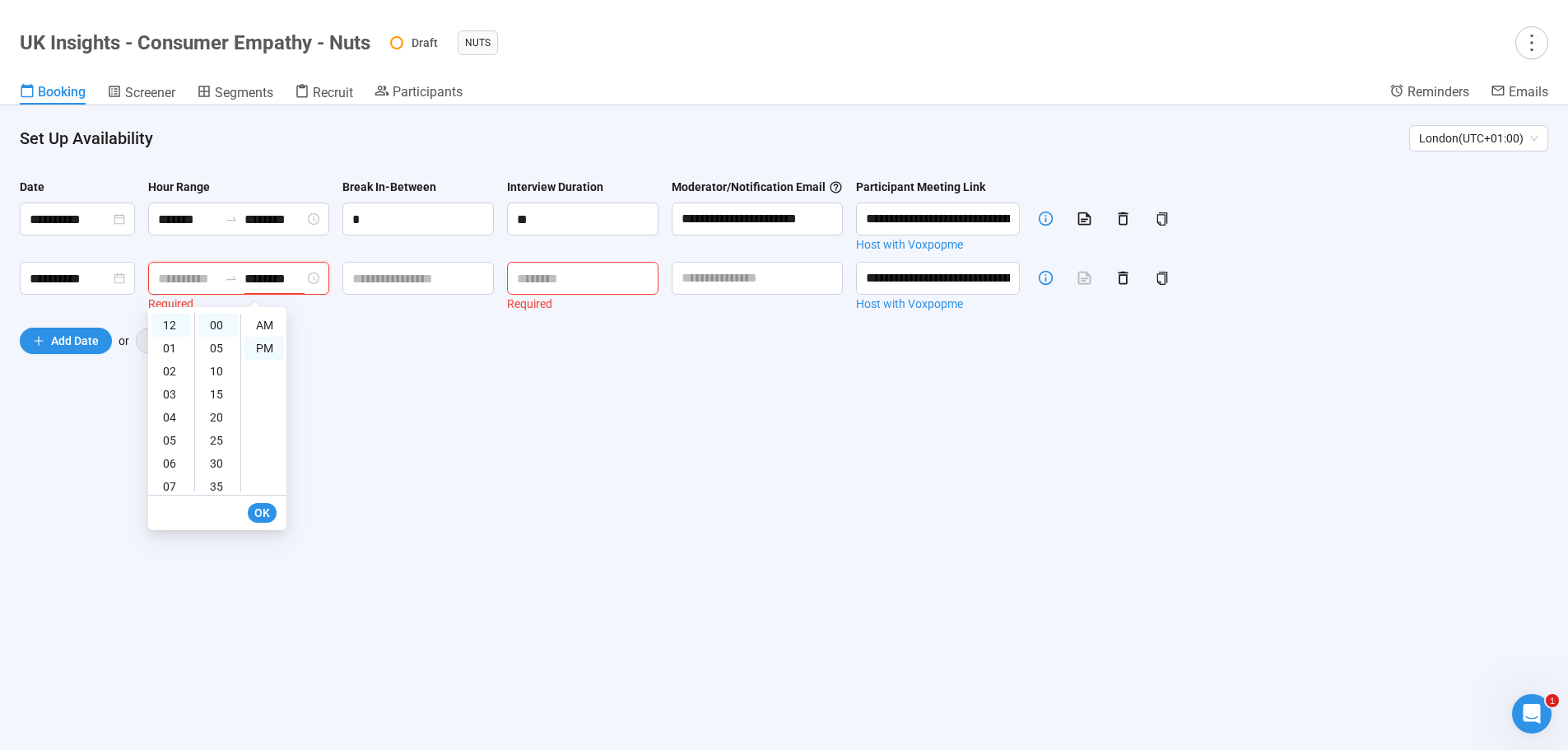 click at bounding box center [231, 278] 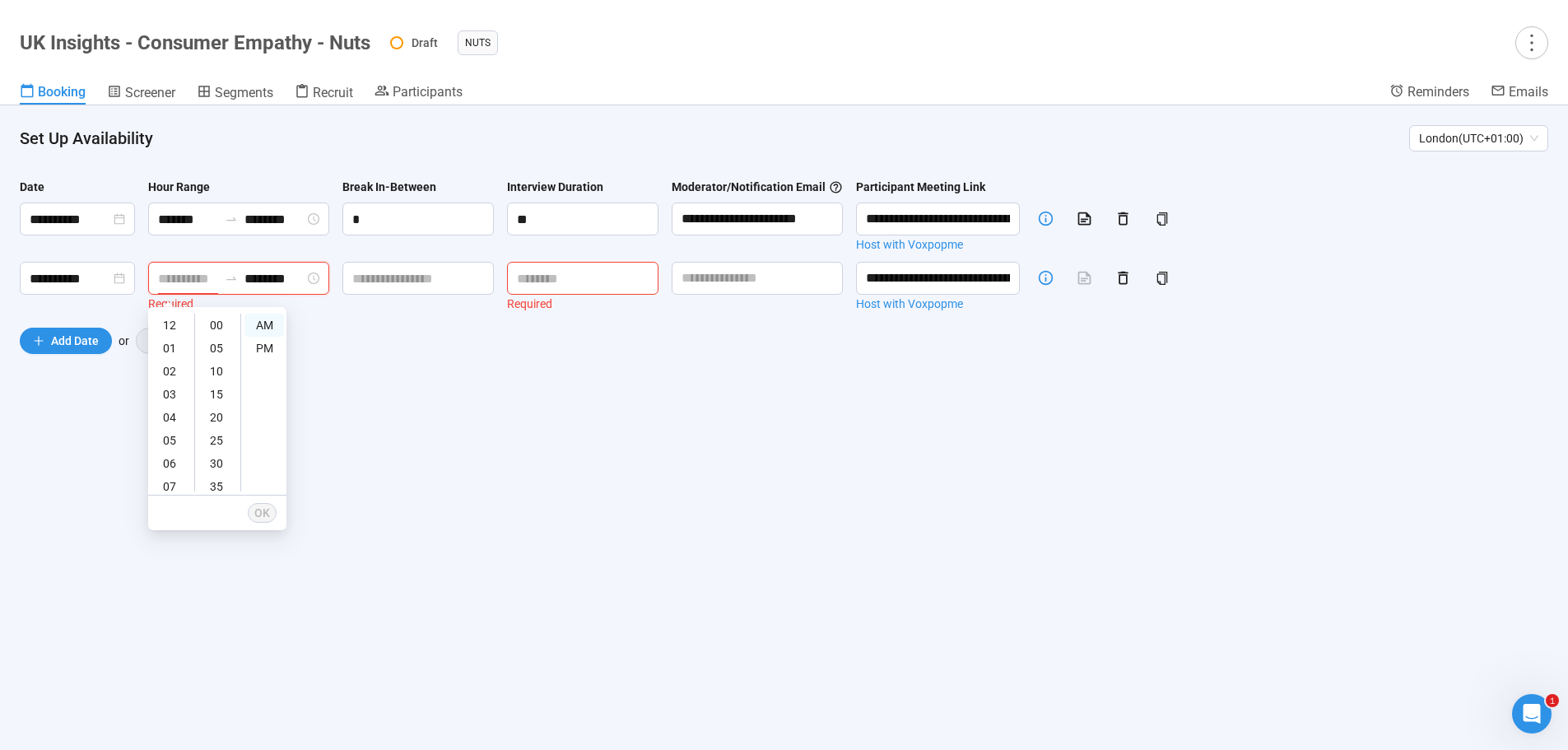 click at bounding box center [188, 278] 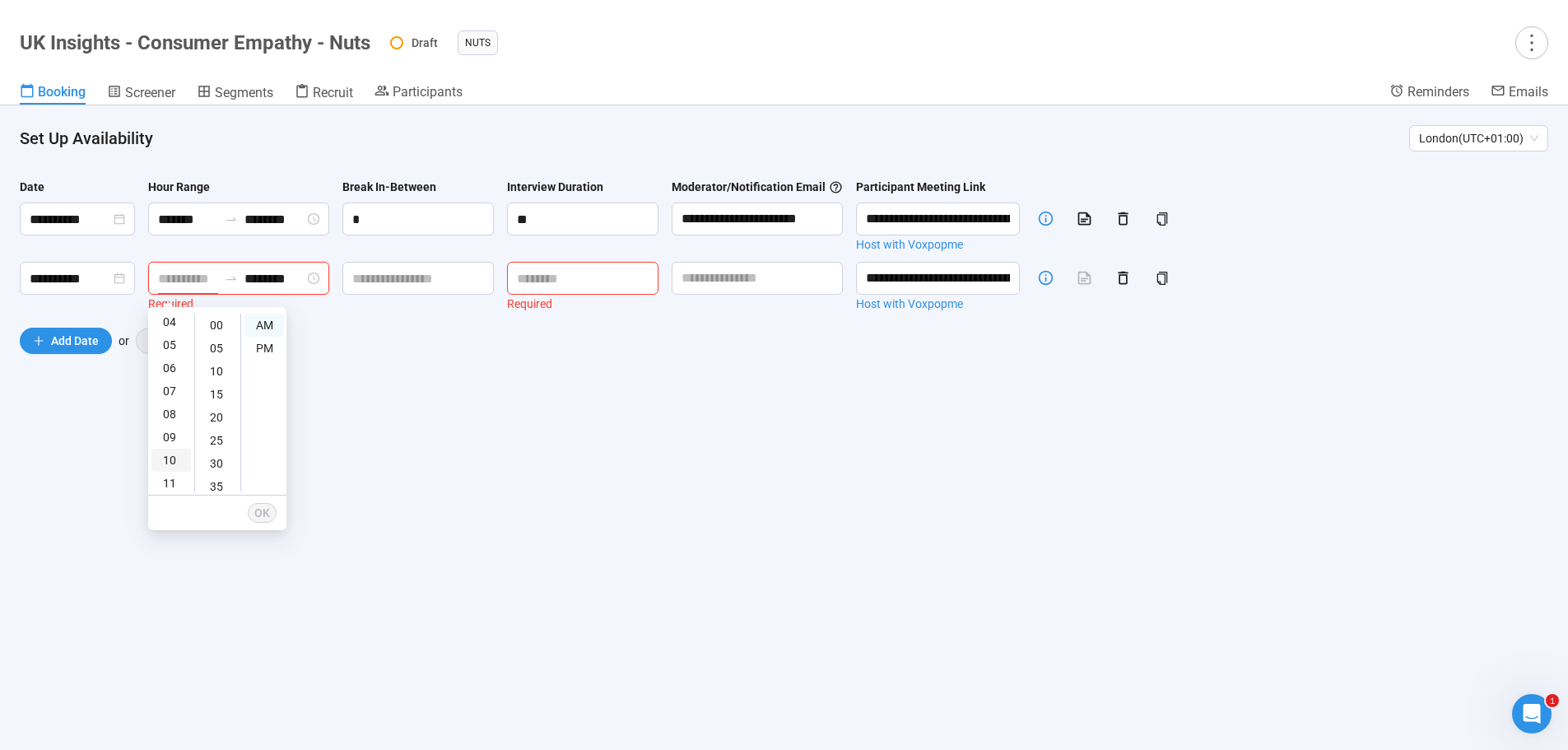scroll, scrollTop: 99, scrollLeft: 0, axis: vertical 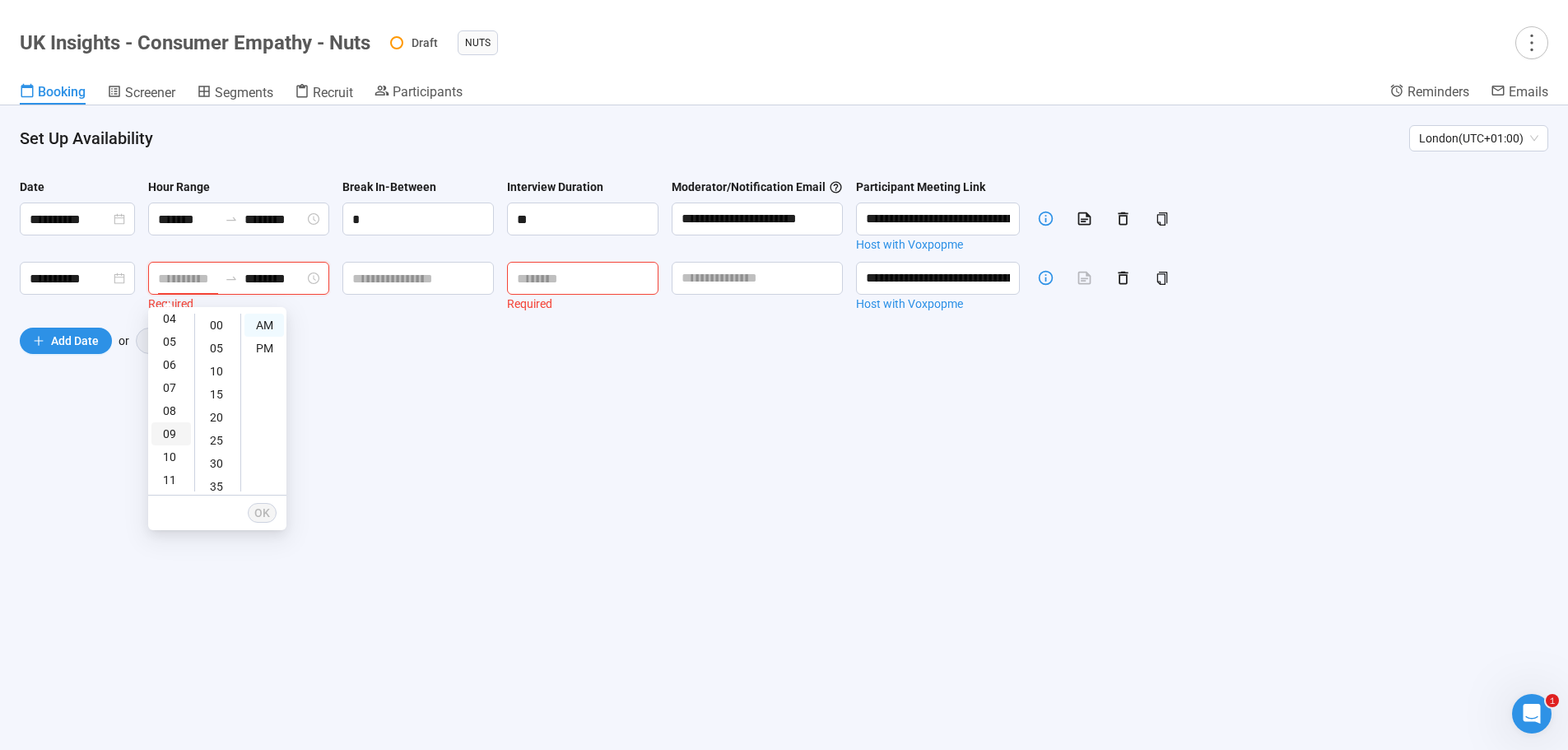 click on "09" at bounding box center [171, 434] 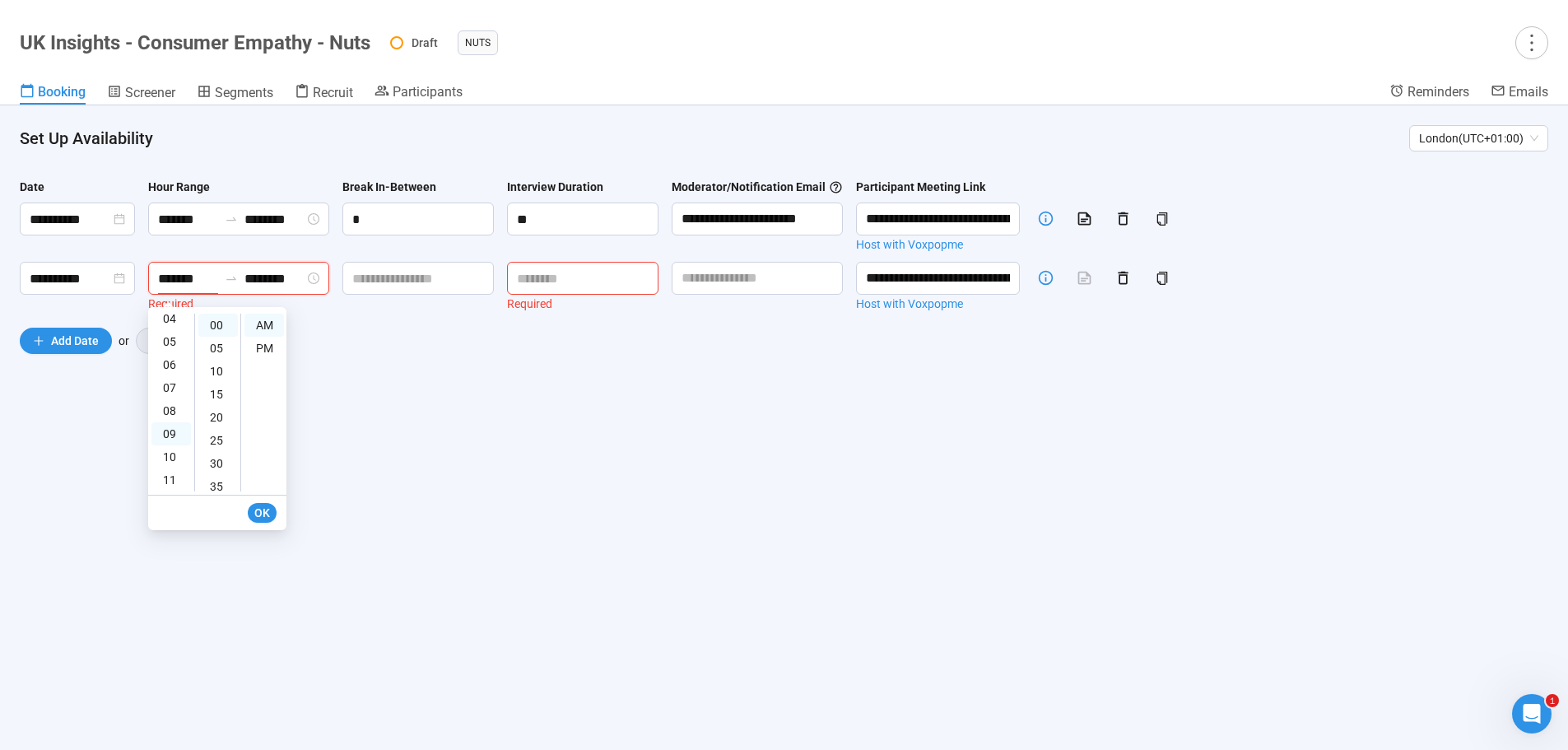 type 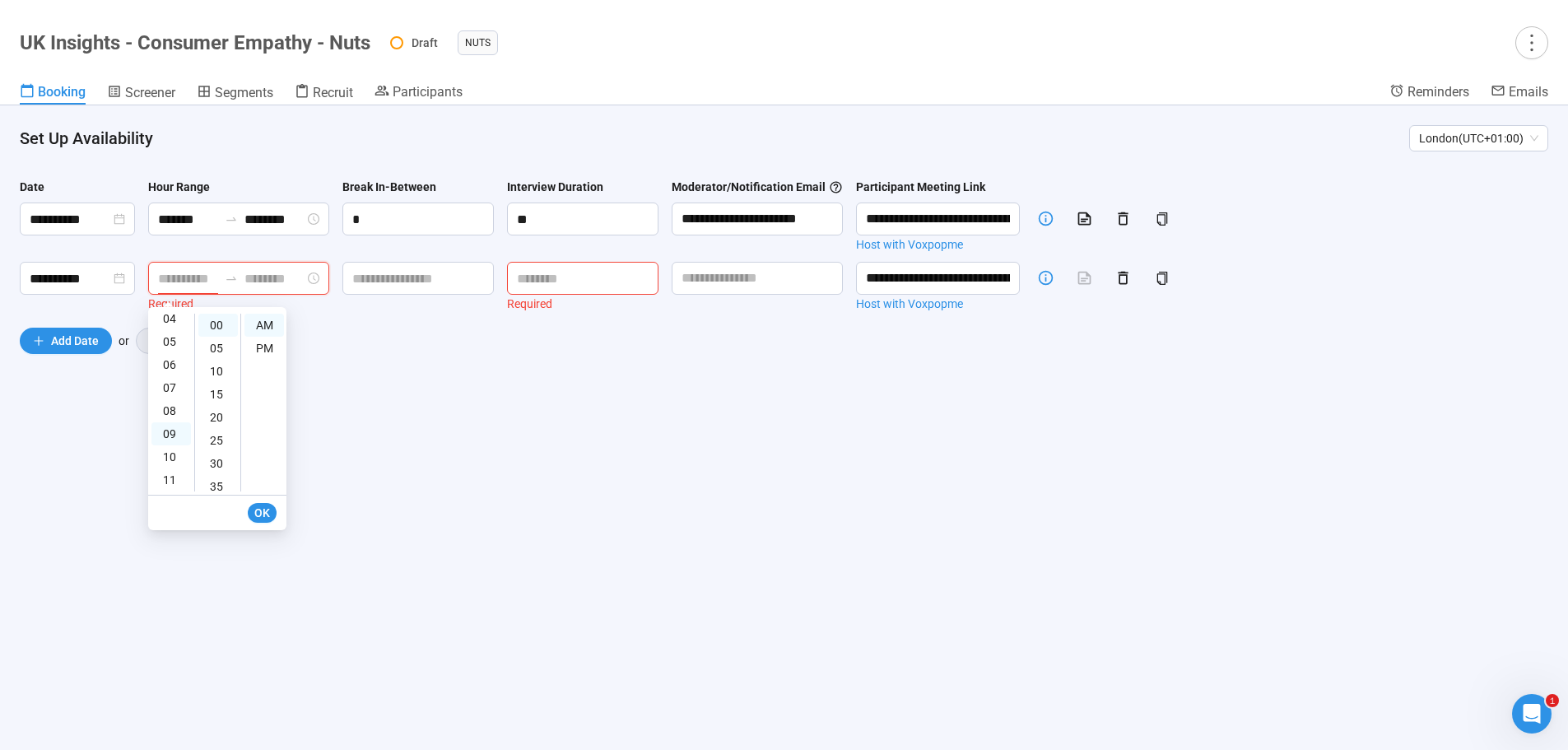 click on "**********" at bounding box center (784, 427) 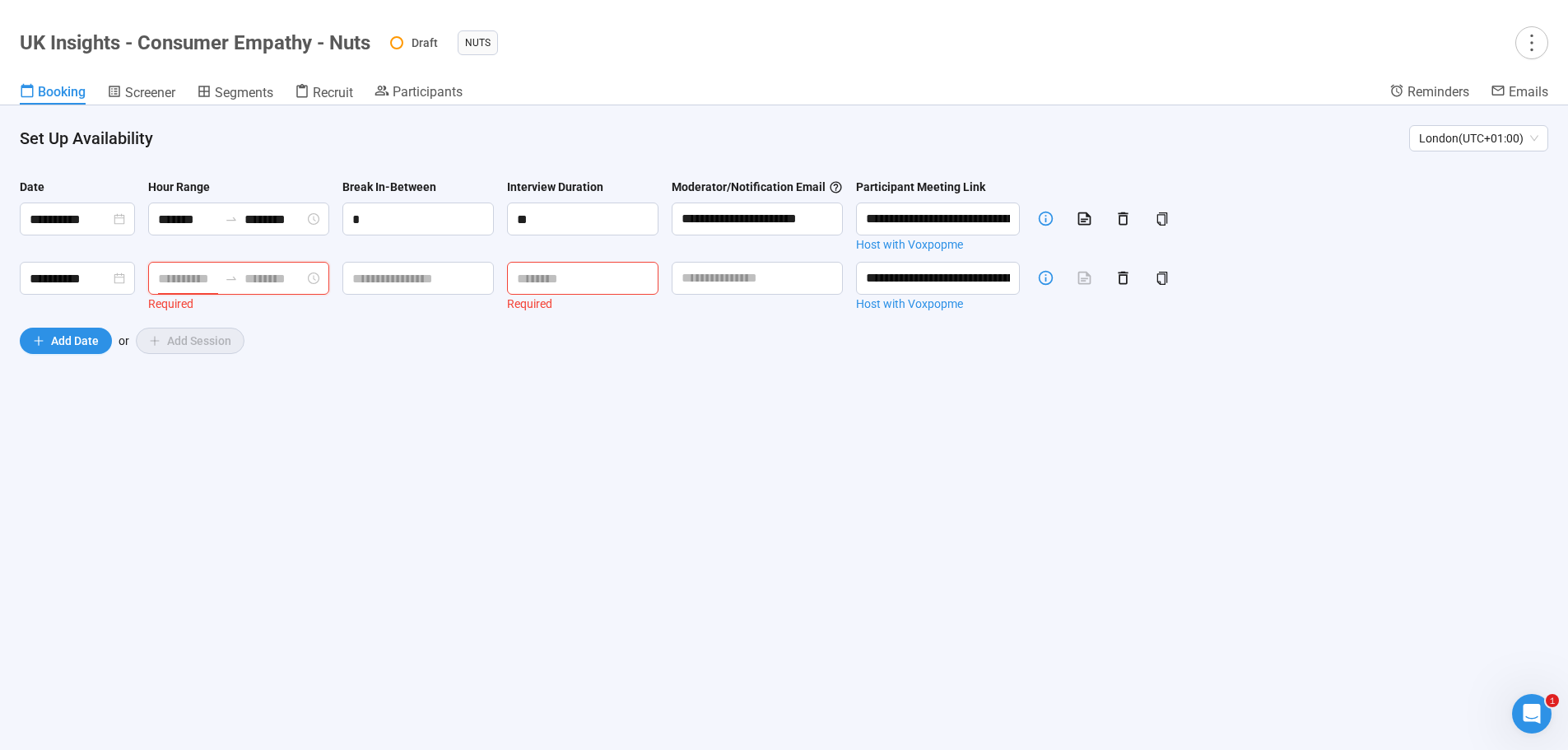 click at bounding box center (188, 278) 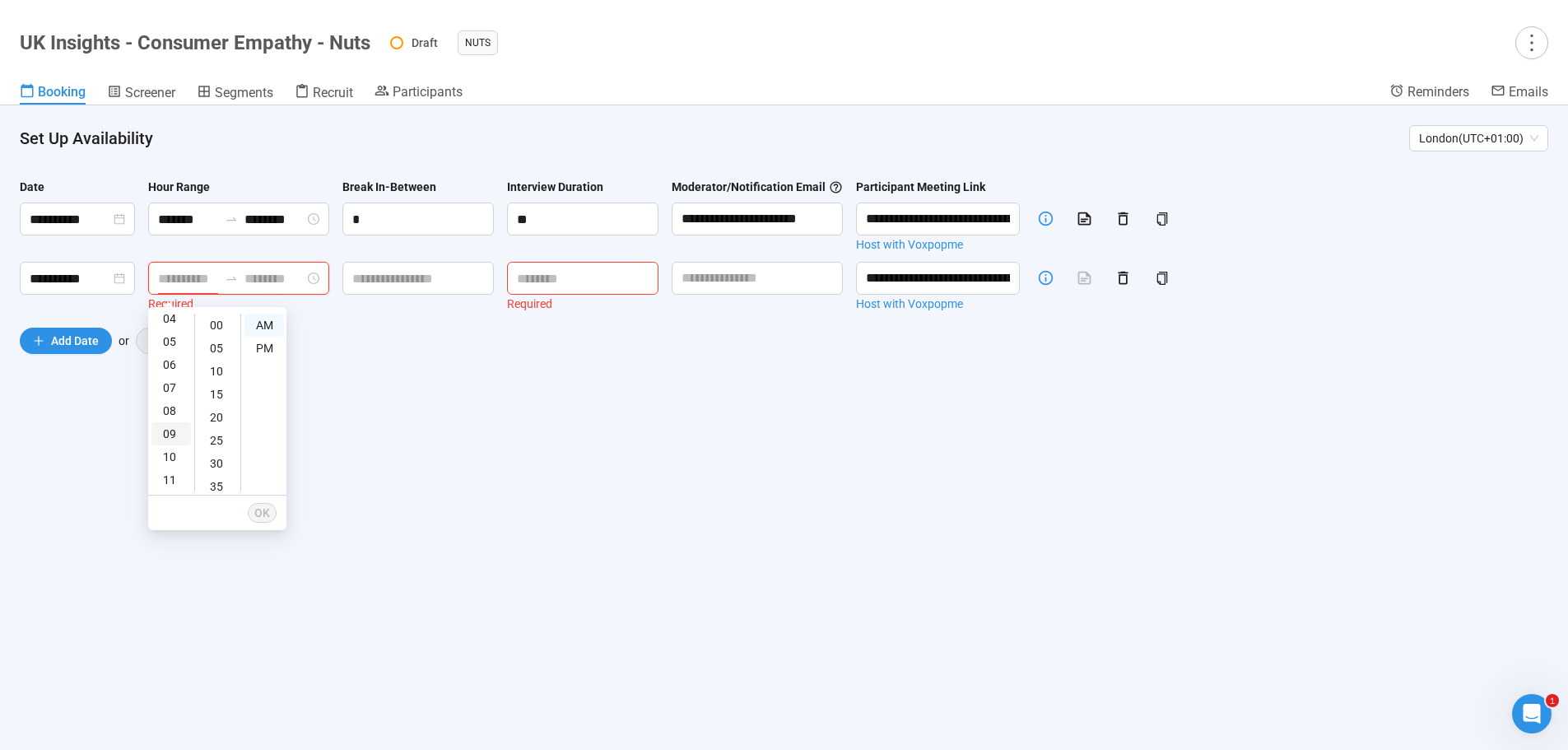 click on "09" at bounding box center [171, 434] 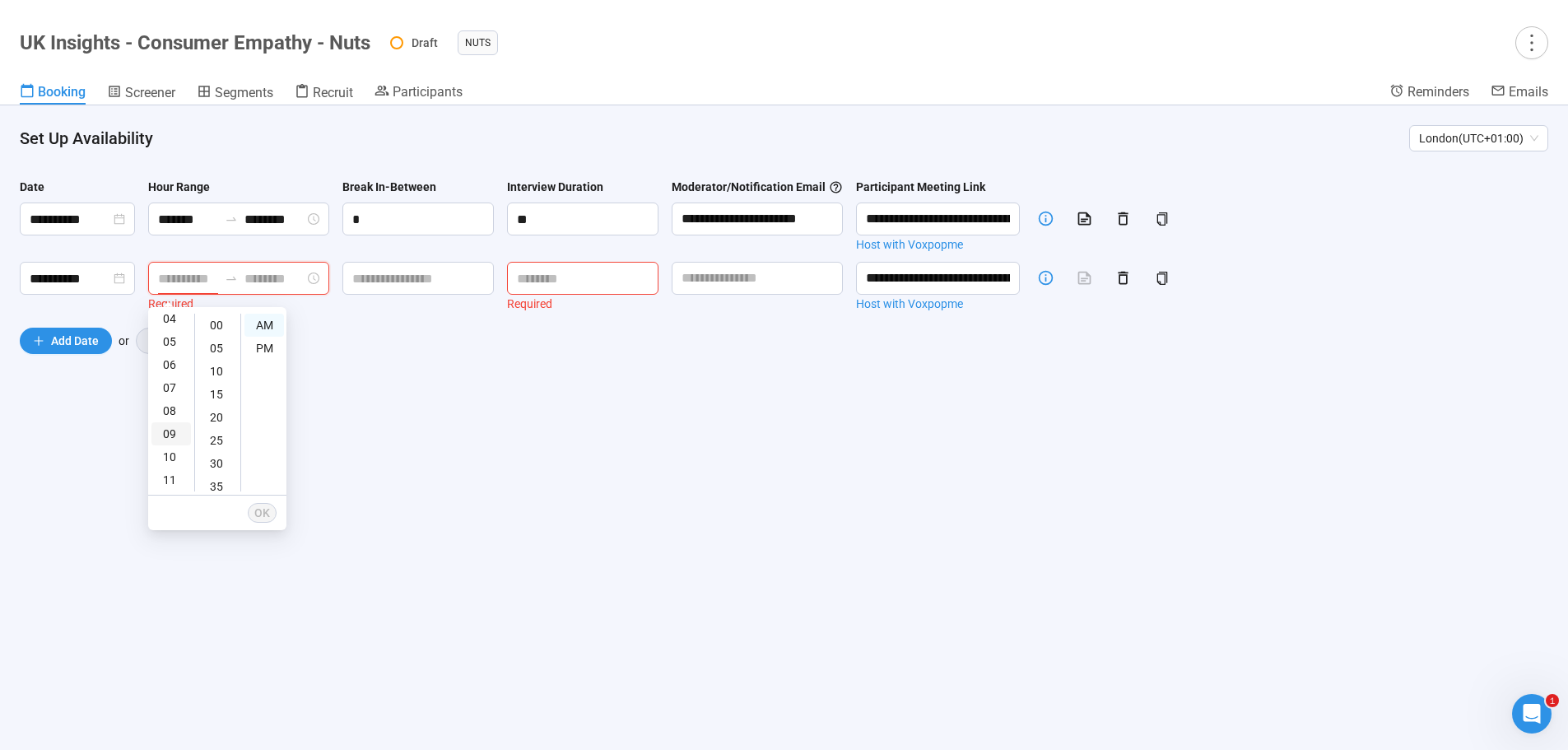 type on "*******" 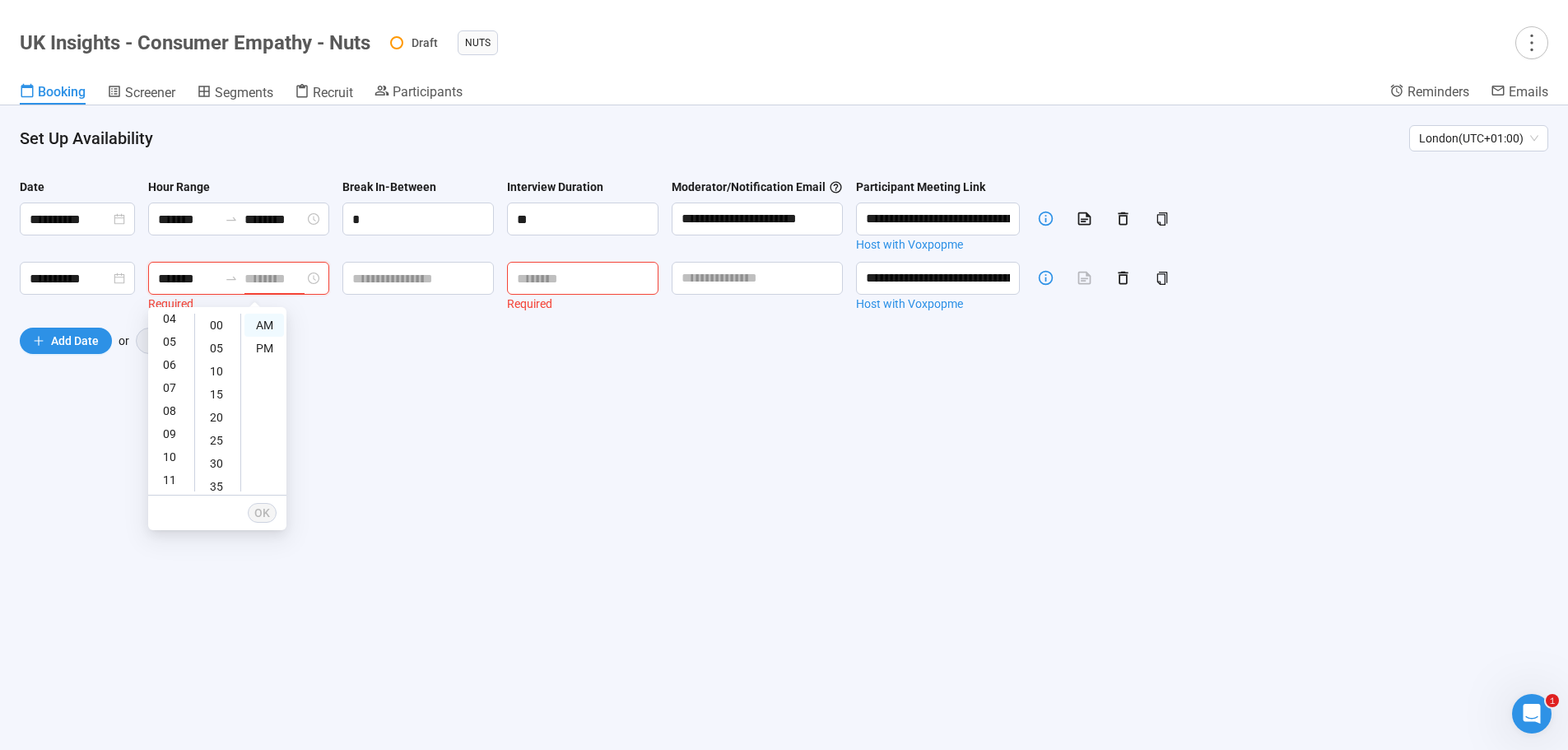 click at bounding box center [274, 278] 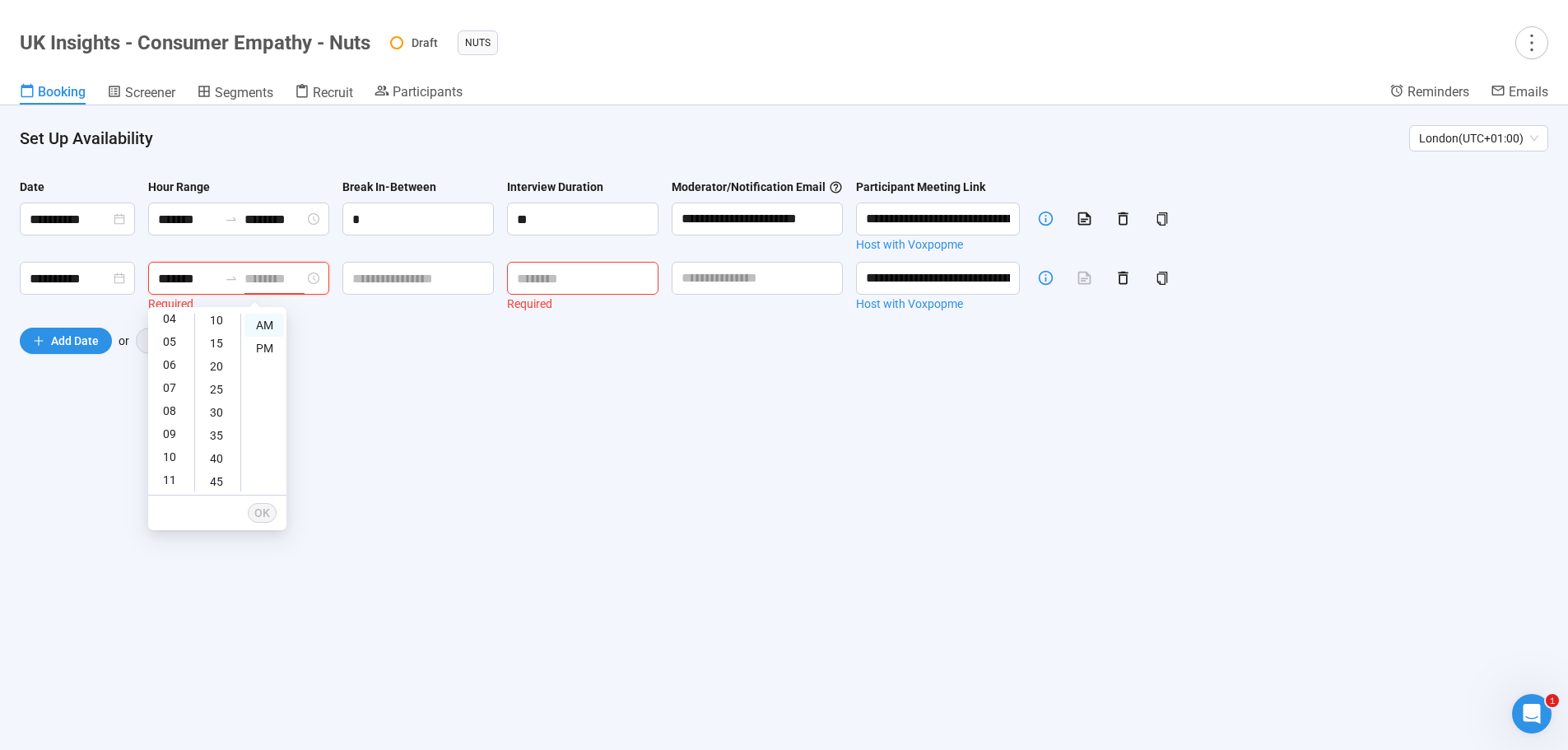 scroll, scrollTop: 99, scrollLeft: 0, axis: vertical 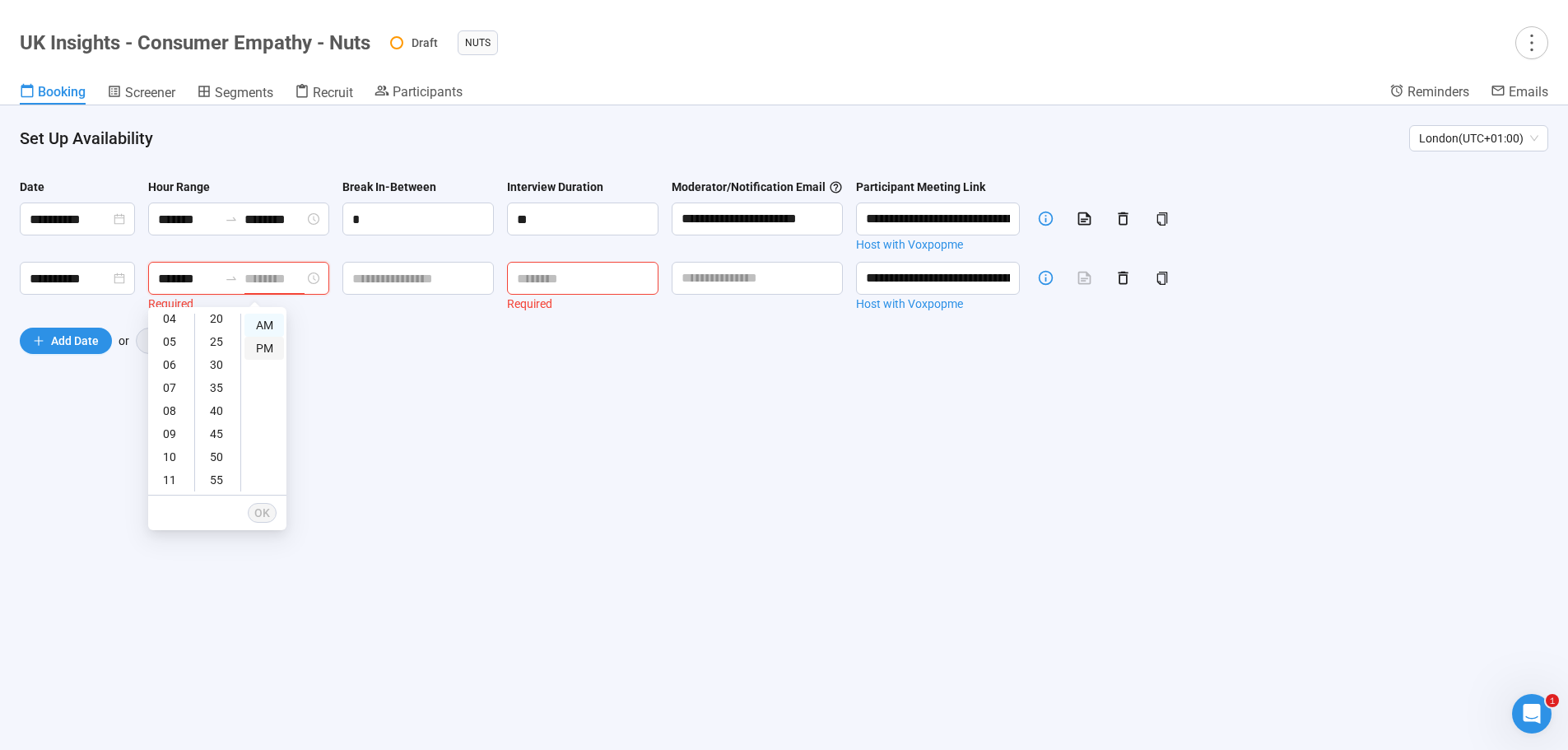 click on "PM" at bounding box center [264, 348] 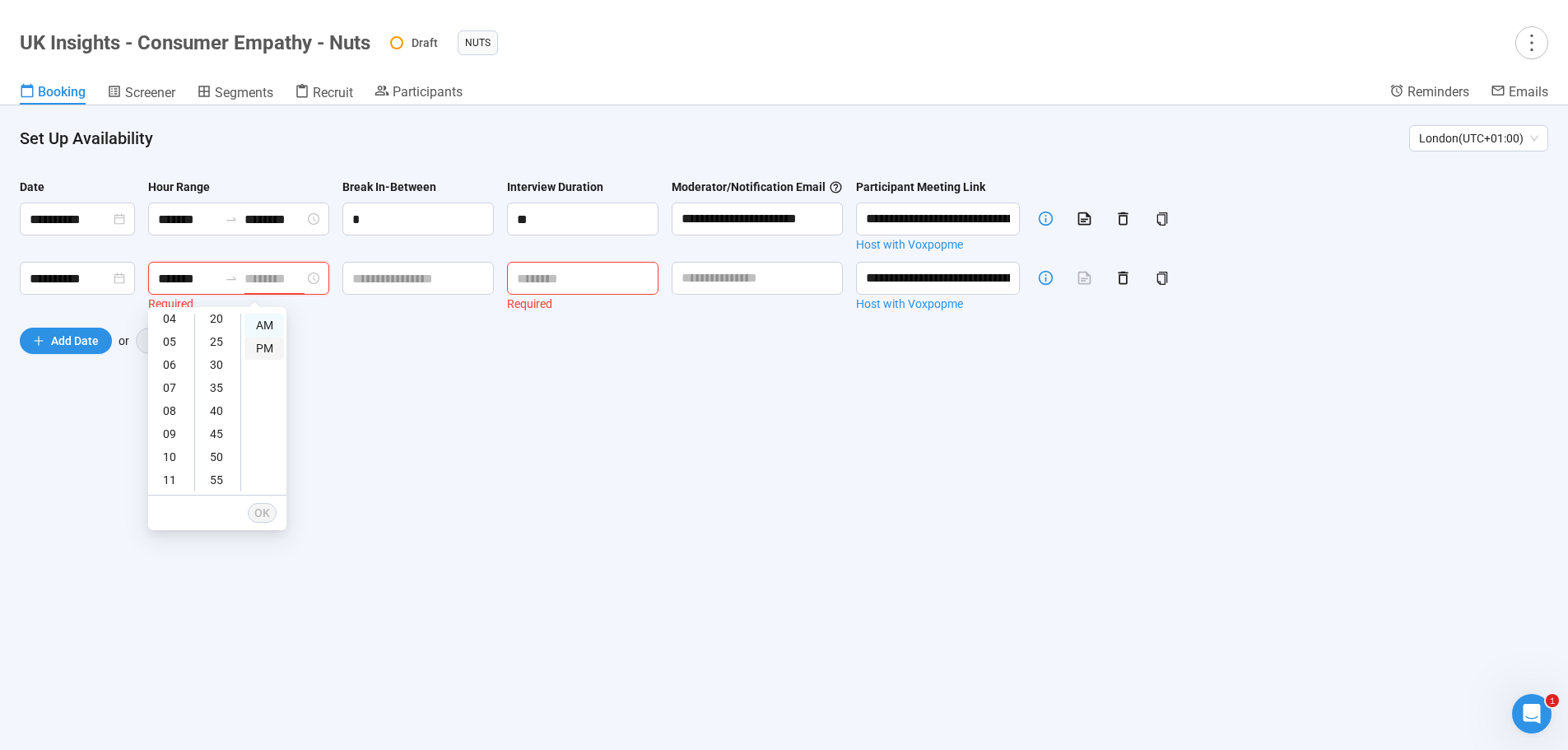 type on "********" 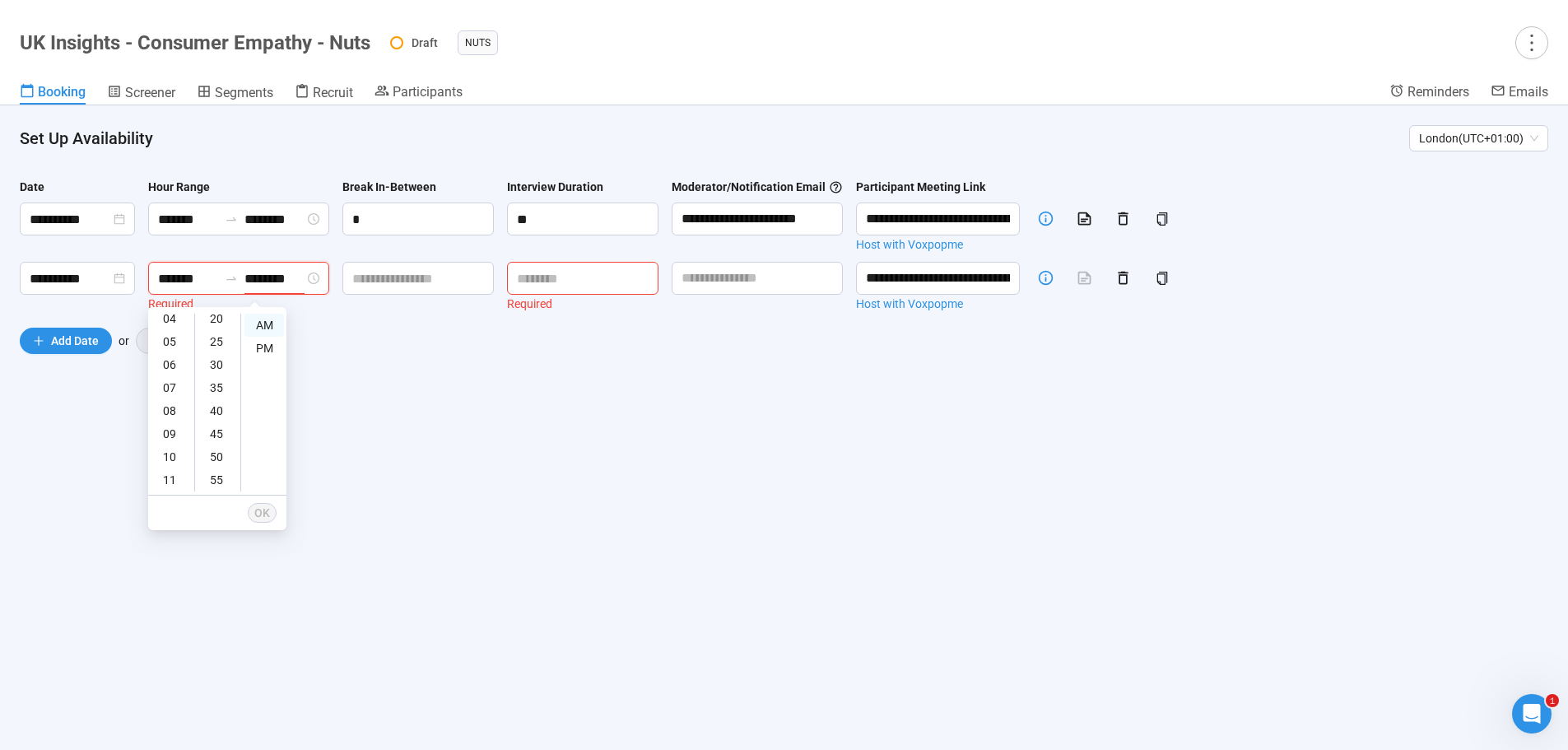 scroll, scrollTop: 33, scrollLeft: 0, axis: vertical 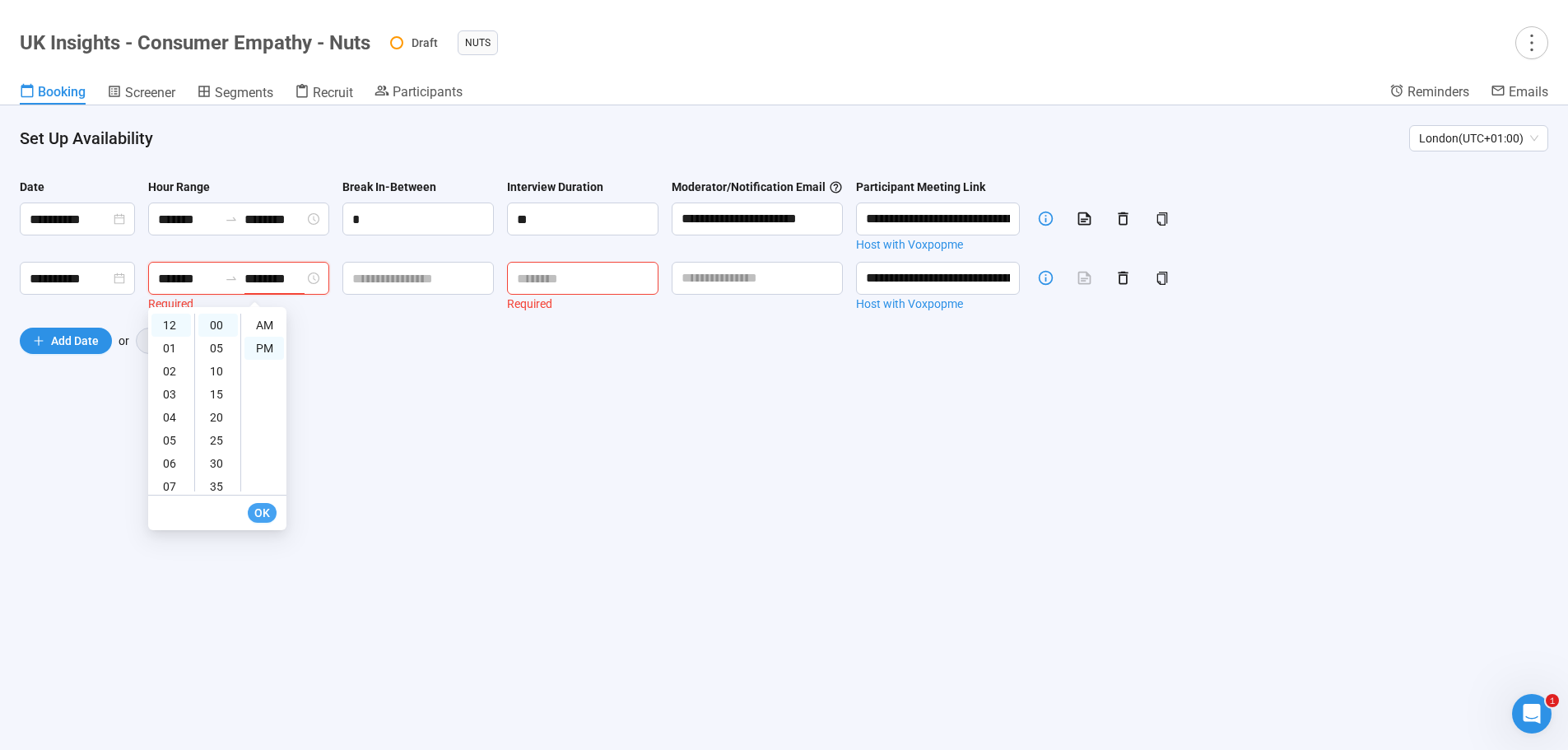click on "OK" at bounding box center [262, 513] 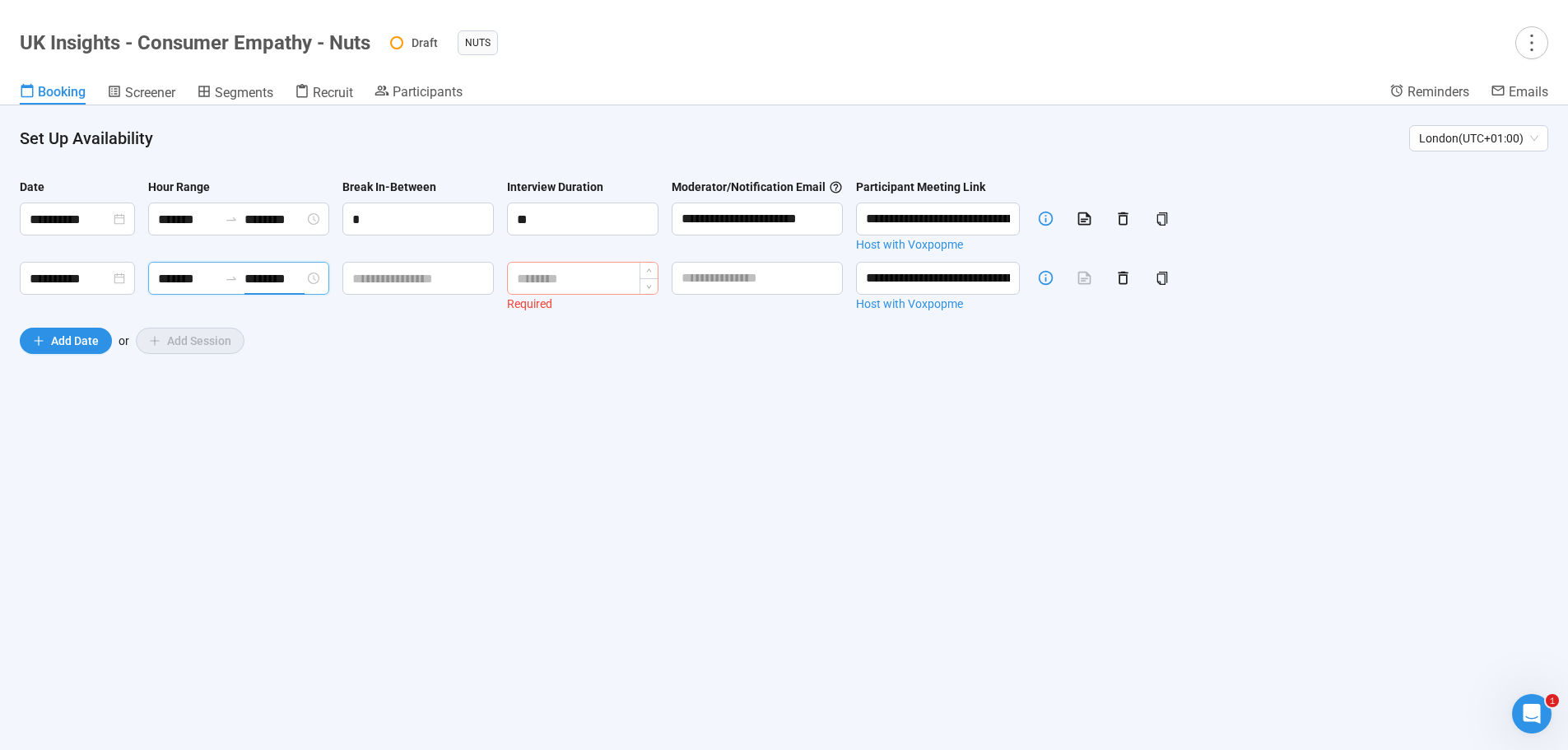 click at bounding box center (583, 278) 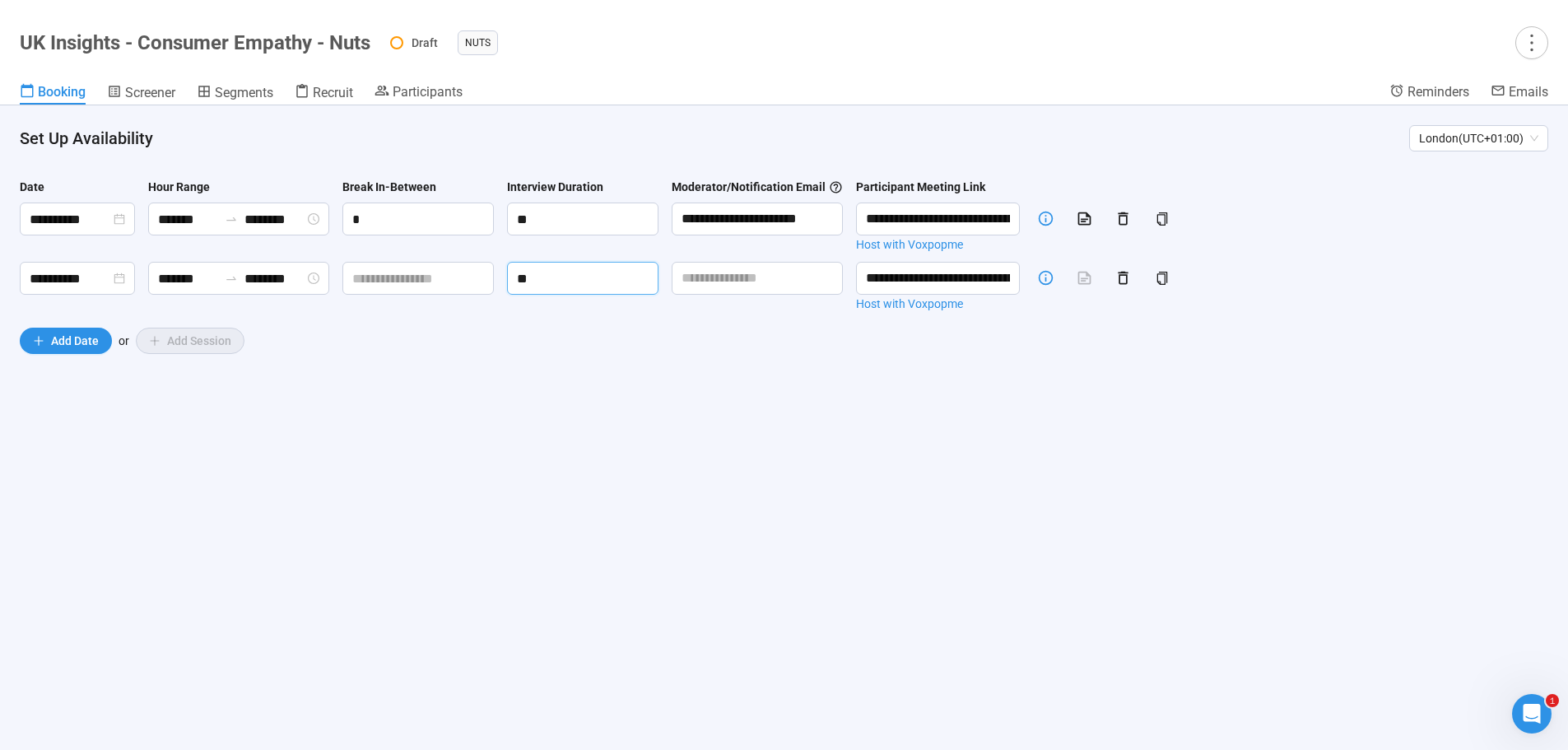 type on "**" 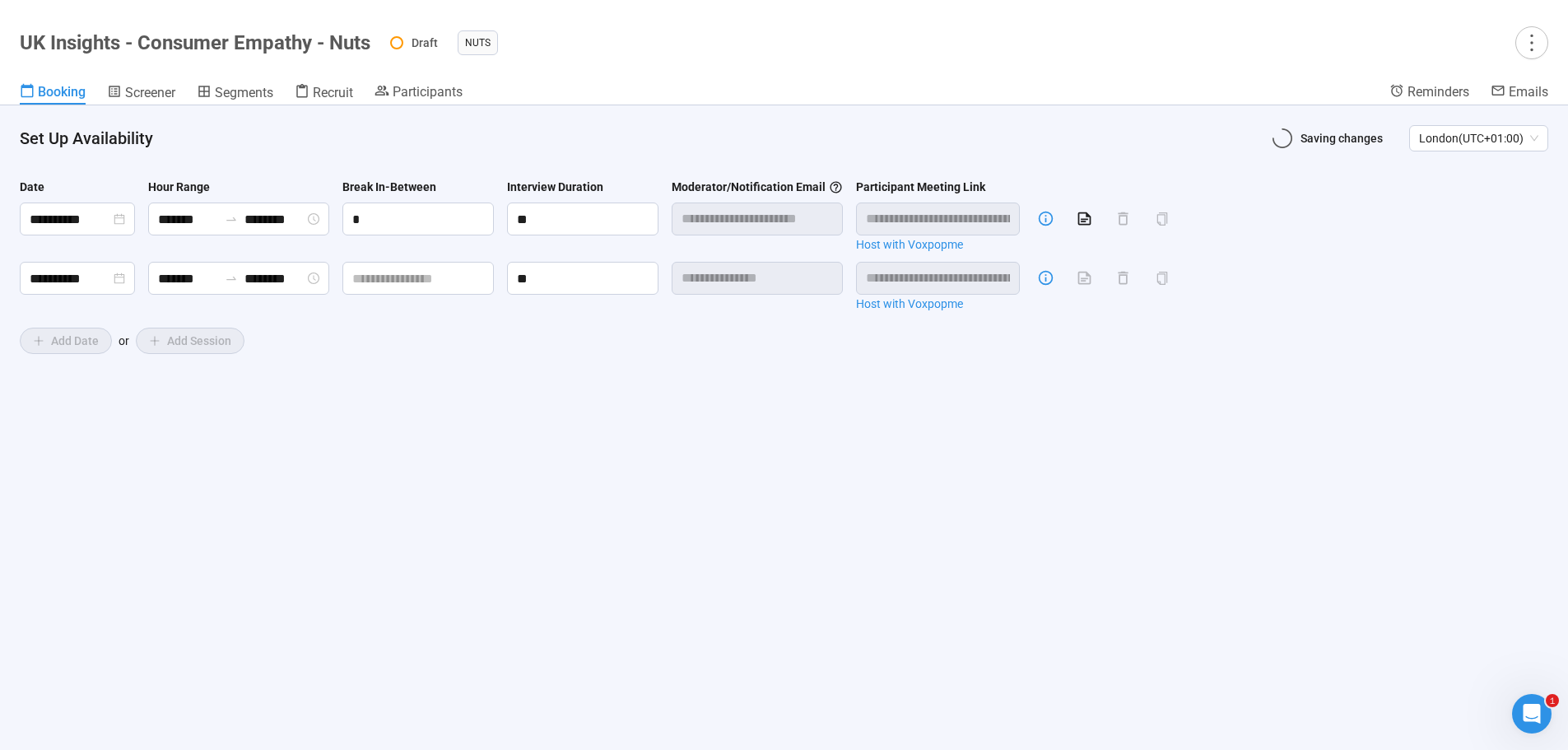 click on "**********" at bounding box center (784, 276) 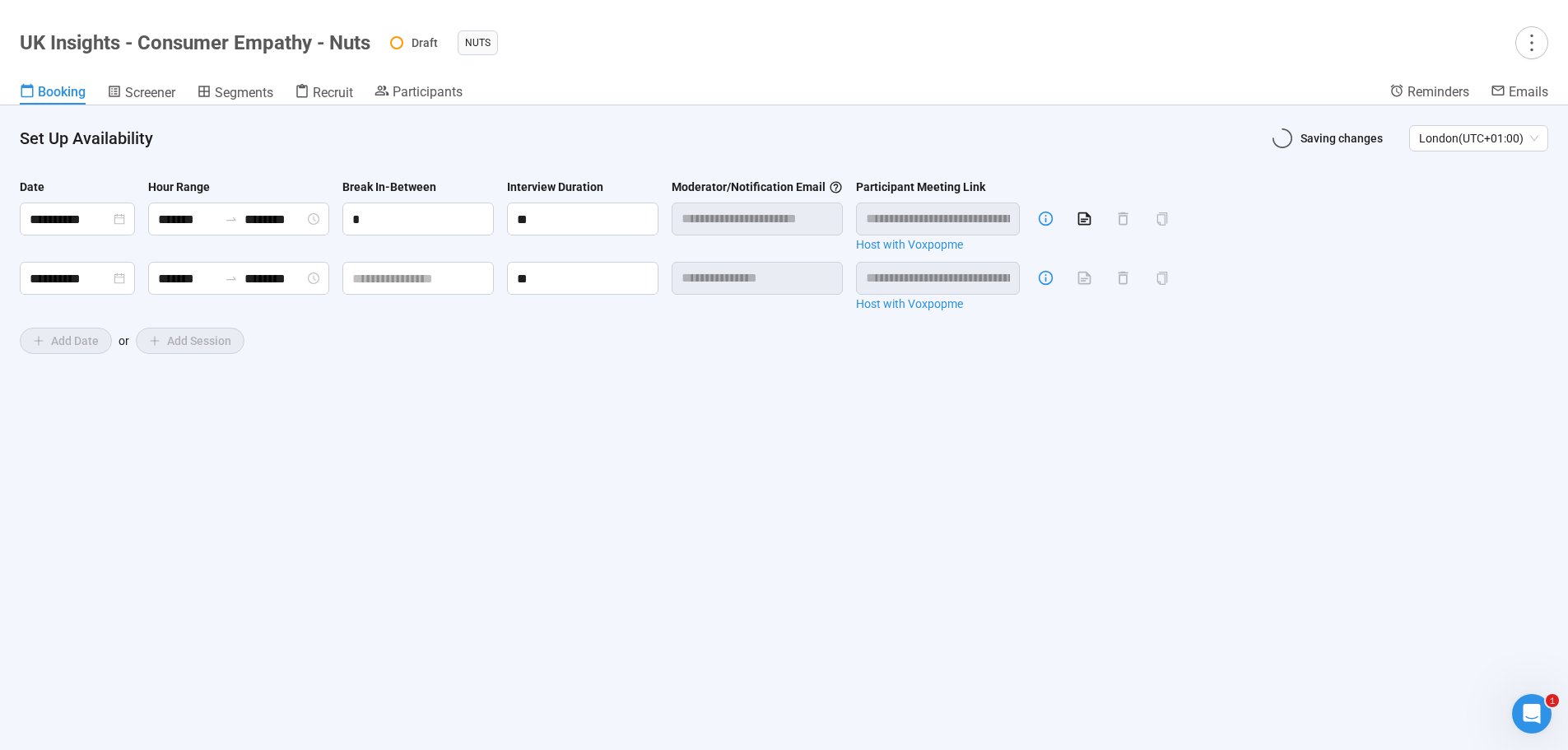 type on "**********" 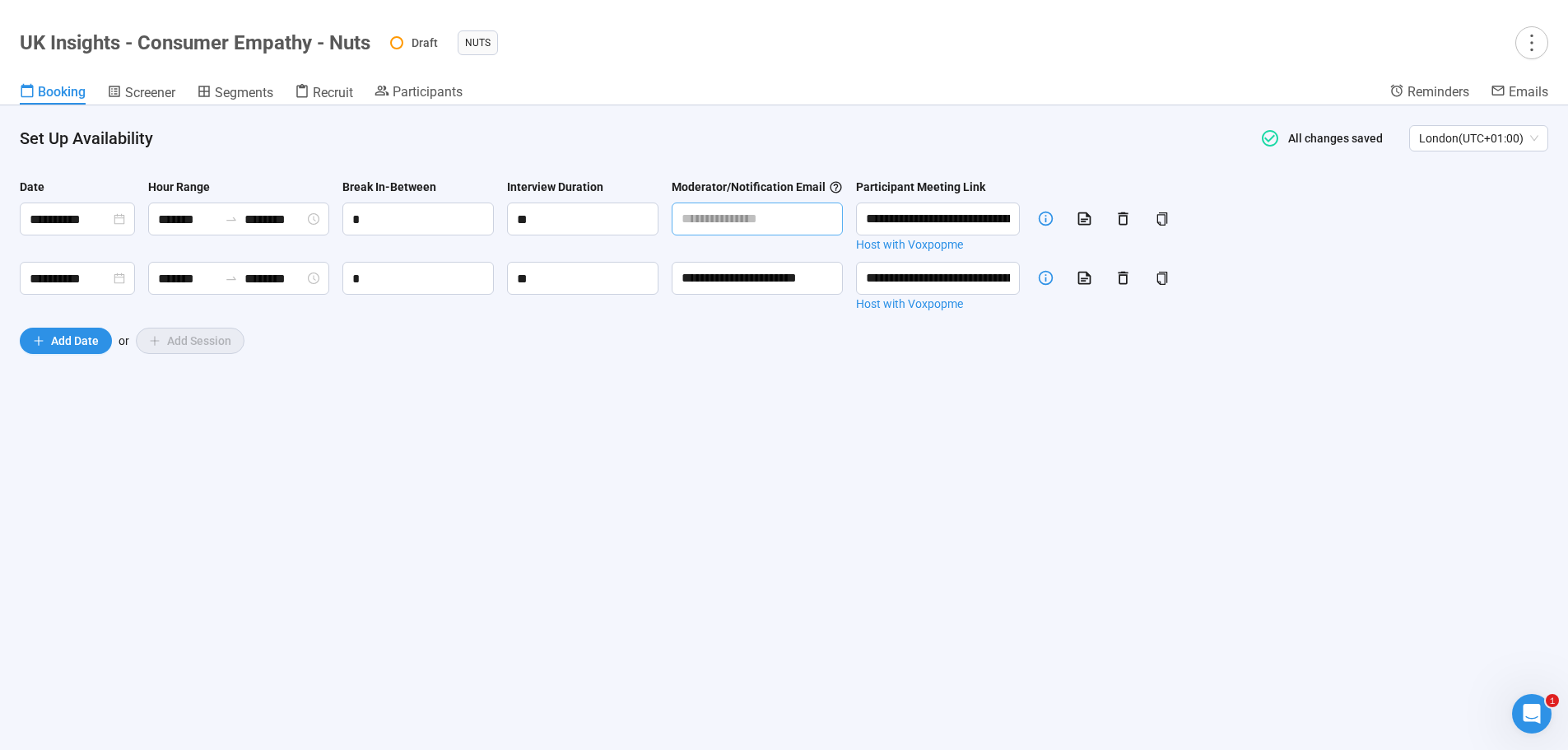 click at bounding box center (757, 219) 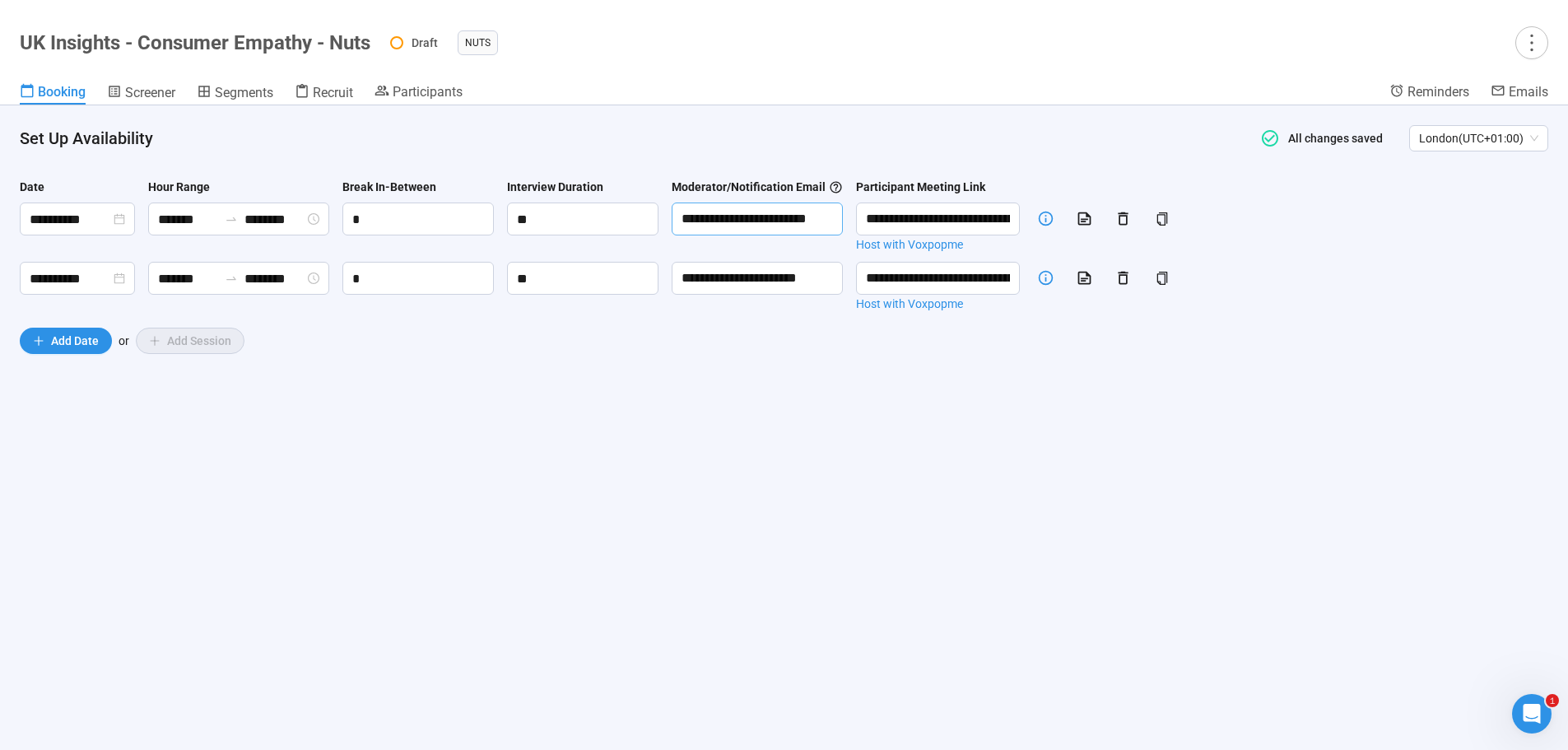 scroll, scrollTop: 0, scrollLeft: 17, axis: horizontal 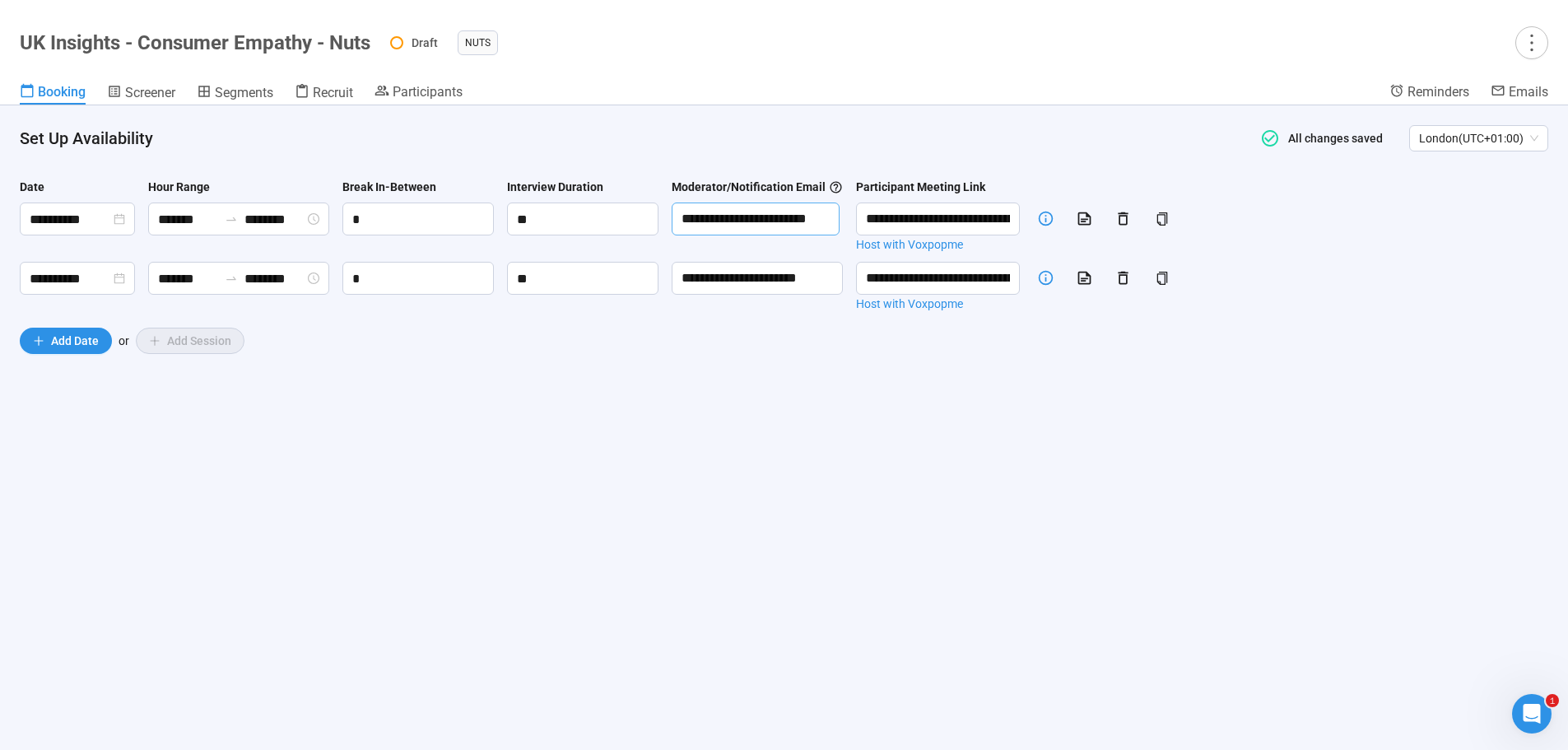 type on "**********" 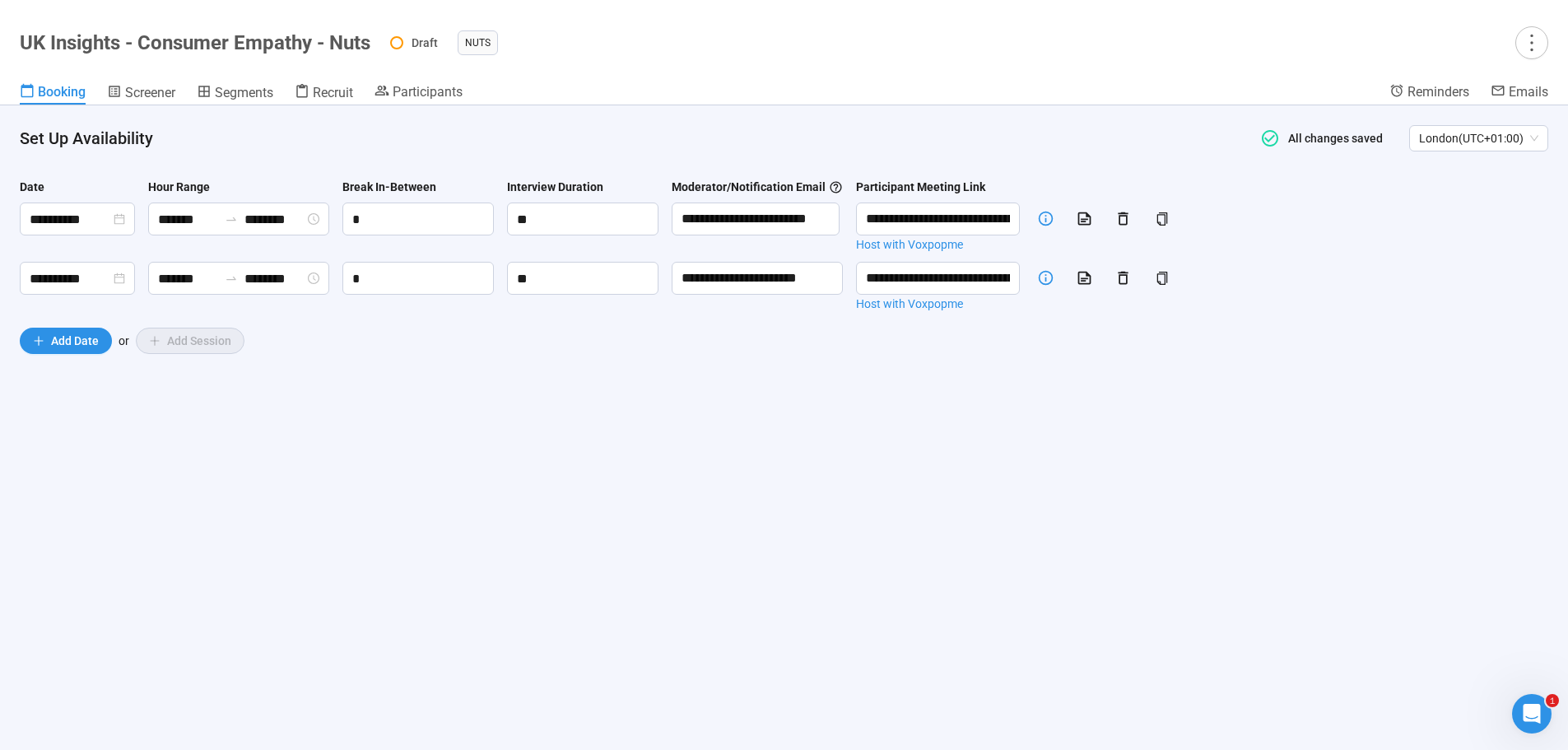 click on "**********" at bounding box center (784, 427) 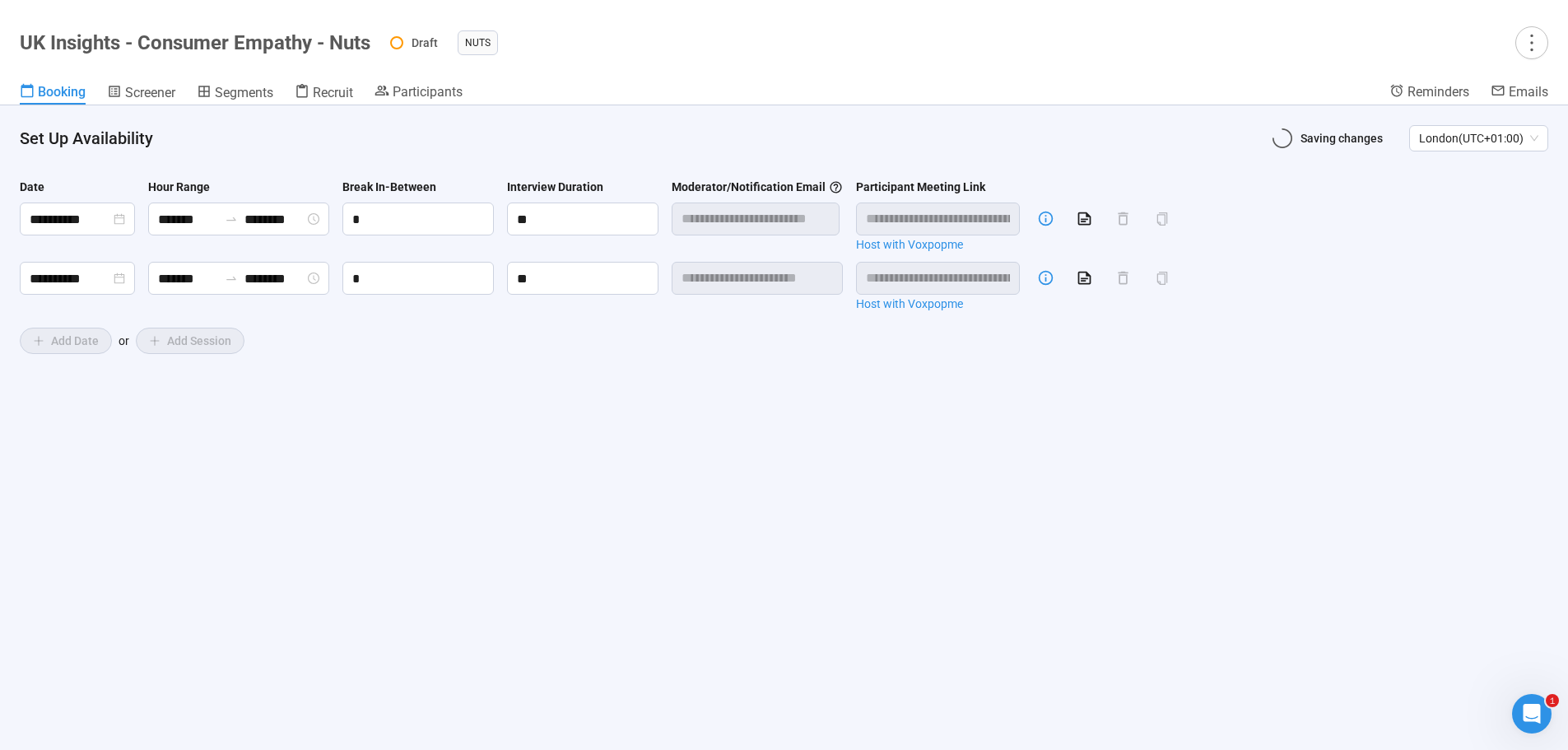 scroll, scrollTop: 0, scrollLeft: 0, axis: both 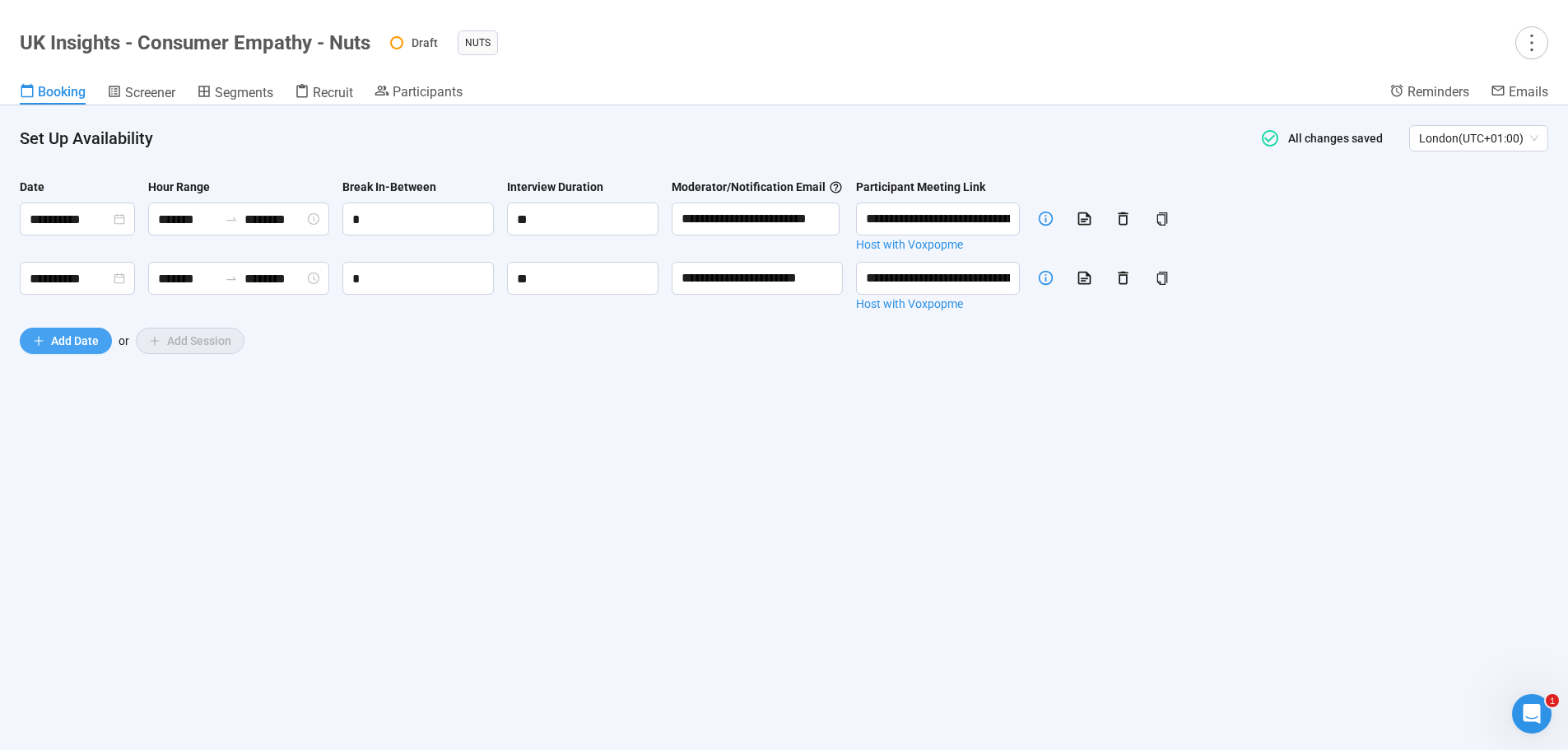 click on "Add Date" at bounding box center [75, 341] 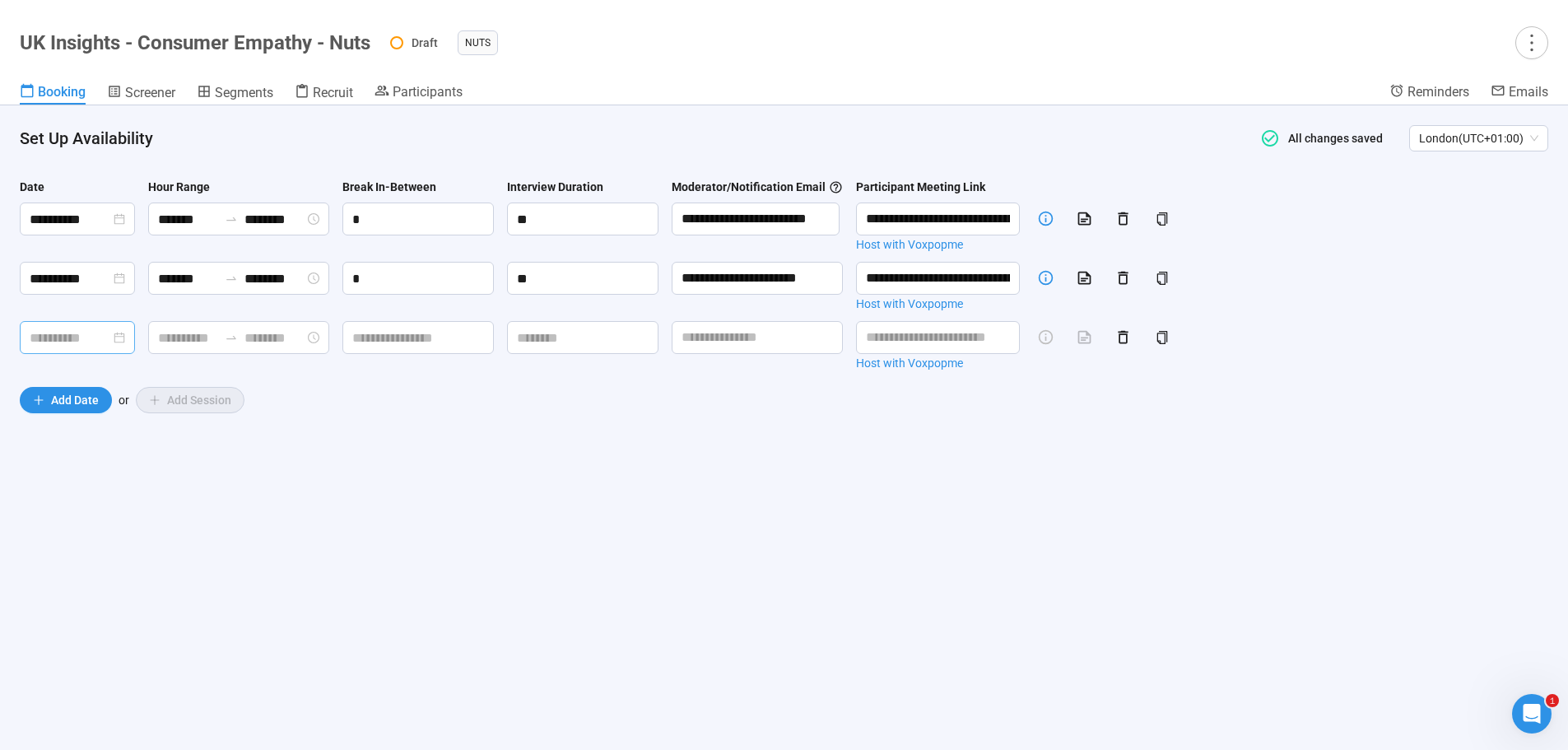 click at bounding box center [77, 338] 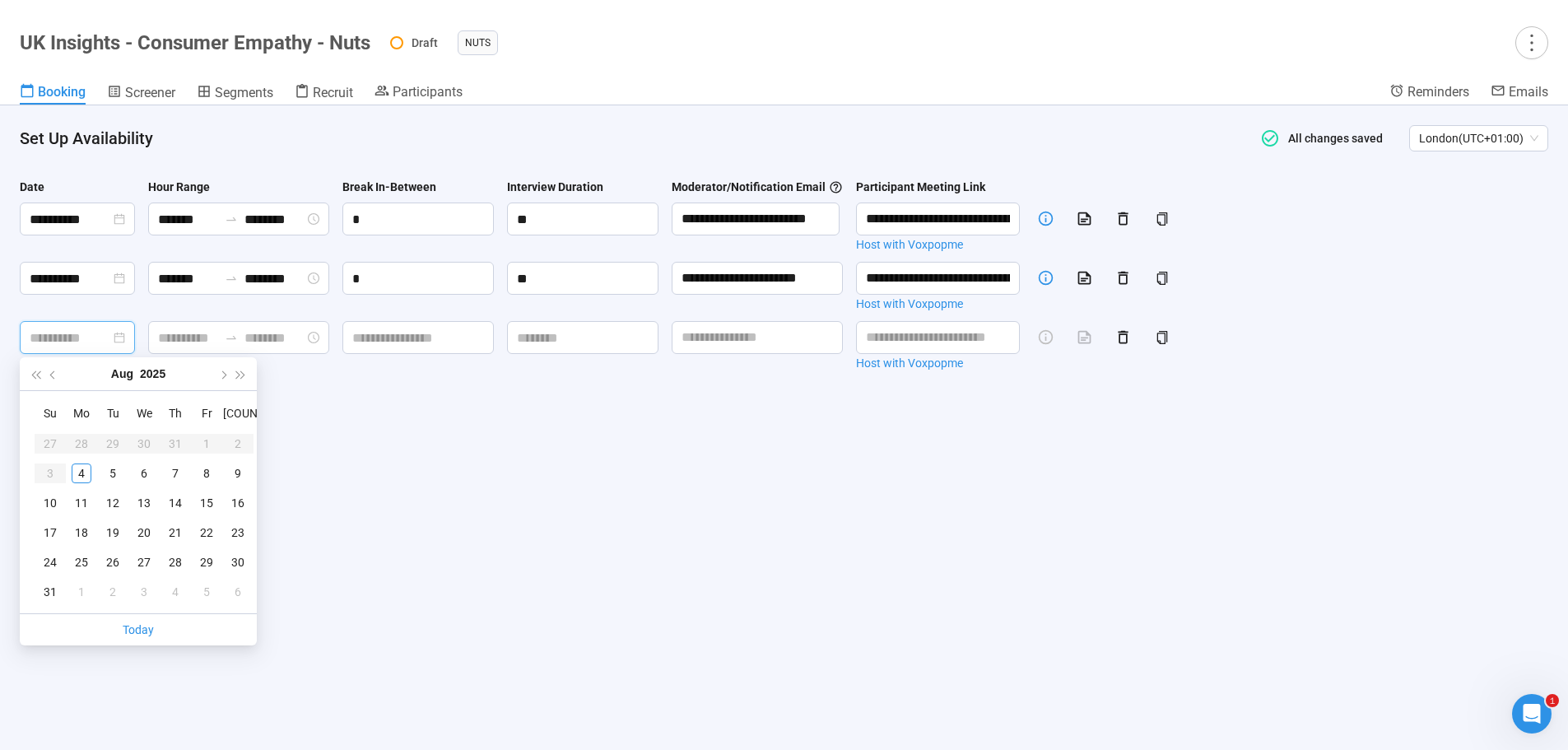 type on "**********" 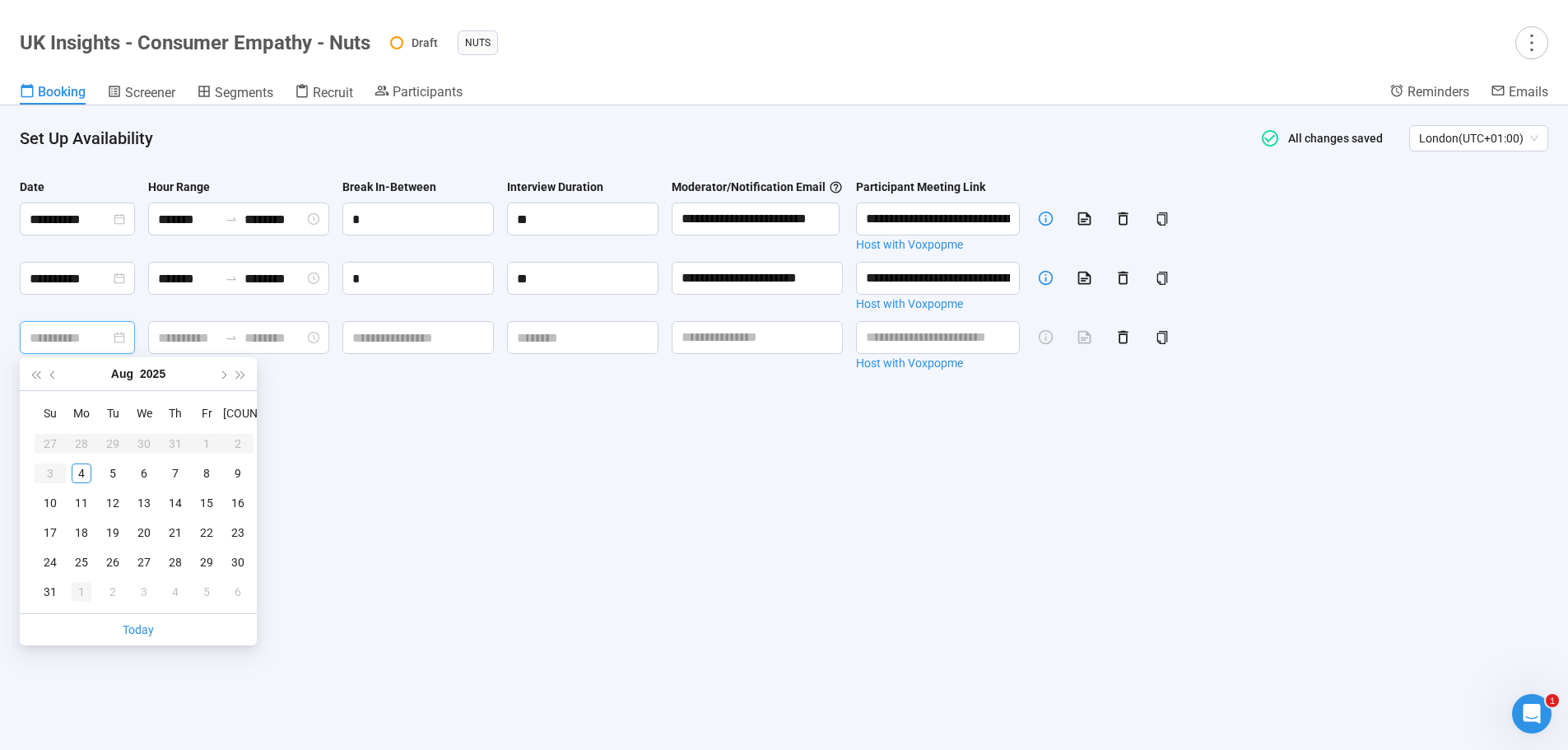 click on "1" at bounding box center (81, 592) 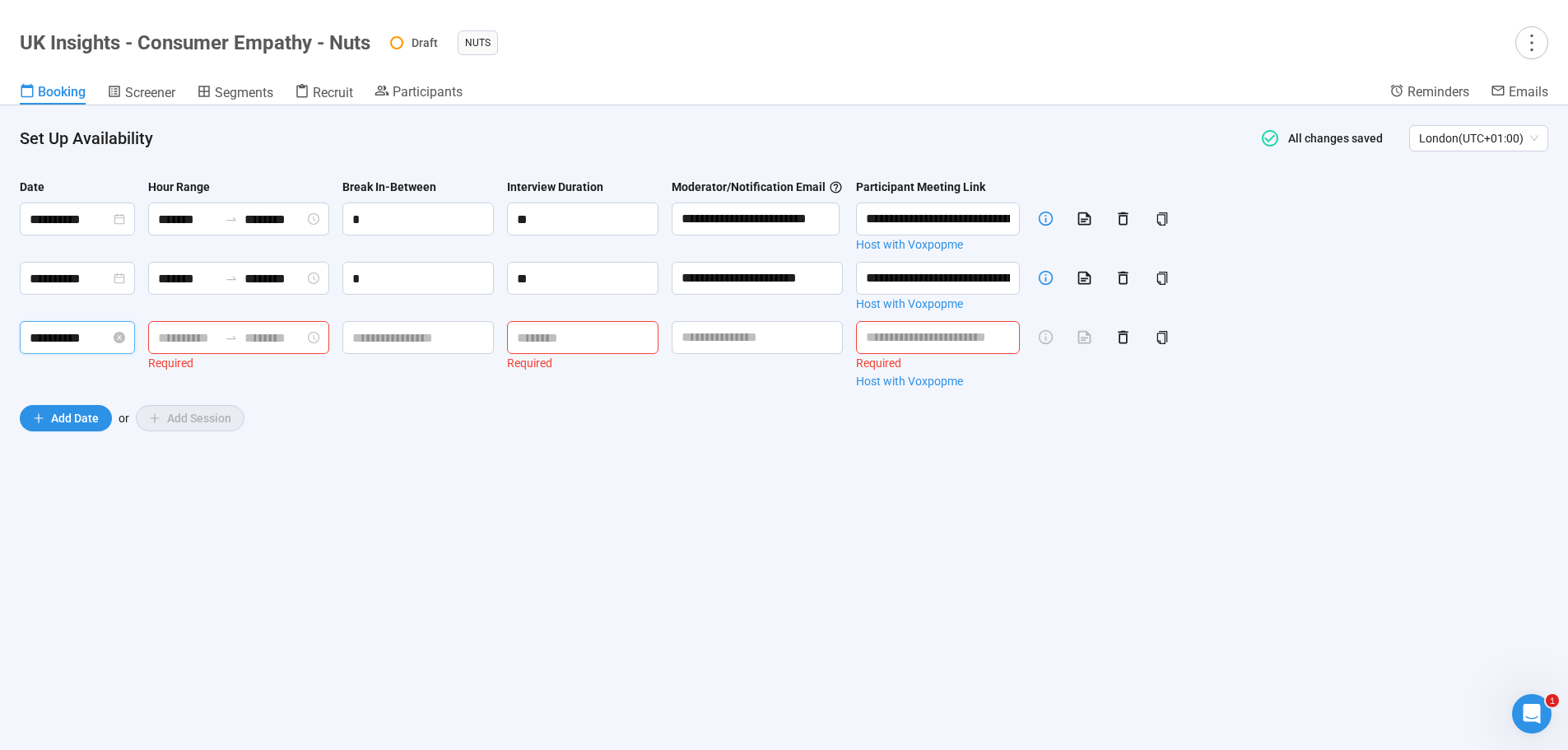 click on "**********" at bounding box center [70, 338] 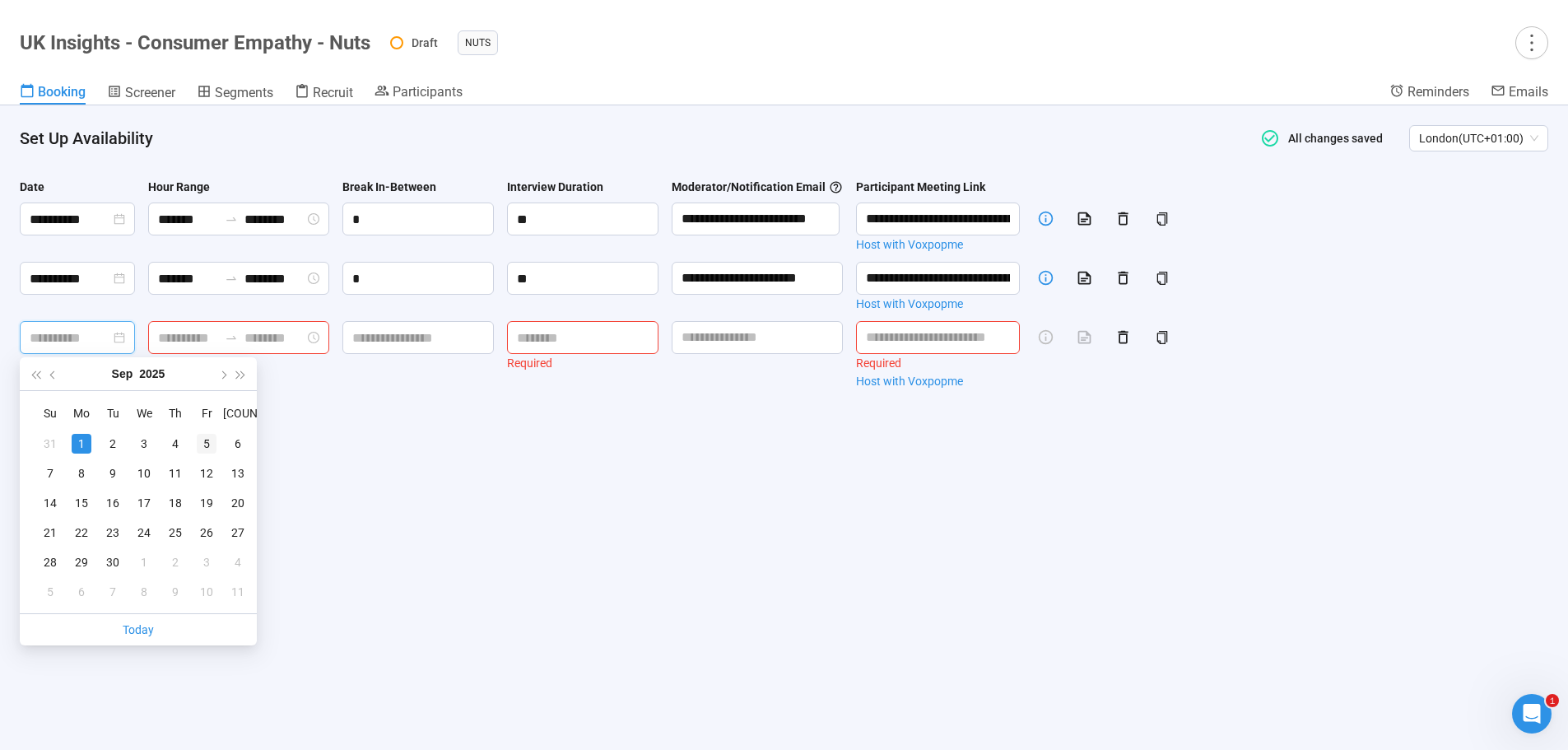 type on "**********" 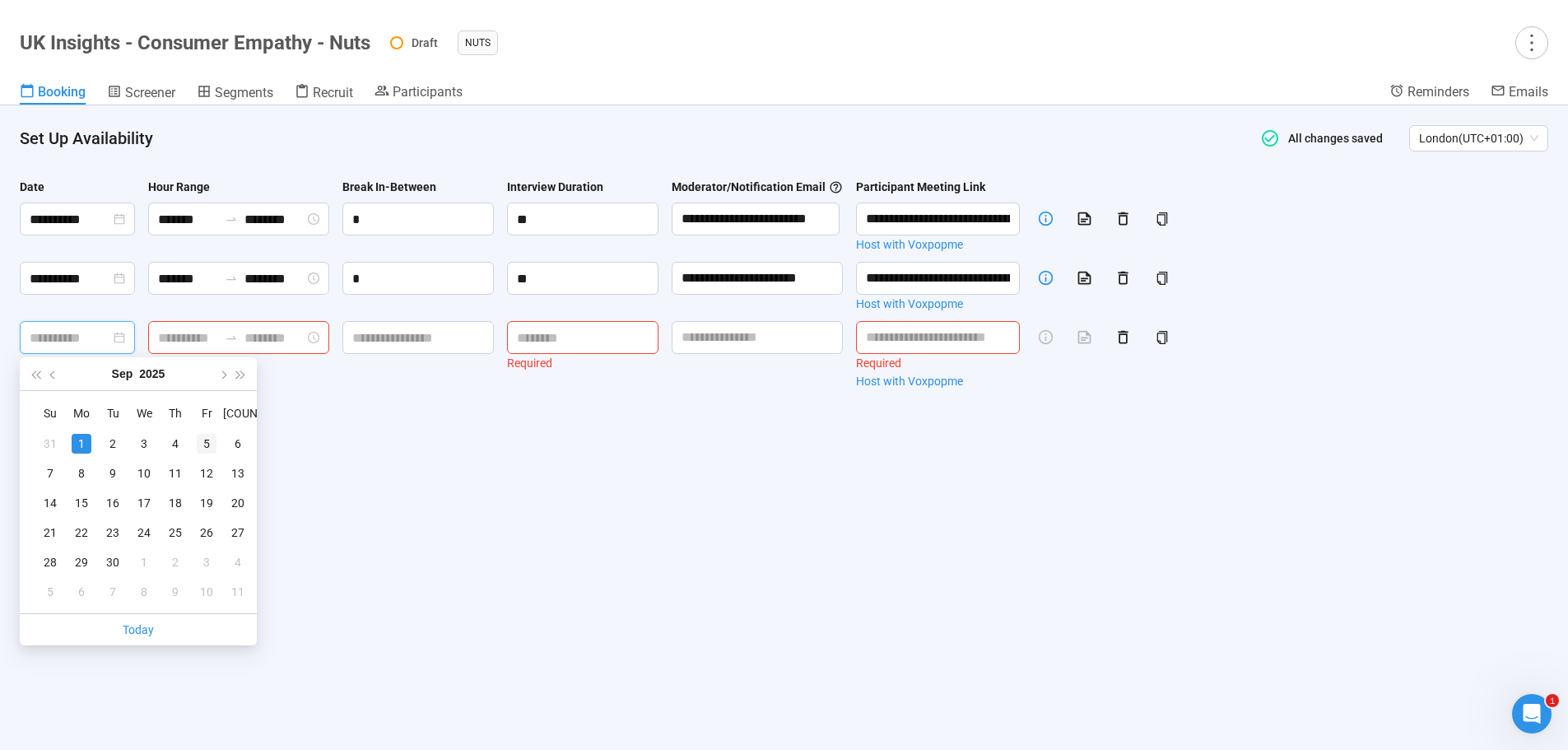 click on "5" at bounding box center (207, 444) 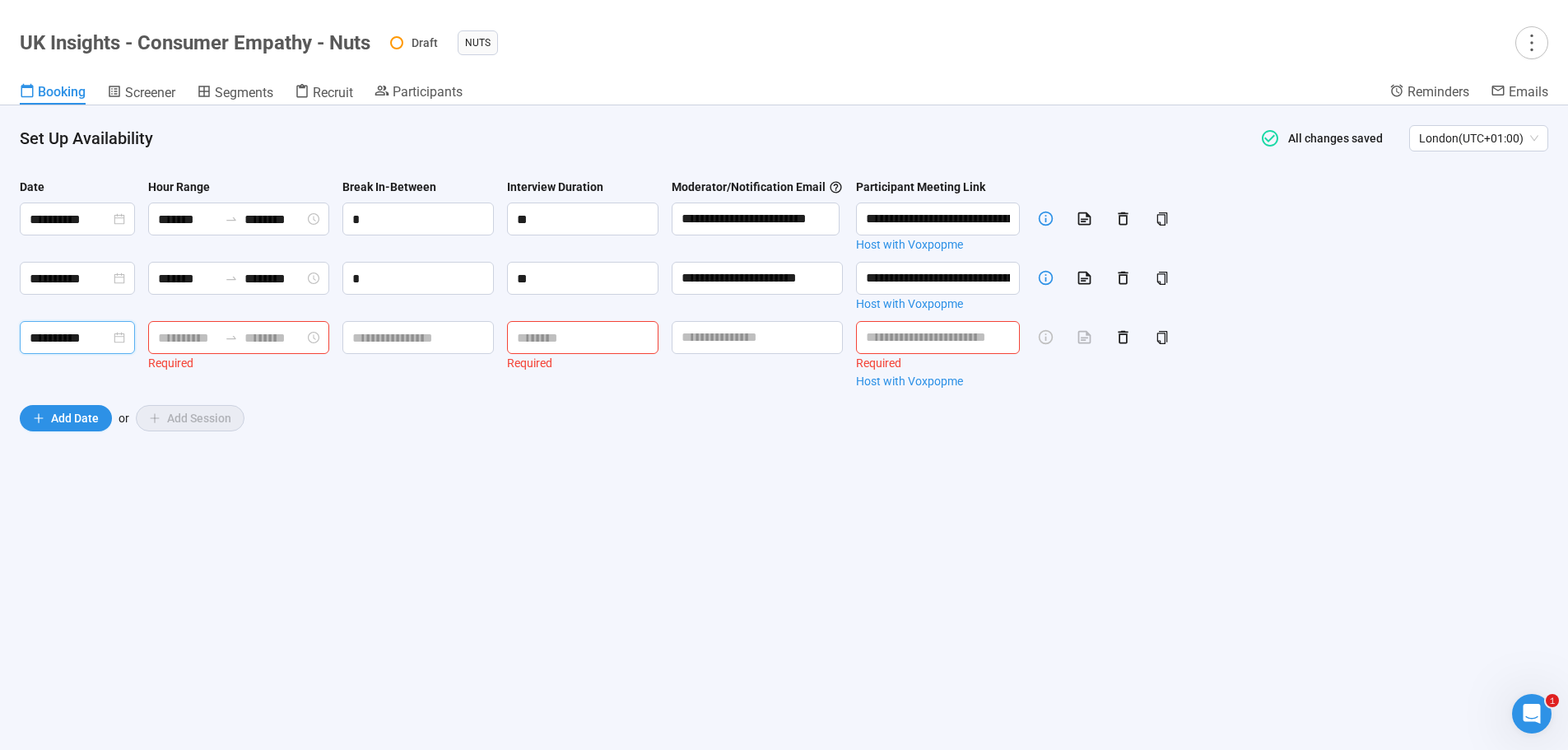 click at bounding box center (188, 338) 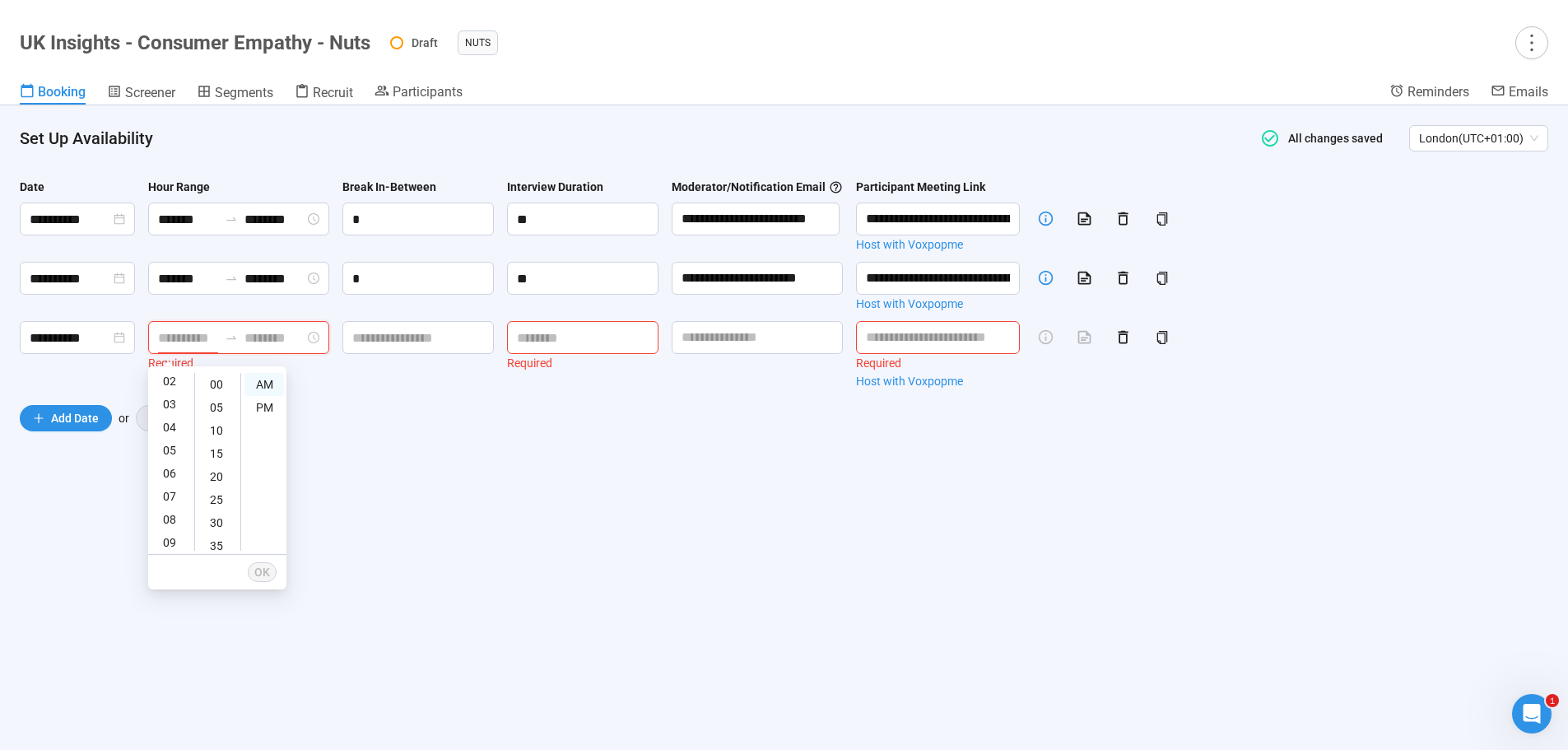 scroll, scrollTop: 99, scrollLeft: 0, axis: vertical 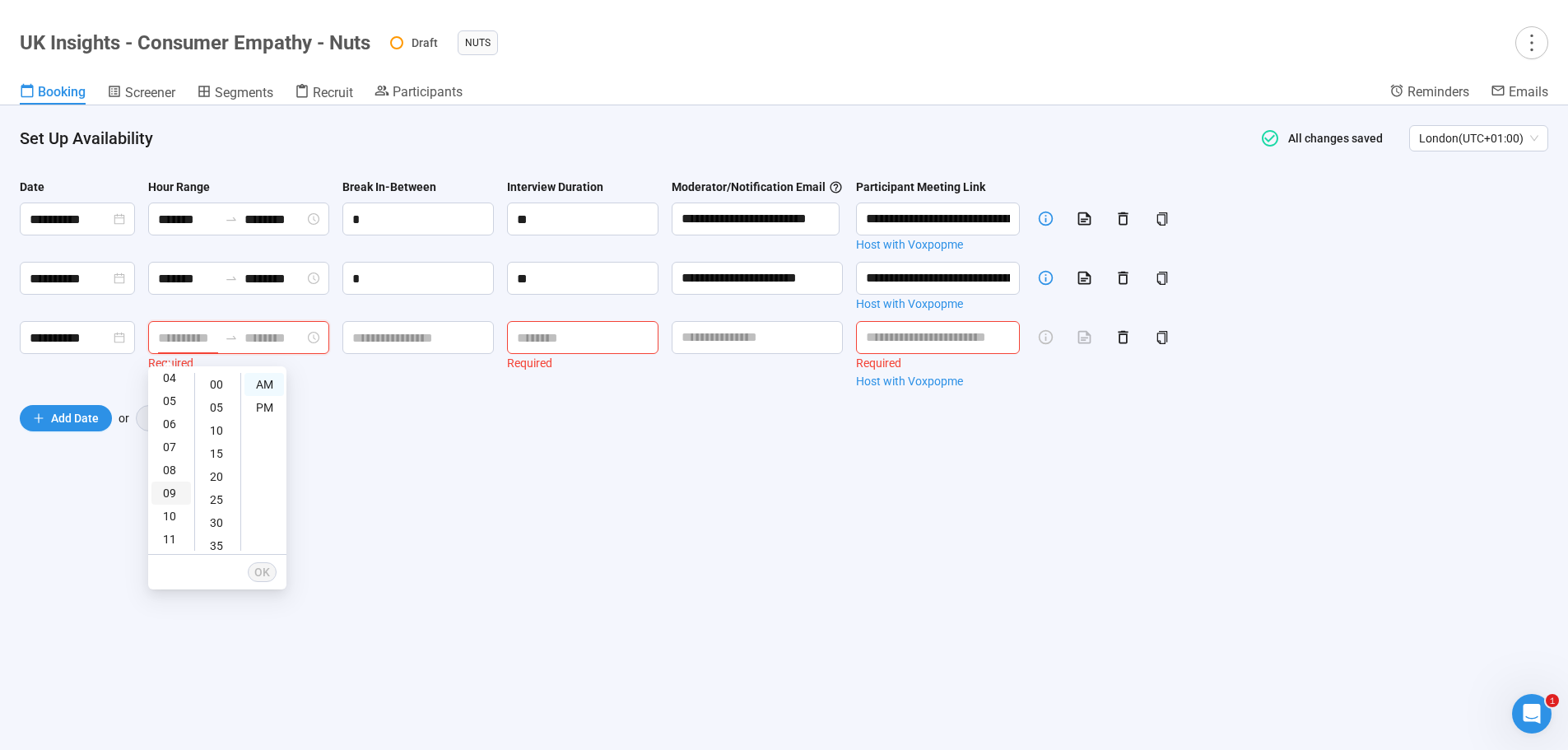 click on "09" at bounding box center (171, 493) 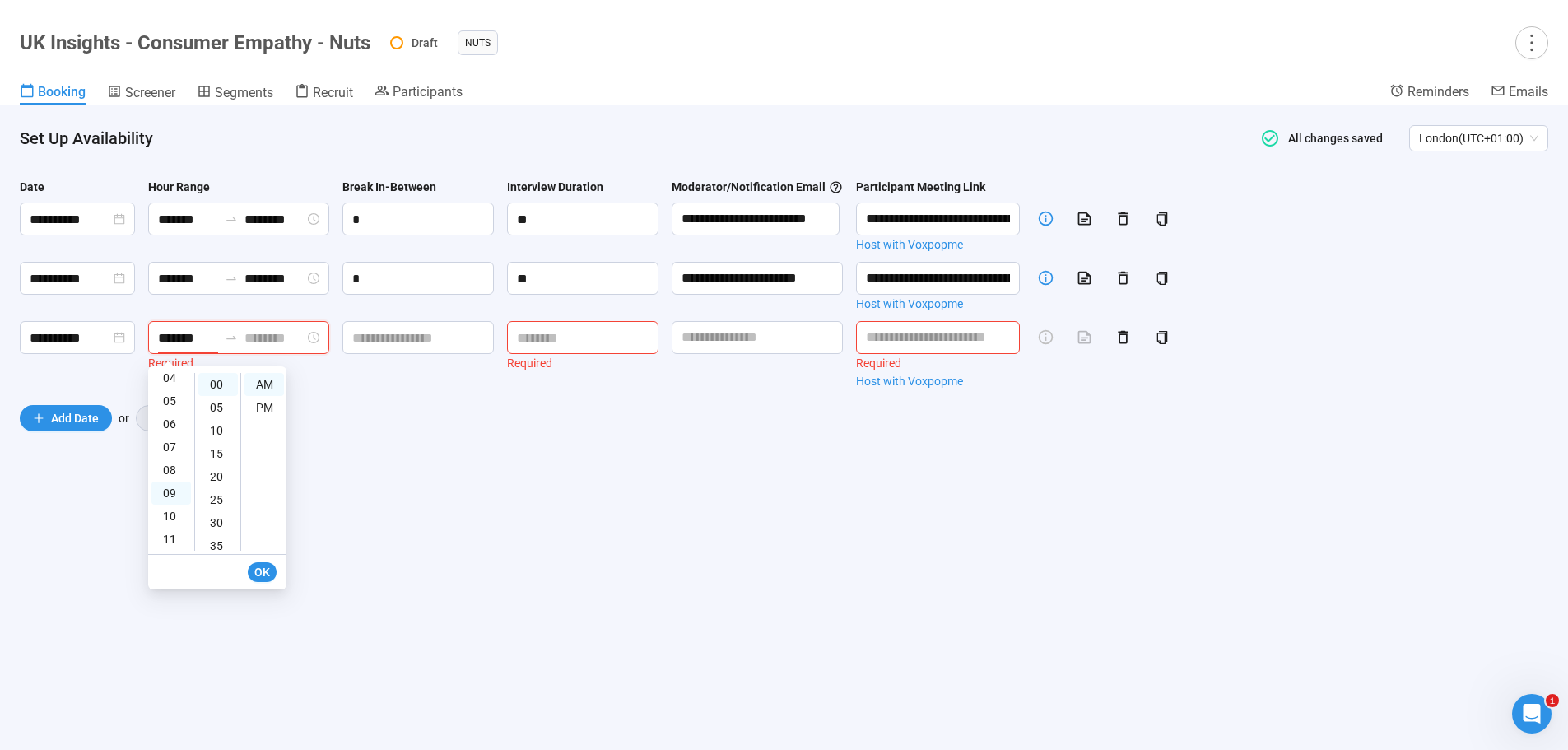 click at bounding box center (274, 338) 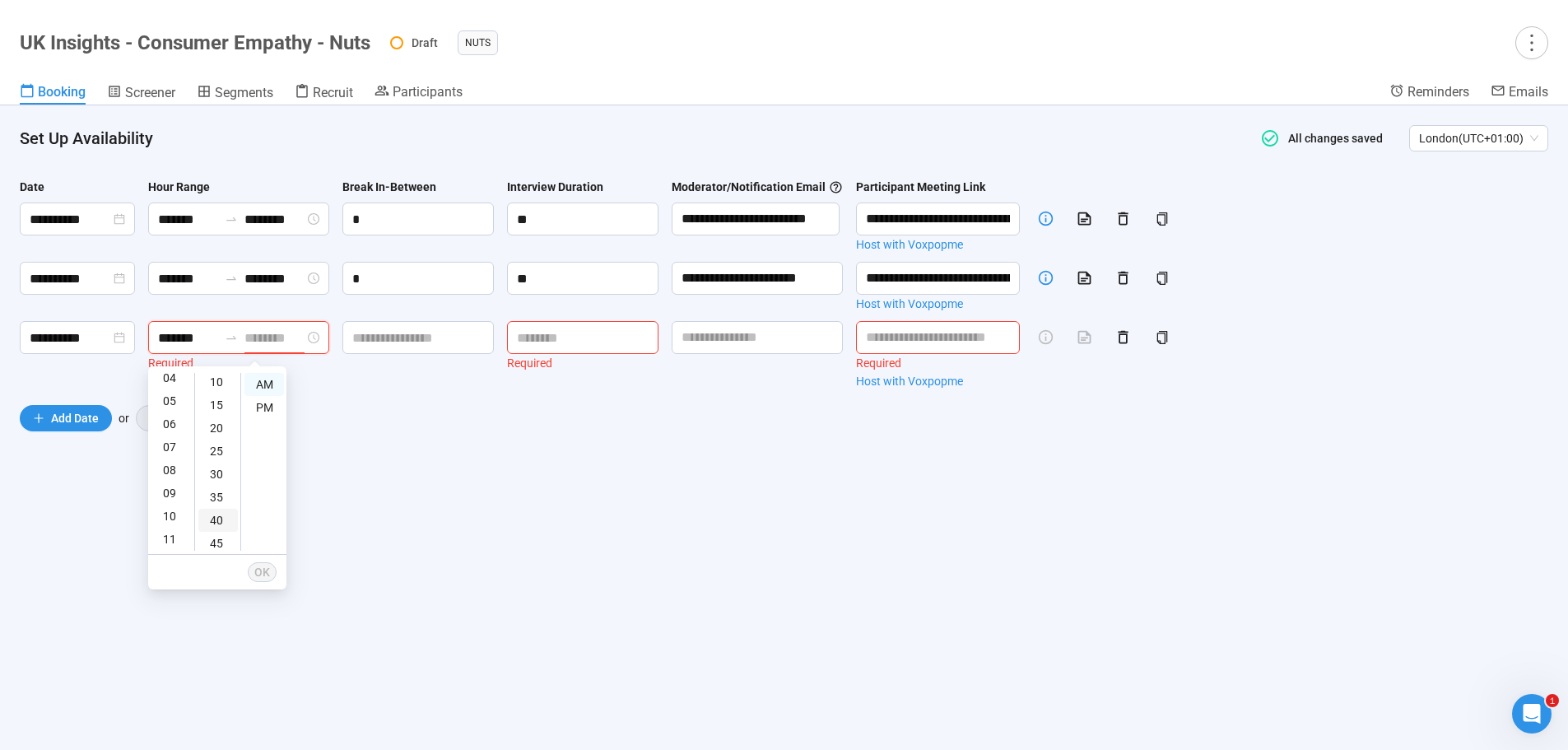 scroll, scrollTop: 99, scrollLeft: 0, axis: vertical 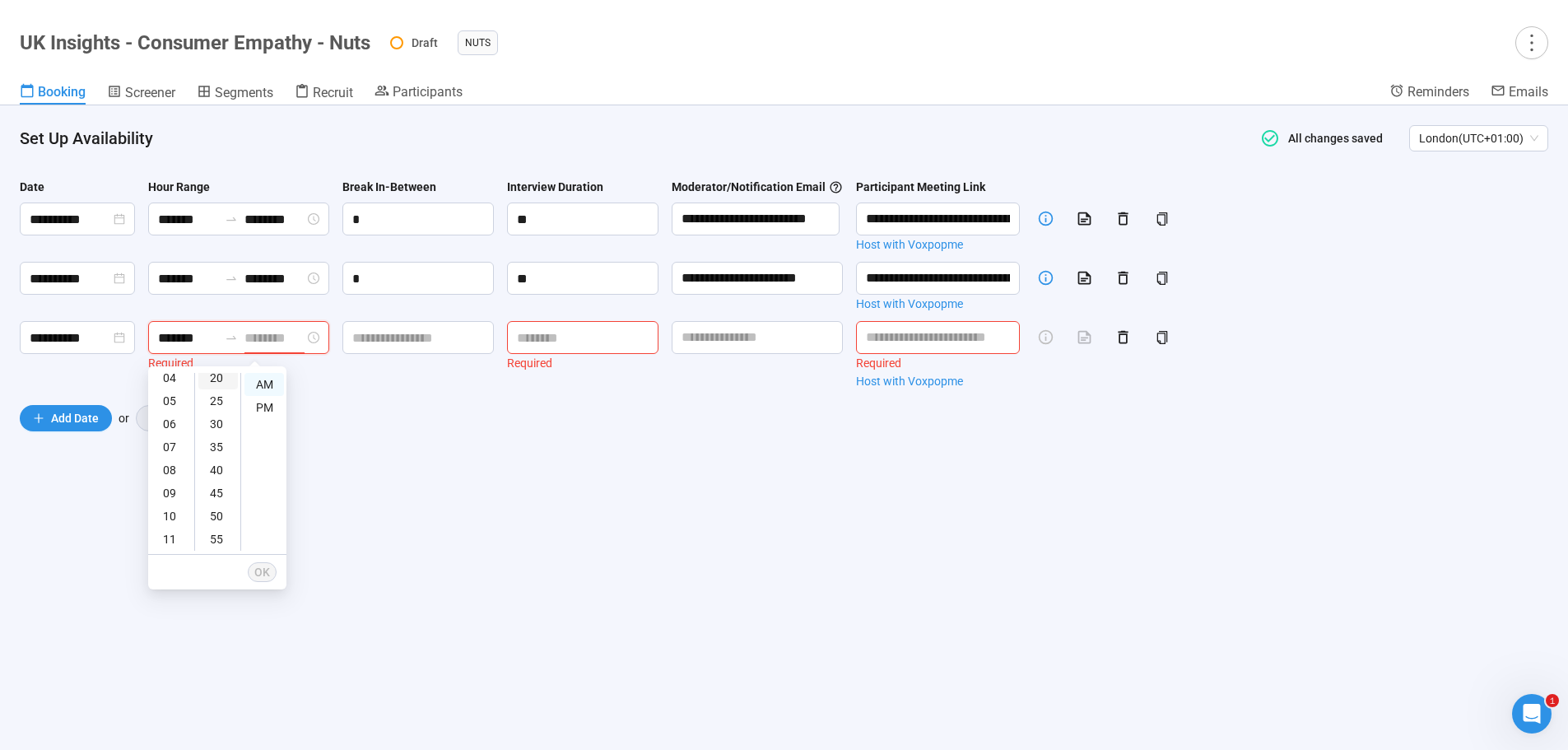 drag, startPoint x: 260, startPoint y: 407, endPoint x: 234, endPoint y: 418, distance: 28.231188 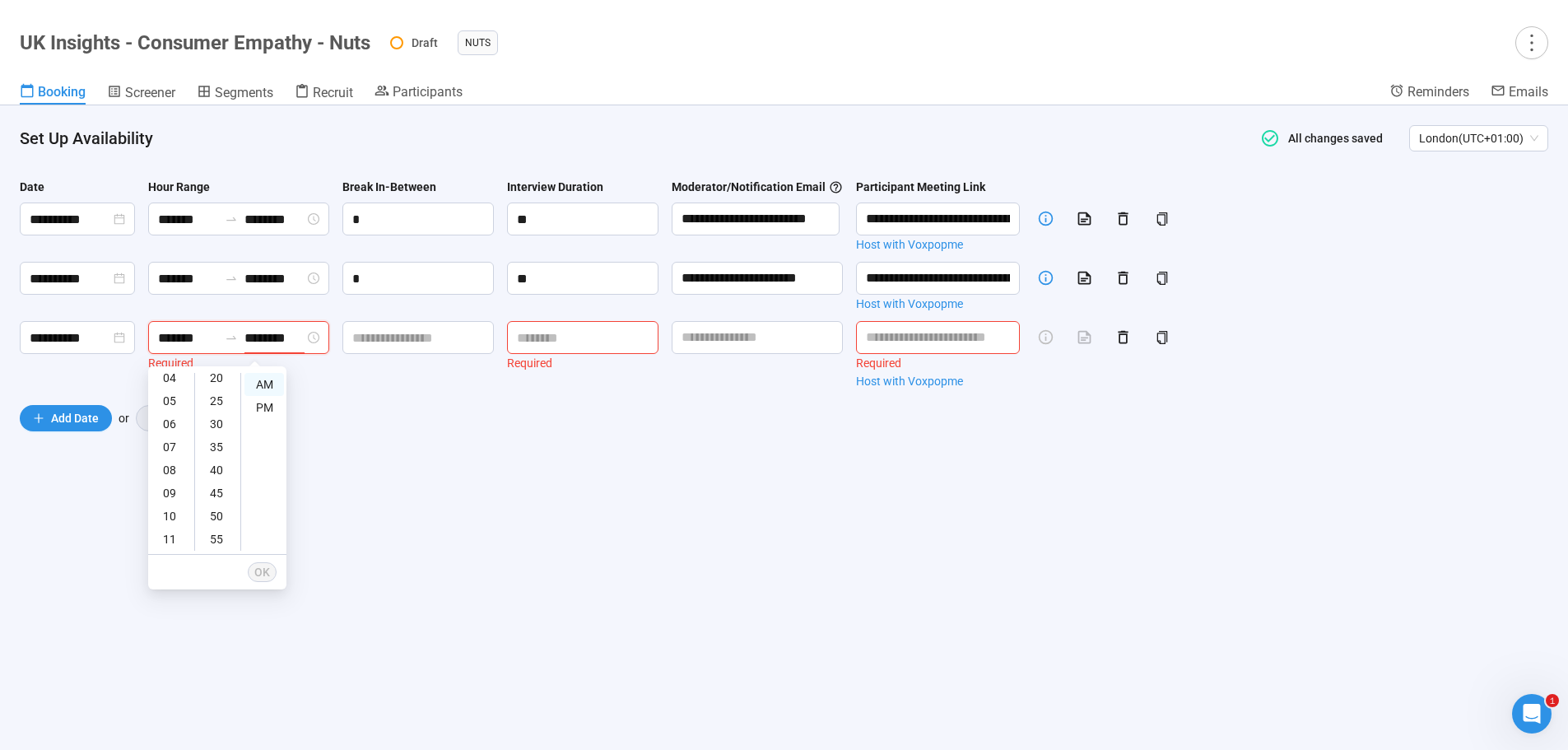 scroll, scrollTop: 33, scrollLeft: 0, axis: vertical 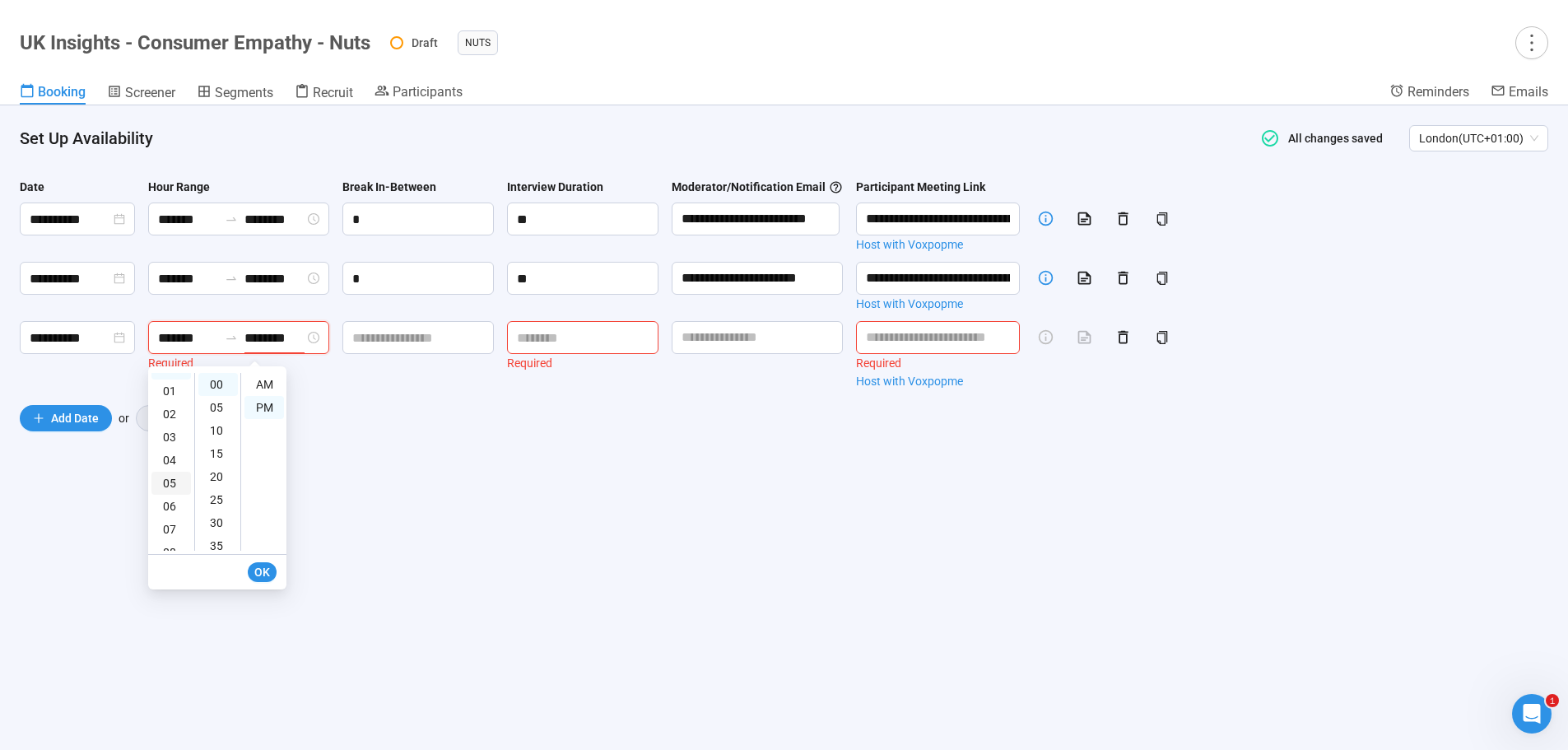 click on "05" at bounding box center [171, 483] 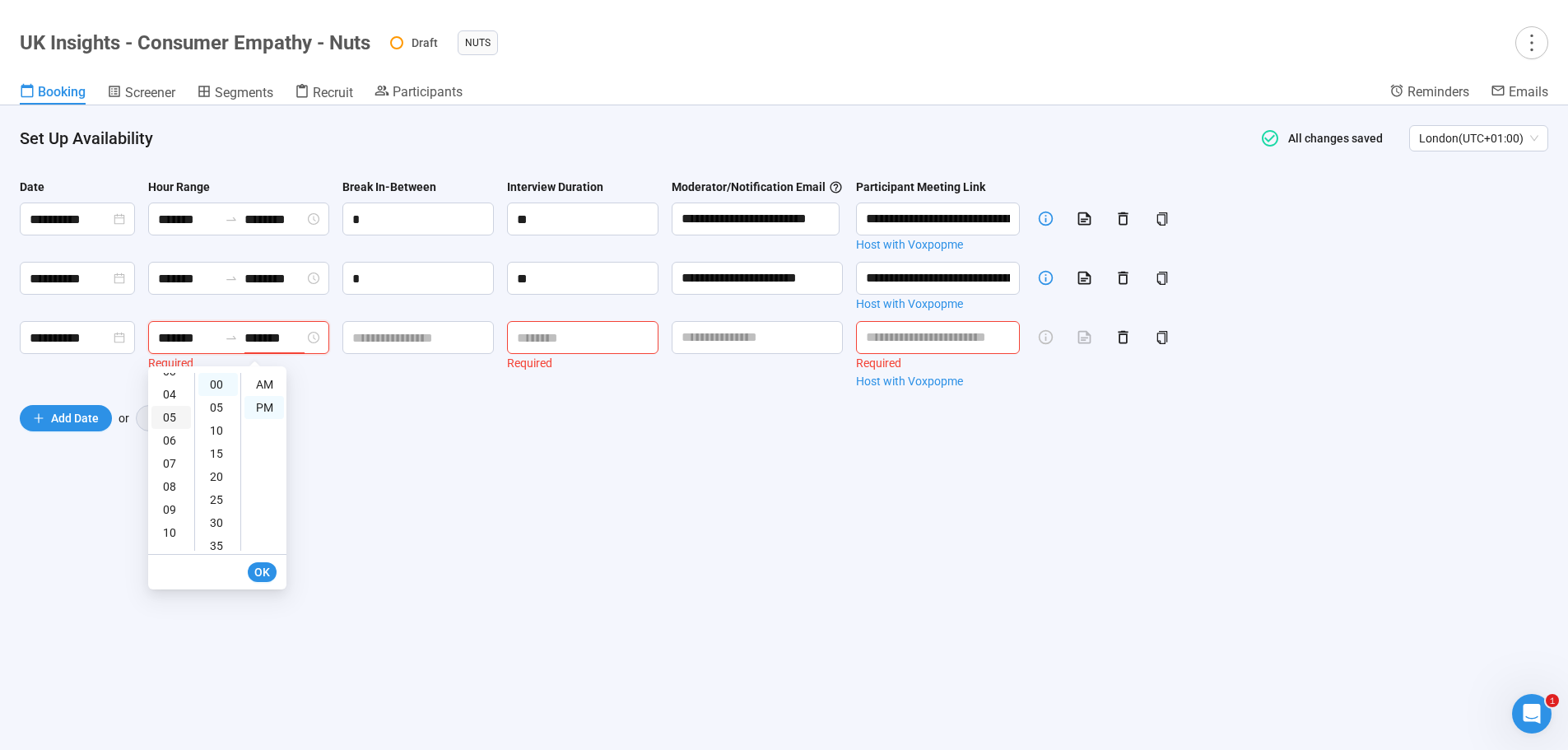 scroll, scrollTop: 99, scrollLeft: 0, axis: vertical 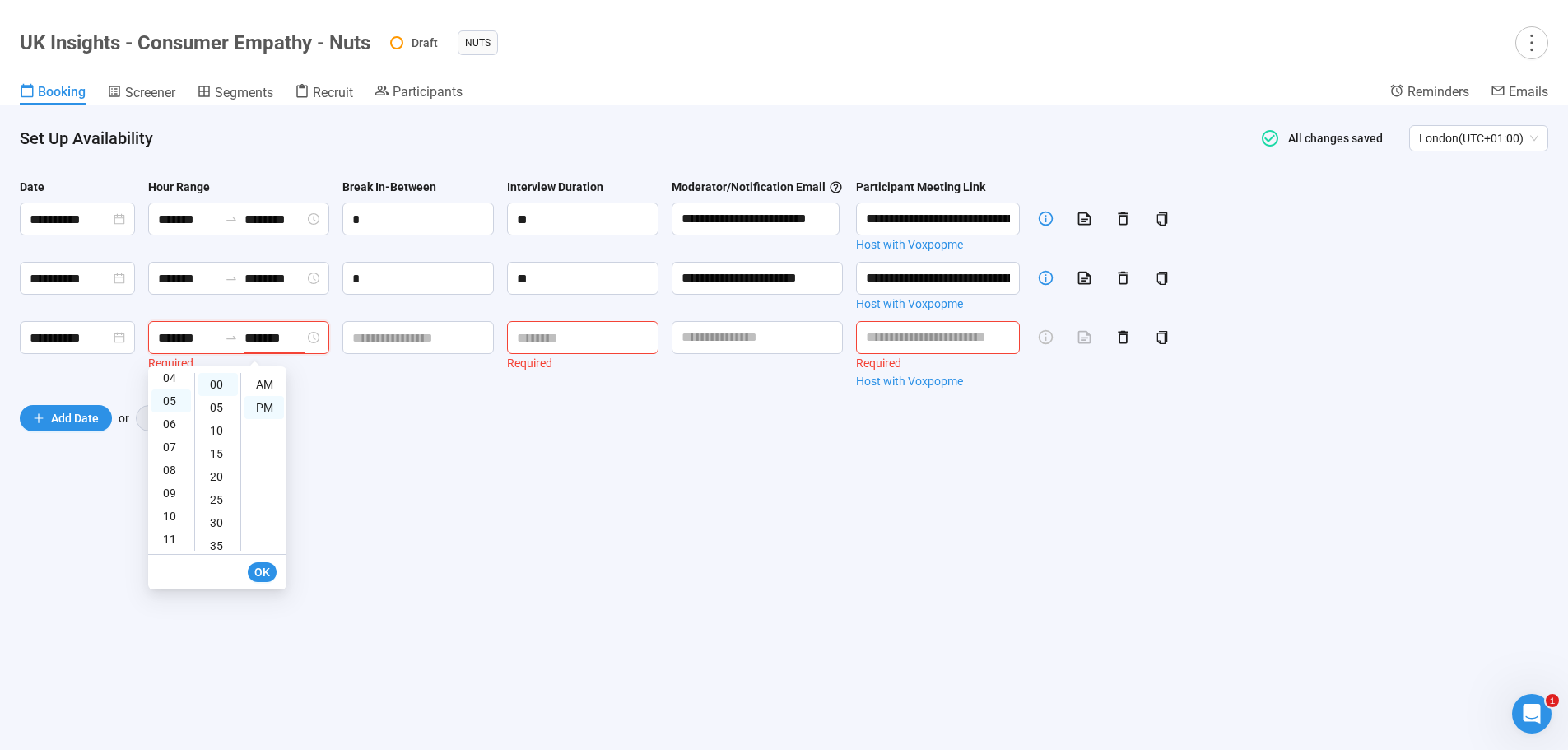 type 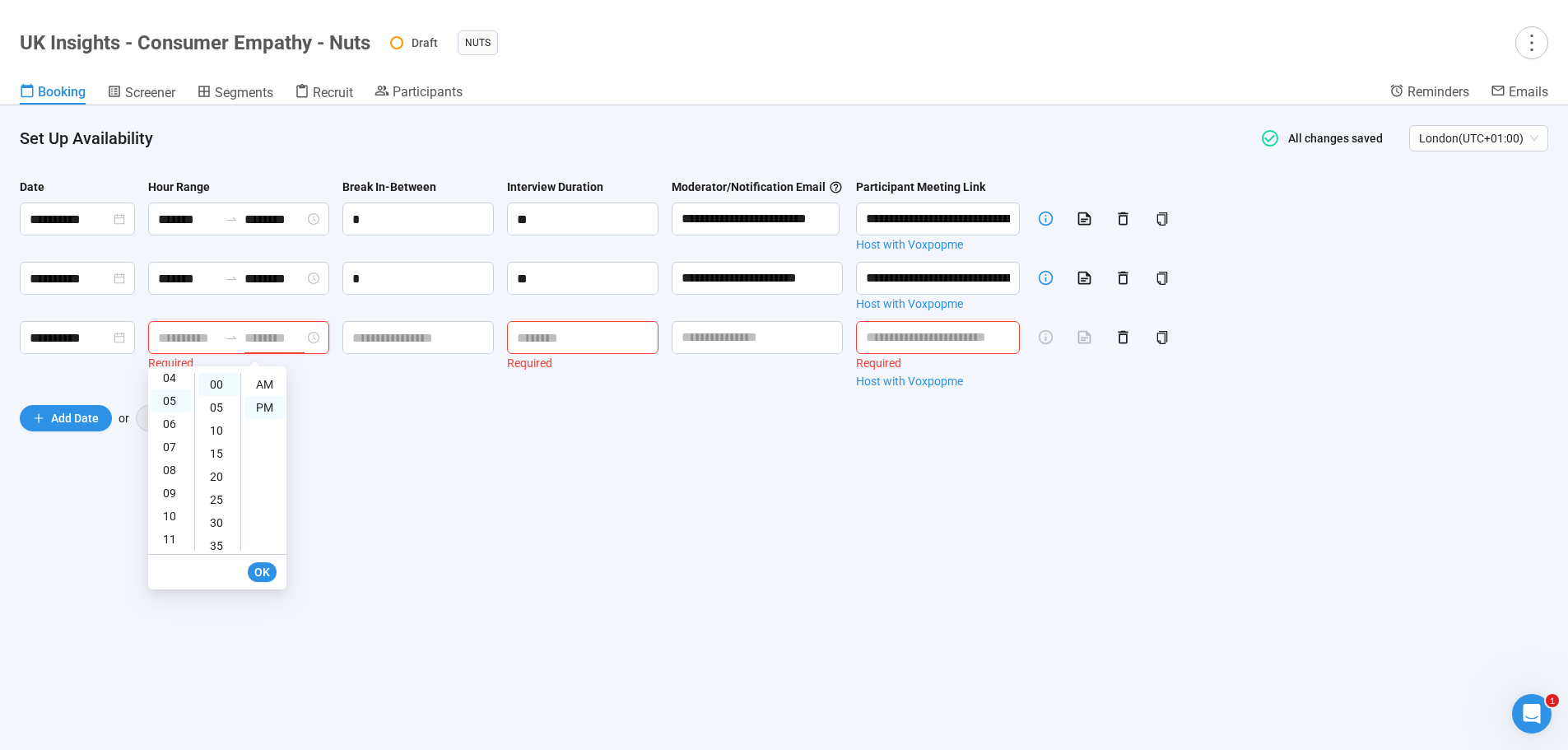 click on "**********" at bounding box center [784, 427] 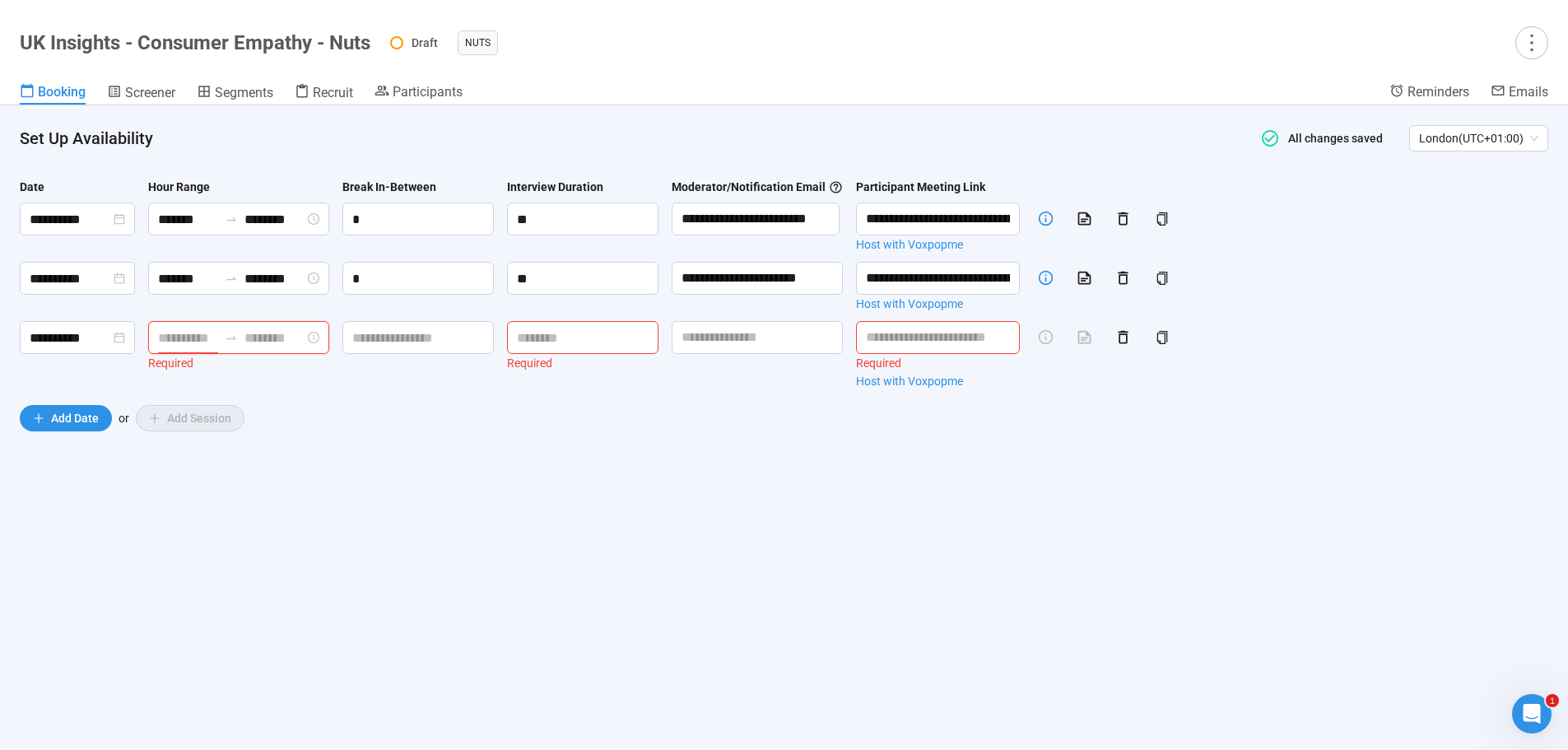 click at bounding box center (188, 338) 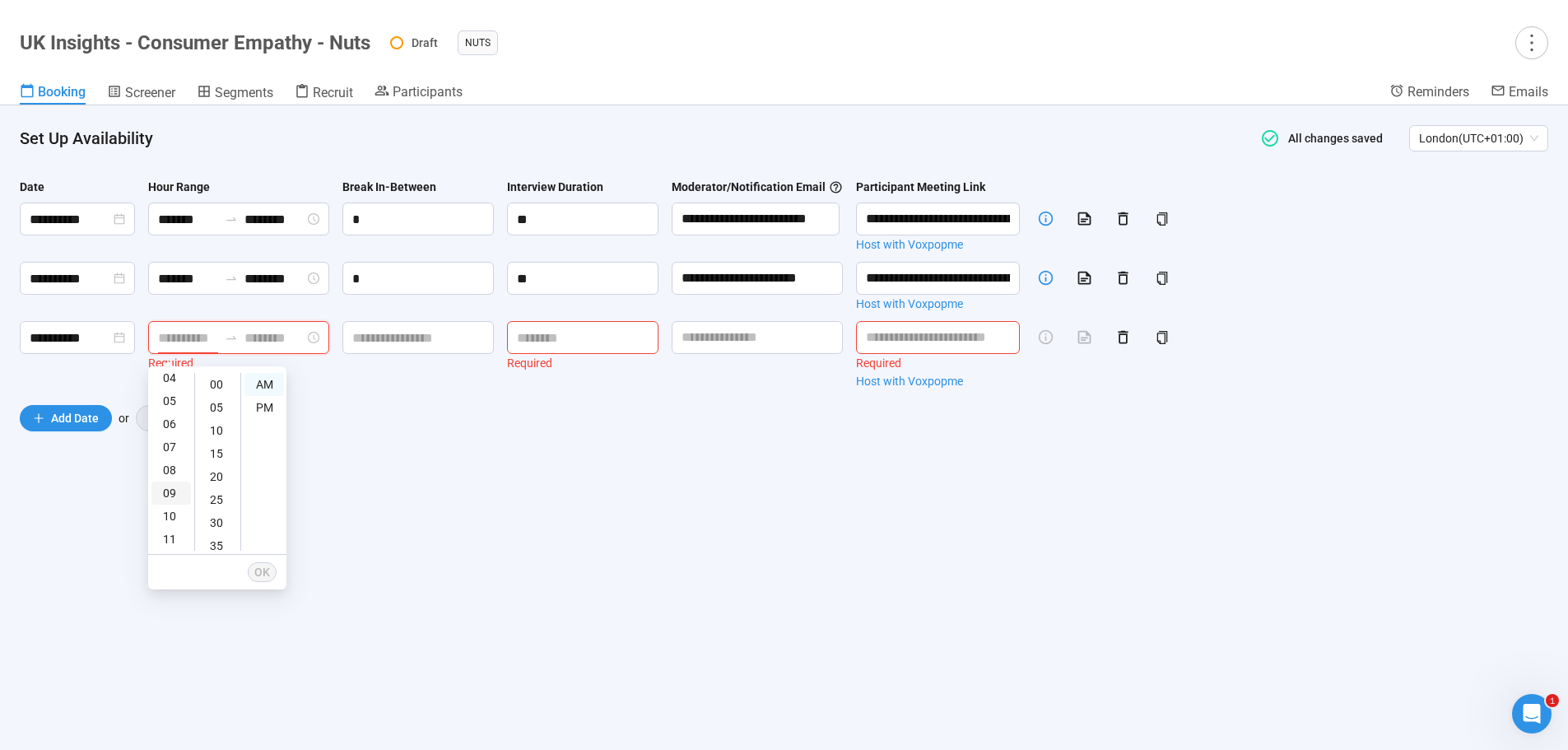 click on "09" at bounding box center [171, 493] 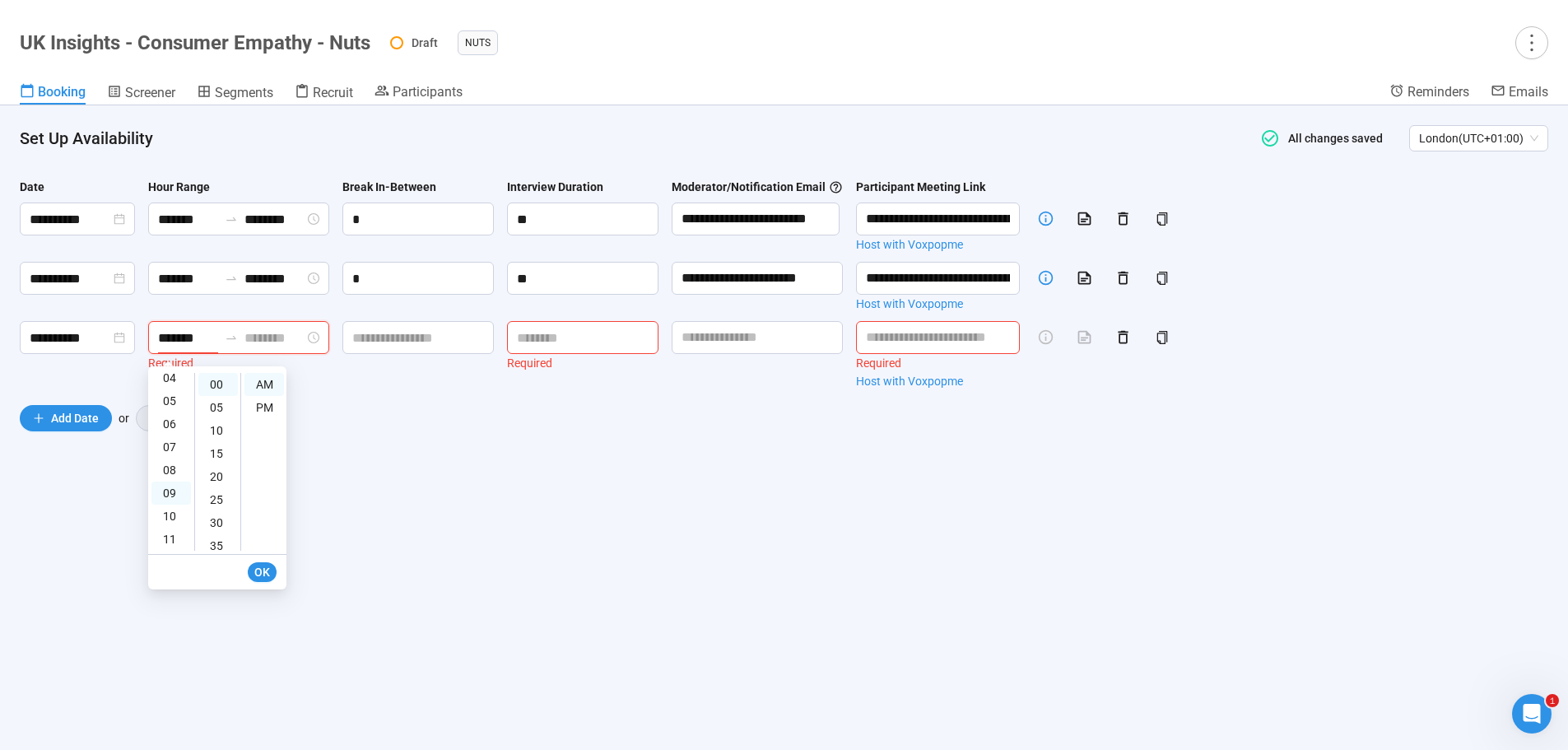 click at bounding box center [274, 338] 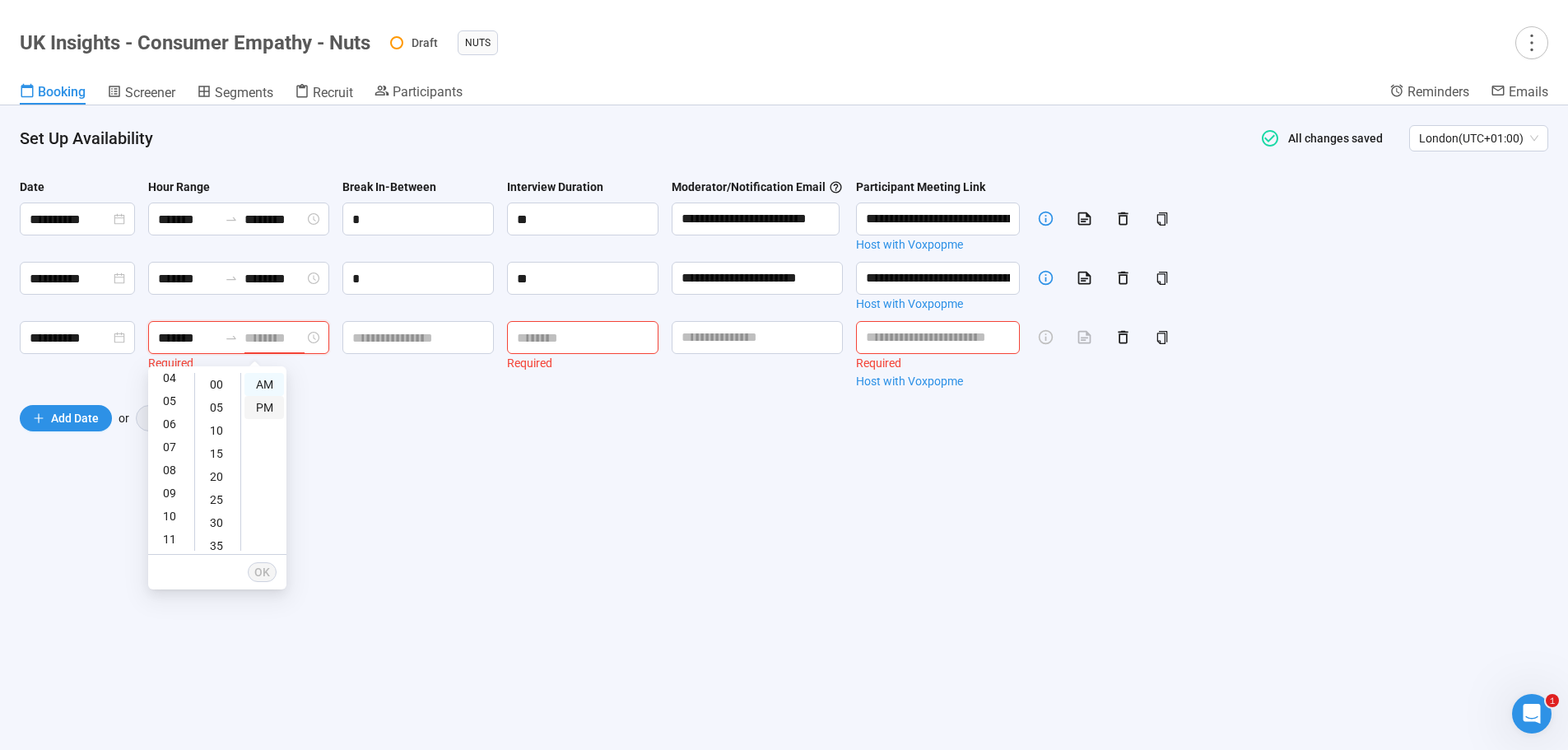 click on "PM" at bounding box center (264, 408) 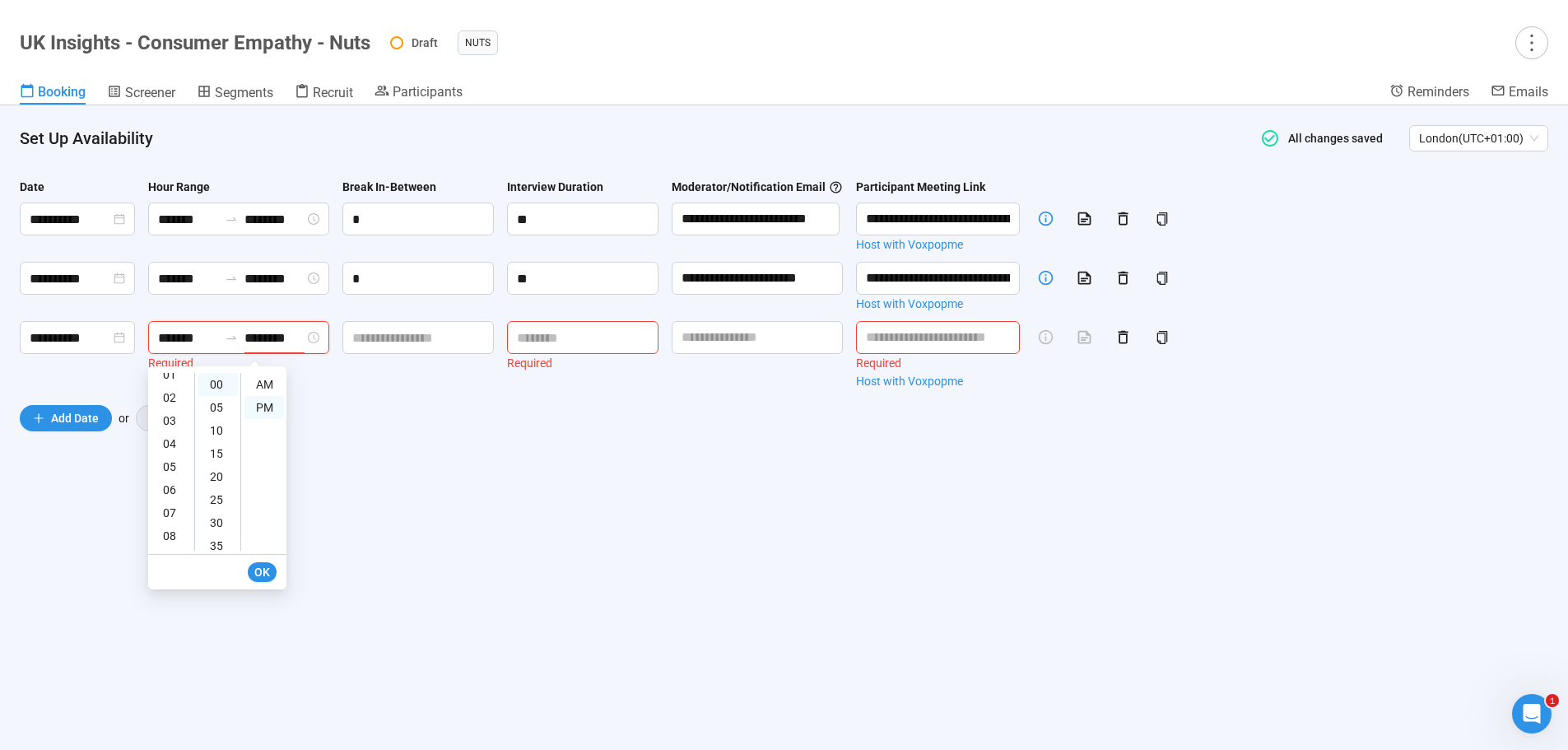 scroll, scrollTop: 0, scrollLeft: 0, axis: both 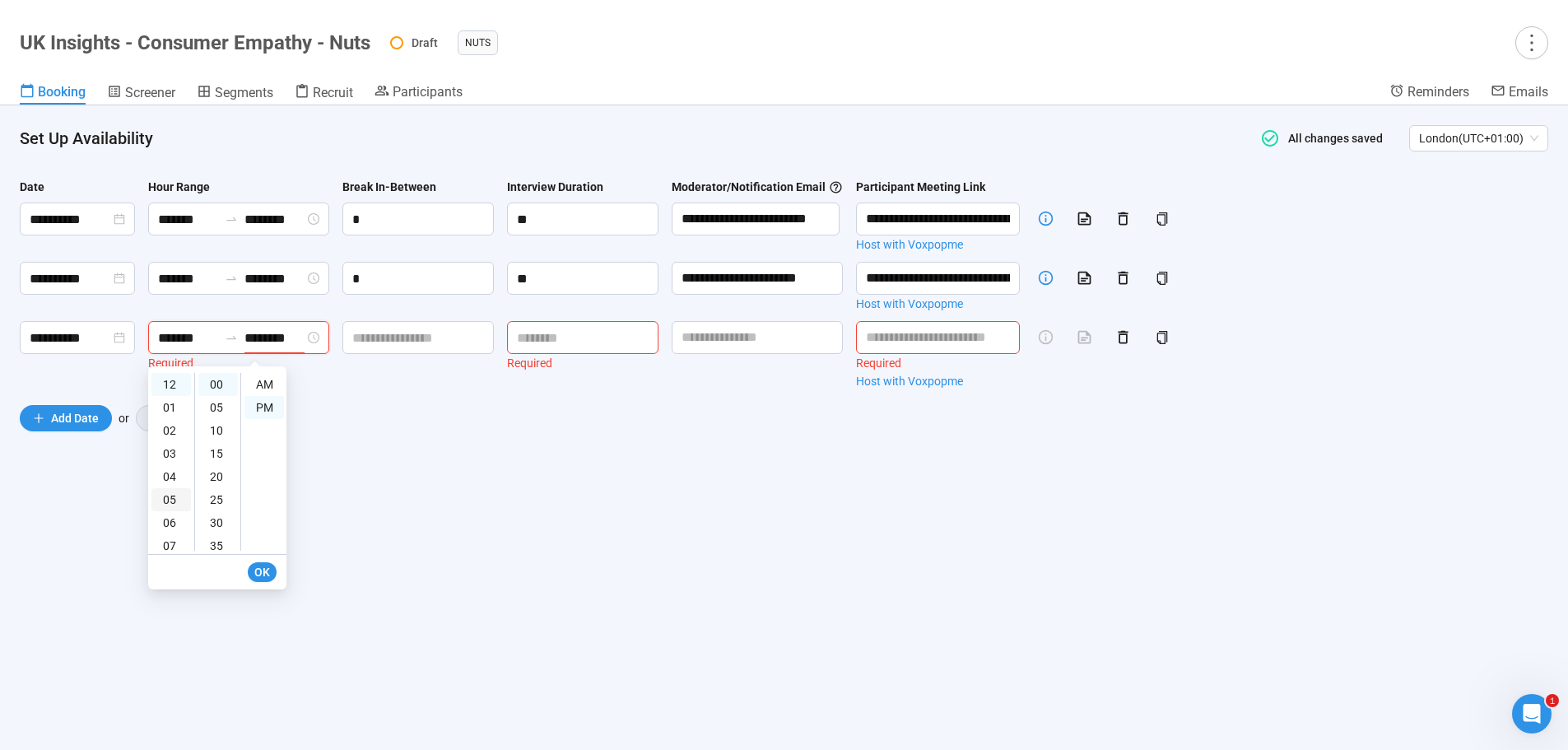 click on "05" at bounding box center (171, 500) 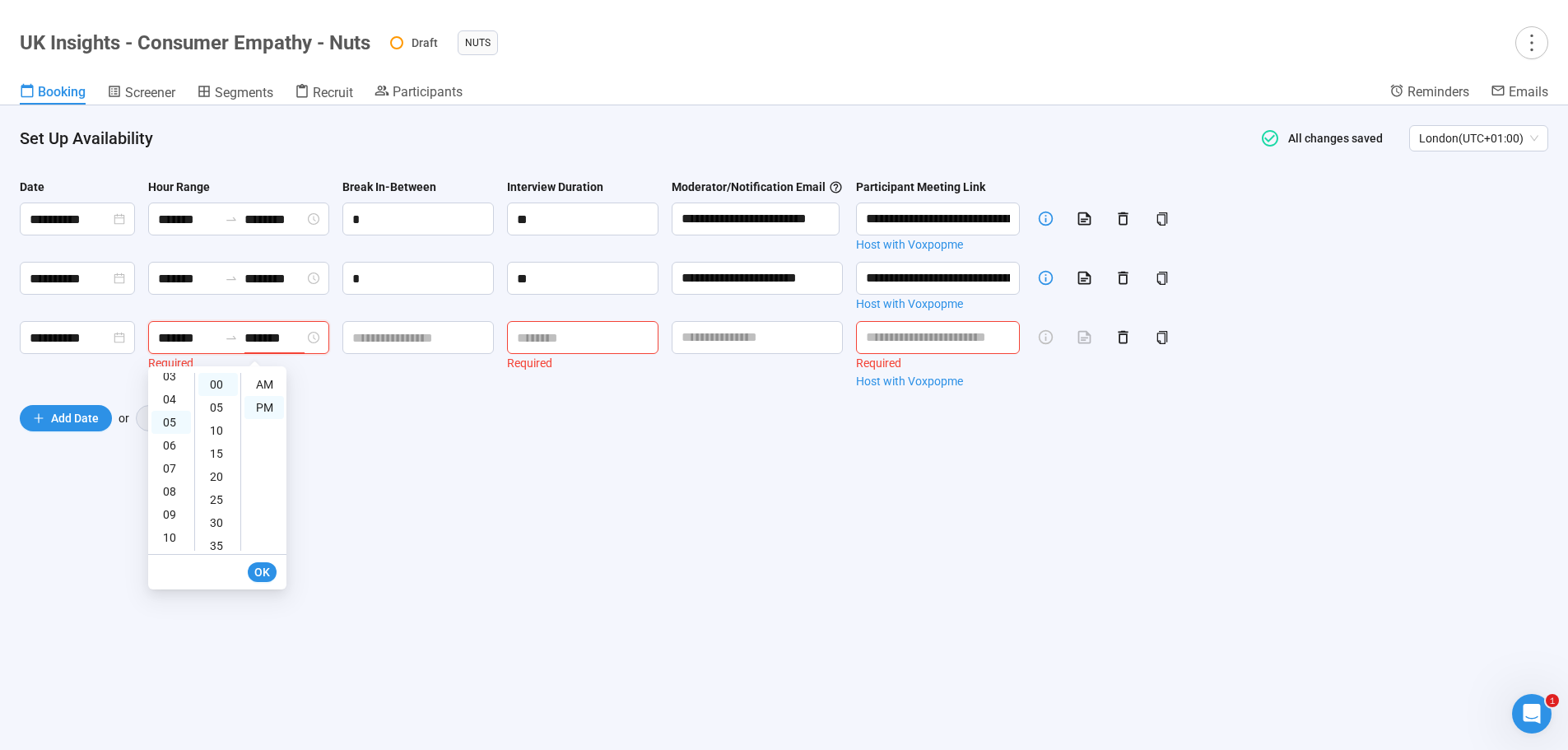 scroll, scrollTop: 99, scrollLeft: 0, axis: vertical 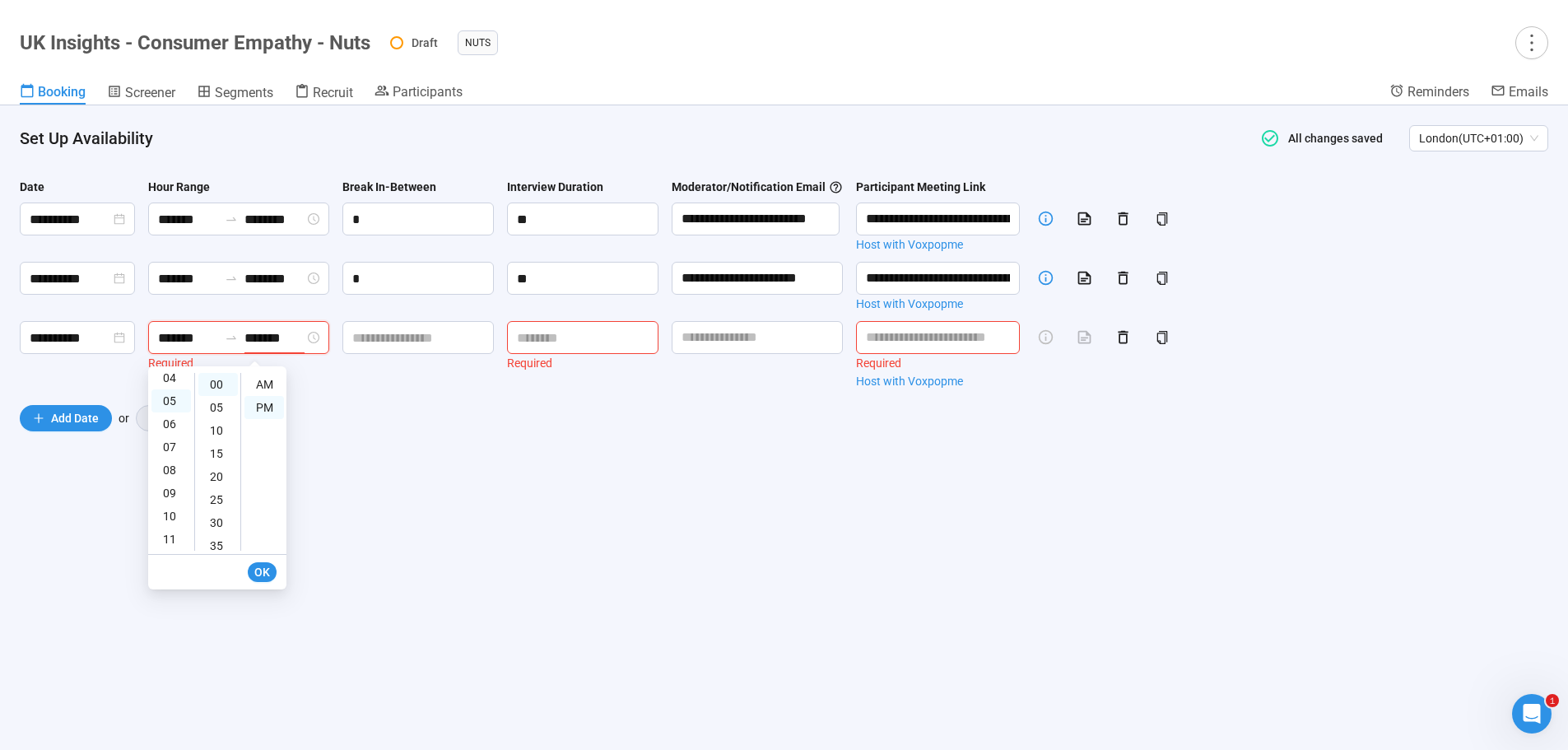 type 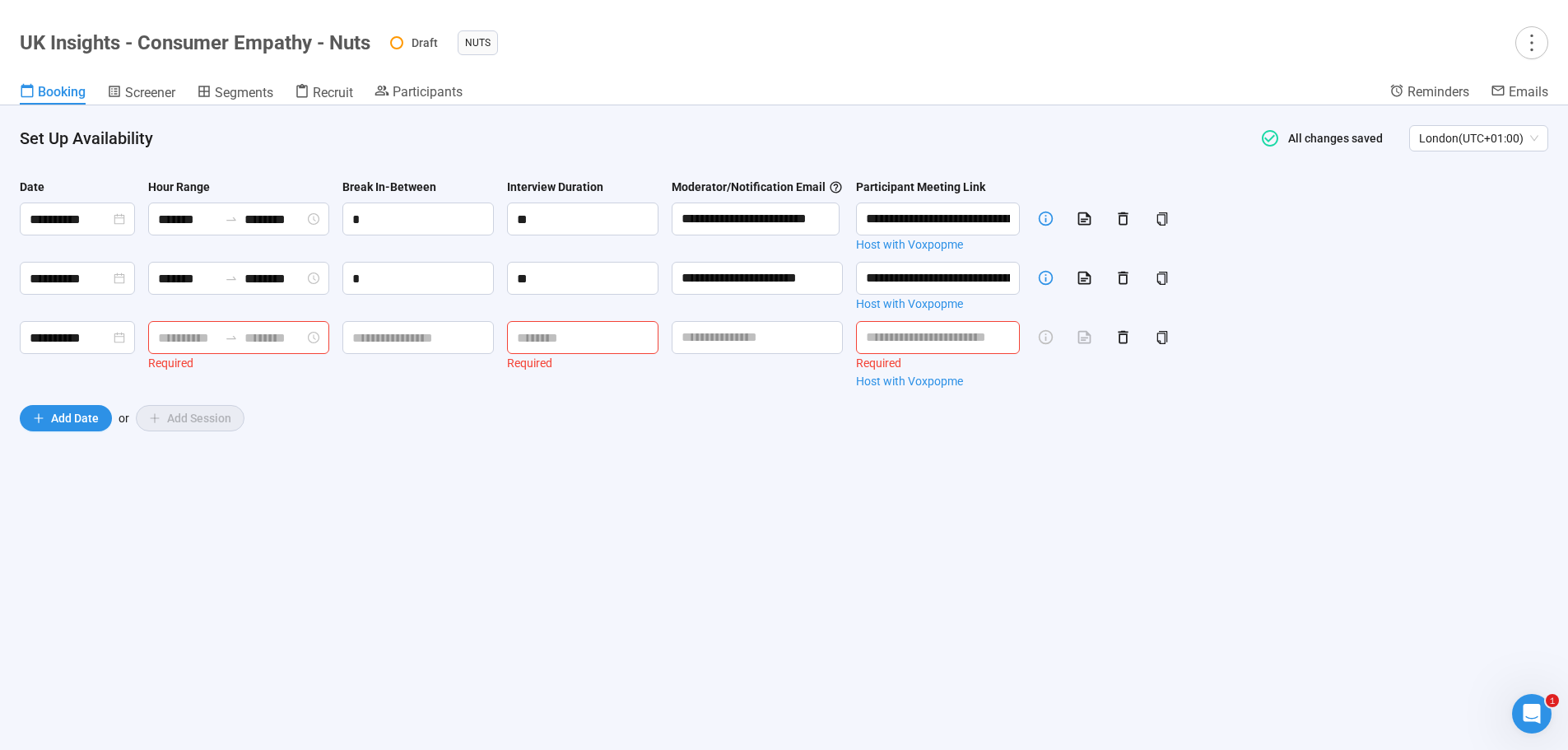 click on "**********" at bounding box center [784, 427] 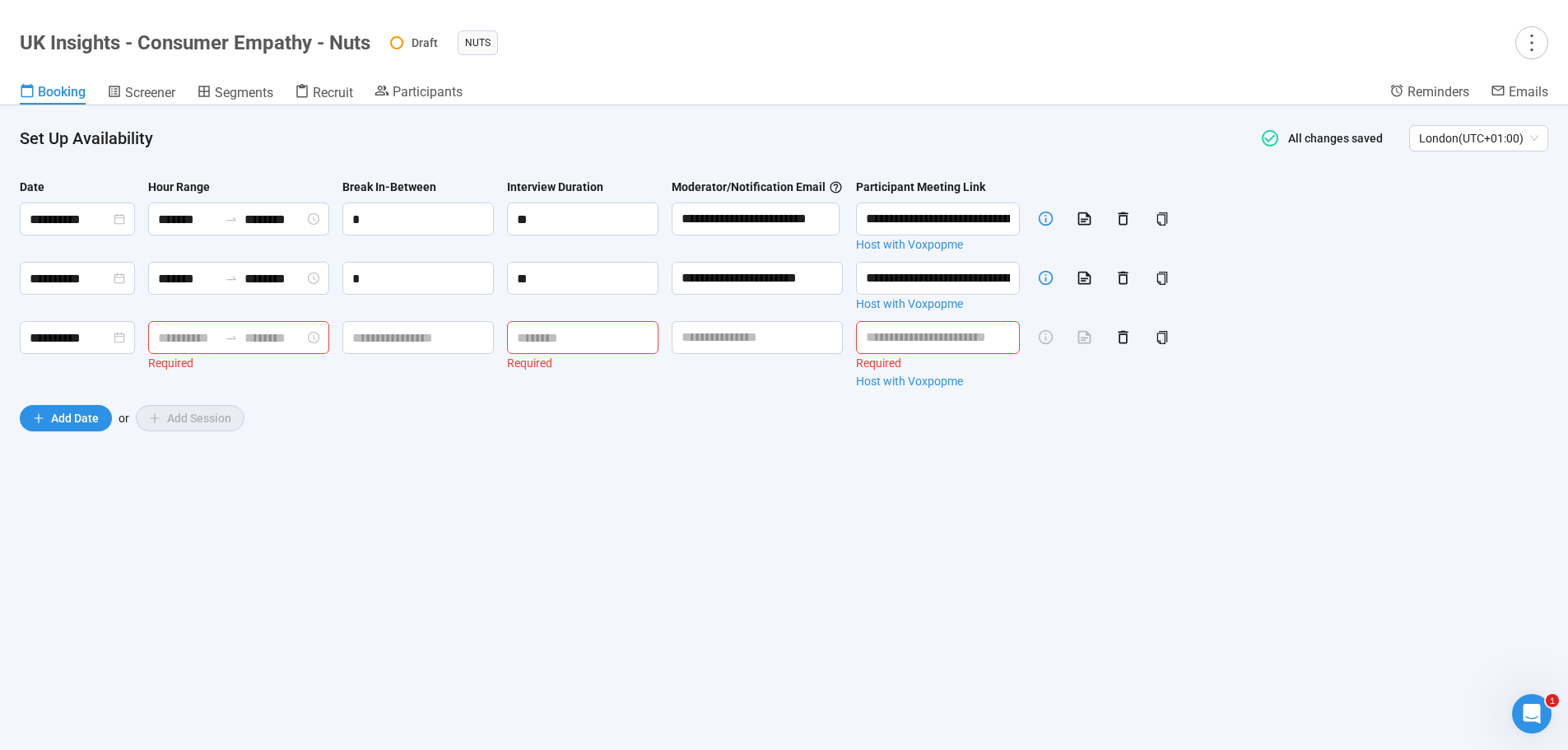click at bounding box center [188, 338] 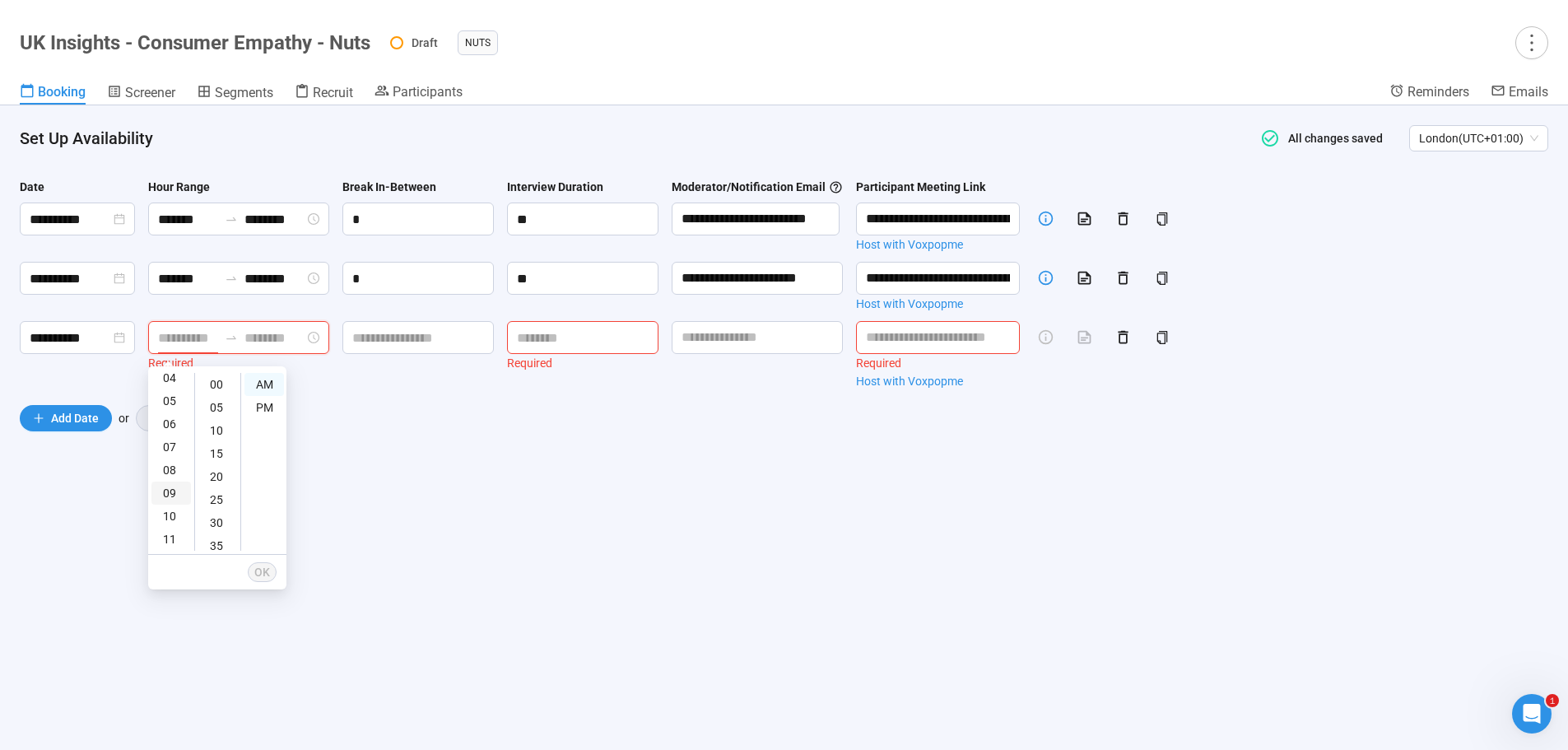 click on "09" at bounding box center [171, 493] 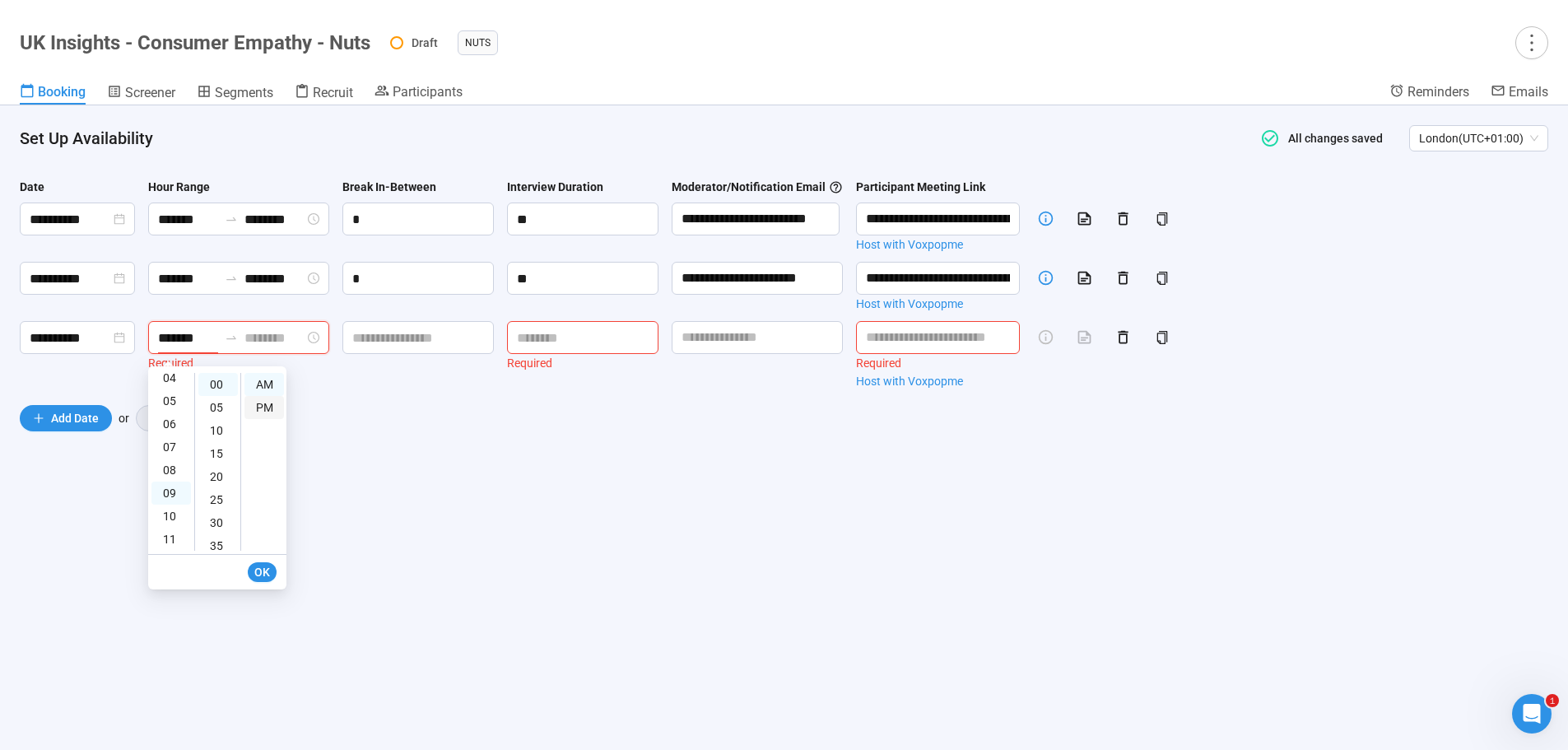click on "PM" at bounding box center (264, 408) 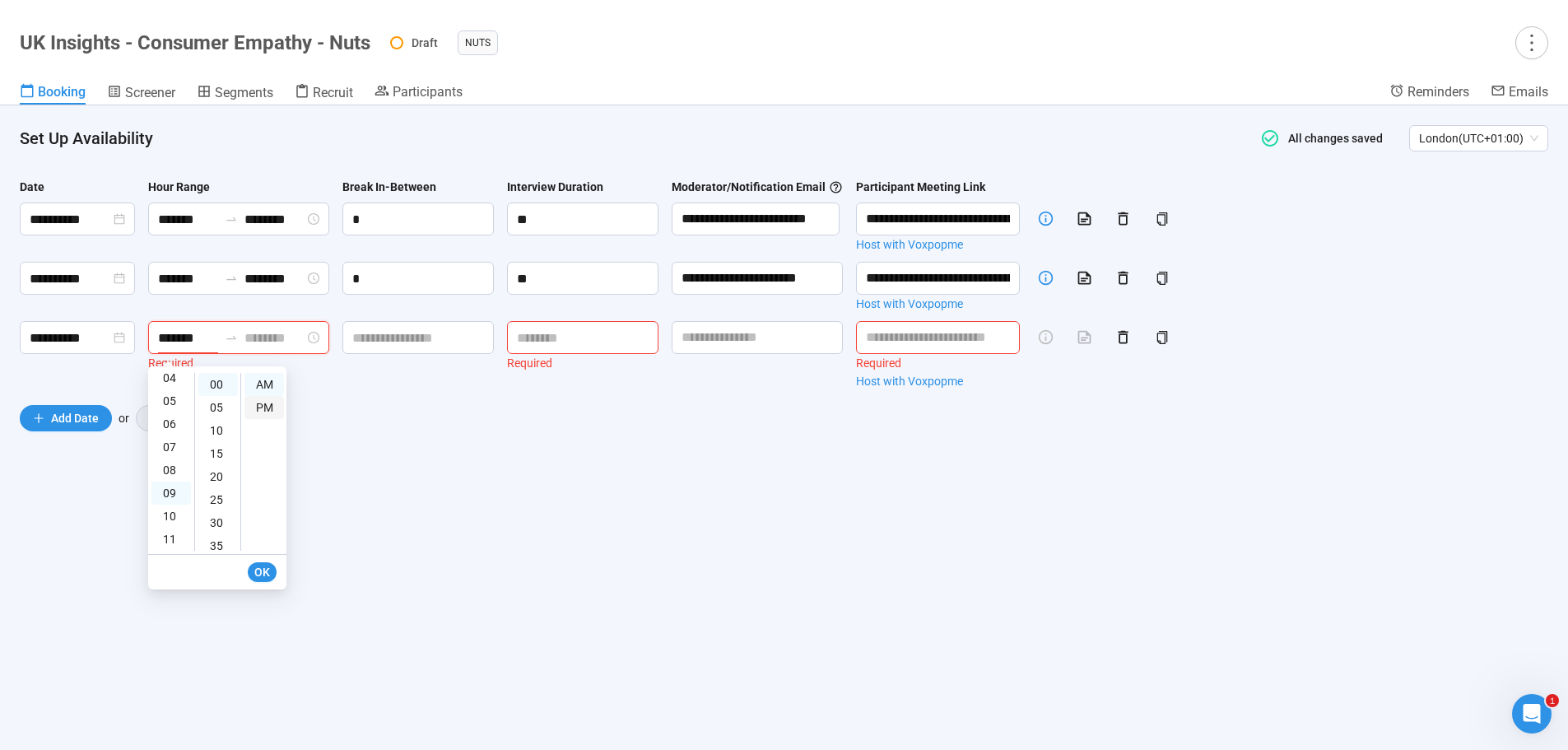 type on "*******" 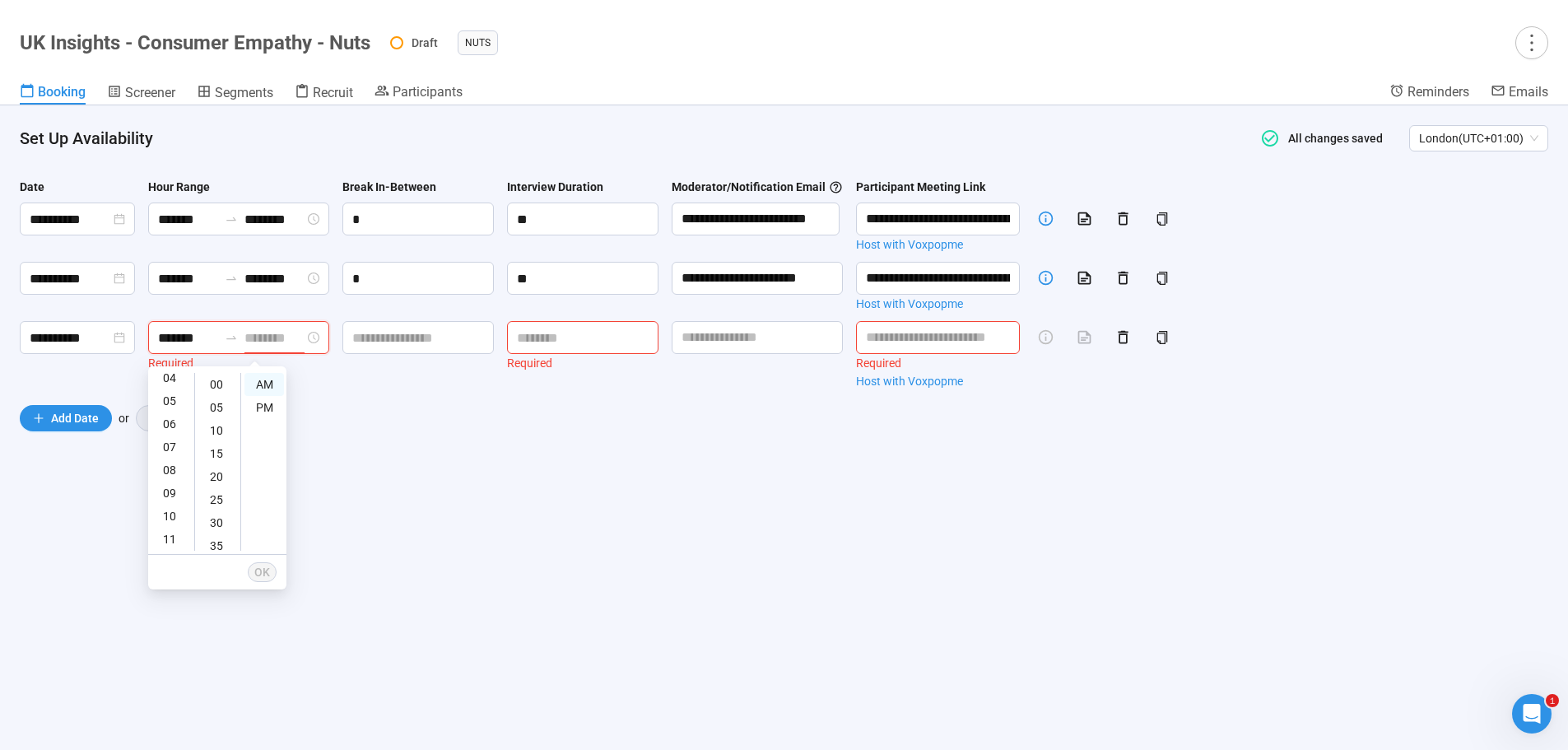 click at bounding box center [274, 338] 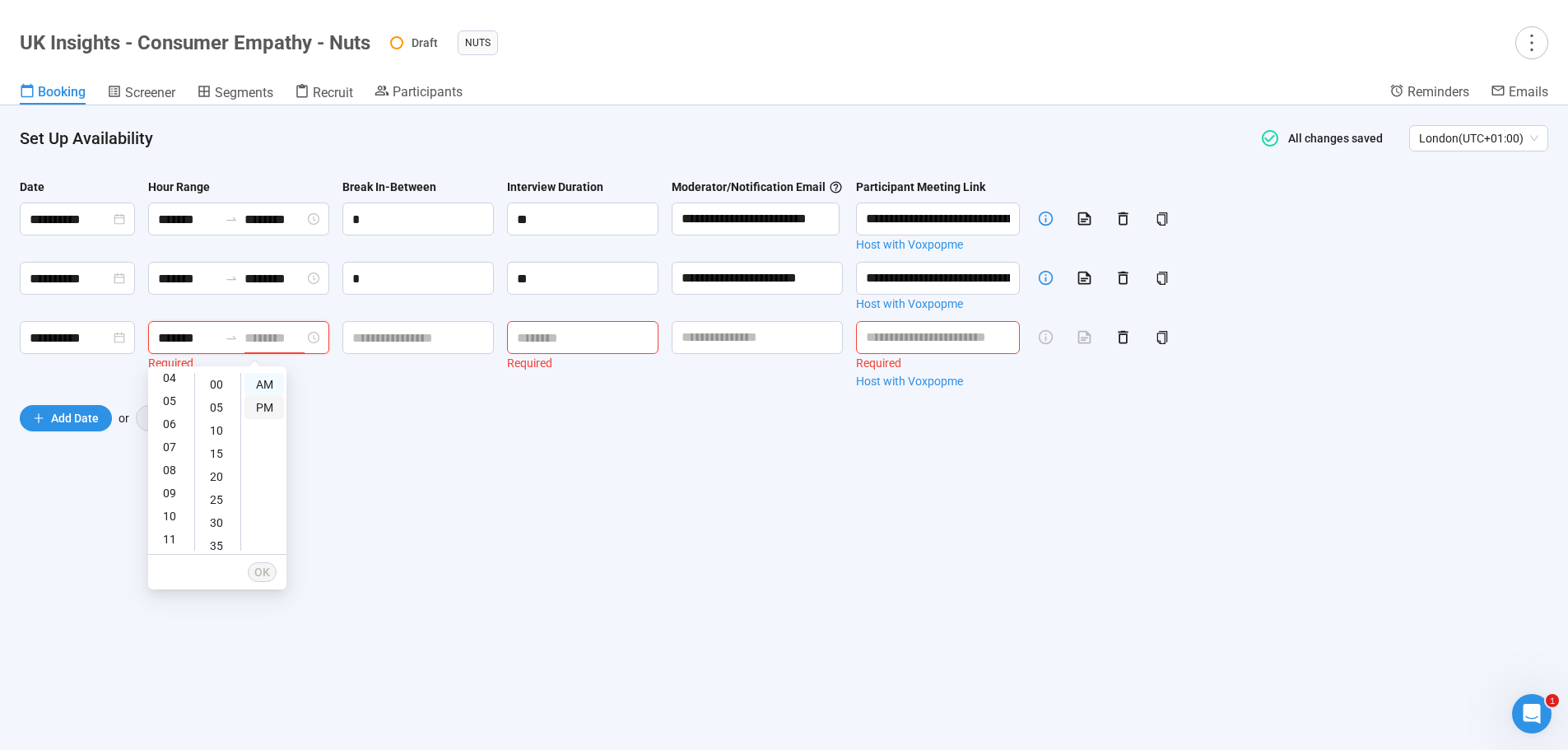 click on "PM" at bounding box center (264, 408) 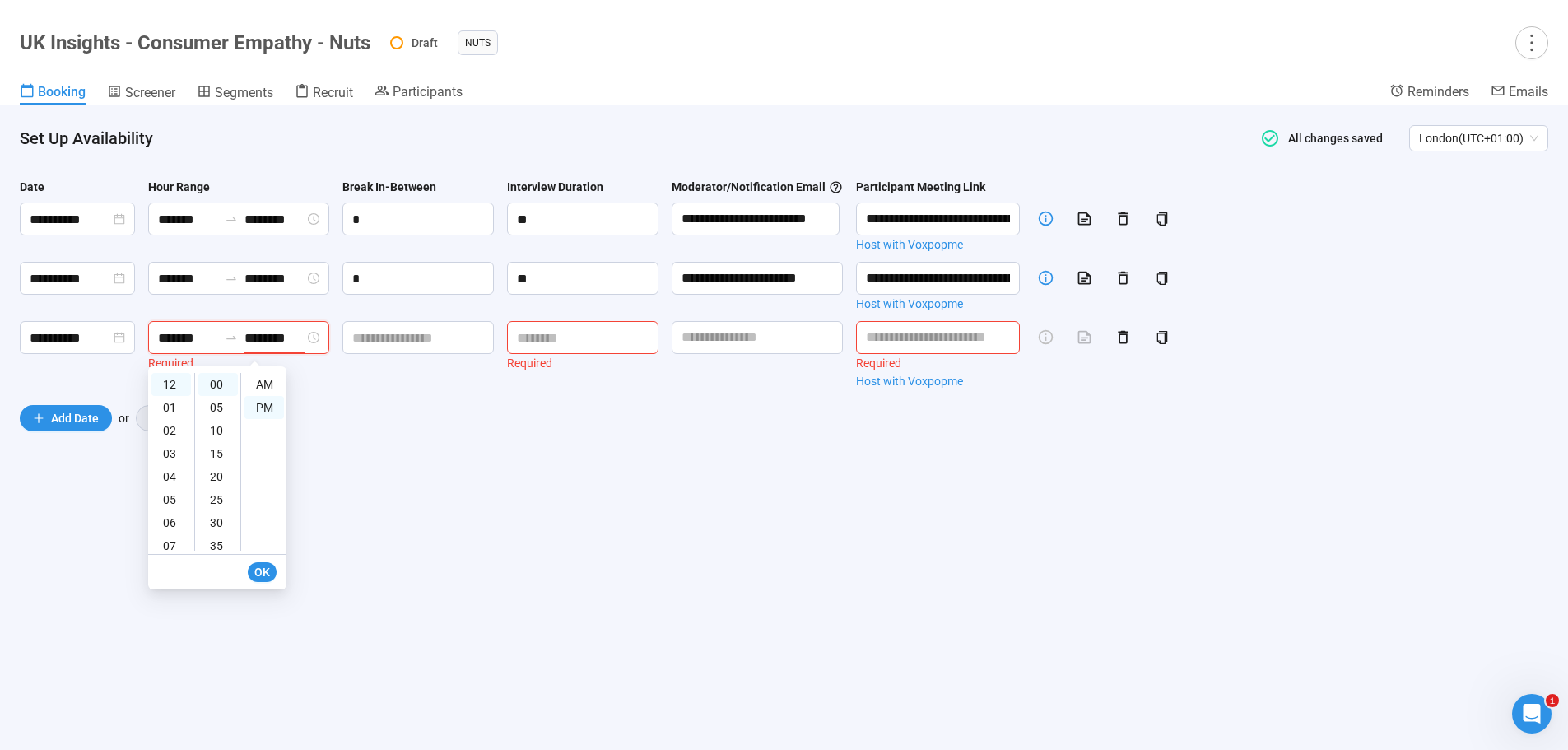 scroll, scrollTop: 99, scrollLeft: 0, axis: vertical 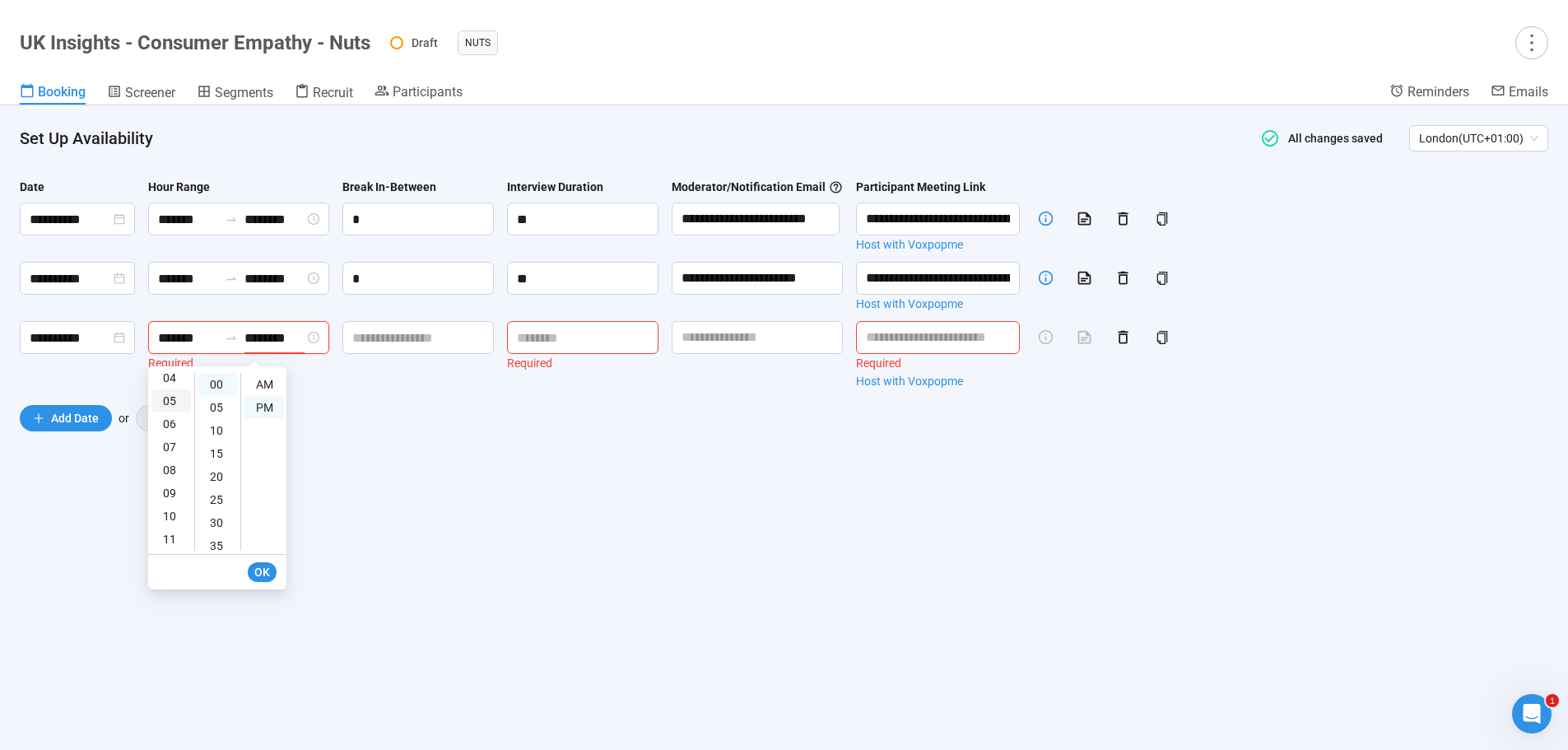 click on "05" at bounding box center [171, 401] 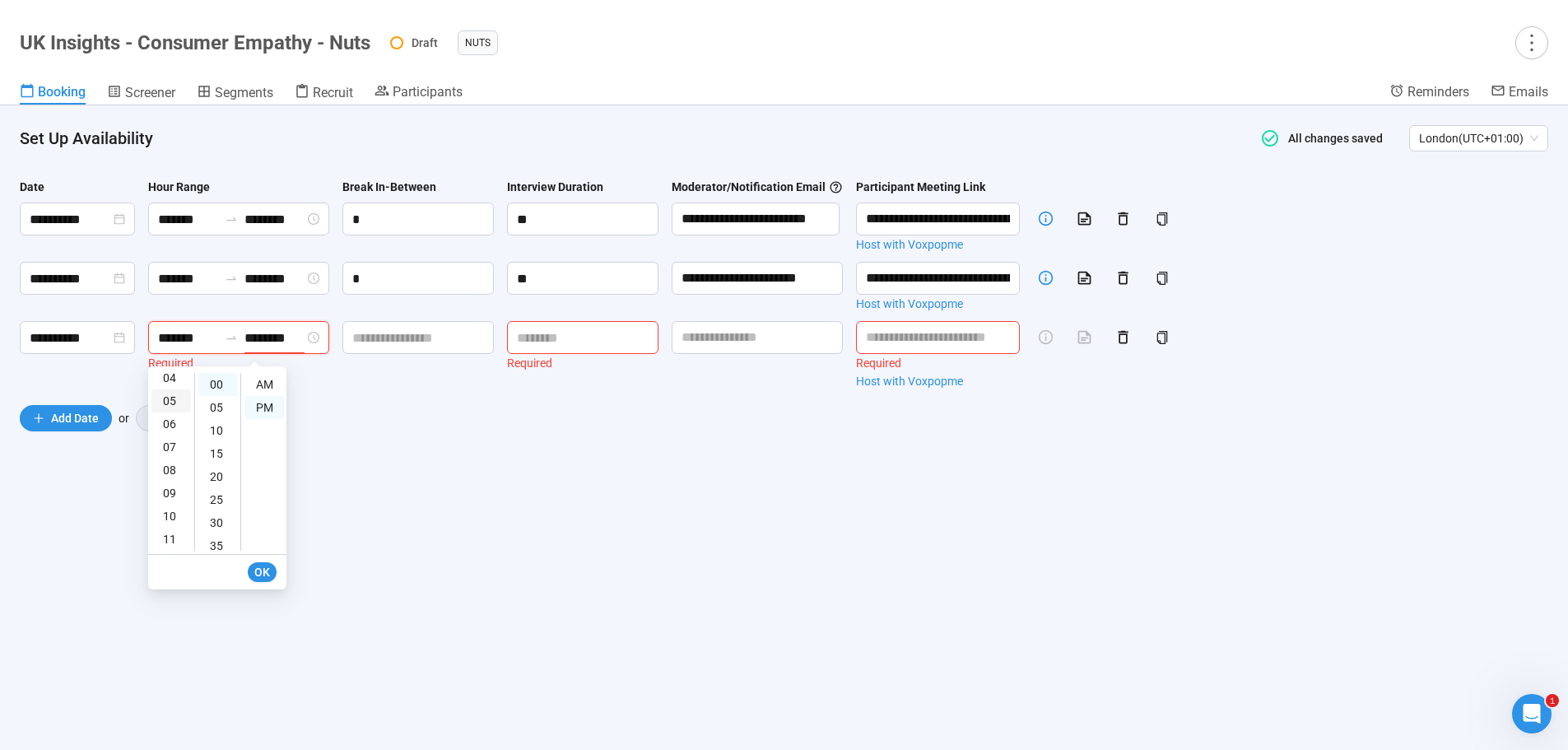 type on "*******" 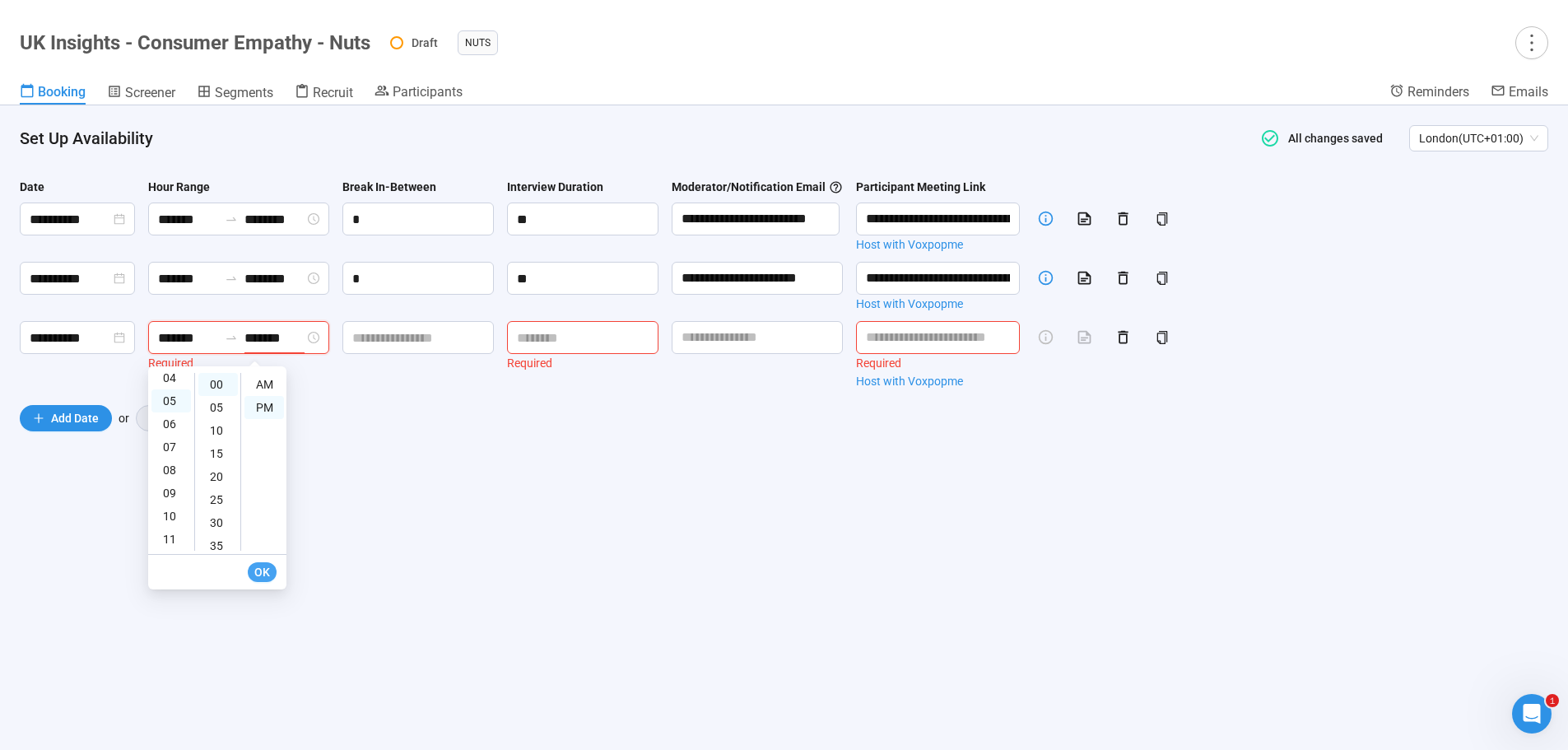 click on "OK" at bounding box center (262, 572) 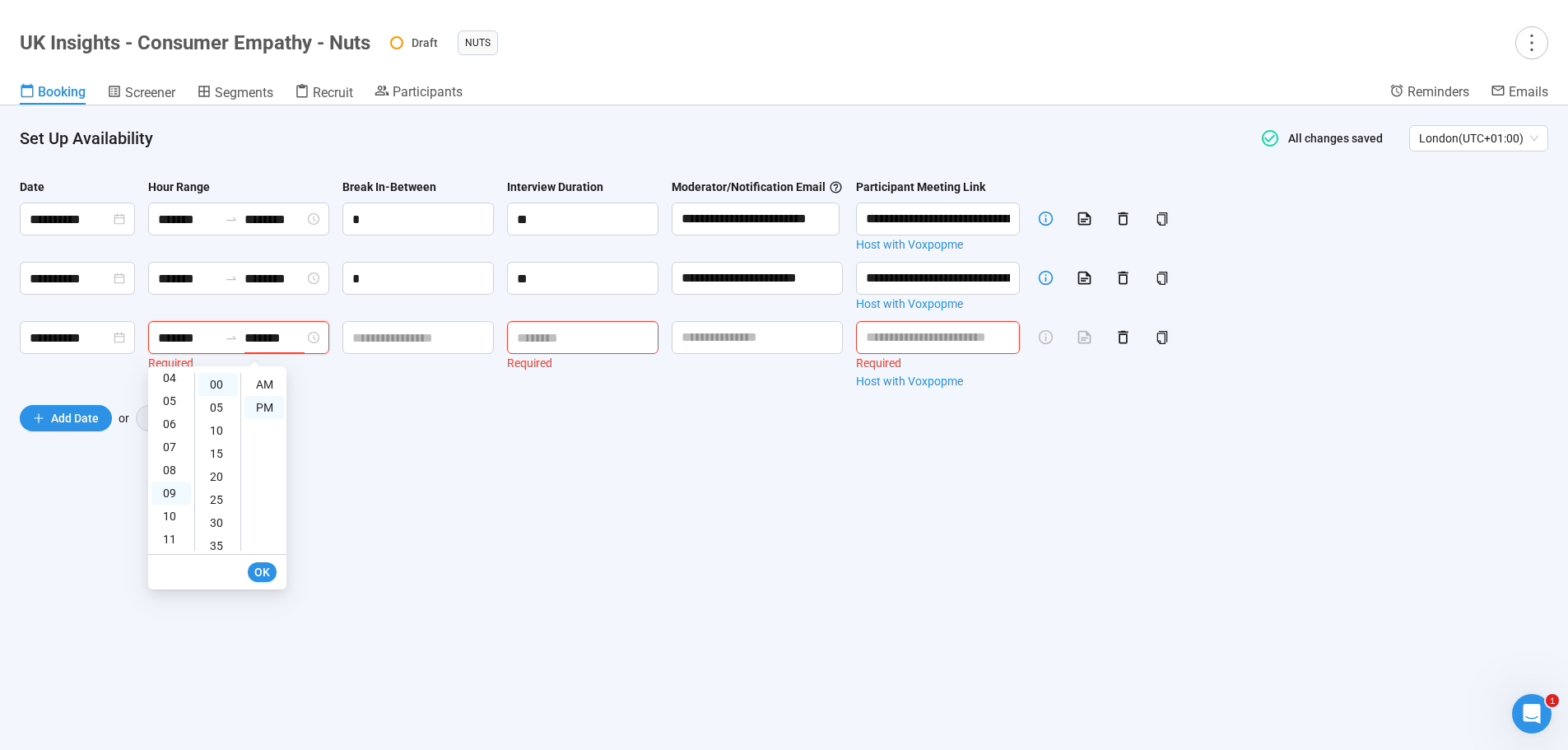 type on "*******" 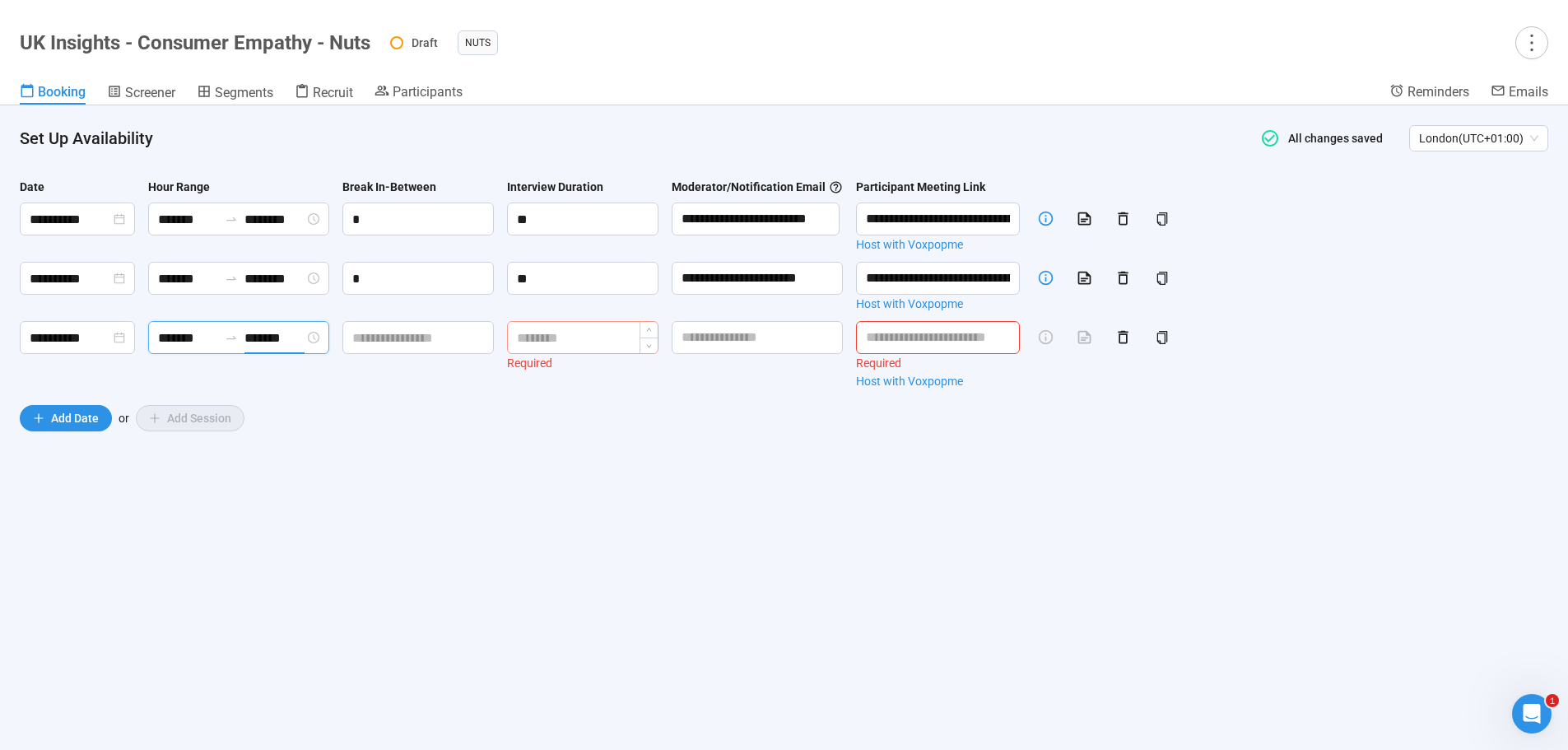 click at bounding box center (583, 338) 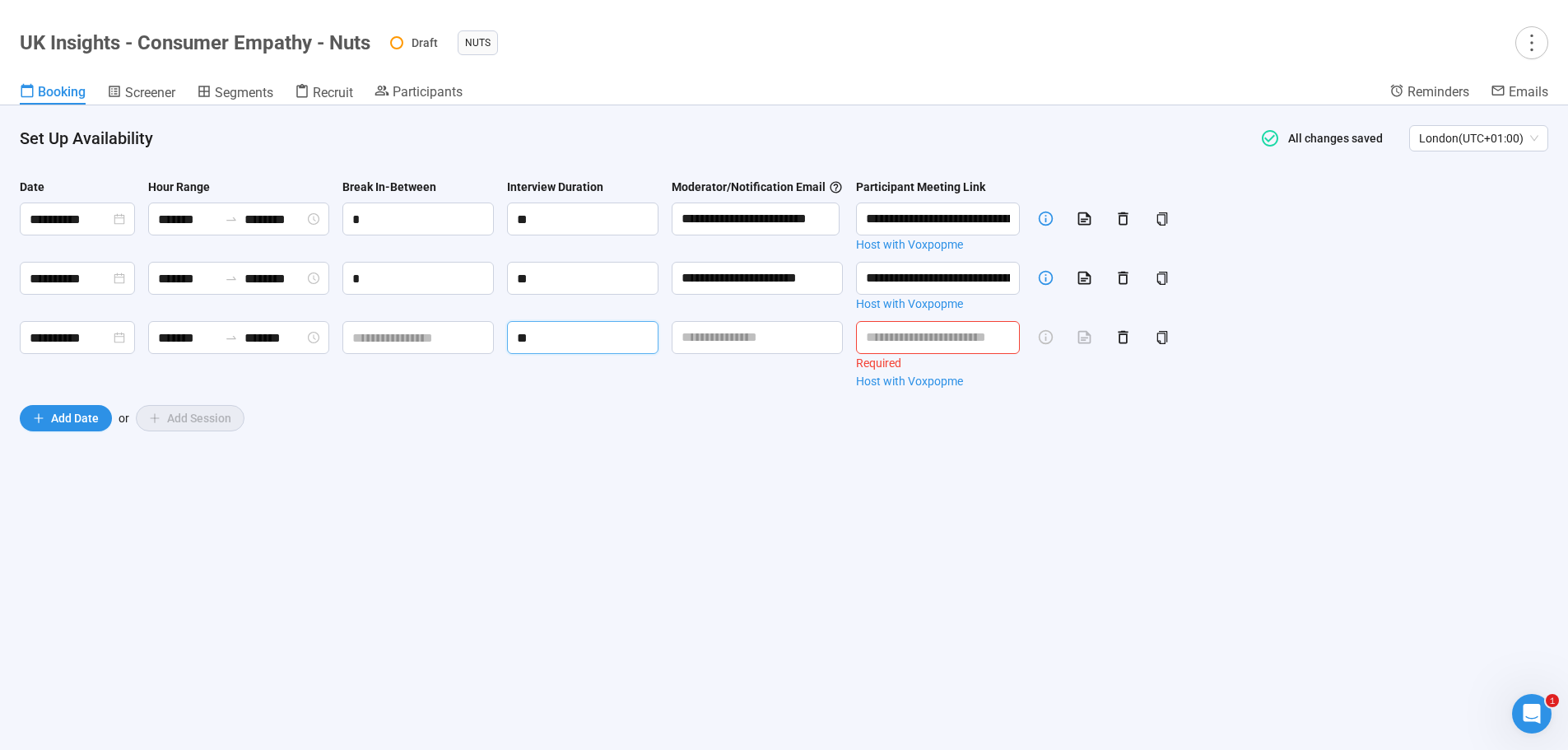 type on "**" 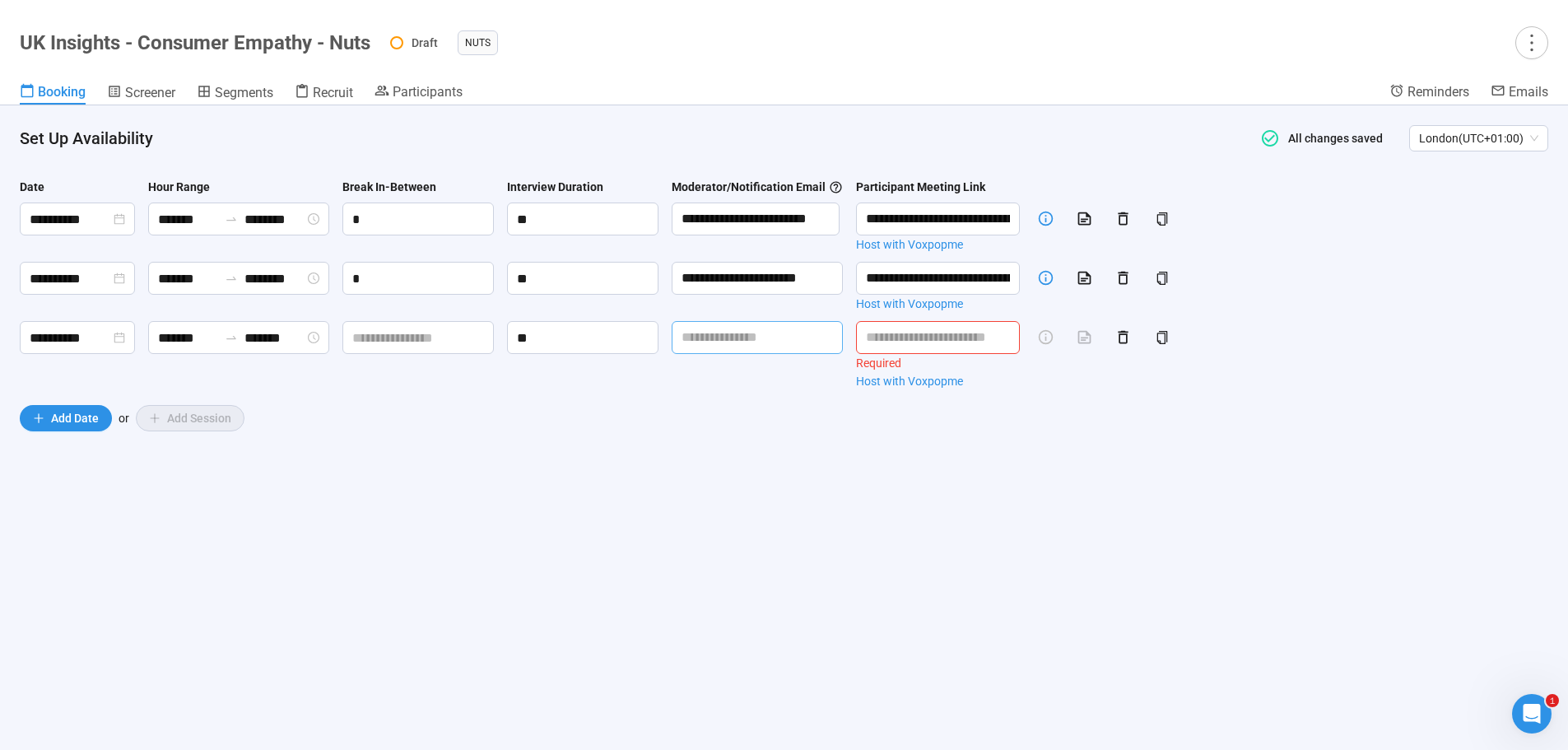 drag, startPoint x: 802, startPoint y: 339, endPoint x: 848, endPoint y: 332, distance: 46.52956 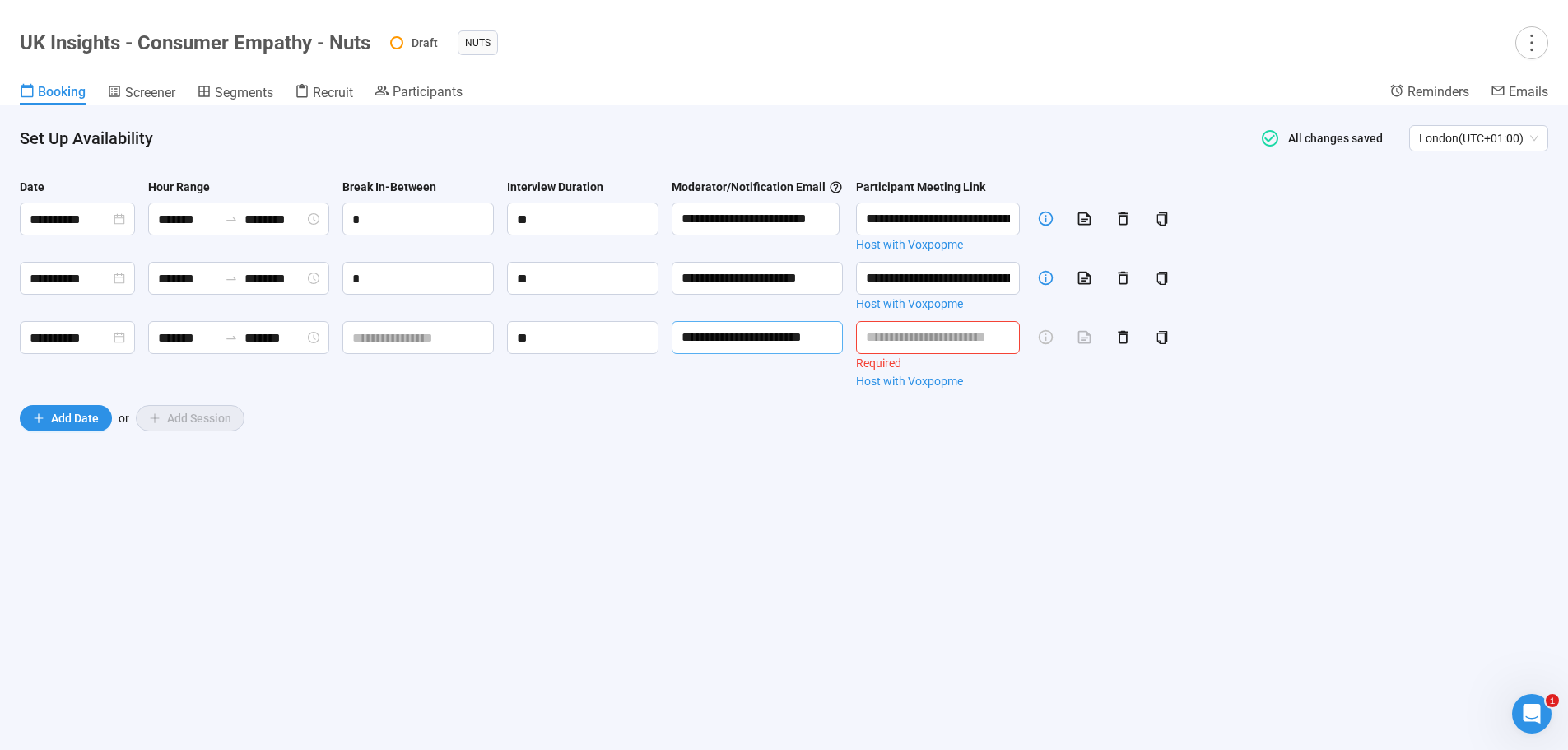 scroll, scrollTop: 0, scrollLeft: 22, axis: horizontal 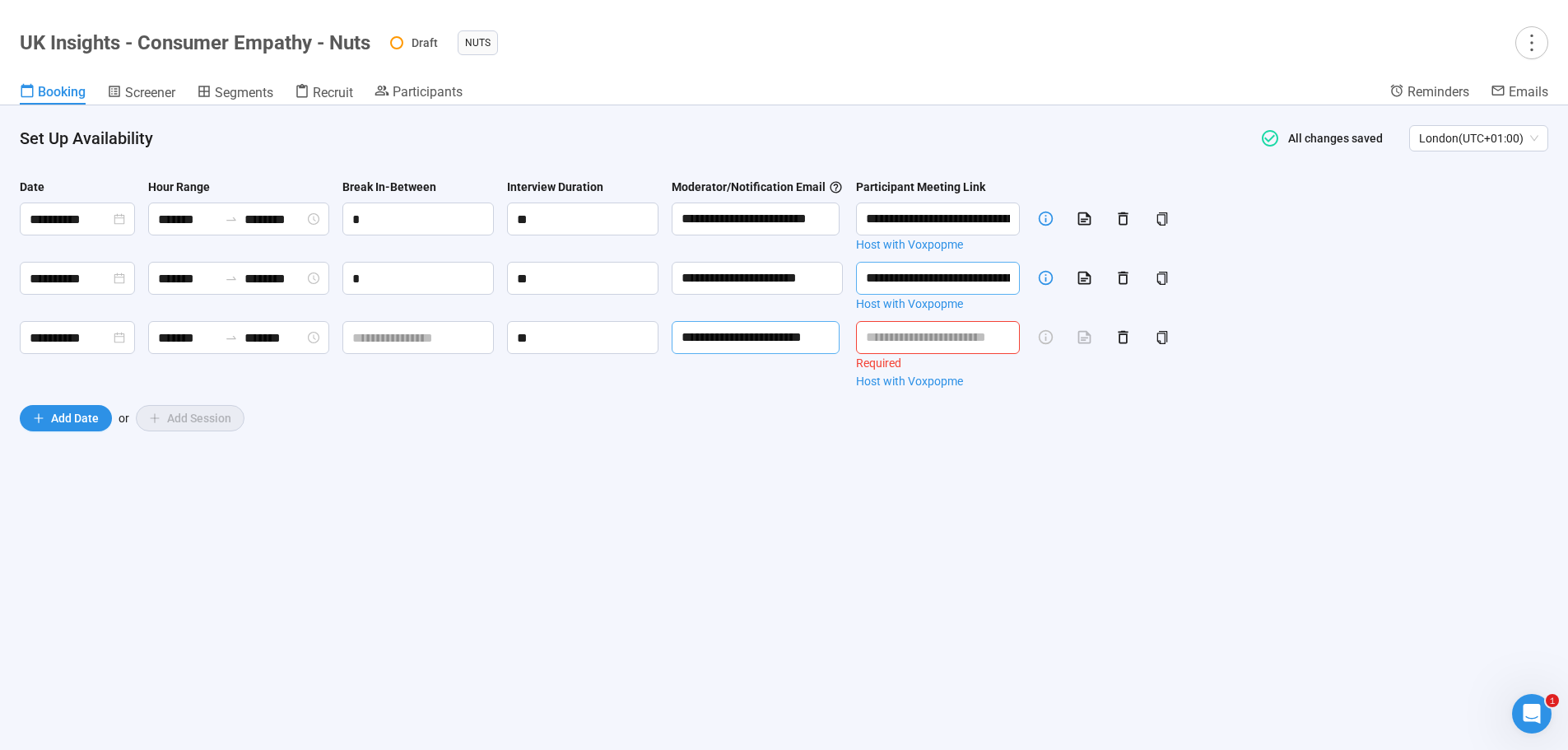 type on "**********" 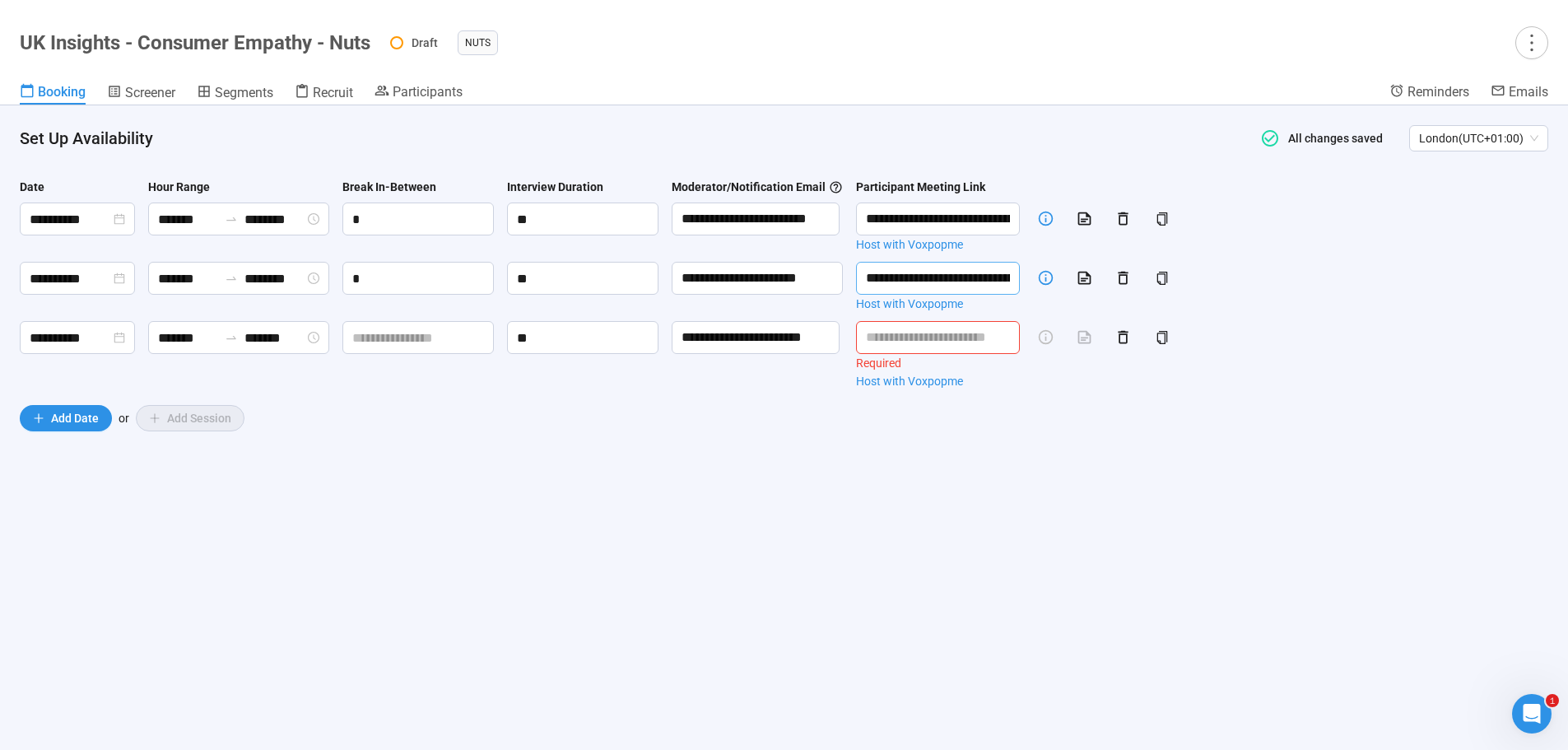 click on "**********" at bounding box center (938, 278) 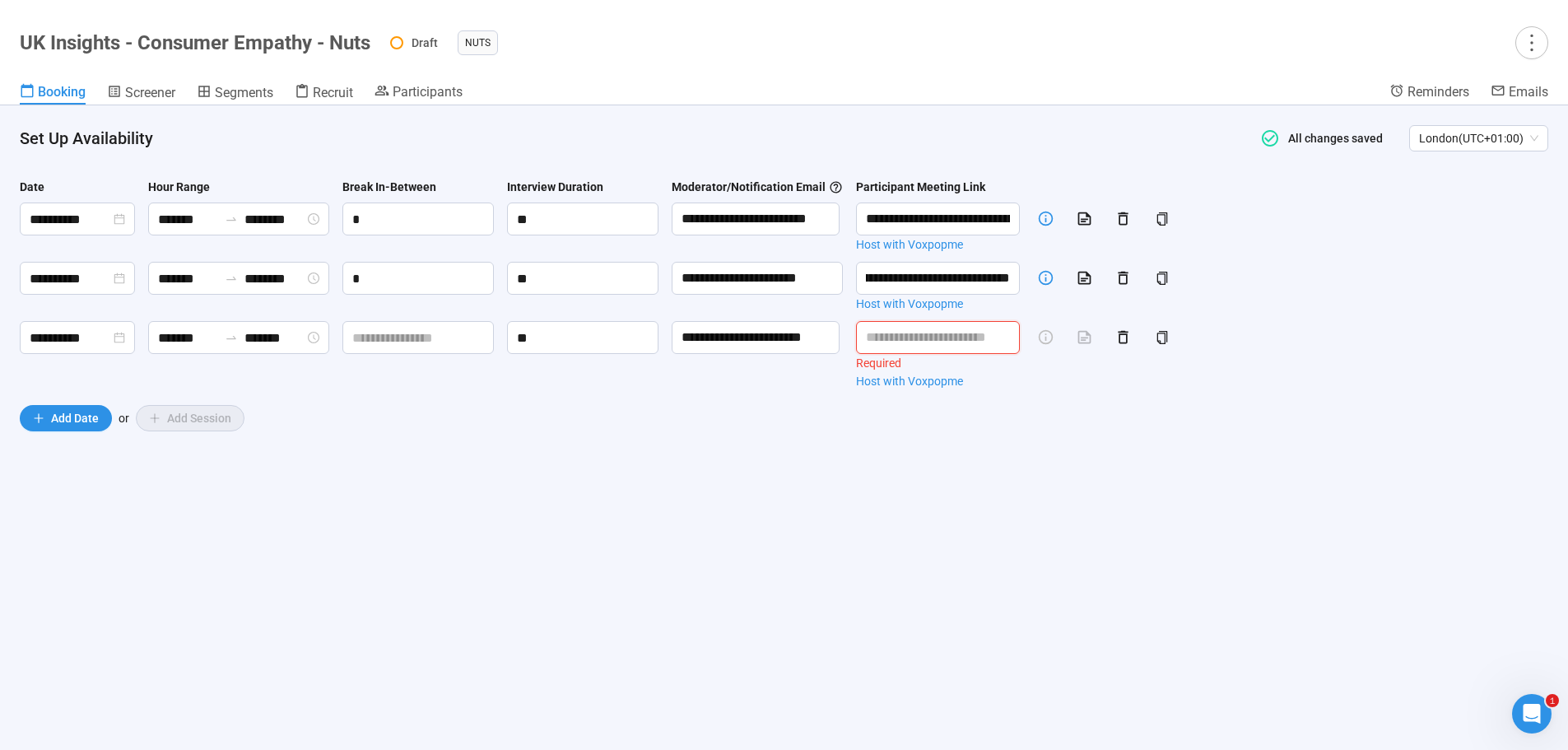 click at bounding box center (938, 338) 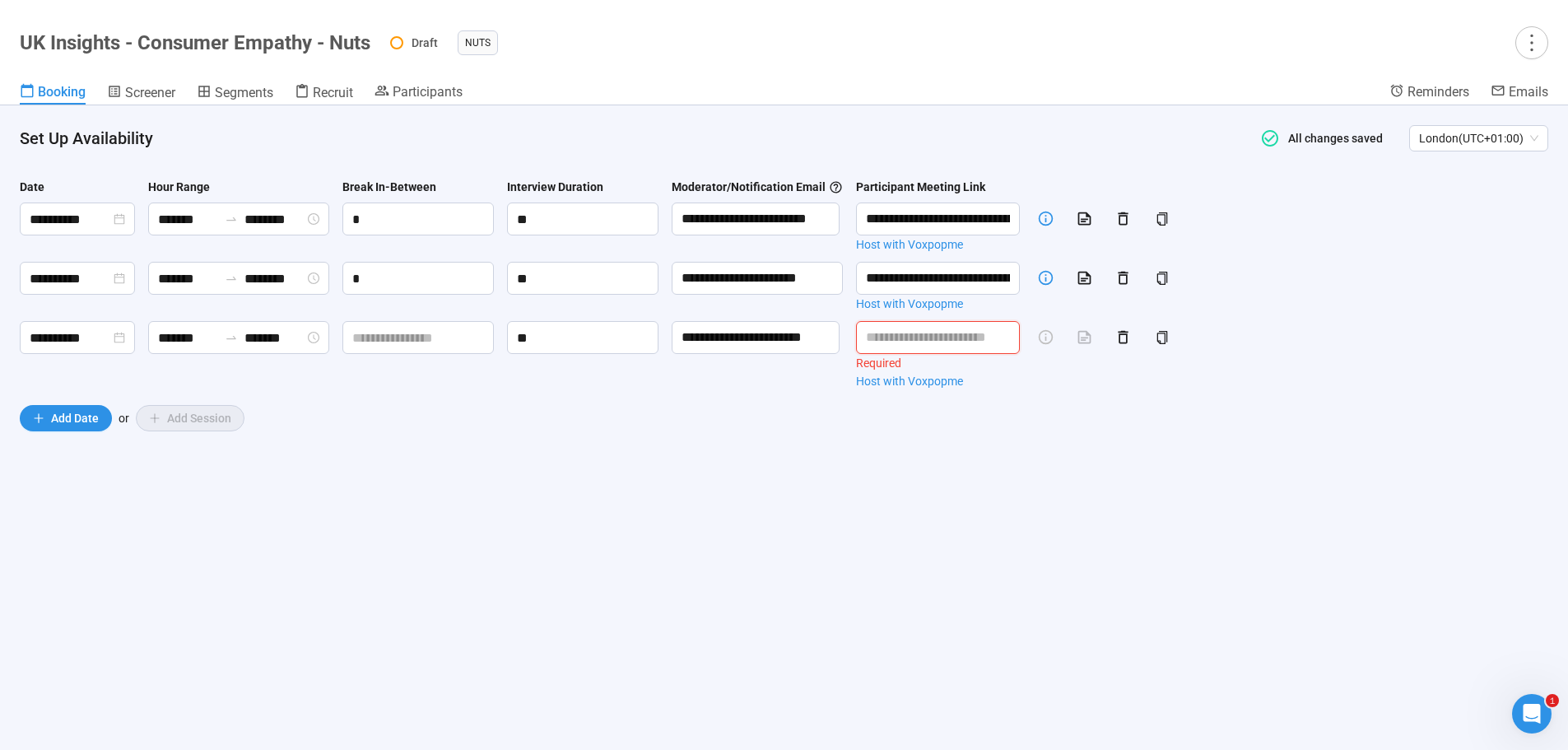 paste on "**********" 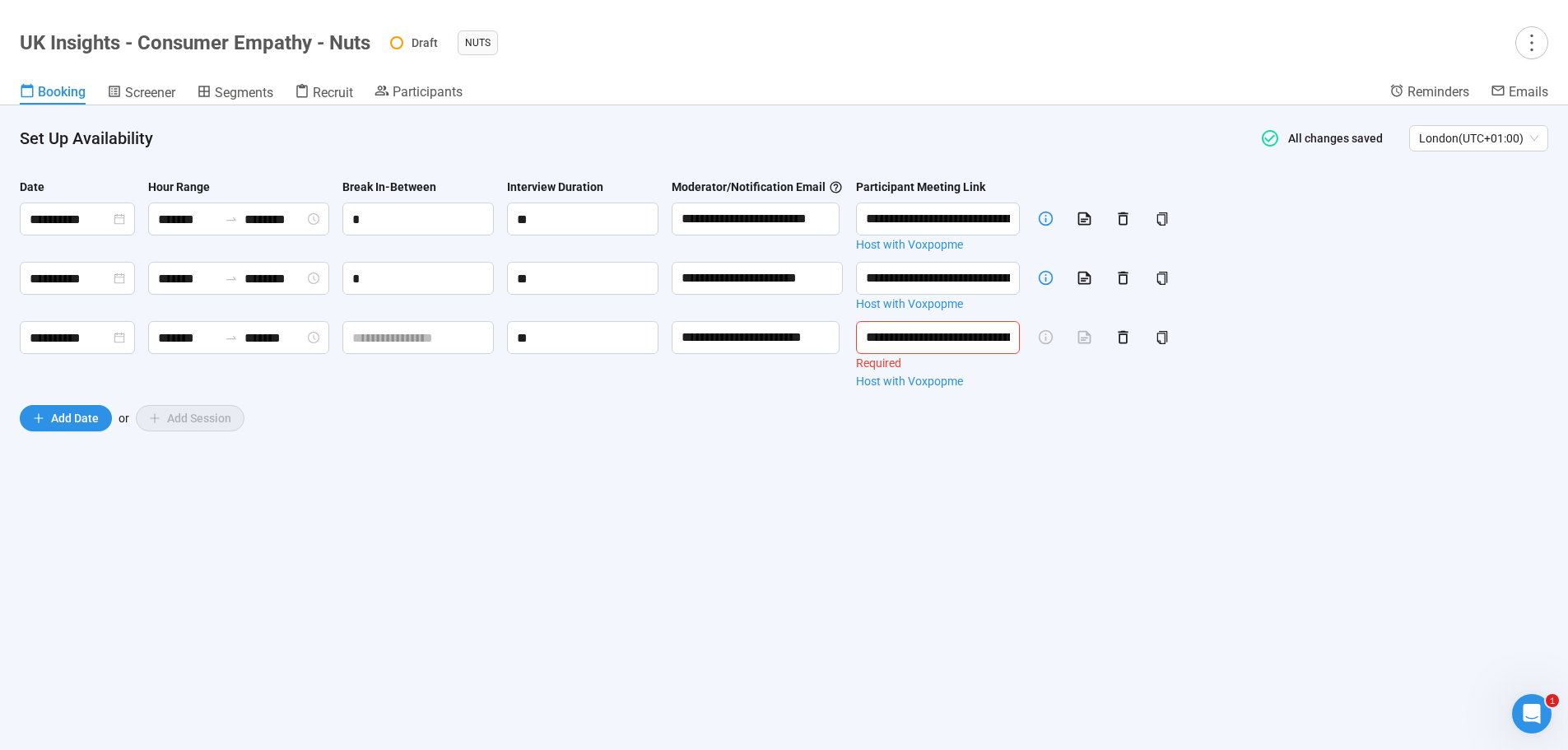 scroll, scrollTop: 0, scrollLeft: 399, axis: horizontal 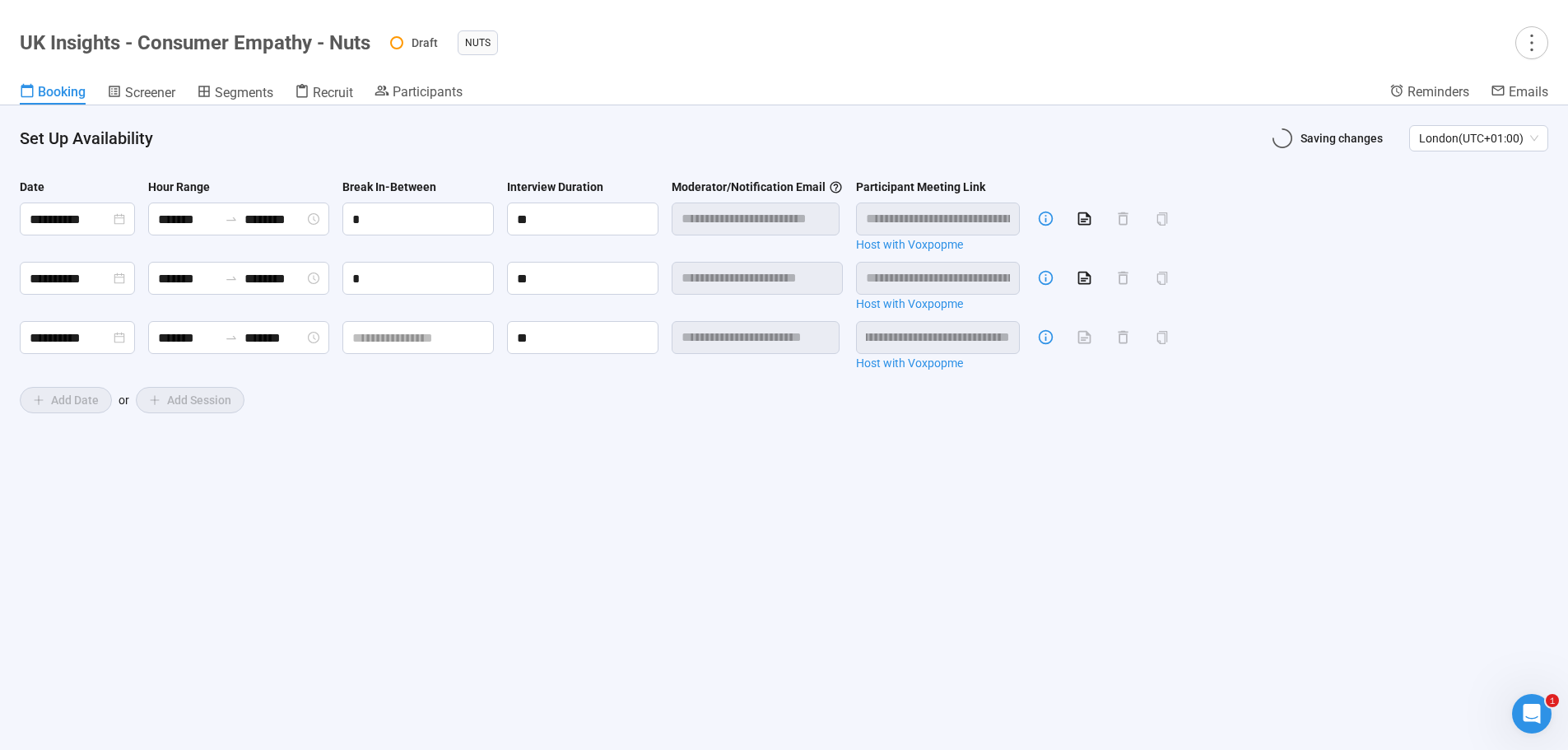 type on "**********" 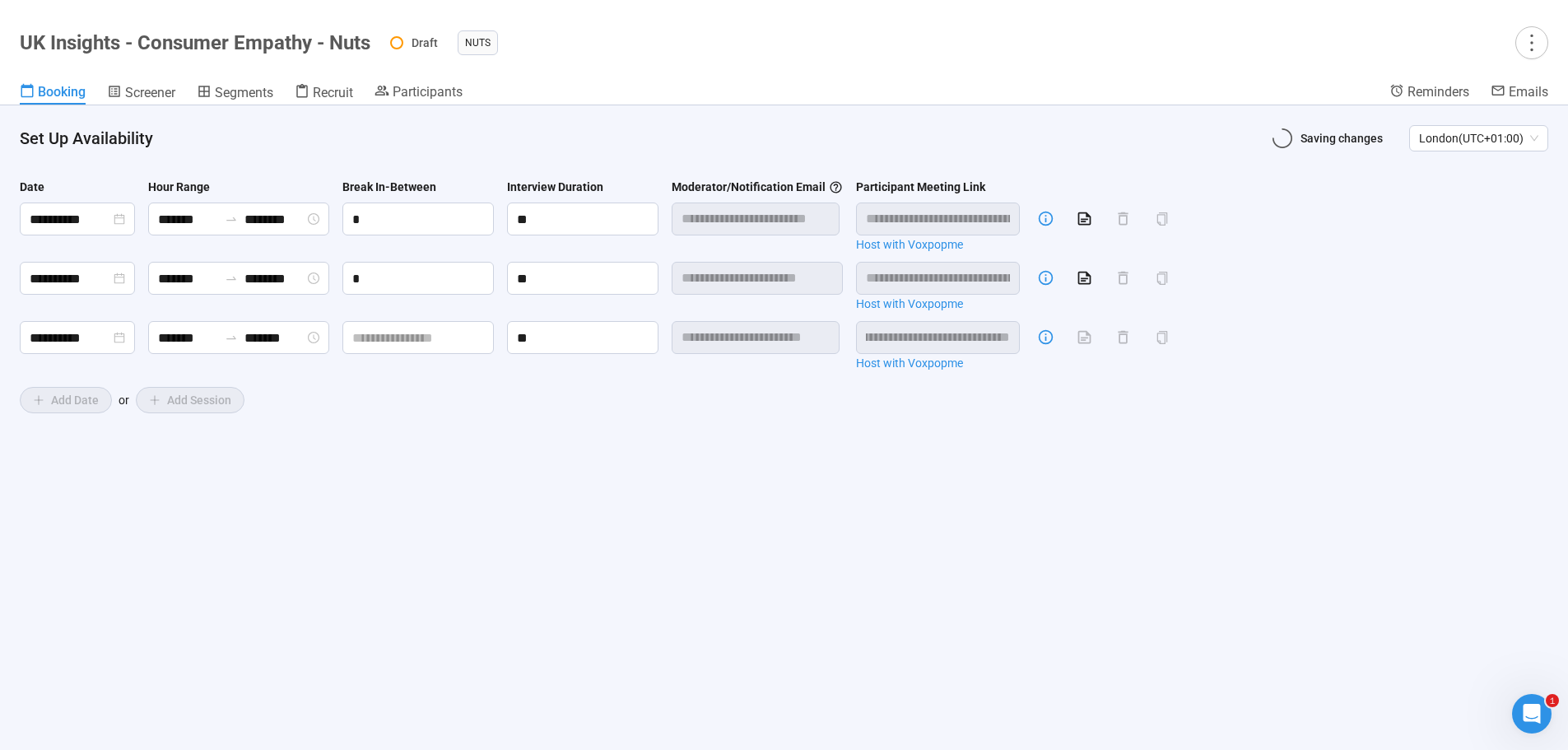 type on "*******" 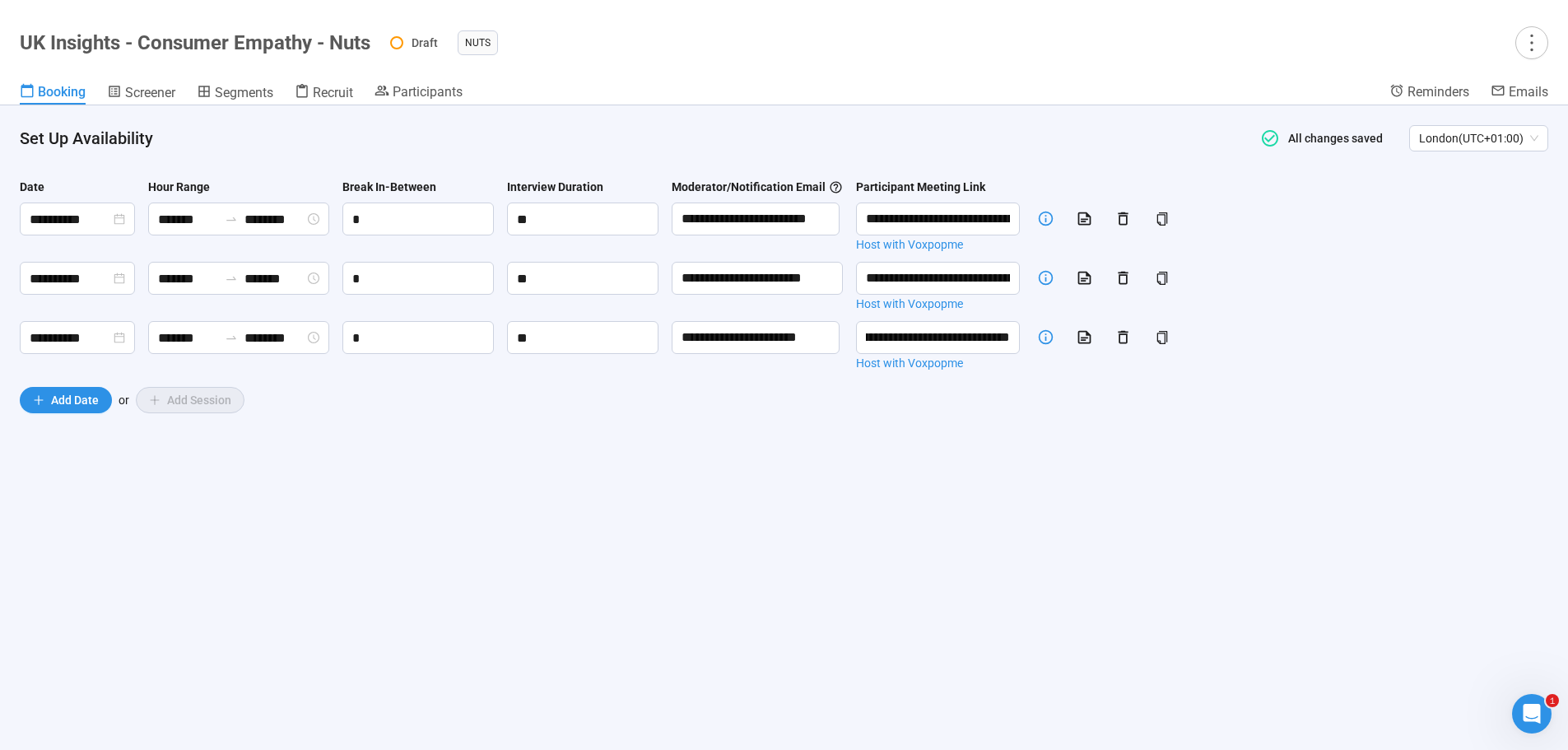 drag, startPoint x: 223, startPoint y: 482, endPoint x: 106, endPoint y: 436, distance: 125.71794 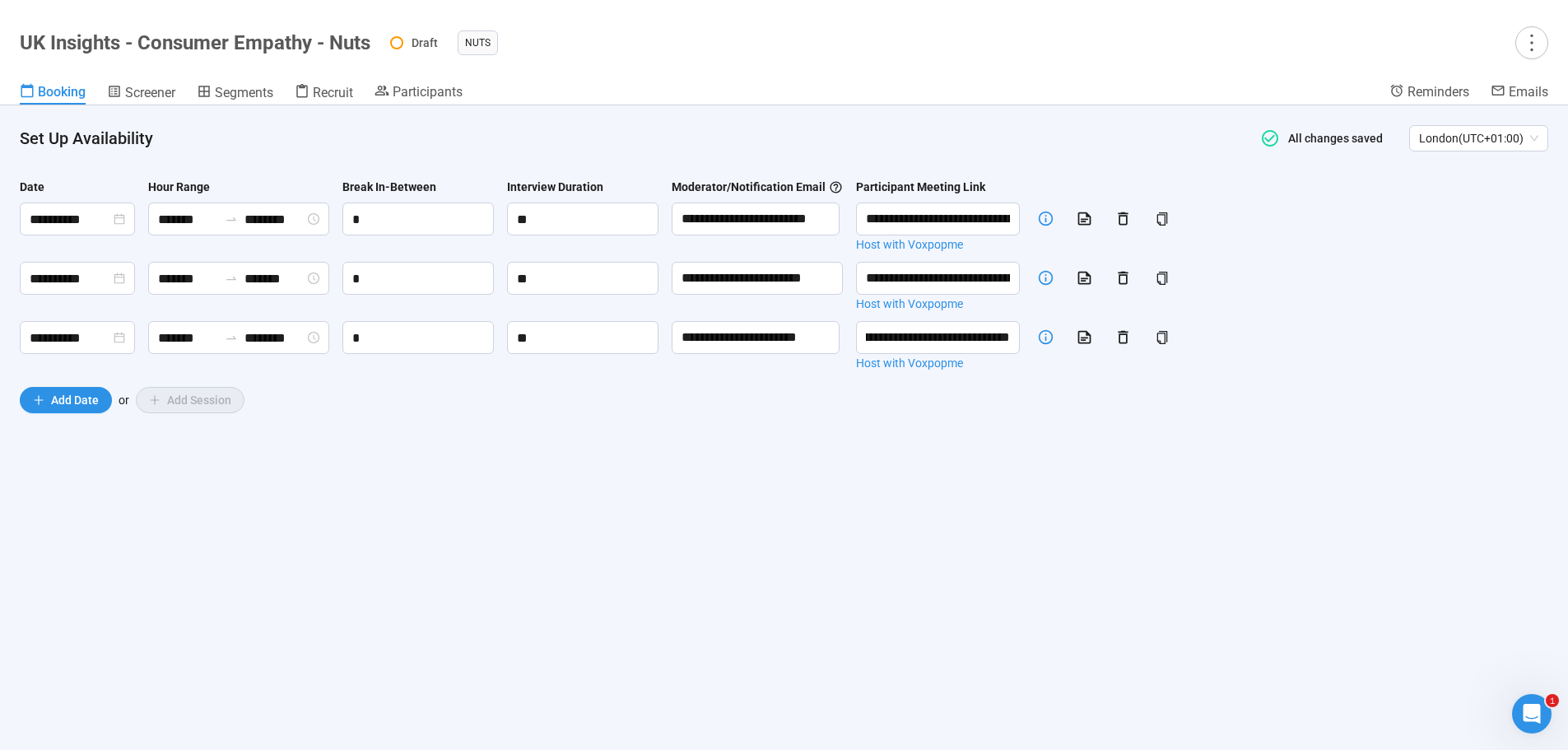 click on "**********" at bounding box center [784, 427] 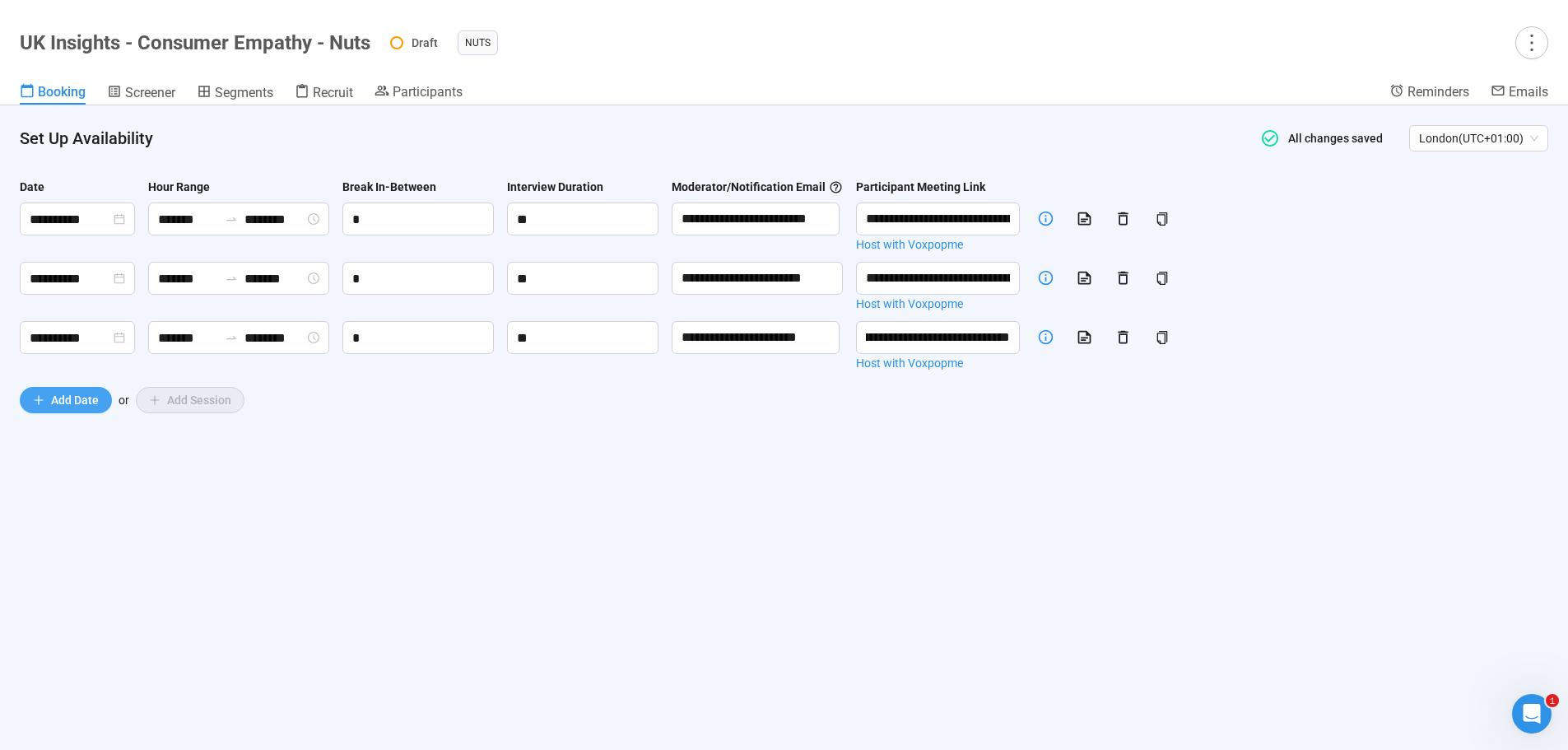 click on "Add Date" at bounding box center (75, 400) 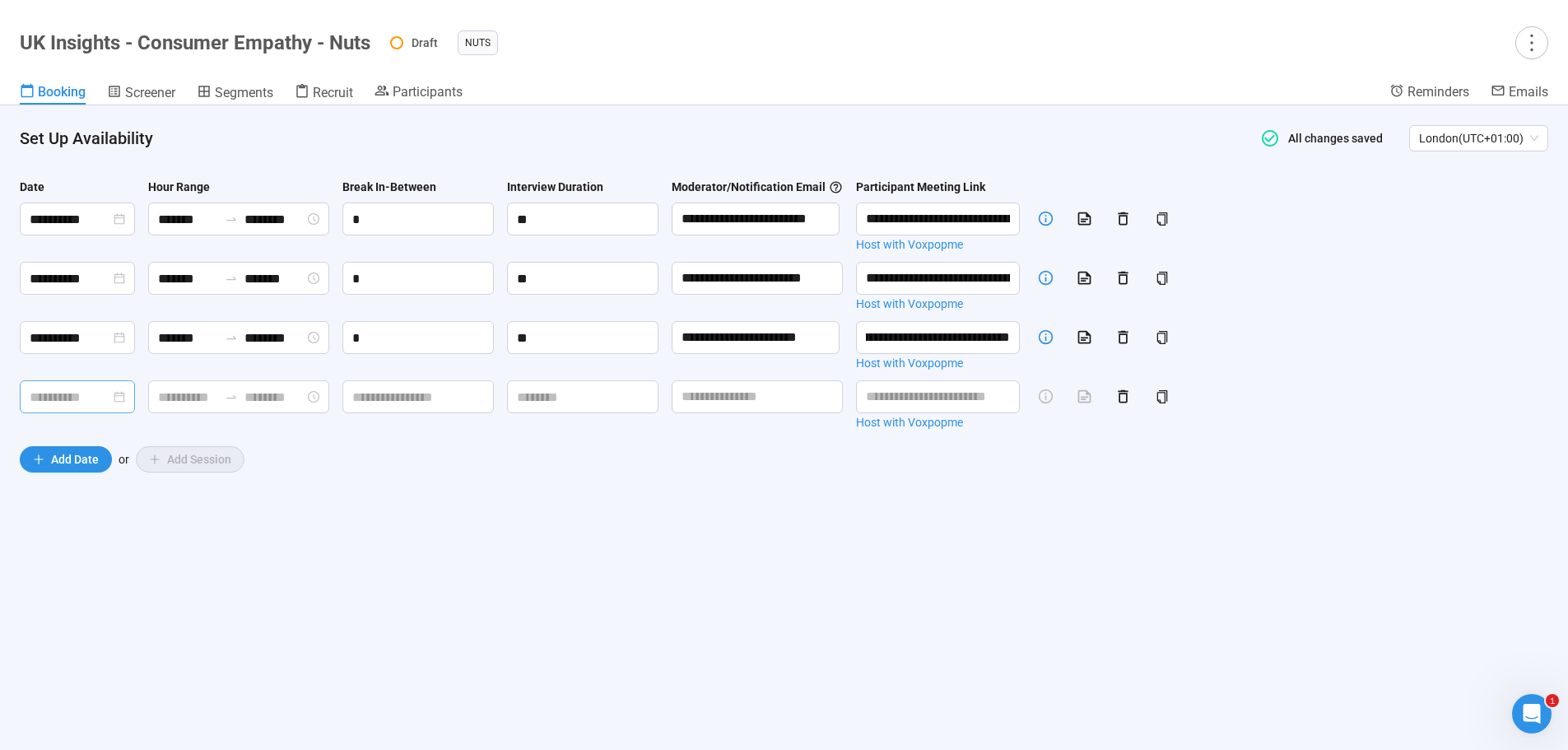 click at bounding box center (77, 397) 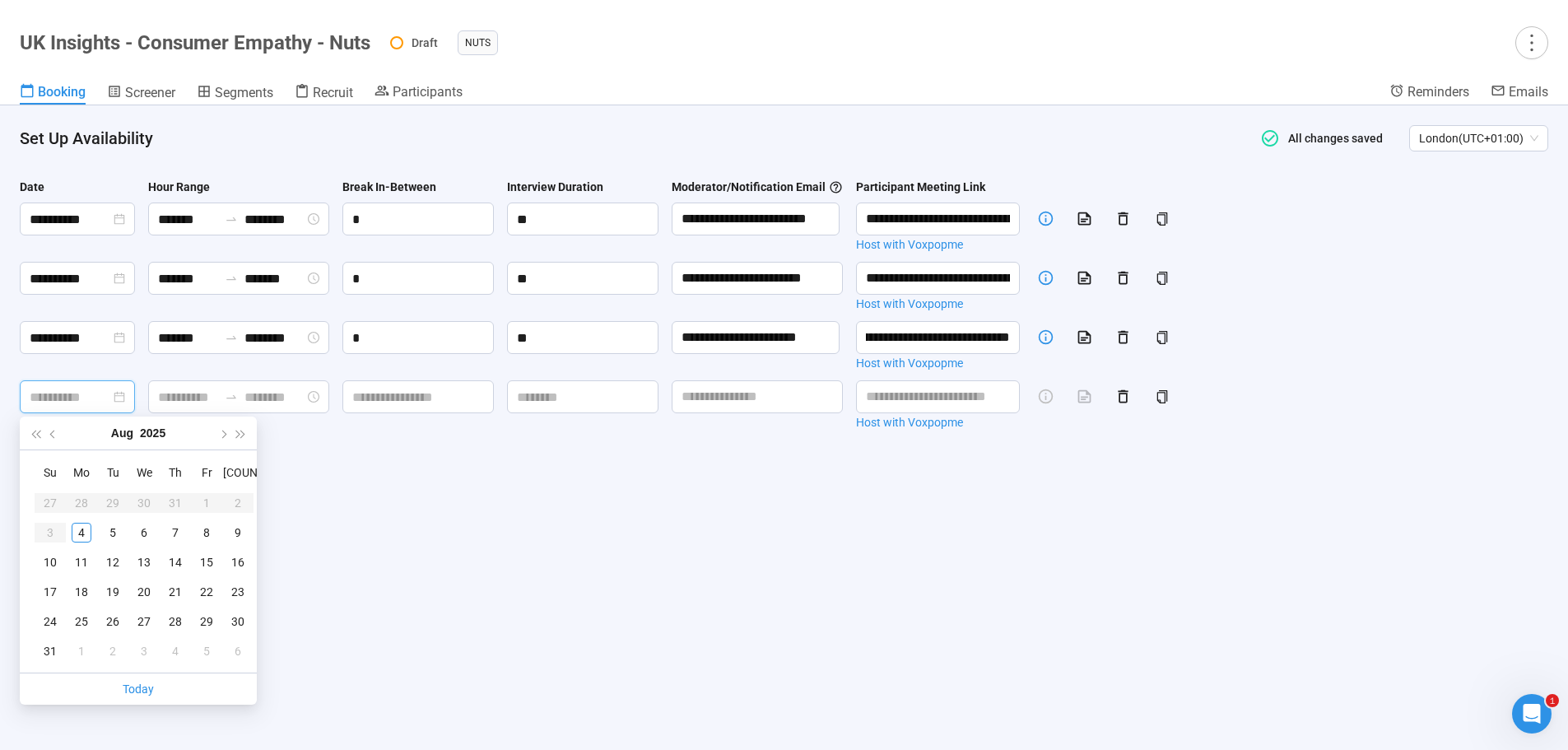 type on "**********" 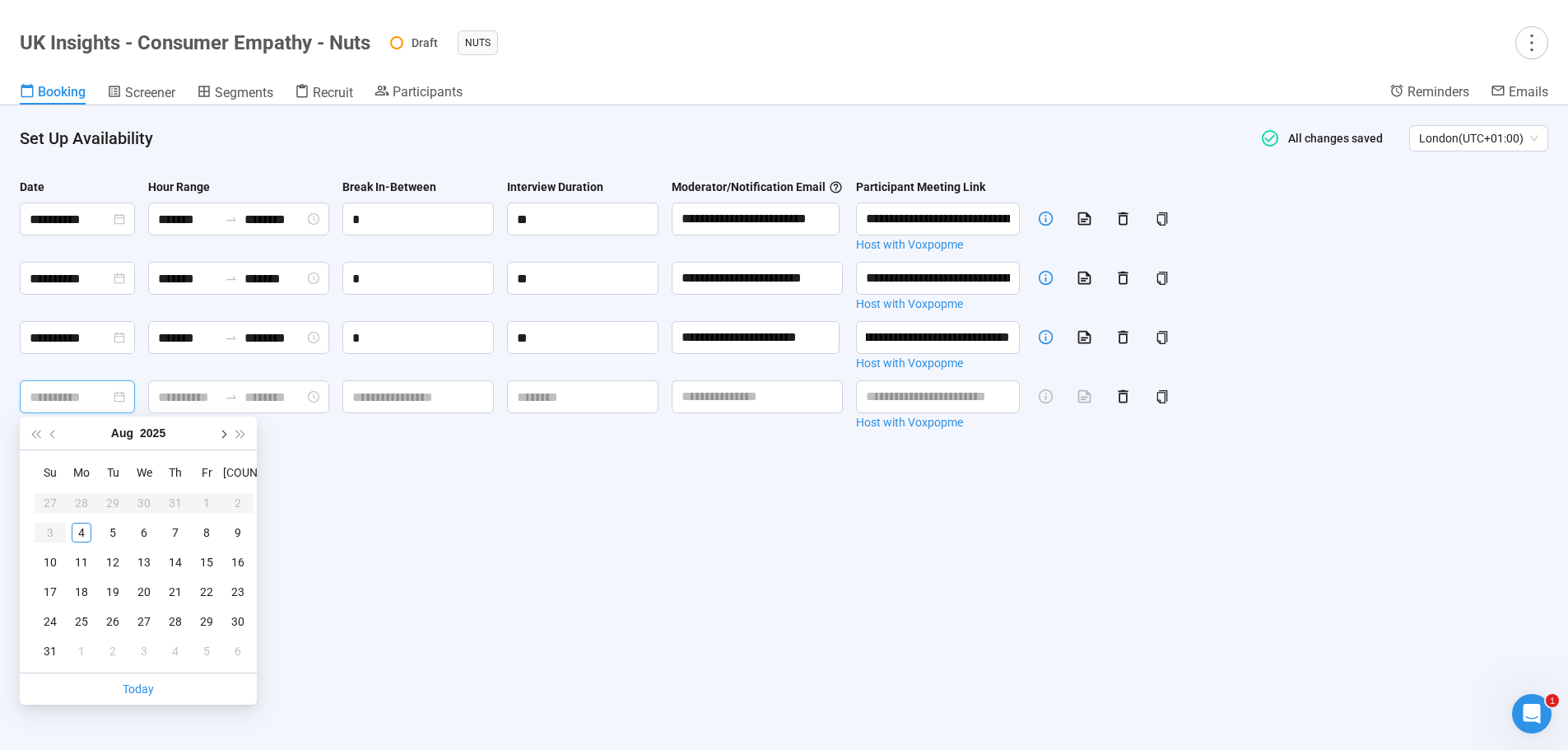 click at bounding box center [222, 433] 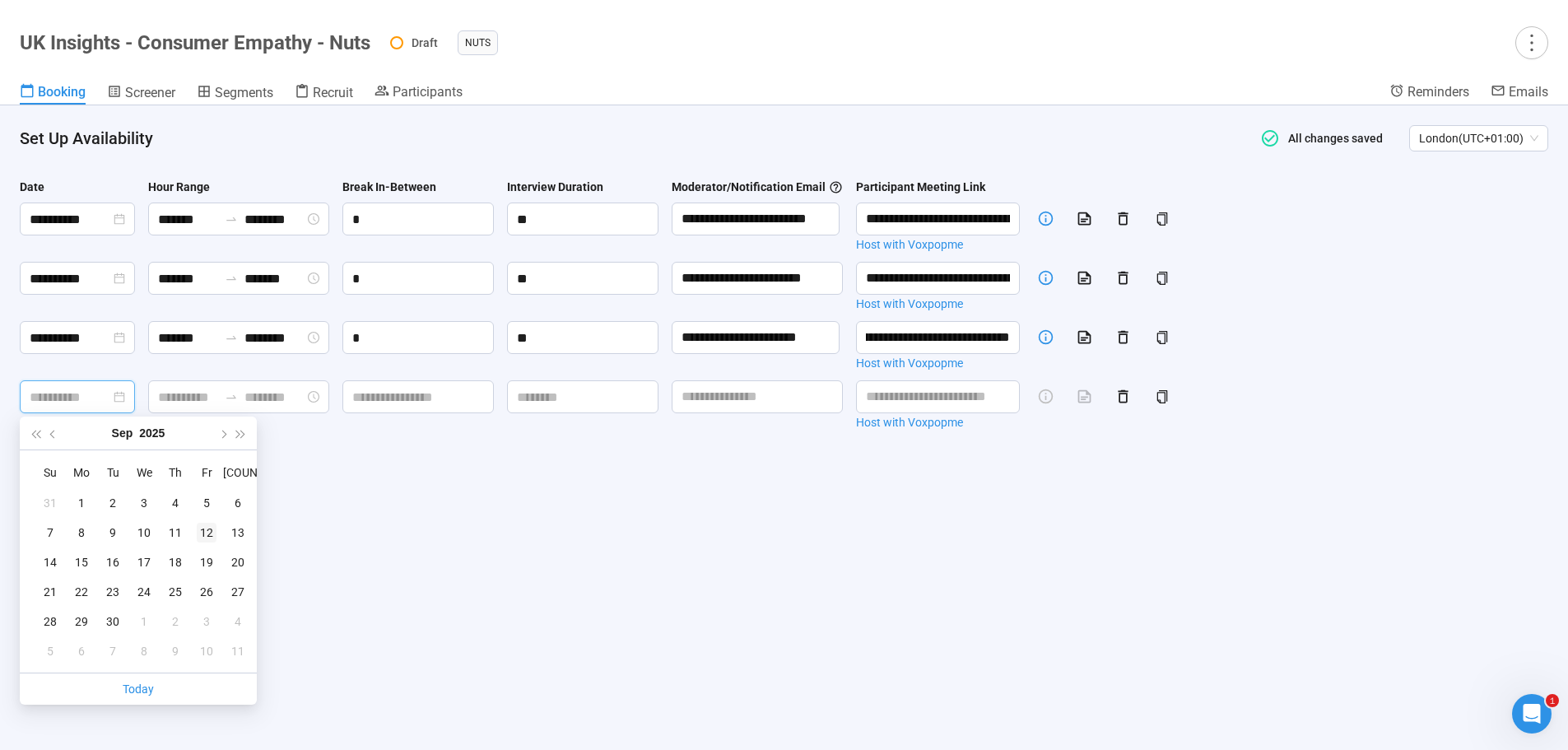 type on "**********" 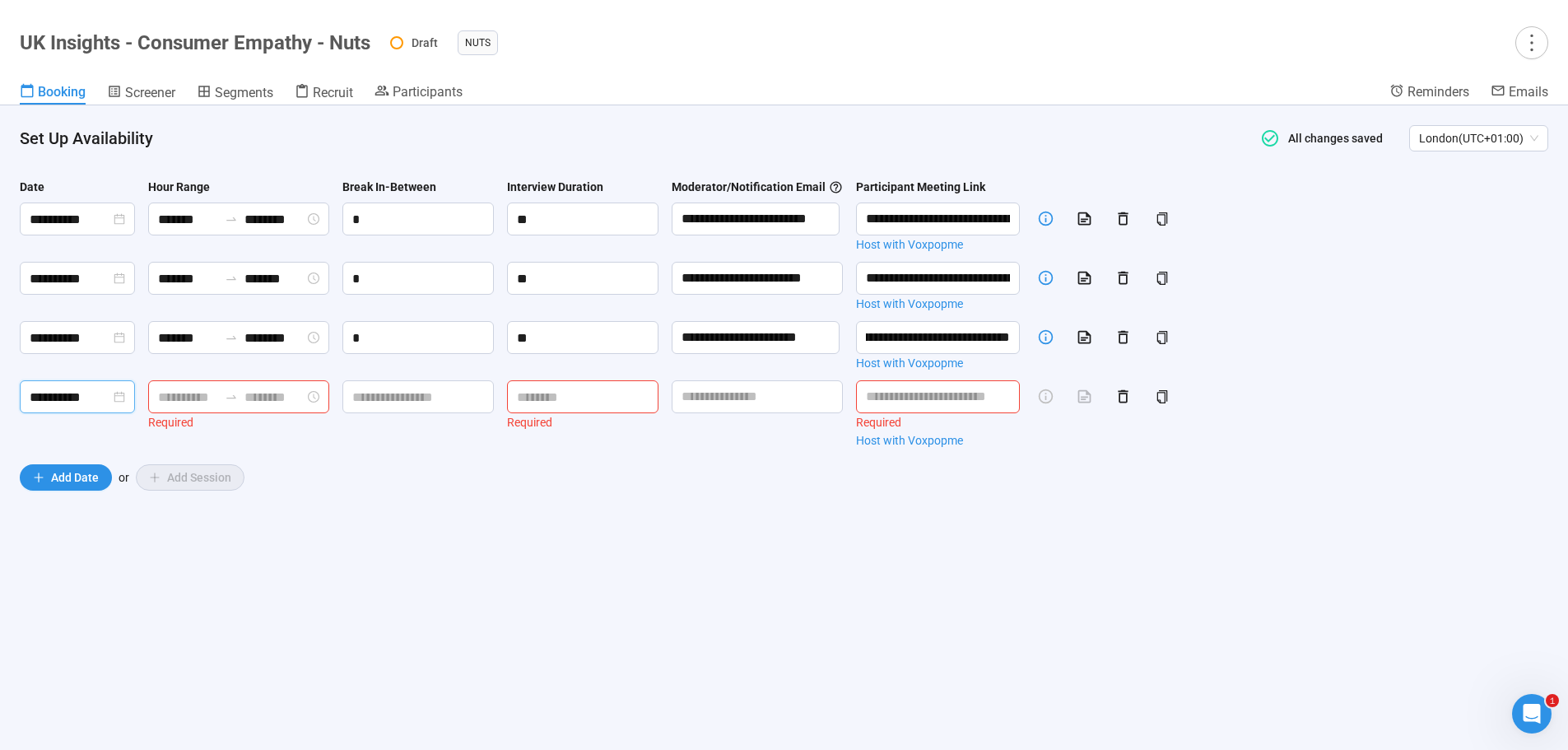 click at bounding box center [188, 397] 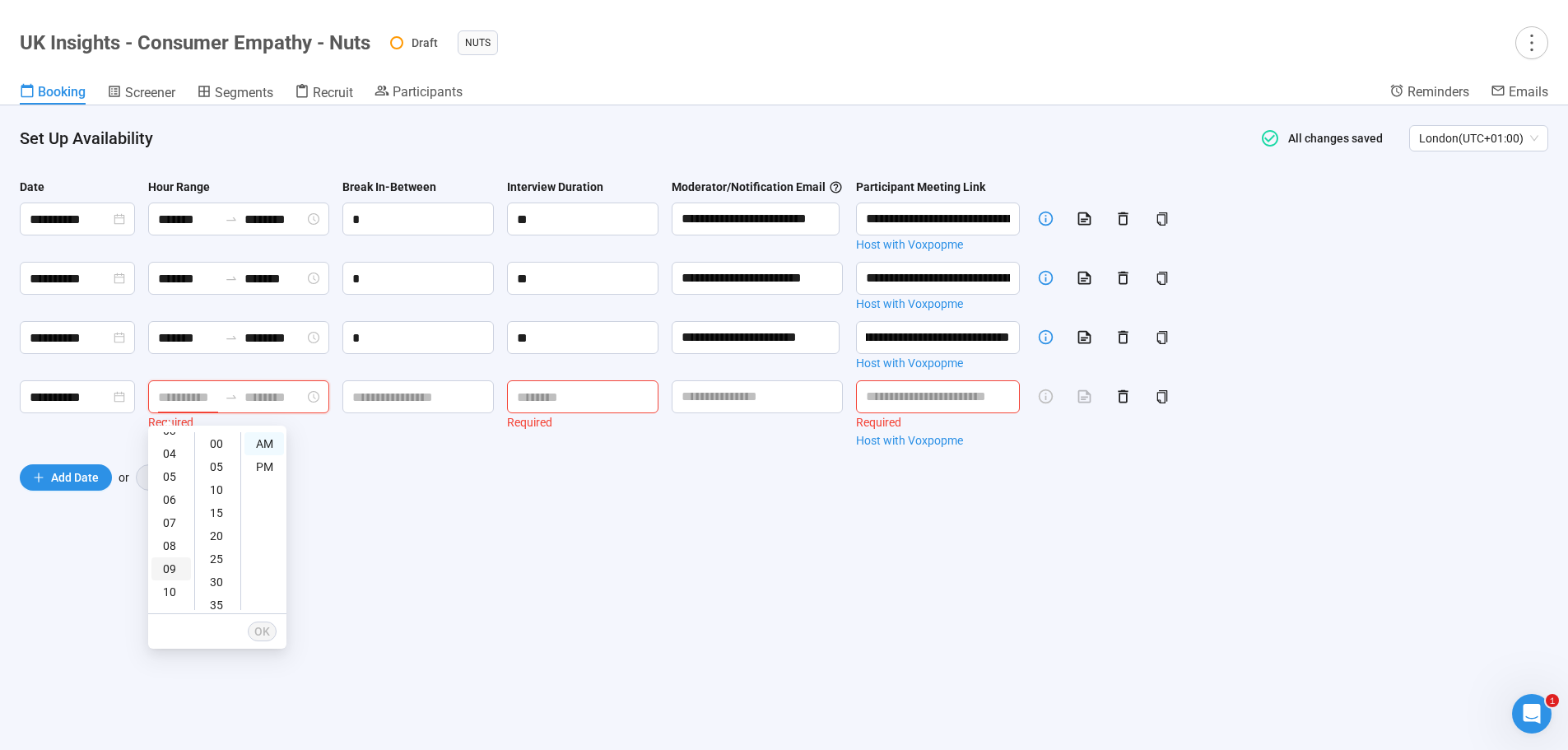 click on "09" at bounding box center [171, 569] 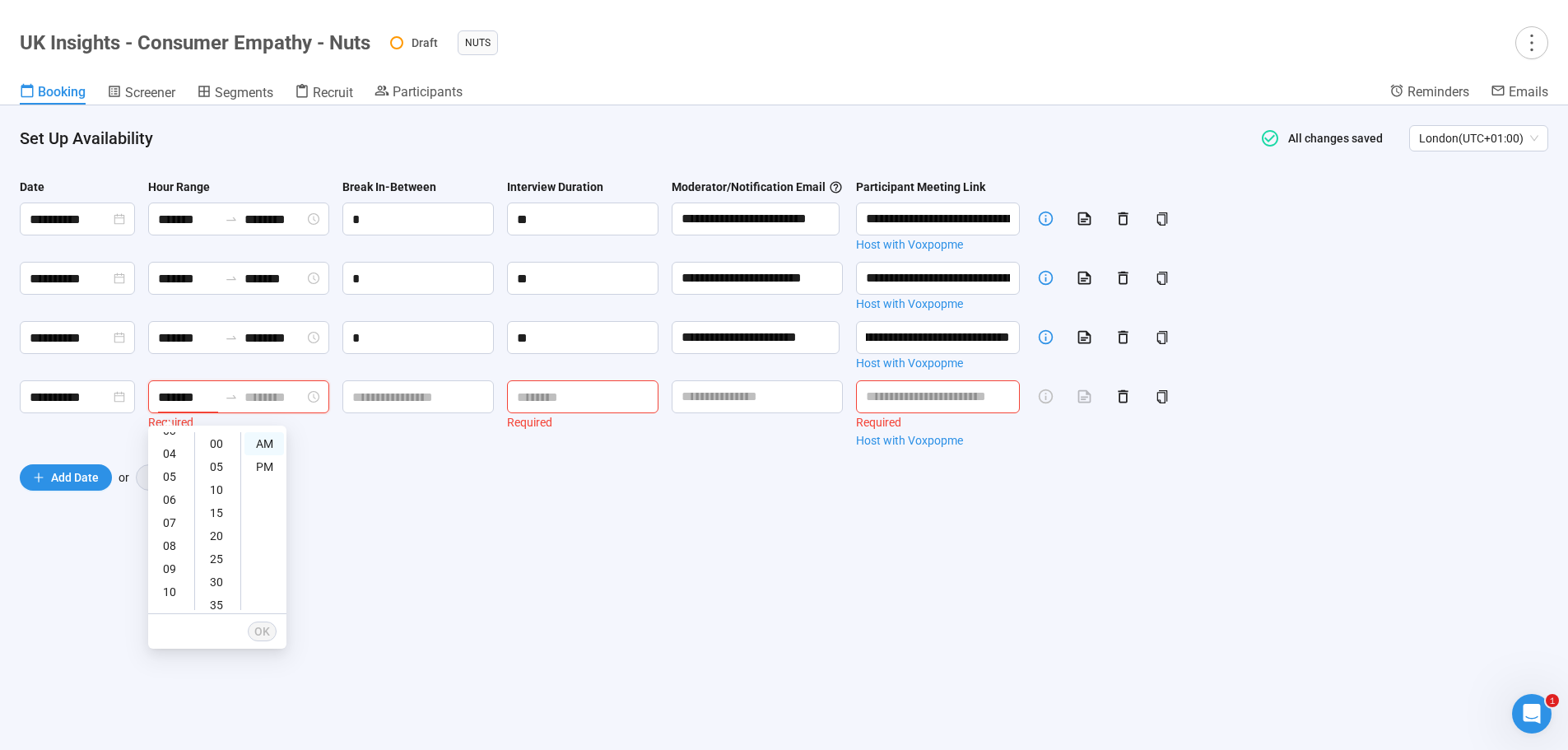scroll, scrollTop: 99, scrollLeft: 0, axis: vertical 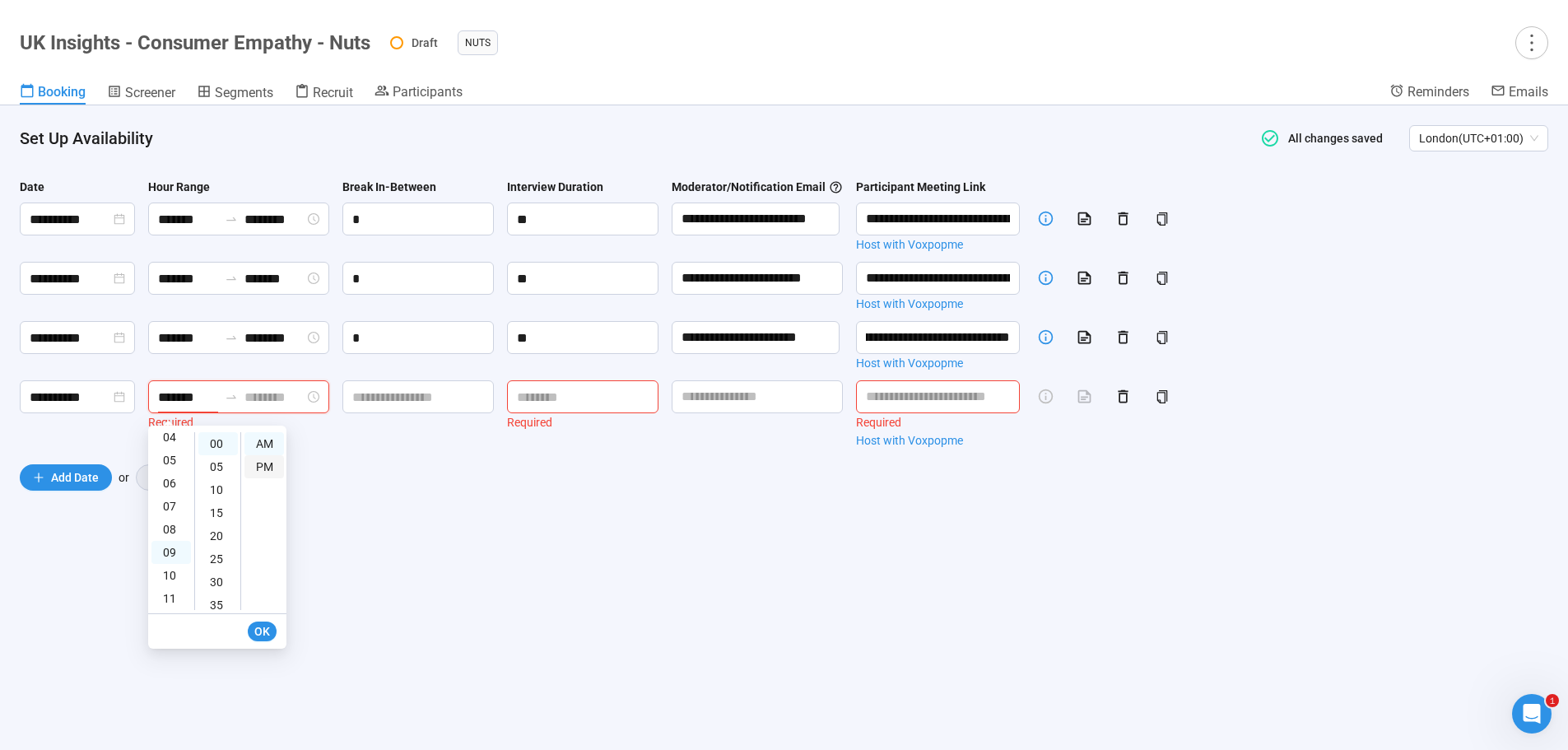 click on "PM" at bounding box center (264, 467) 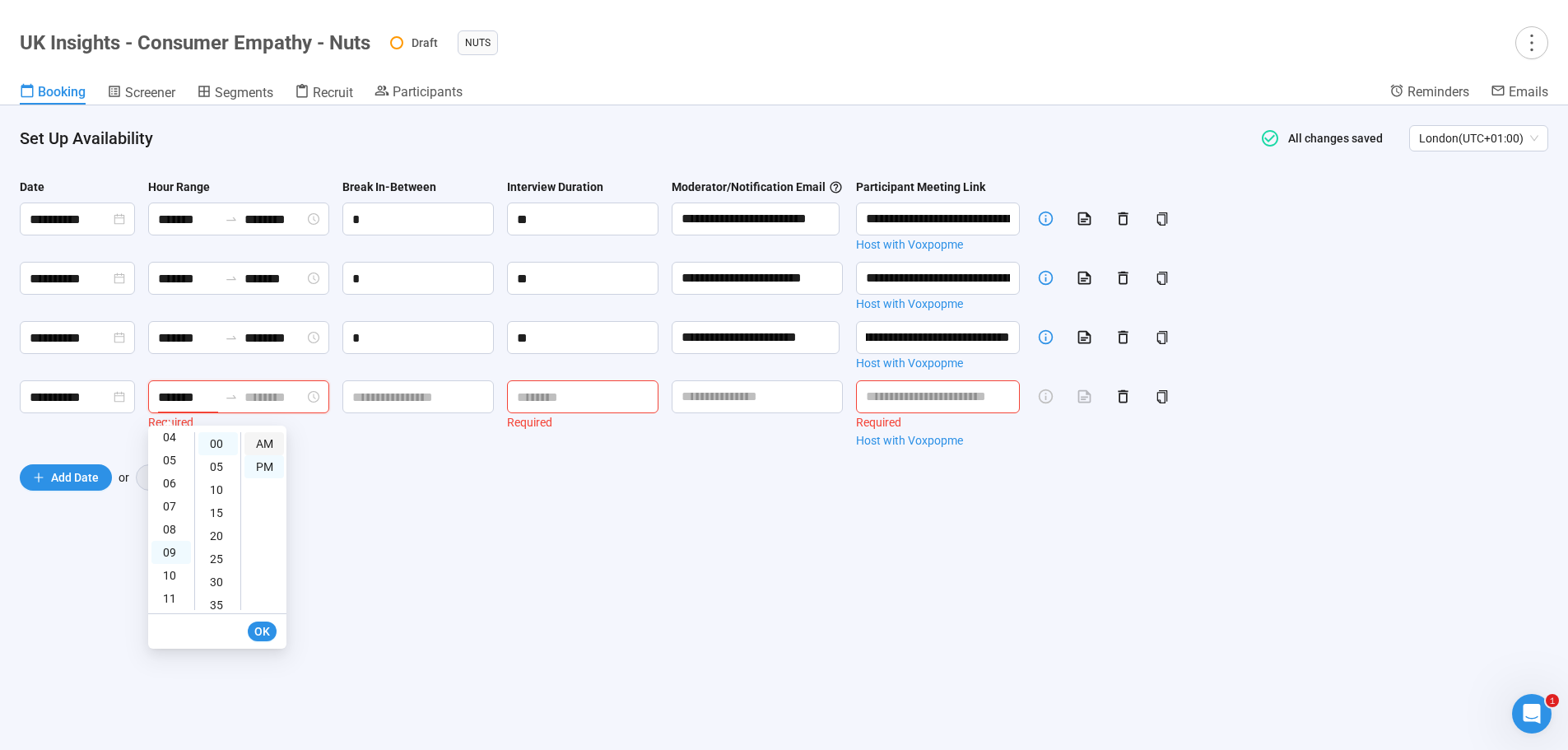 click on "AM" at bounding box center (264, 444) 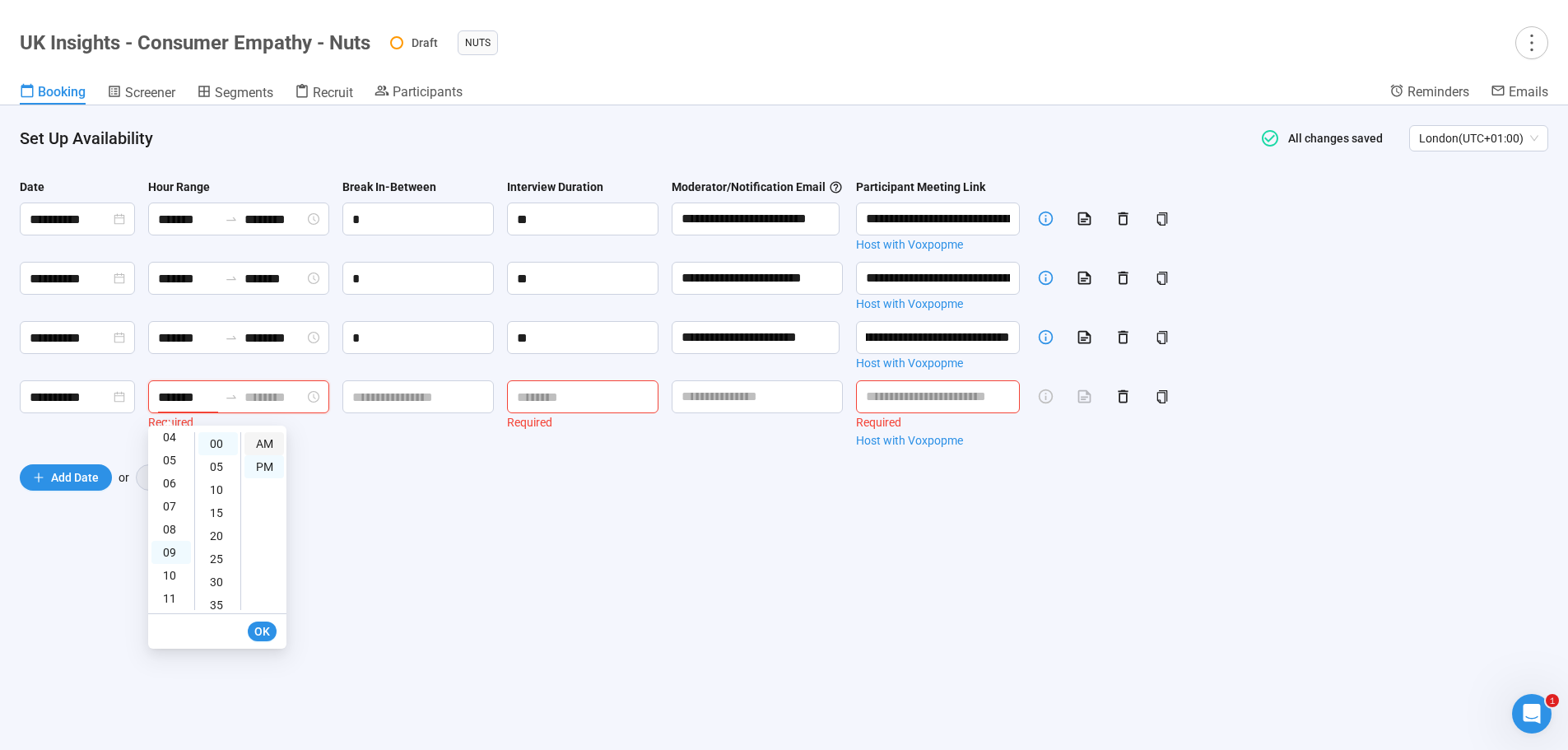 type on "*******" 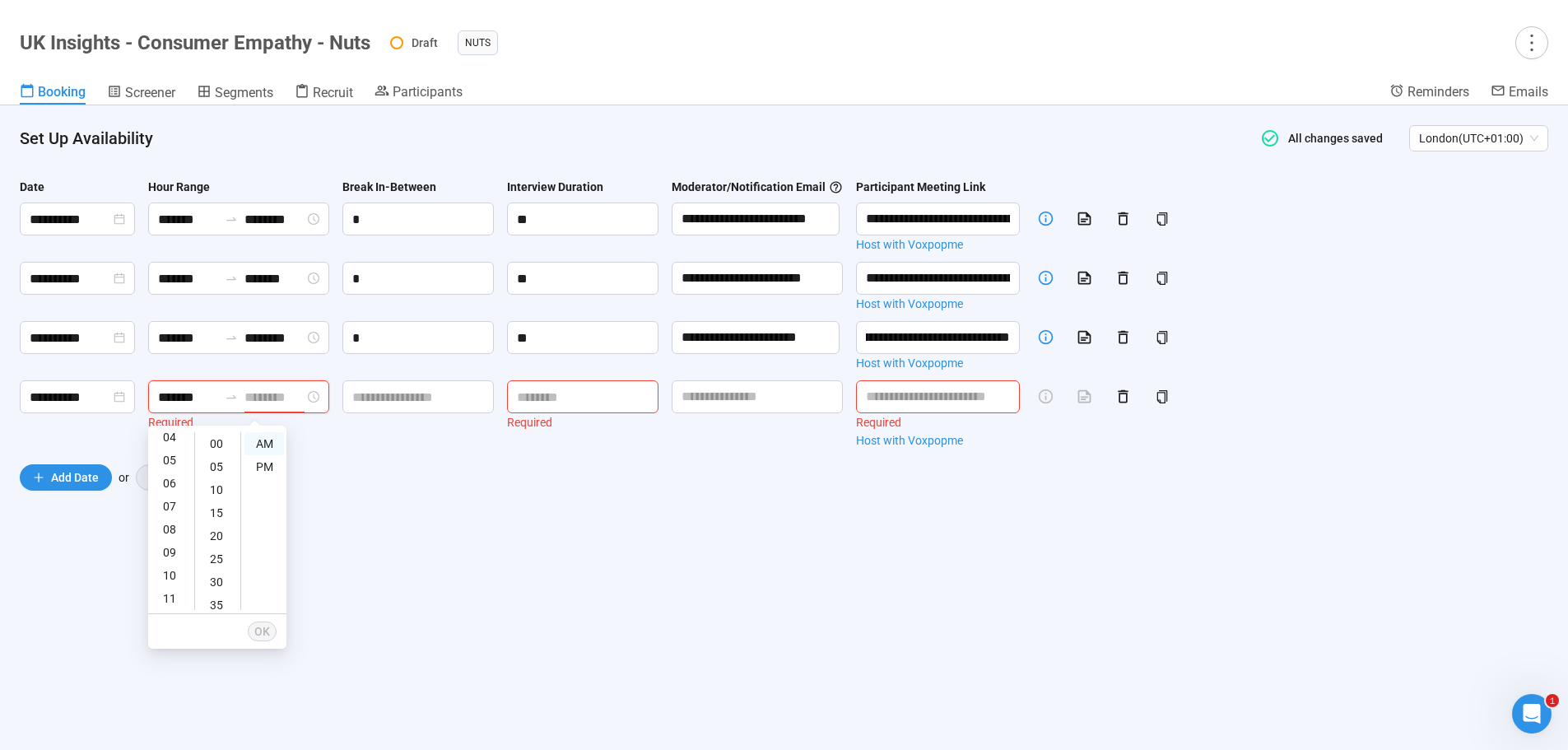 click at bounding box center [274, 397] 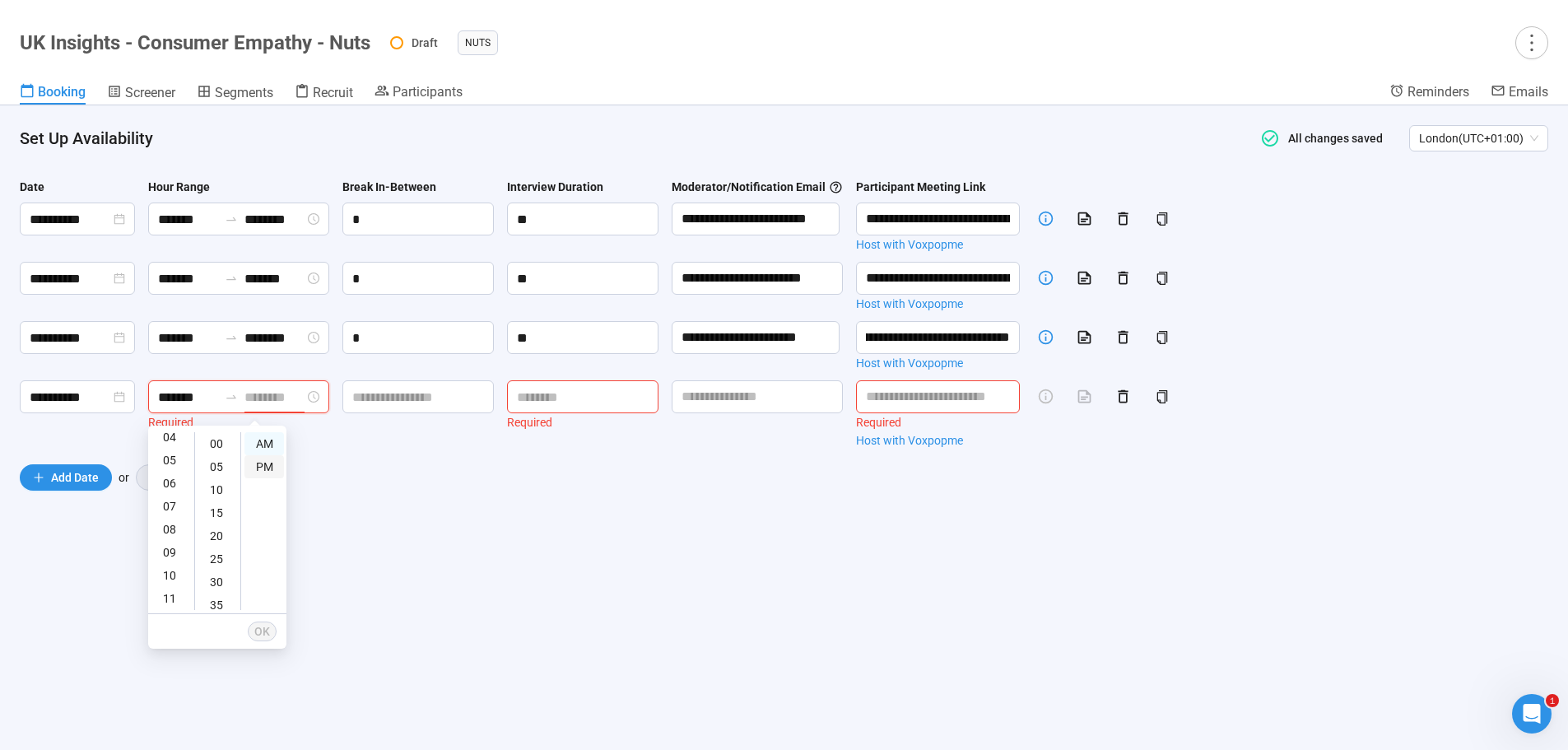 drag, startPoint x: 176, startPoint y: 458, endPoint x: 264, endPoint y: 464, distance: 88.204308 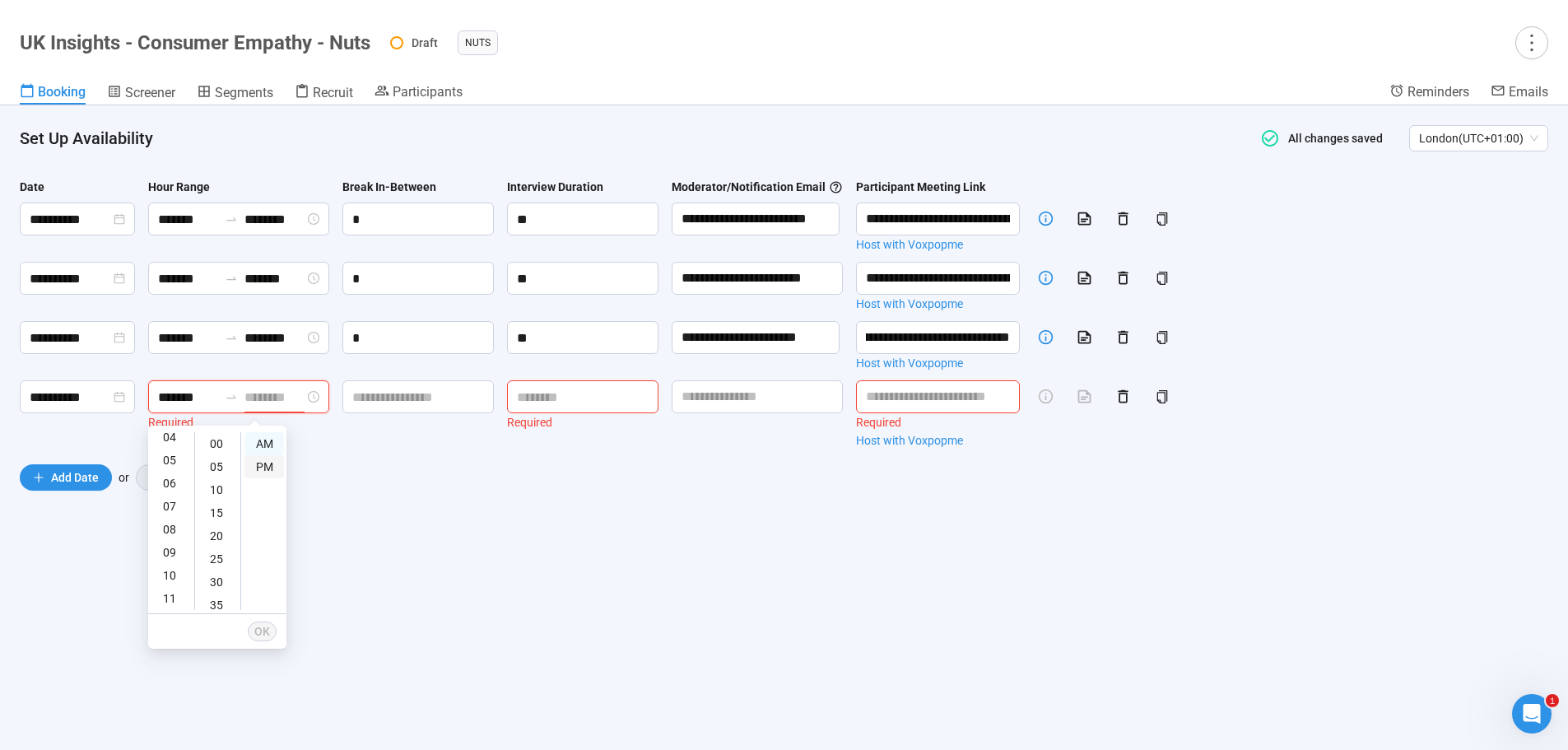 click on "12 01 02 03 04 05 06 07 08 09 10 11 00 05 10 15 20 25 30 35 40 45 50 55 AM PM" at bounding box center (217, 521) 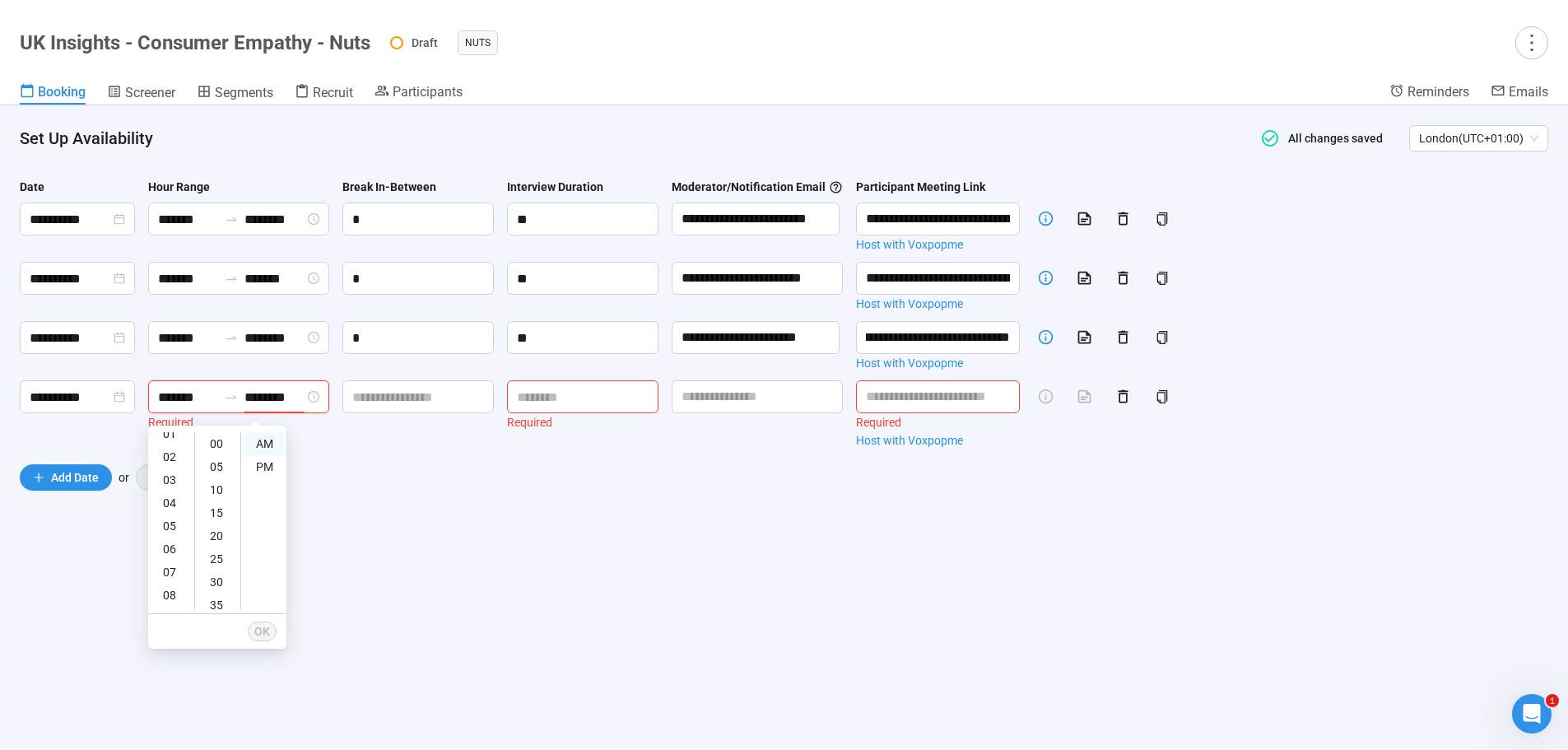 scroll, scrollTop: 0, scrollLeft: 0, axis: both 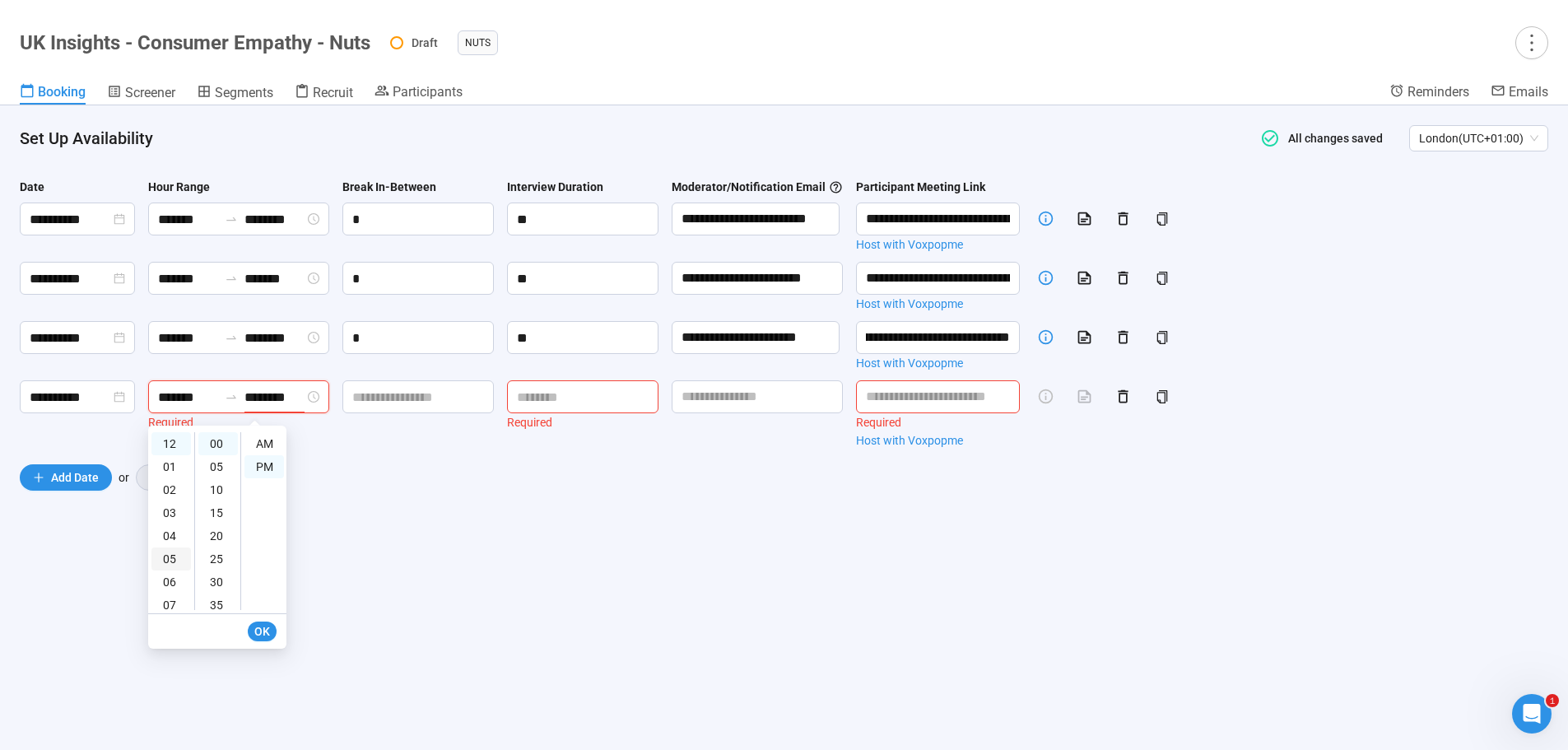 click on "05" at bounding box center [171, 559] 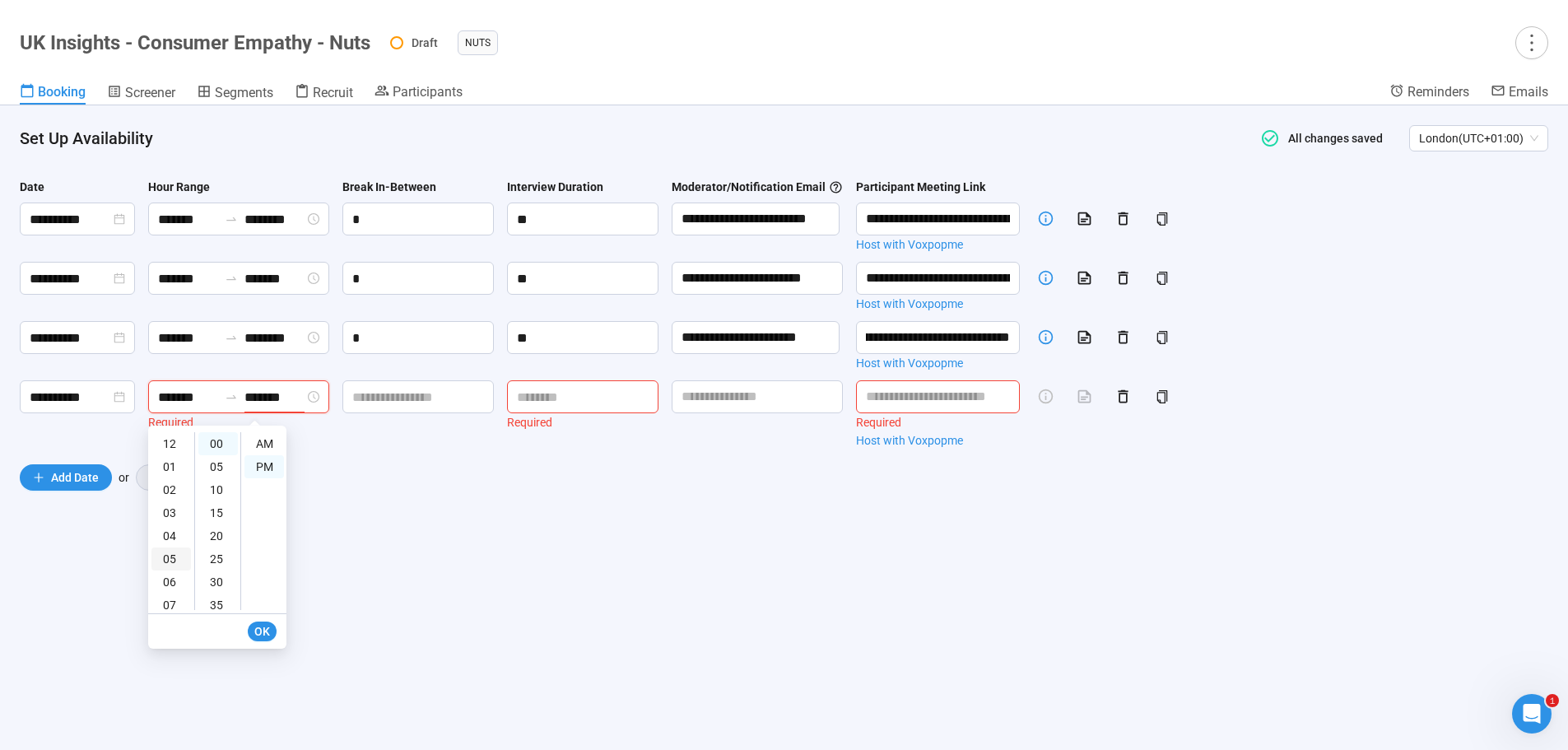 scroll, scrollTop: 99, scrollLeft: 0, axis: vertical 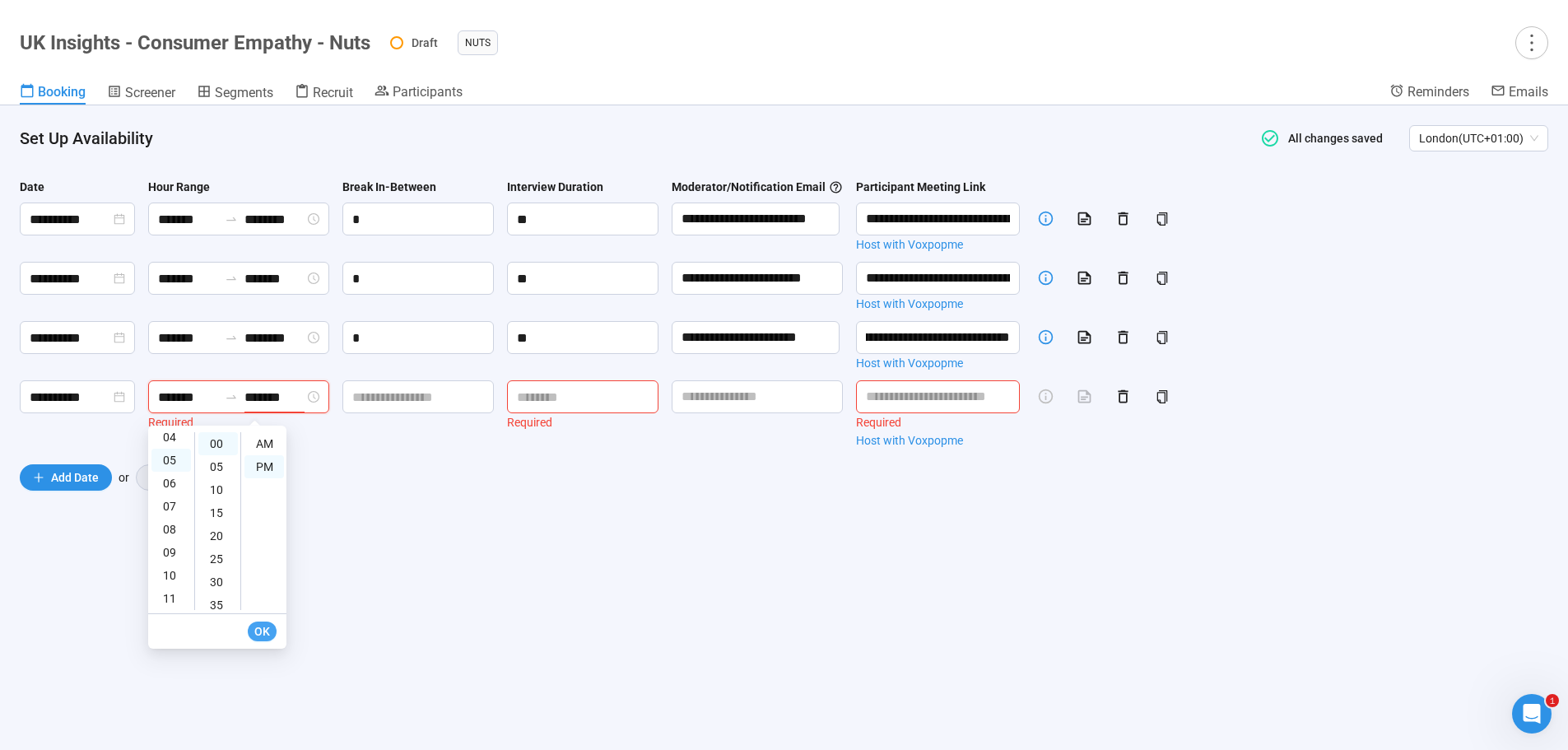 click on "OK" at bounding box center (262, 631) 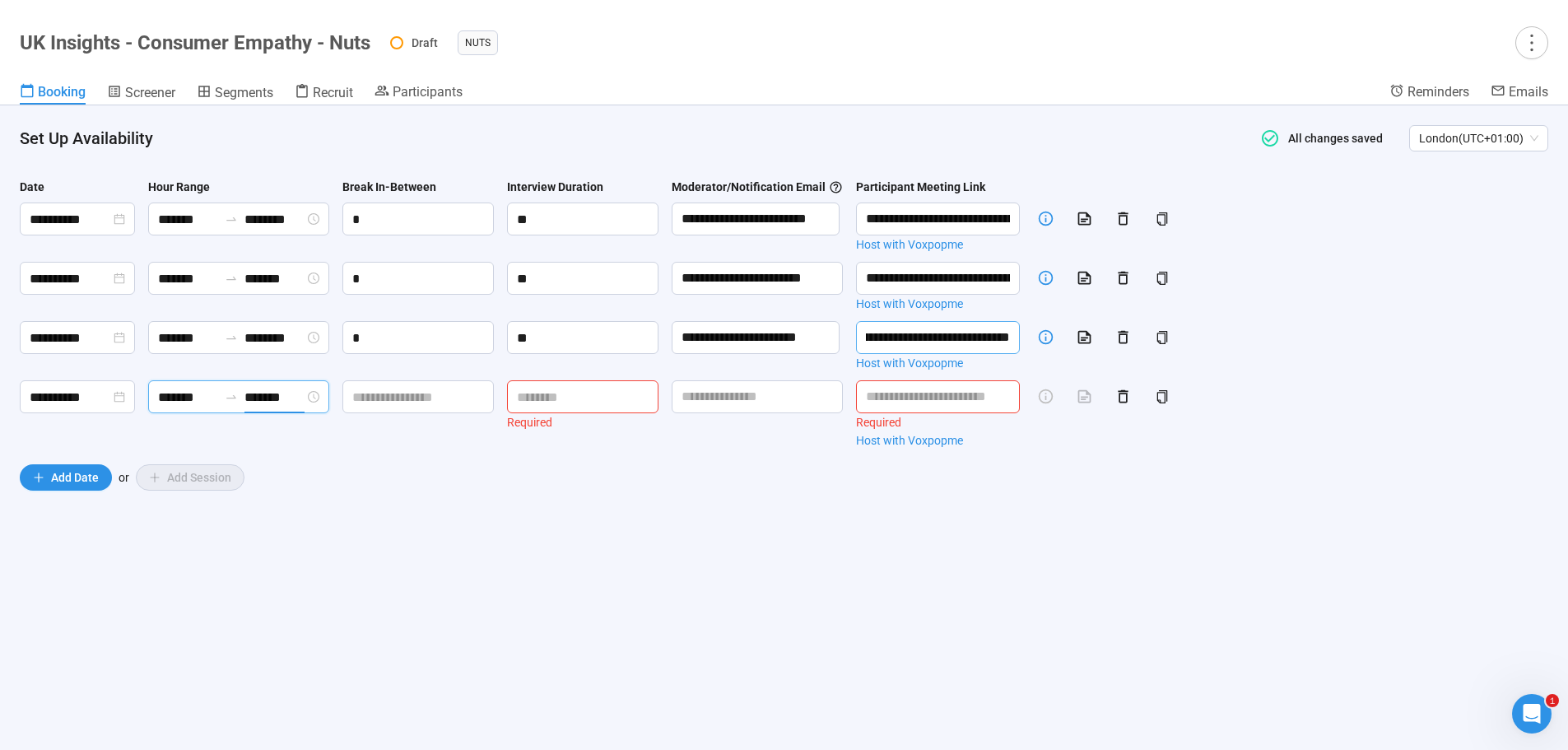 click on "**********" at bounding box center (938, 338) 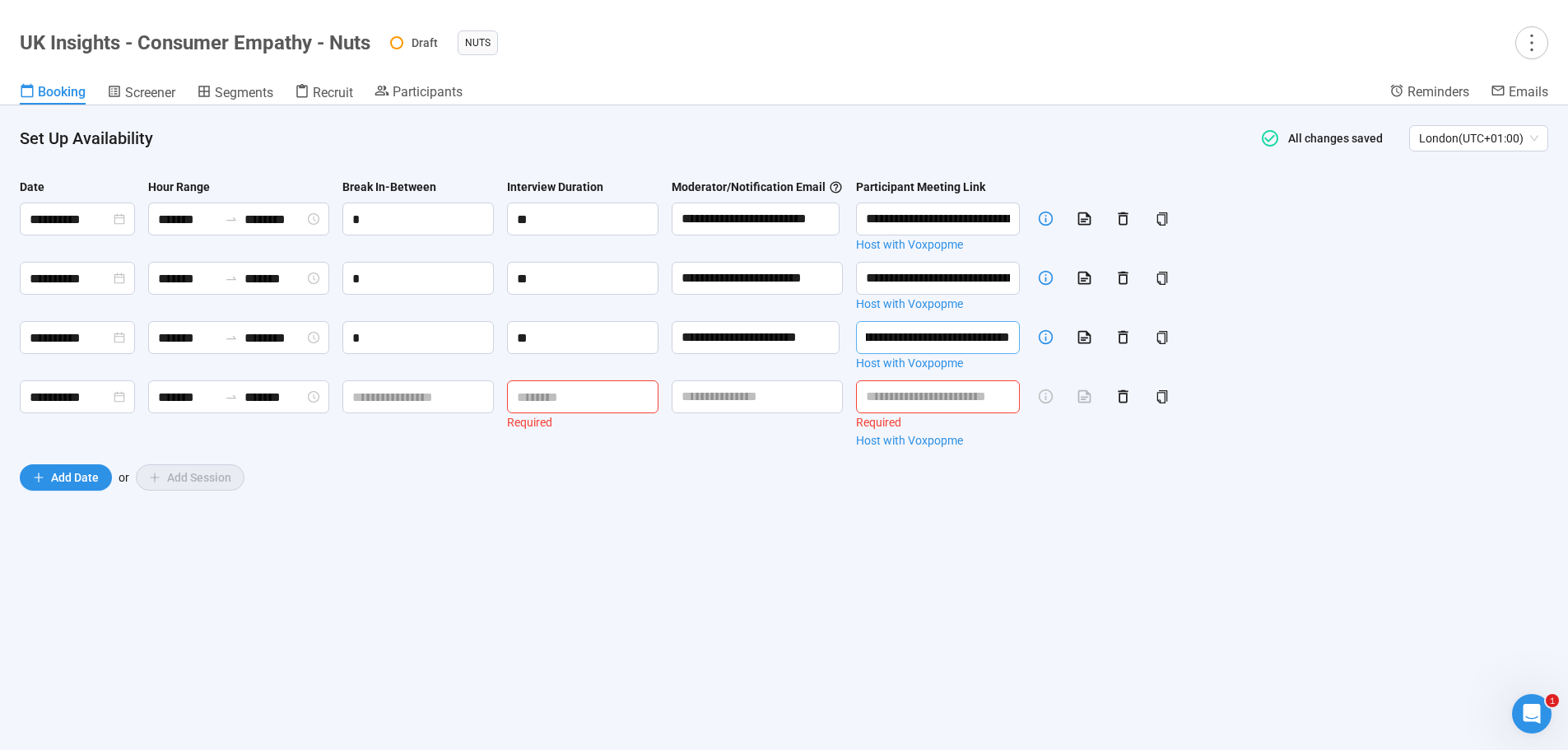 scroll, scrollTop: 0, scrollLeft: 0, axis: both 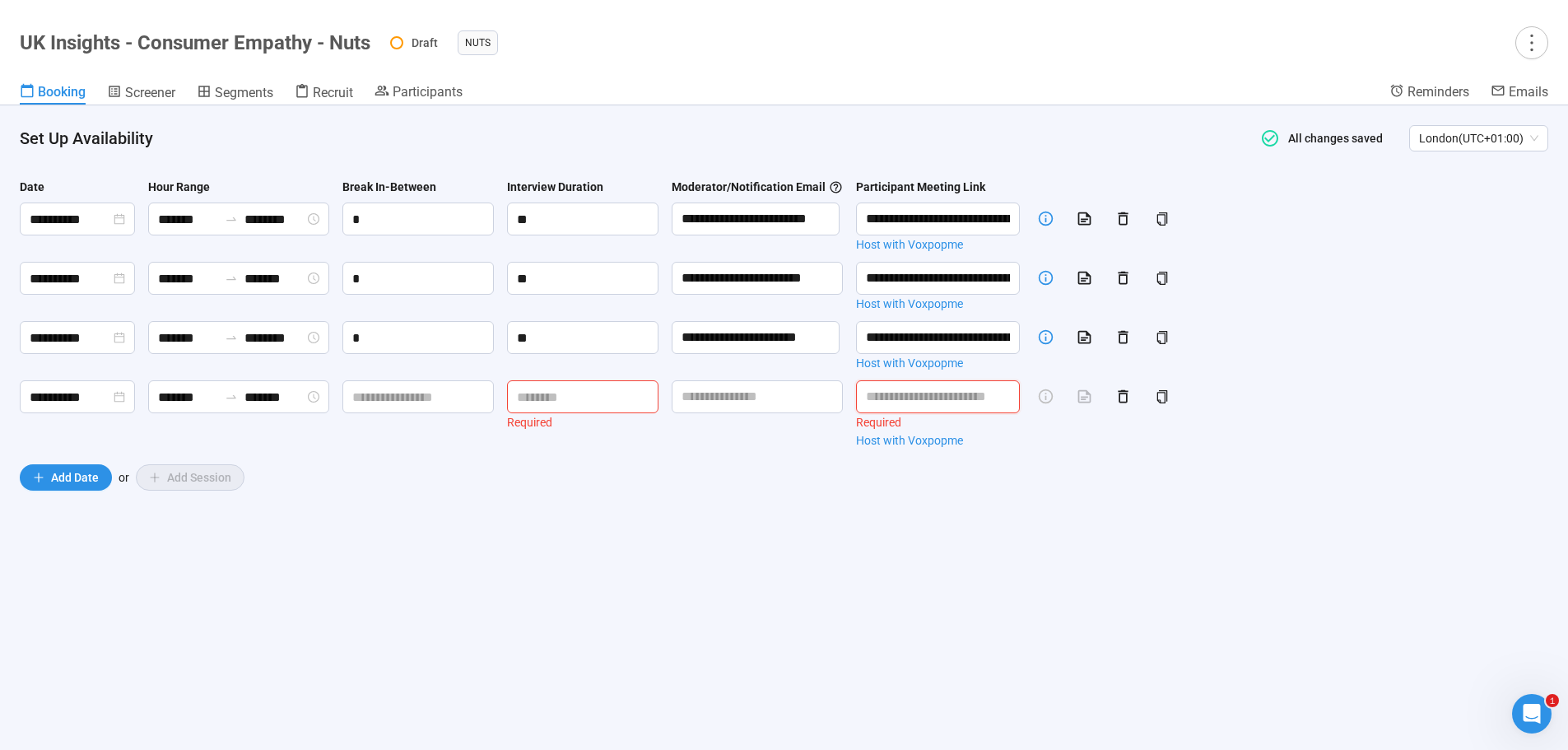 click at bounding box center [938, 397] 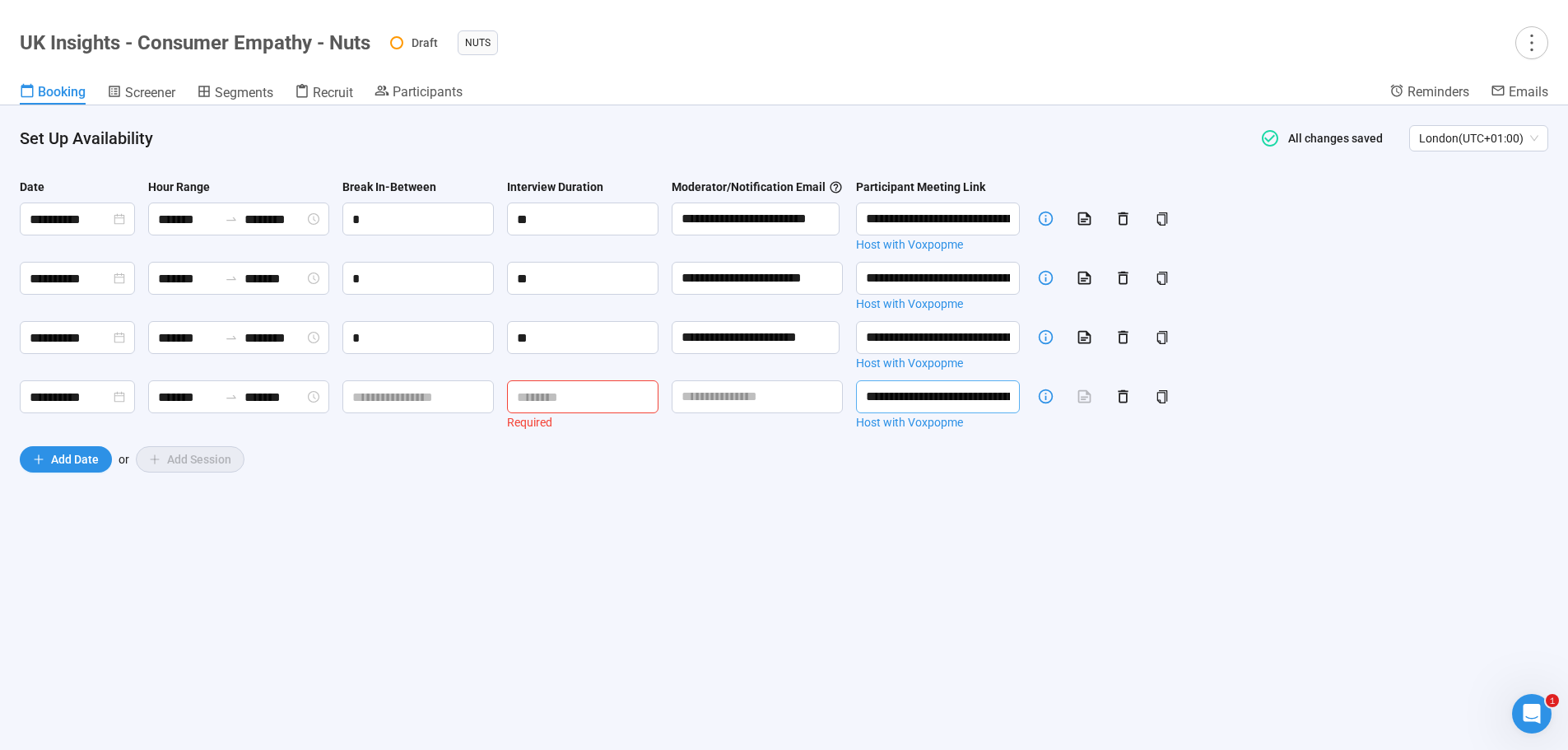 scroll, scrollTop: 0, scrollLeft: 399, axis: horizontal 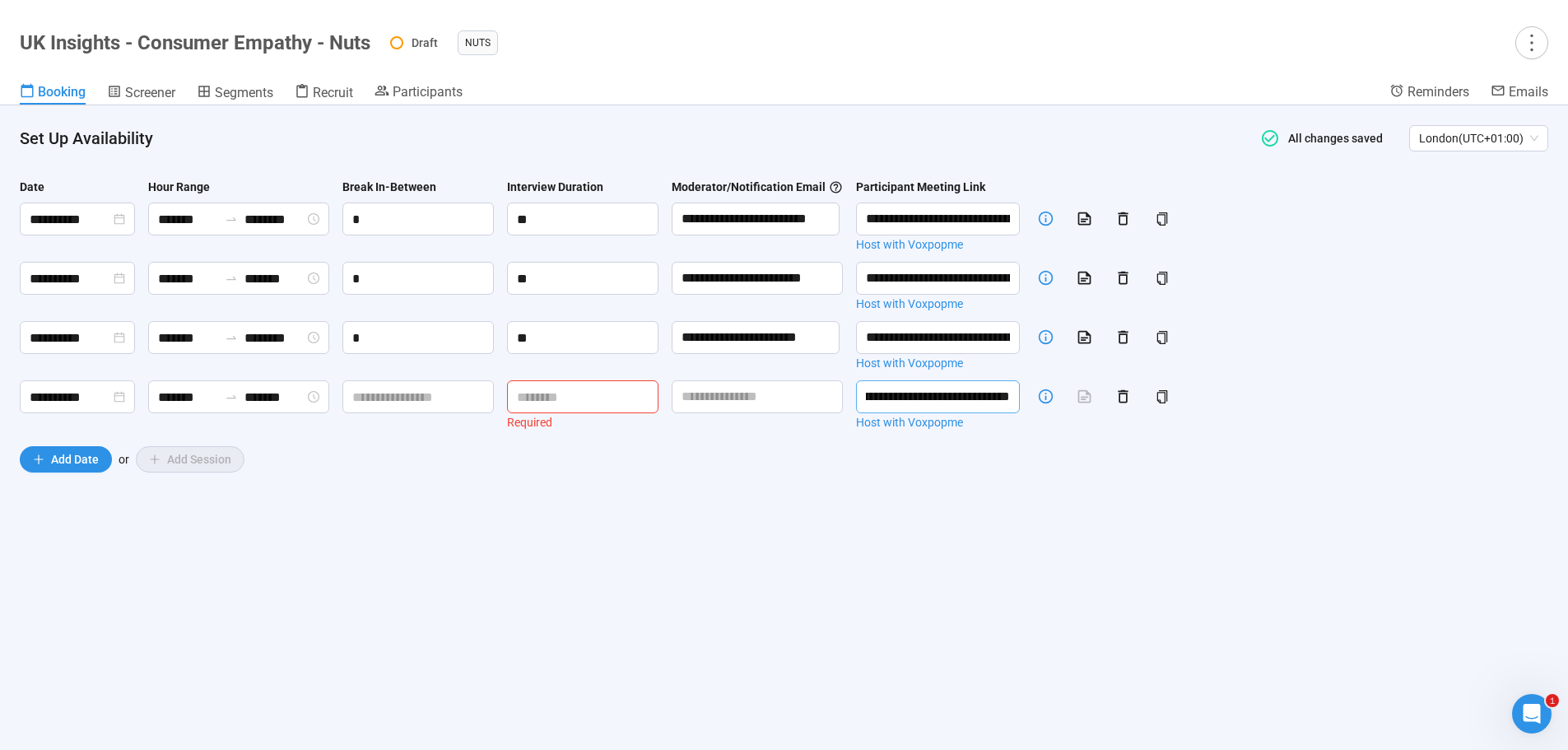 type on "**********" 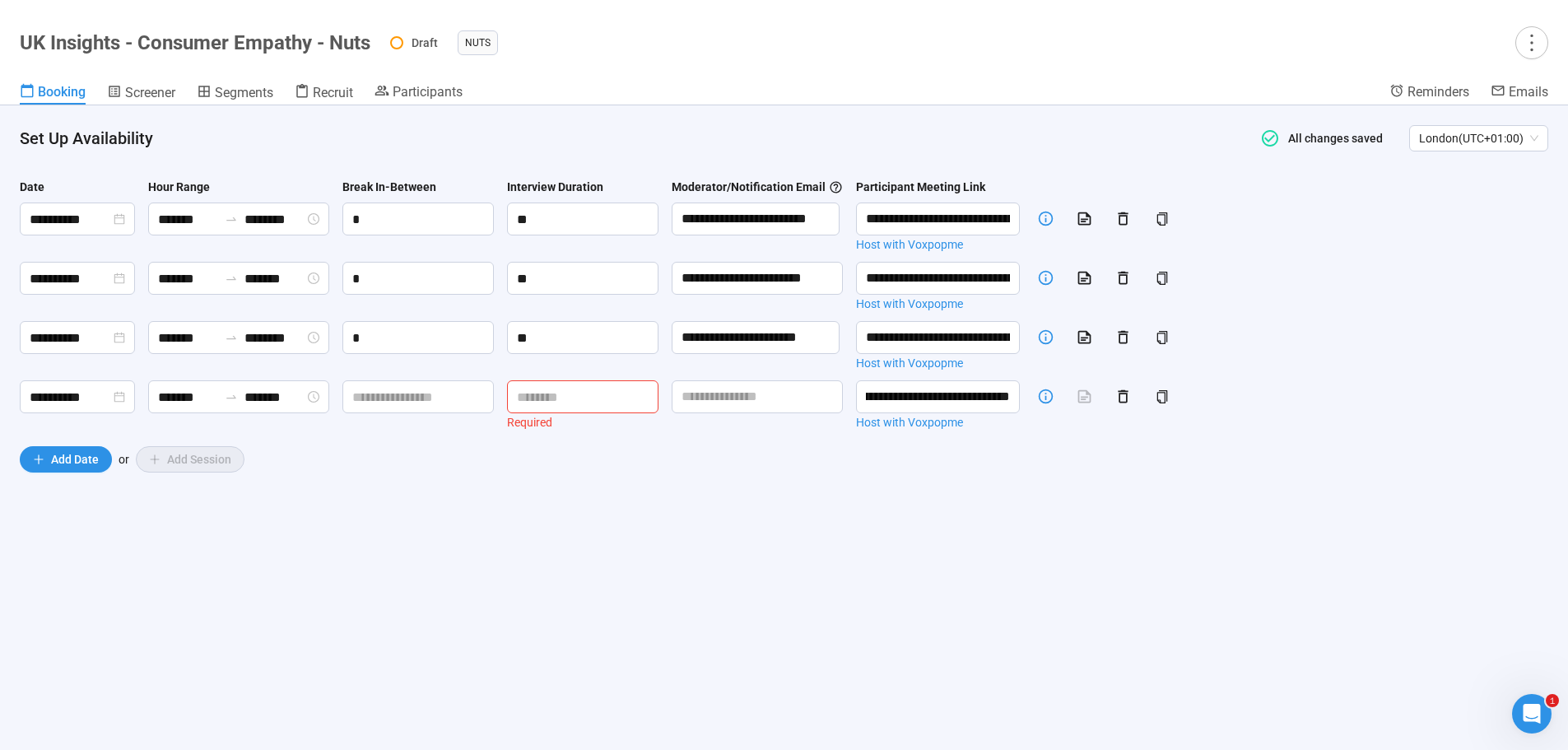 drag, startPoint x: 910, startPoint y: 587, endPoint x: 867, endPoint y: 580, distance: 43.566042 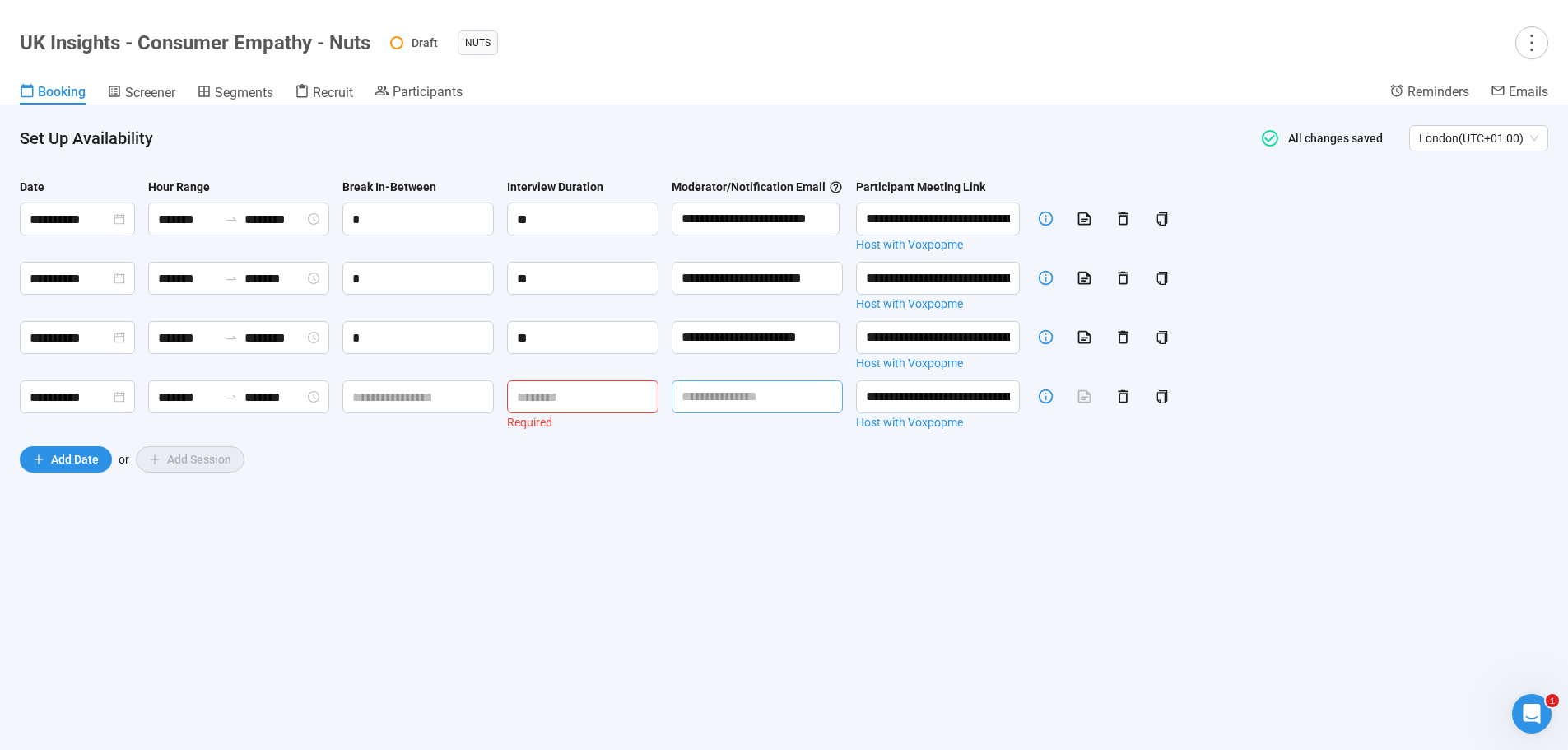 click at bounding box center [757, 397] 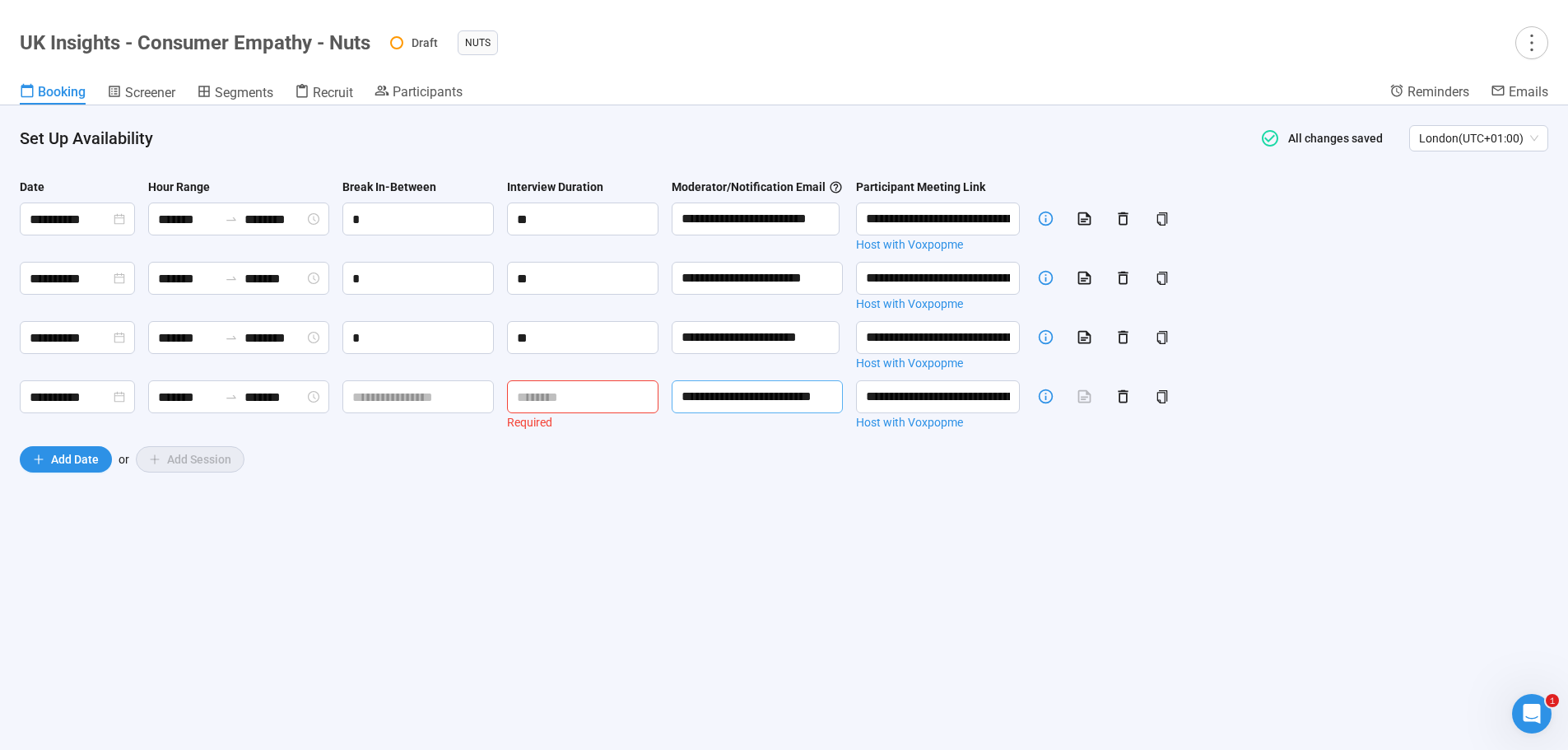 scroll, scrollTop: 0, scrollLeft: 21, axis: horizontal 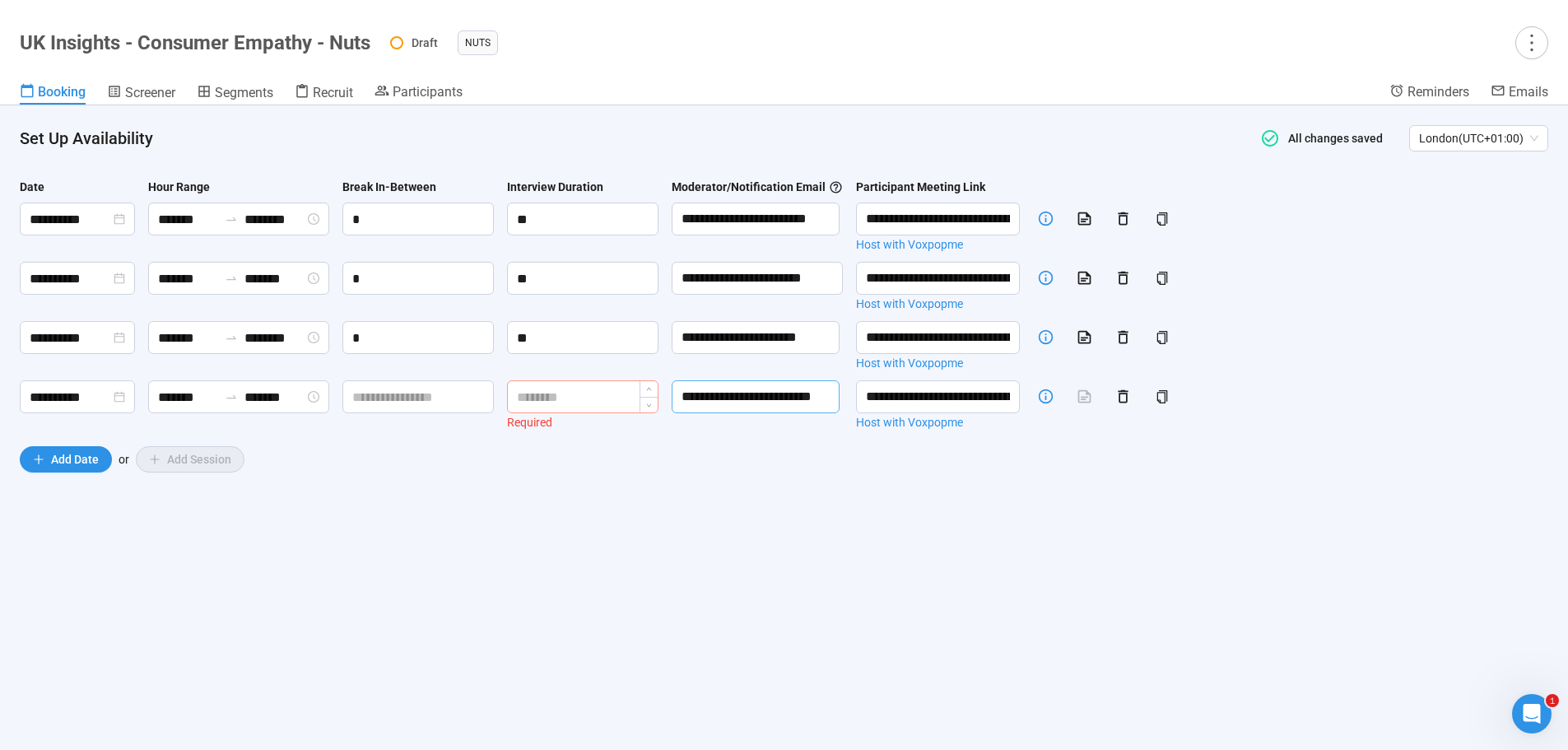 type on "**********" 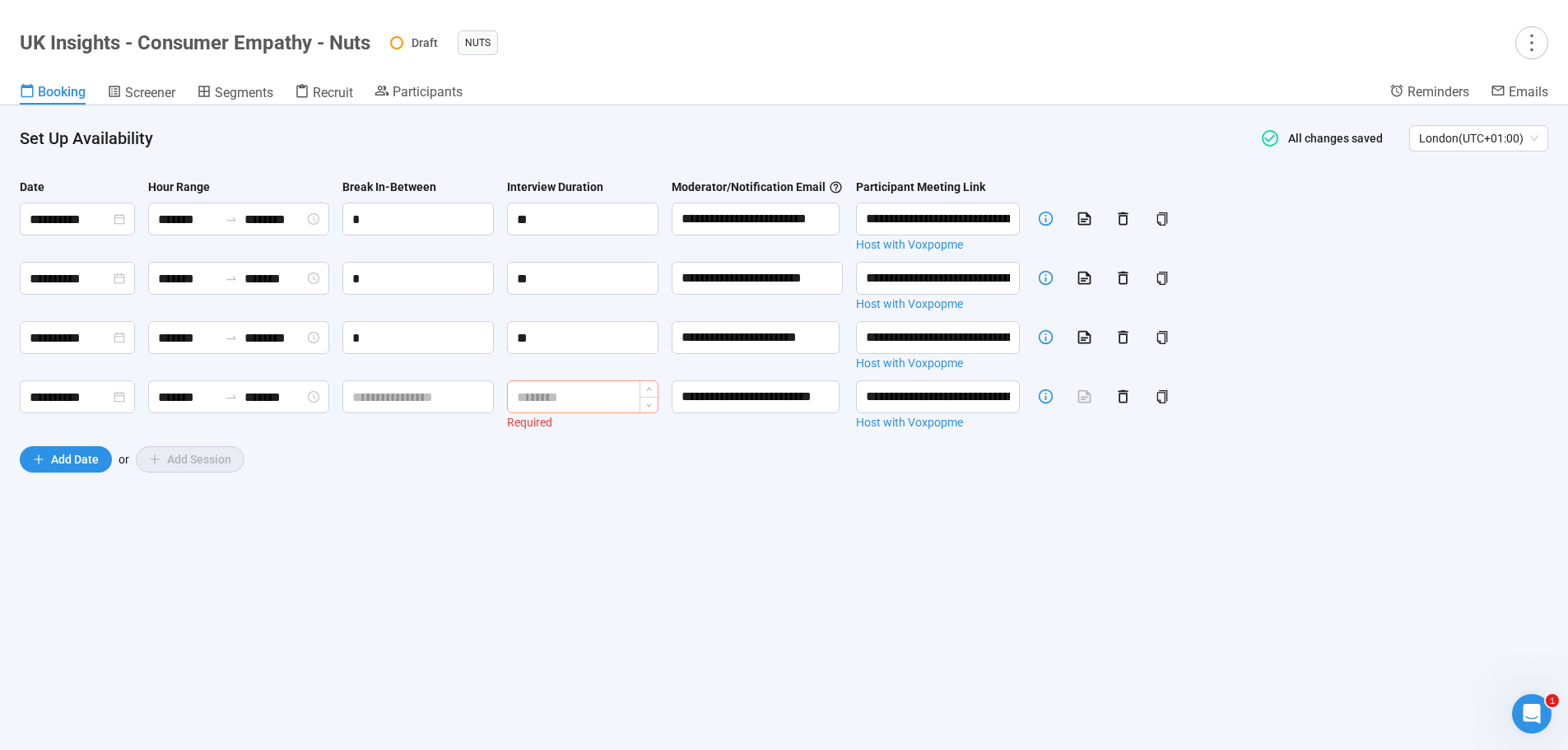 click at bounding box center (583, 397) 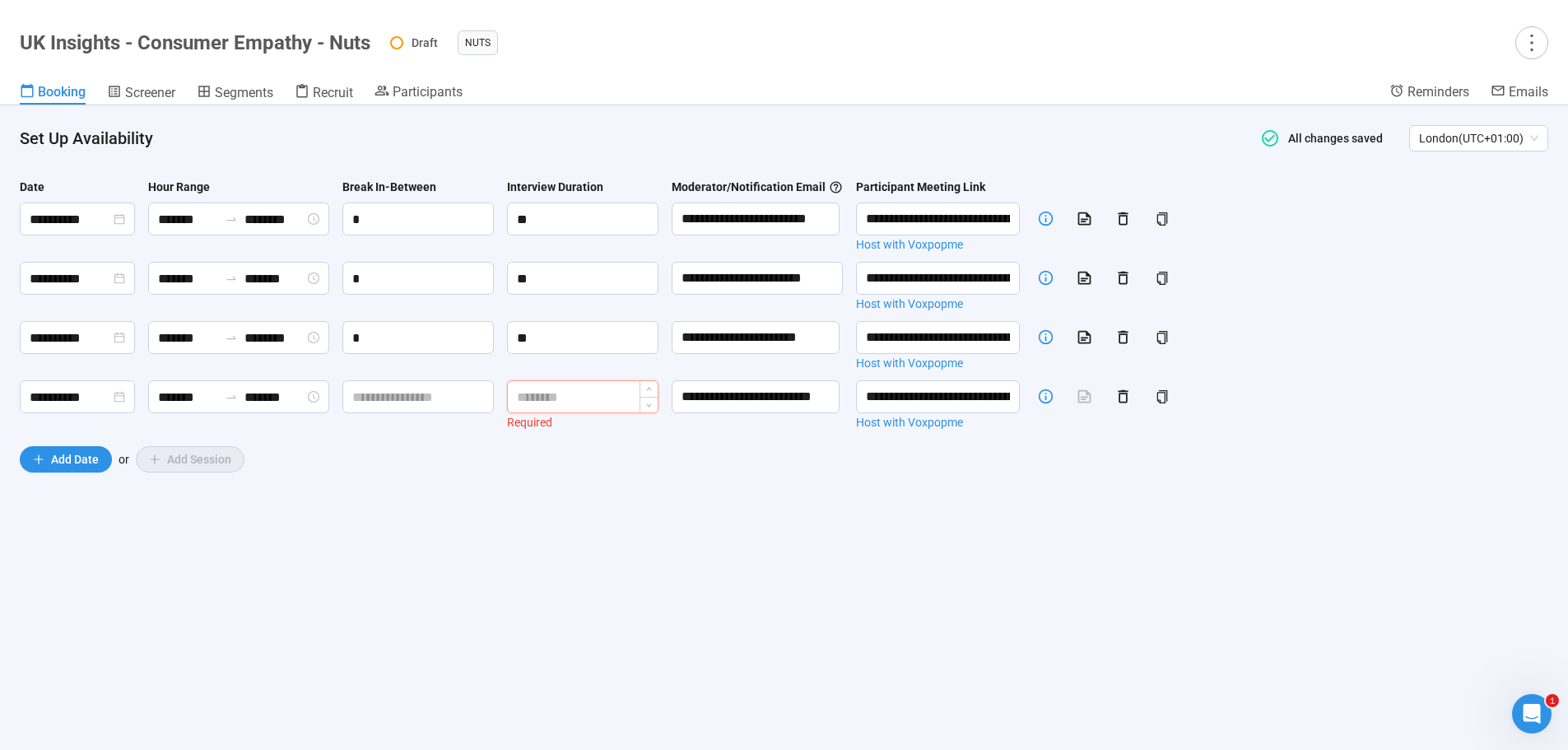 scroll, scrollTop: 0, scrollLeft: 0, axis: both 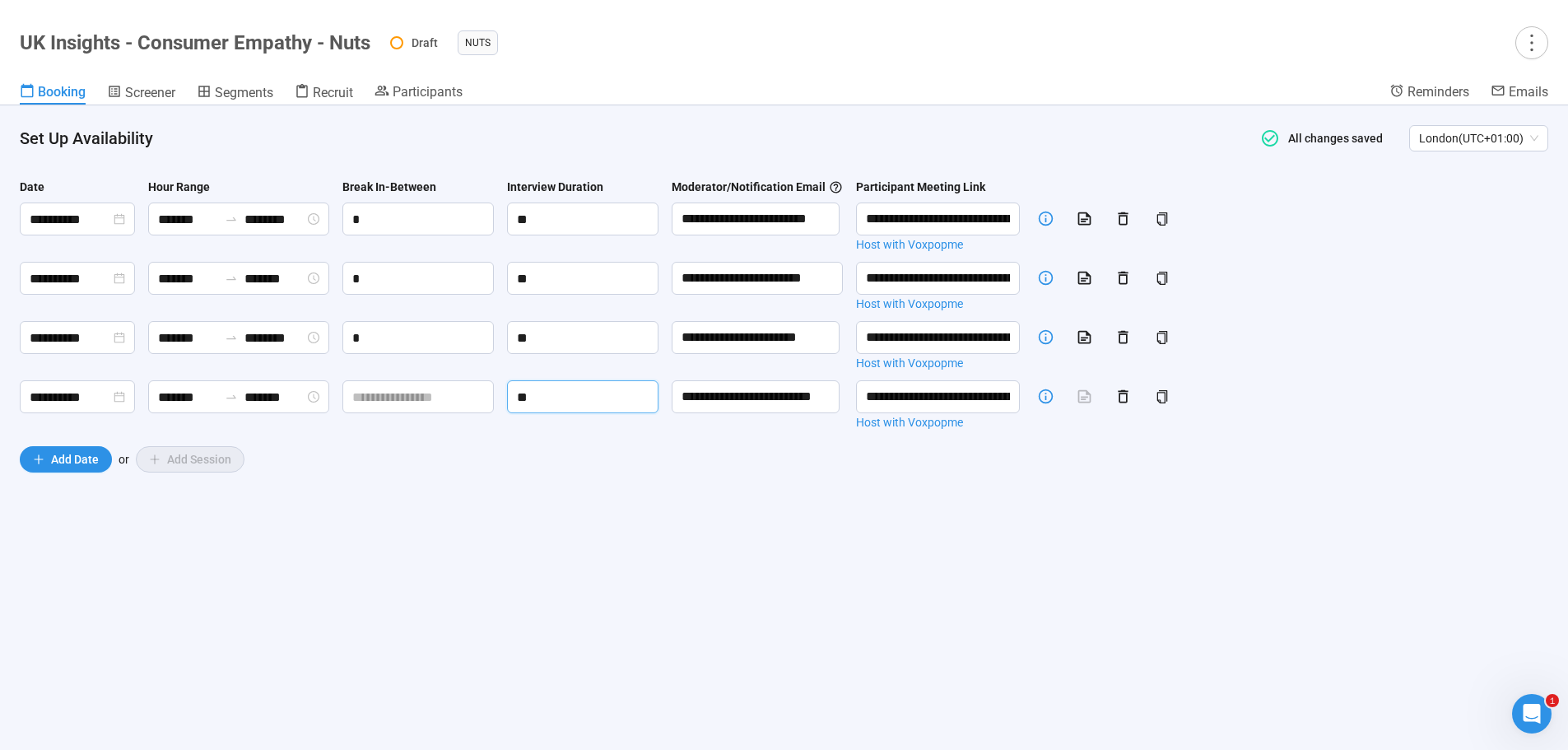 type on "**" 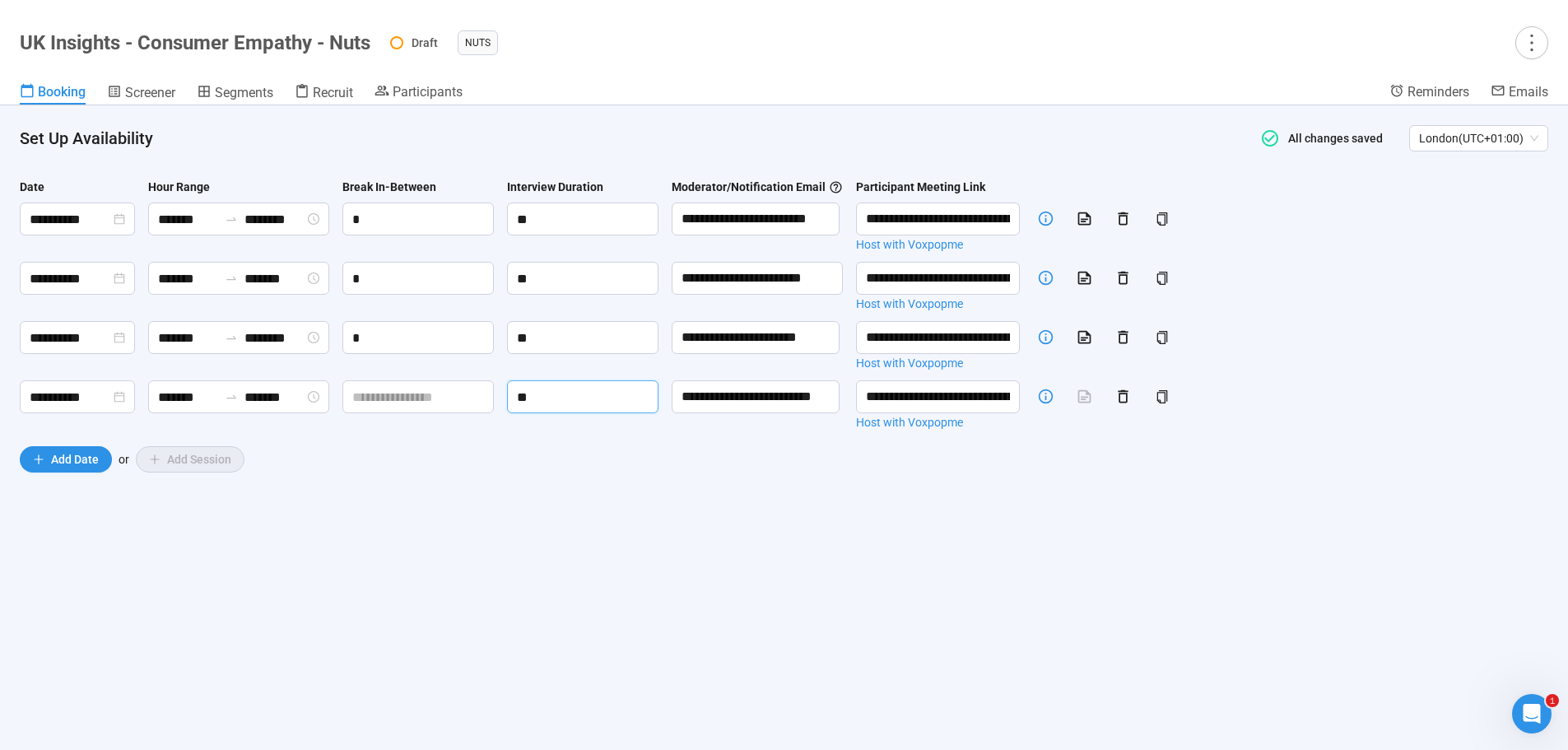 click on "**********" at bounding box center (784, 427) 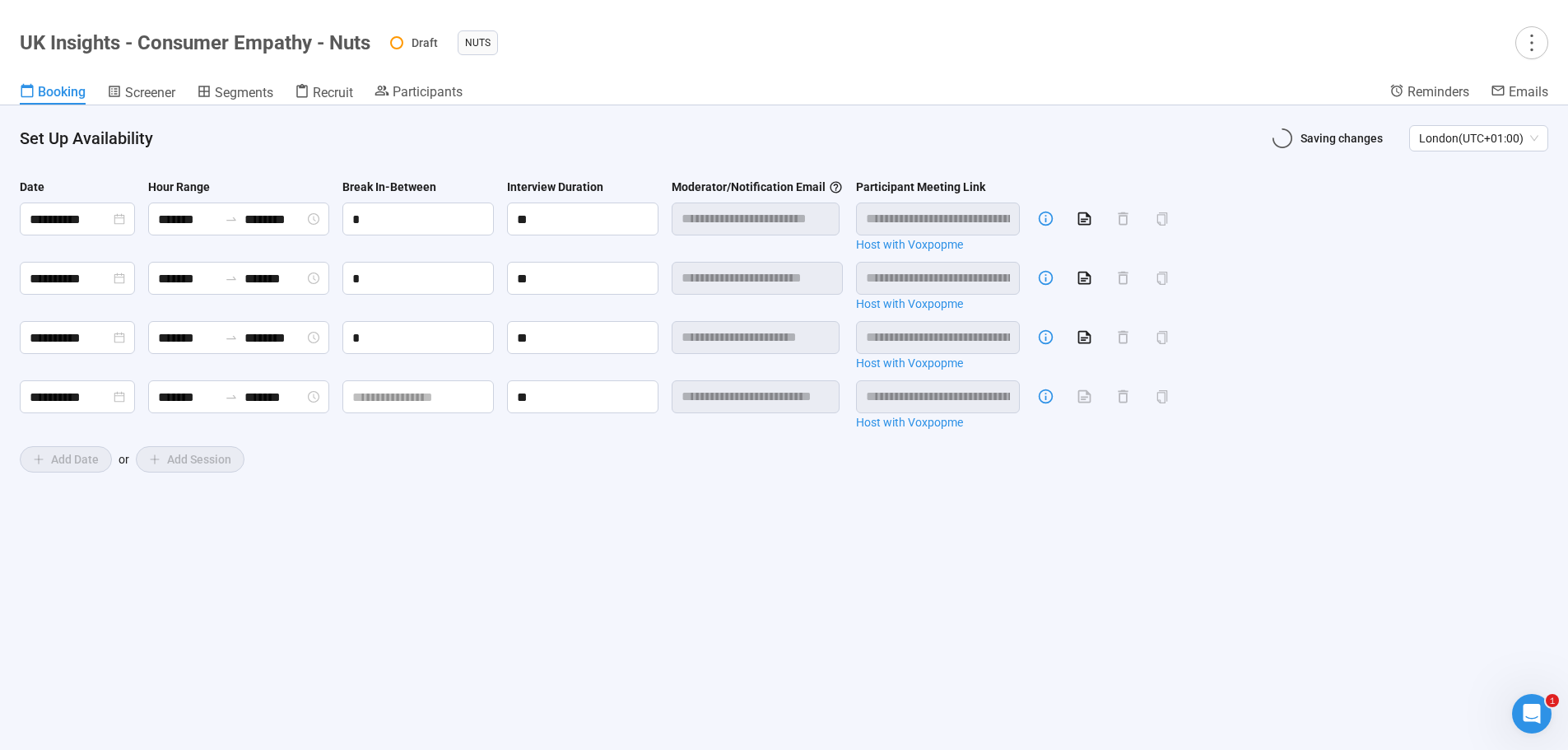 type on "*" 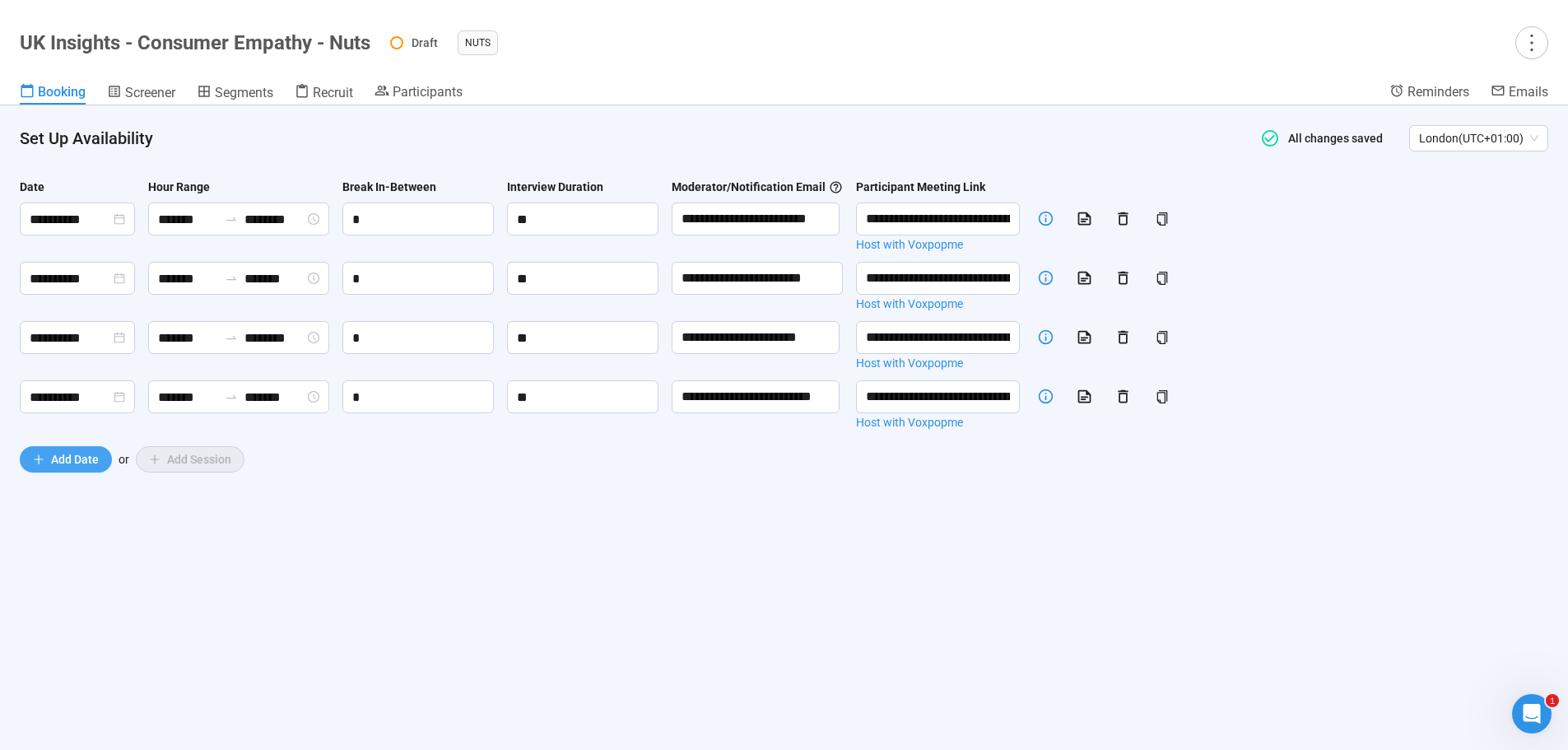 click on "Add Date" at bounding box center [75, 459] 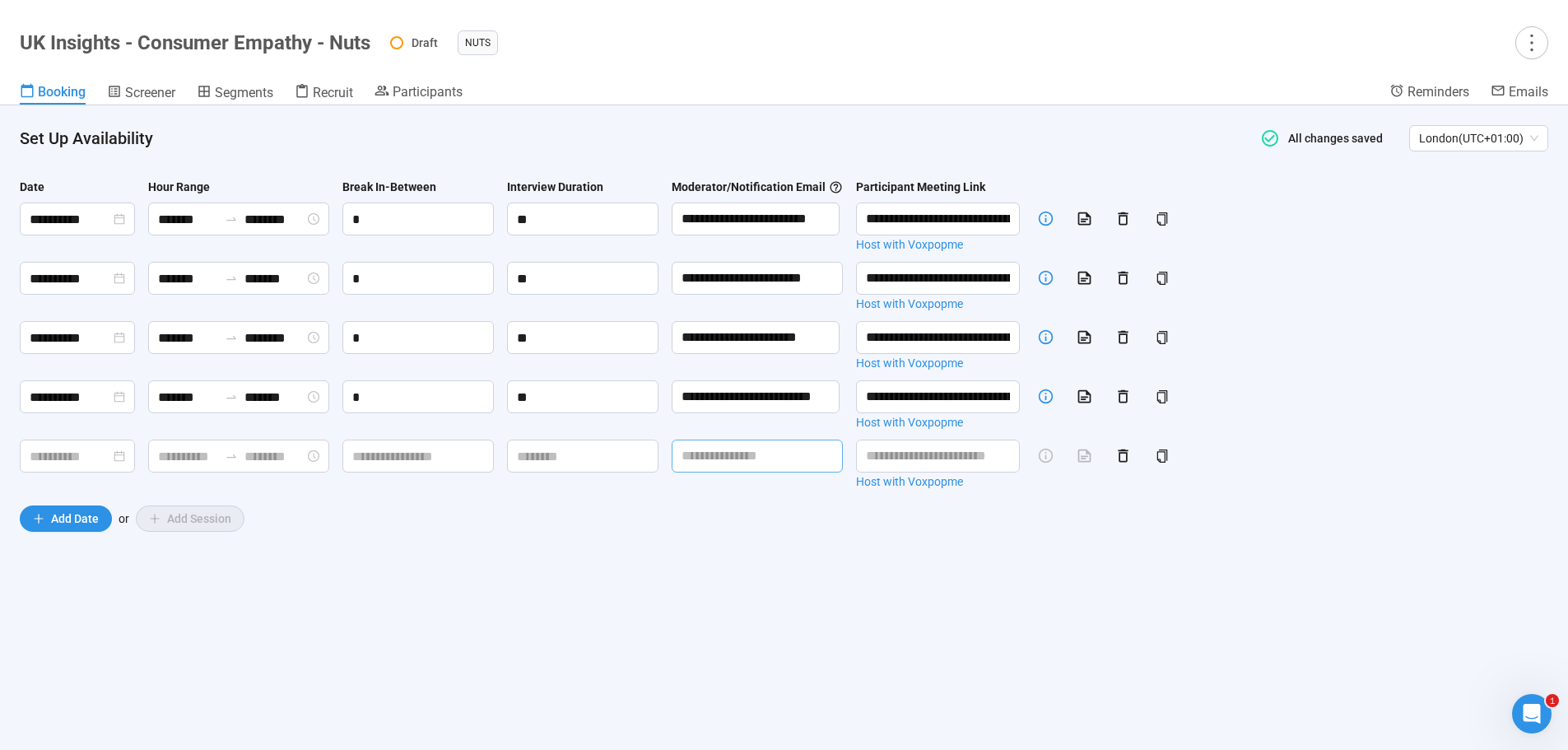 drag, startPoint x: 808, startPoint y: 461, endPoint x: 820, endPoint y: 461, distance: 12 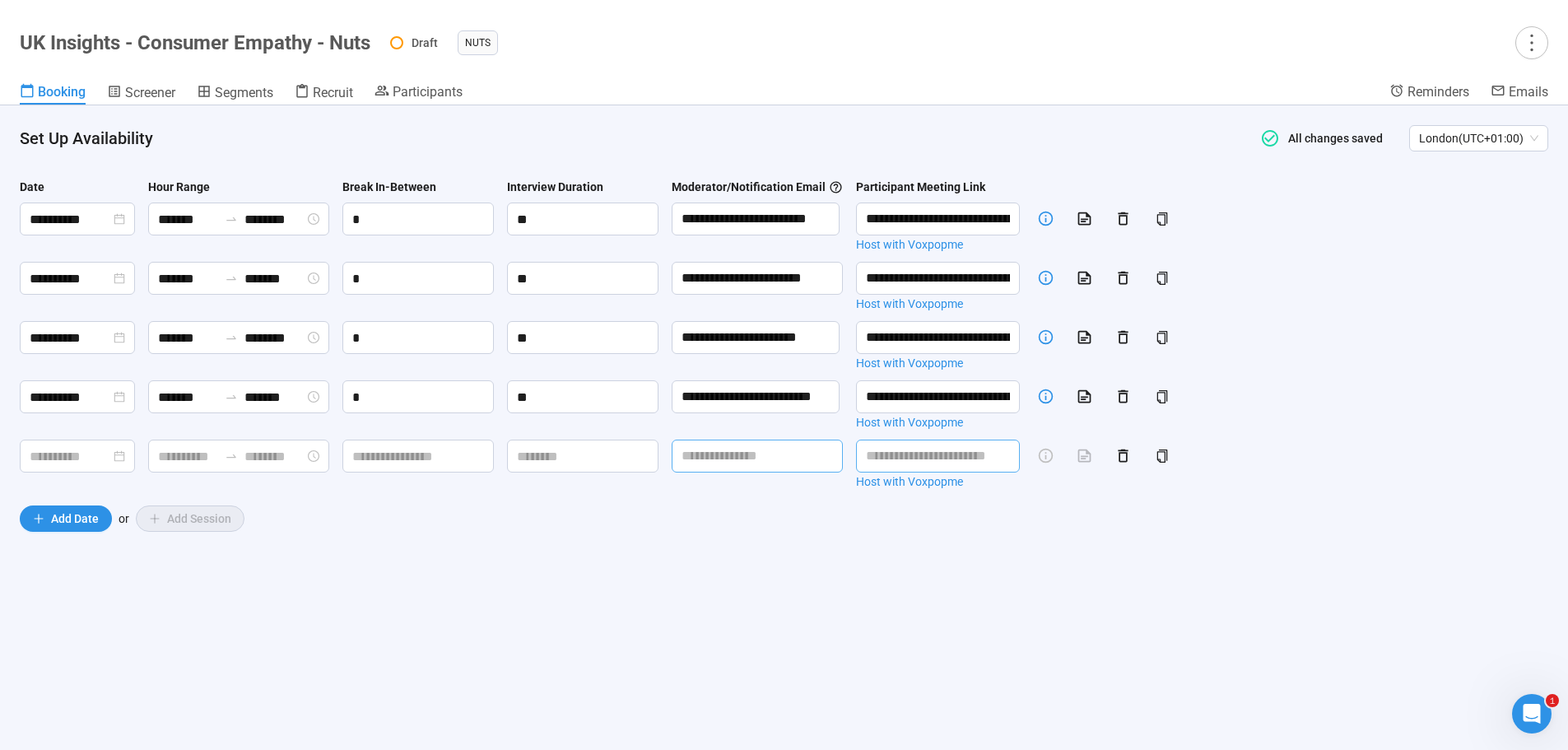 paste on "**********" 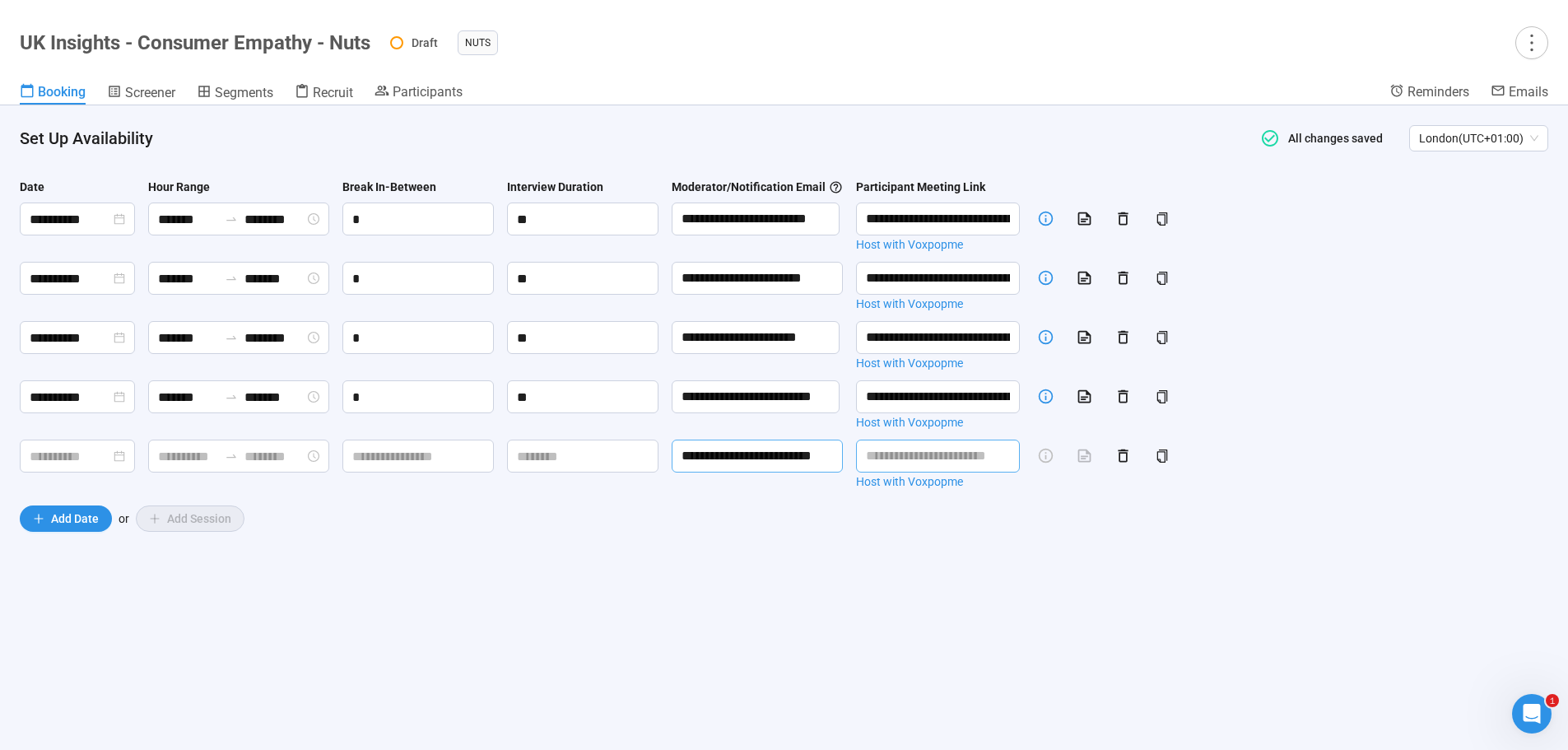 scroll, scrollTop: 0, scrollLeft: 30, axis: horizontal 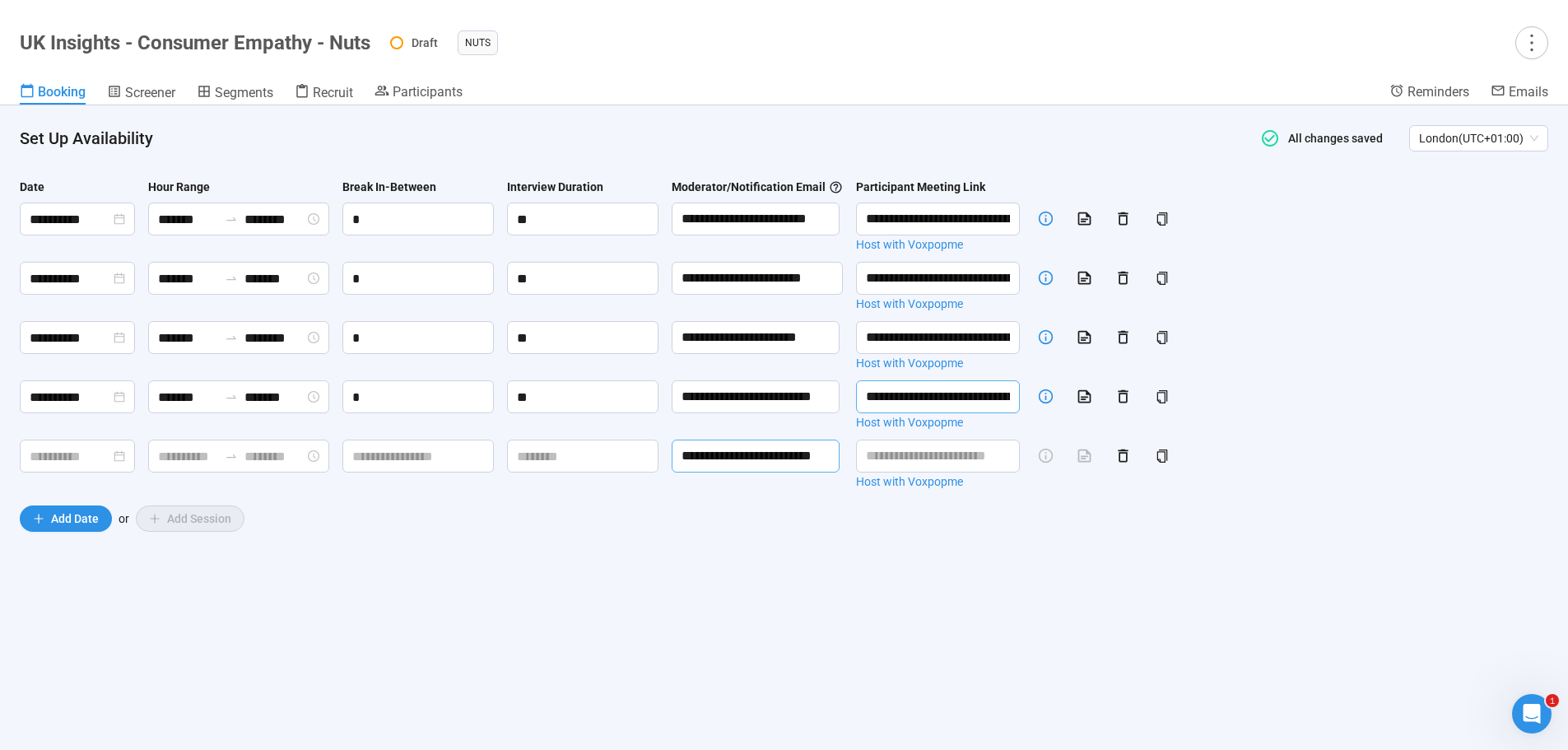 type on "**********" 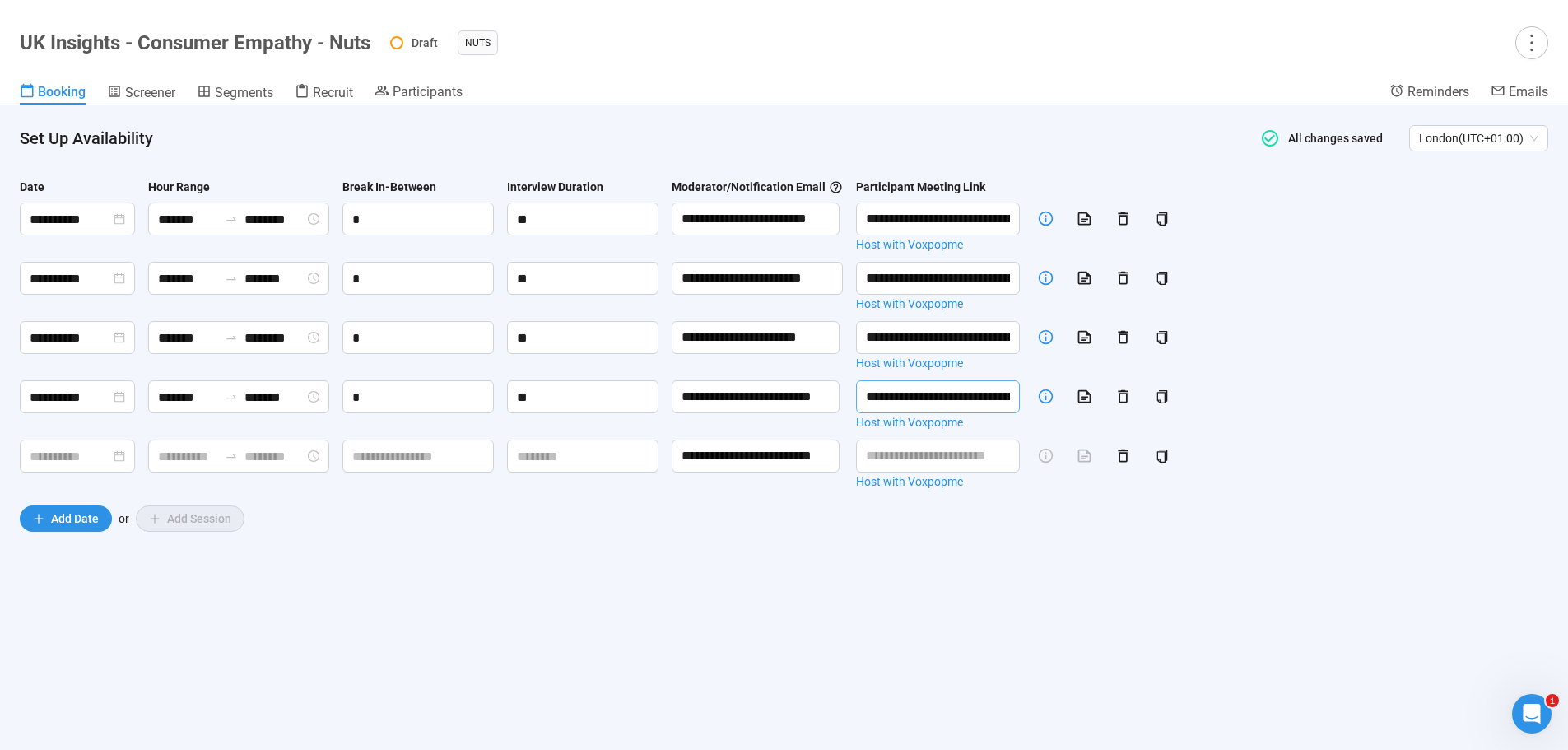 click on "**********" at bounding box center [938, 397] 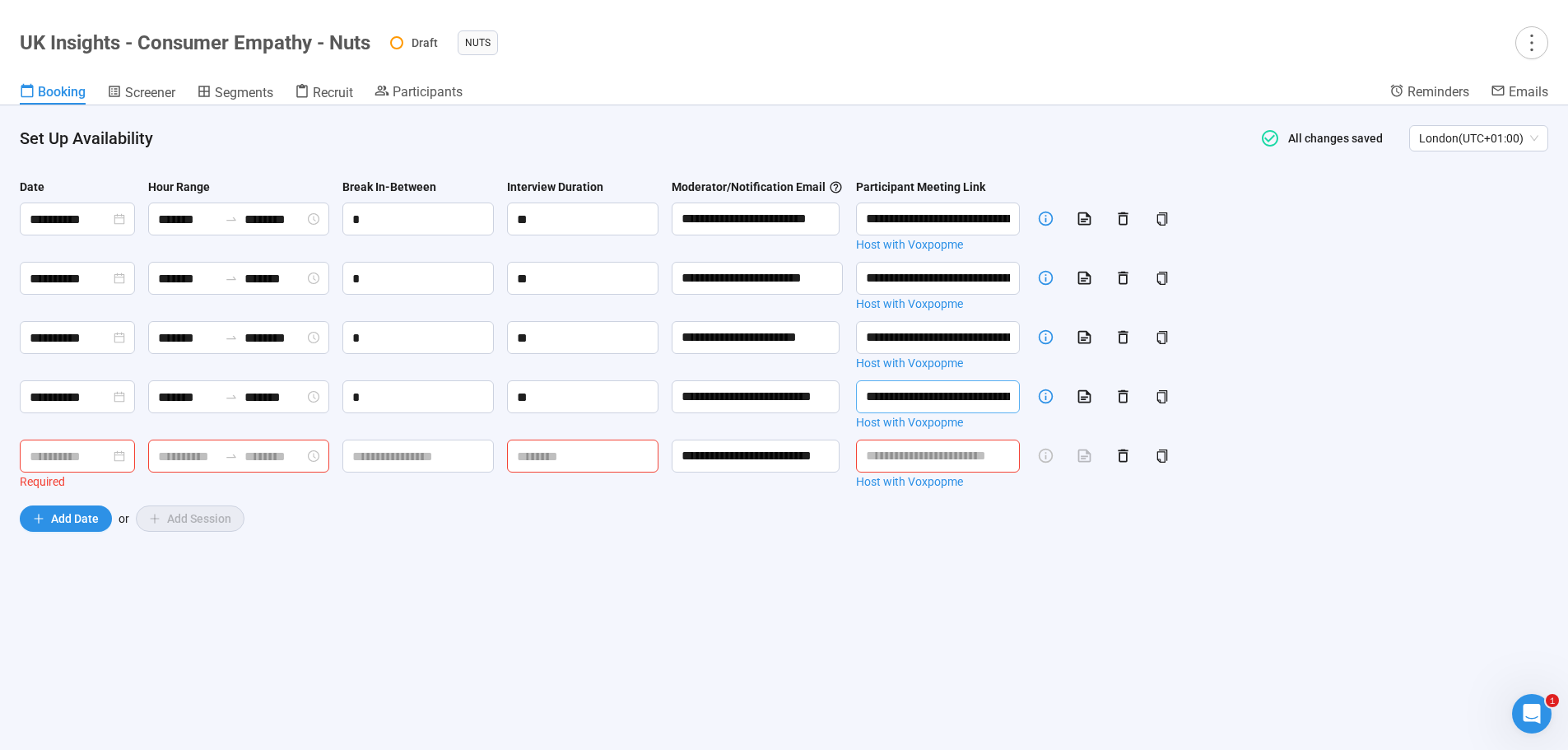 scroll, scrollTop: 0, scrollLeft: 0, axis: both 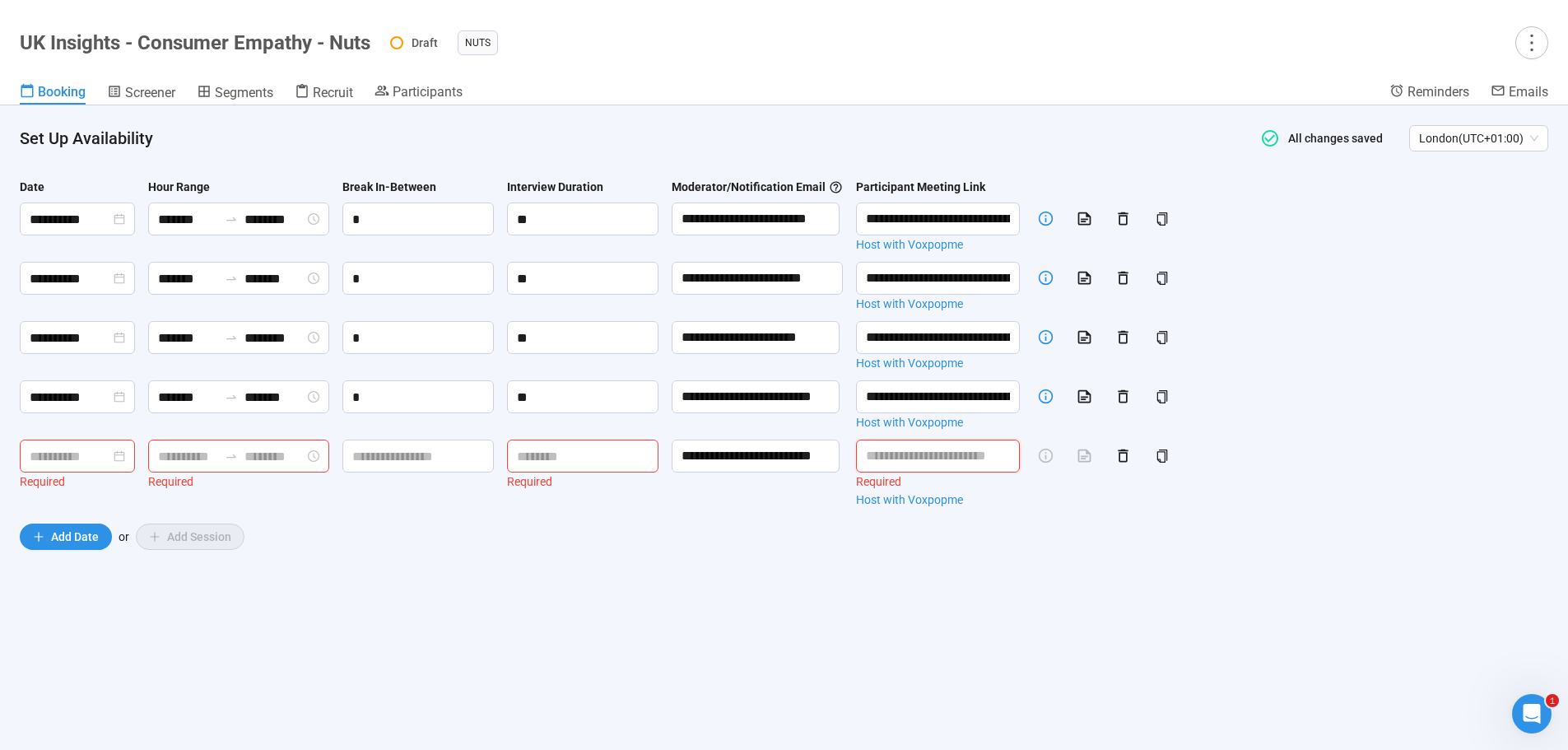 click at bounding box center (938, 456) 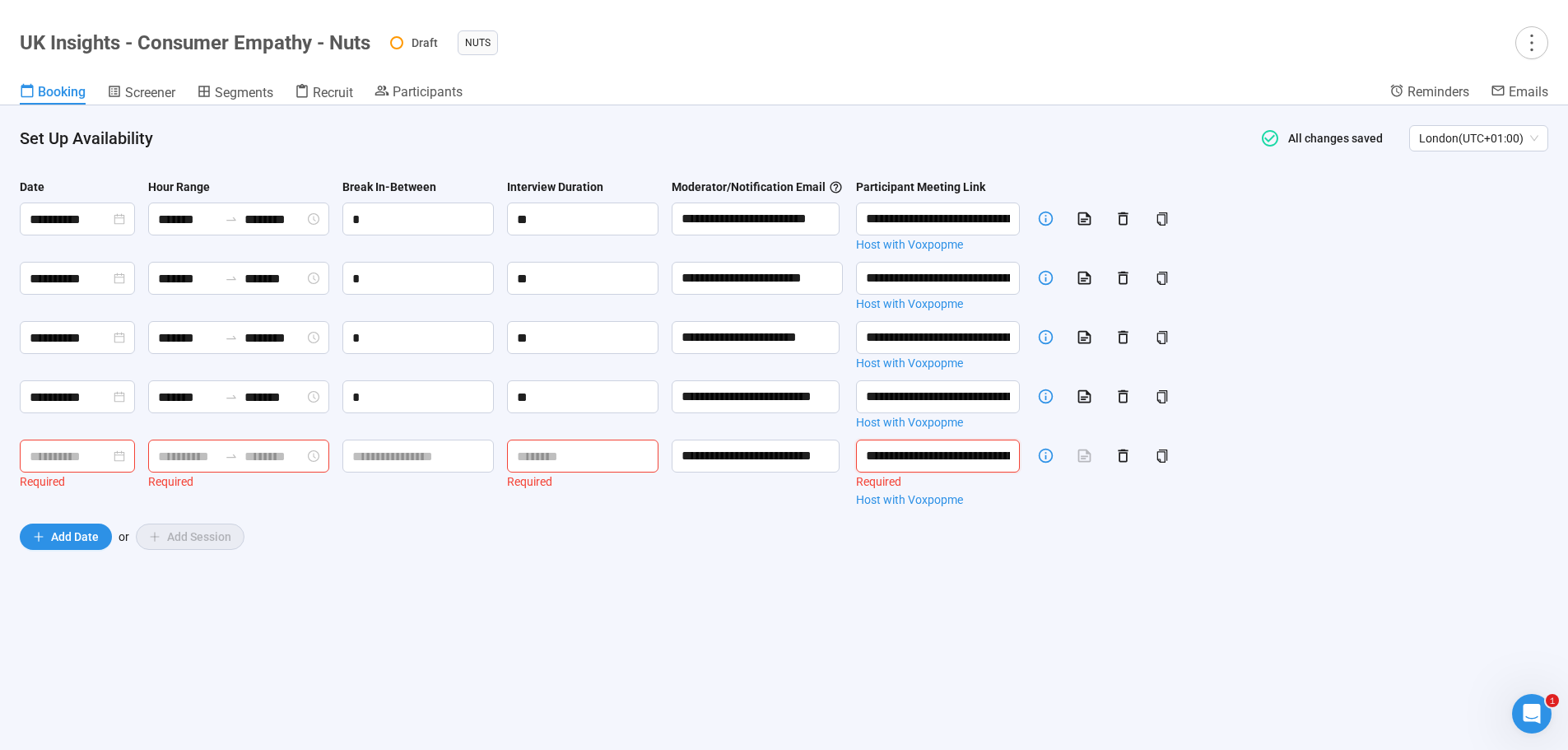 scroll, scrollTop: 0, scrollLeft: 399, axis: horizontal 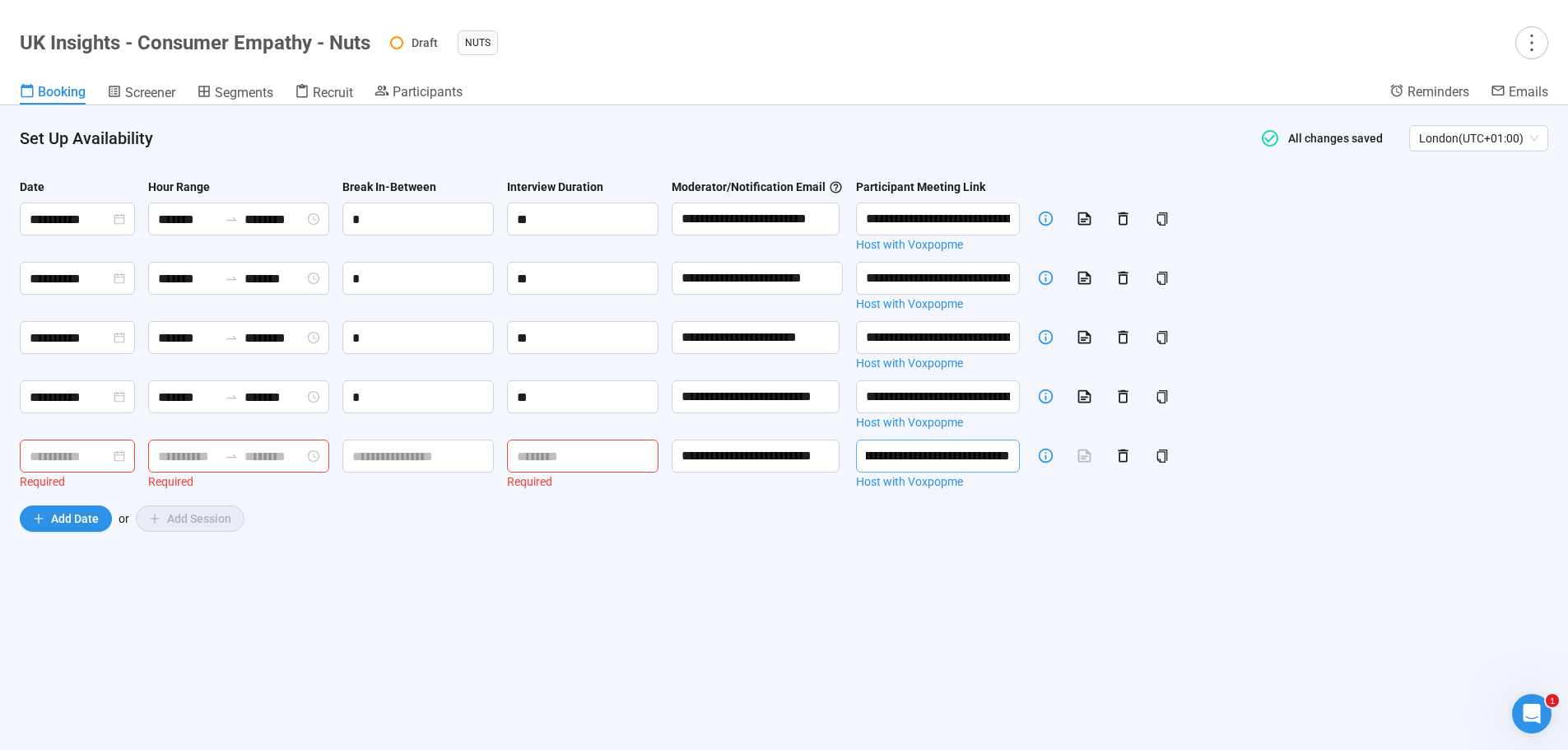 type on "**********" 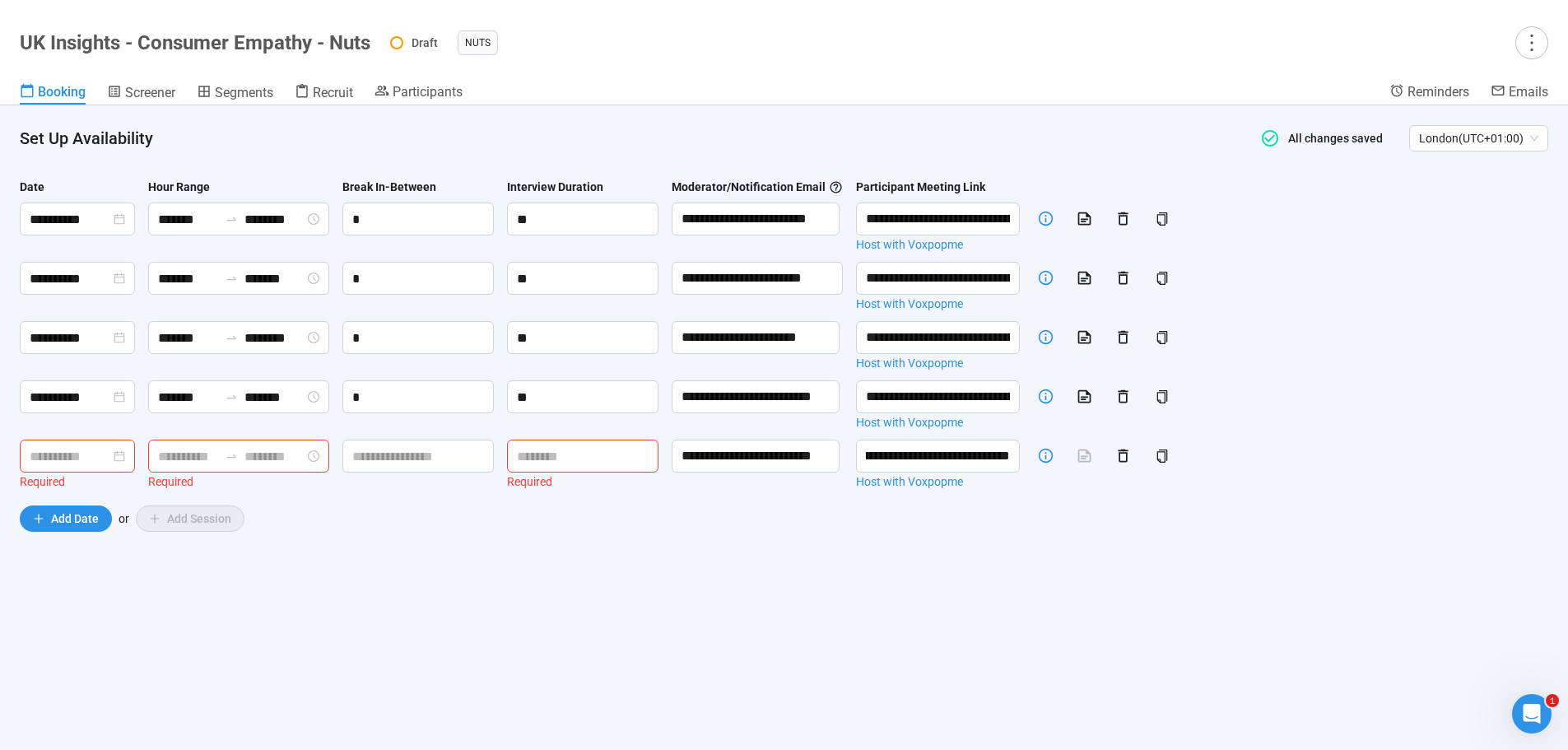 drag, startPoint x: 608, startPoint y: 594, endPoint x: 604, endPoint y: 576, distance: 18.439089 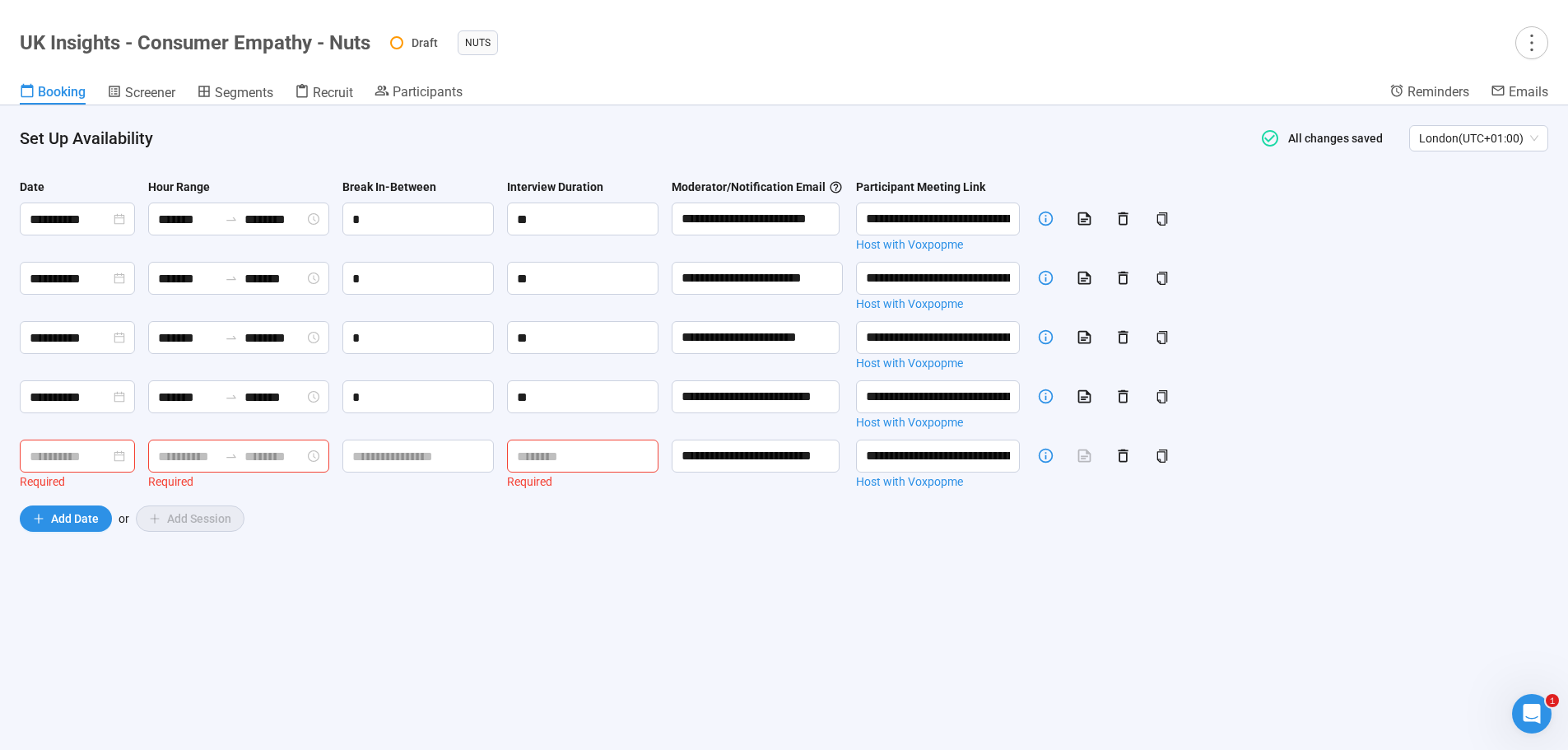 click at bounding box center (70, 456) 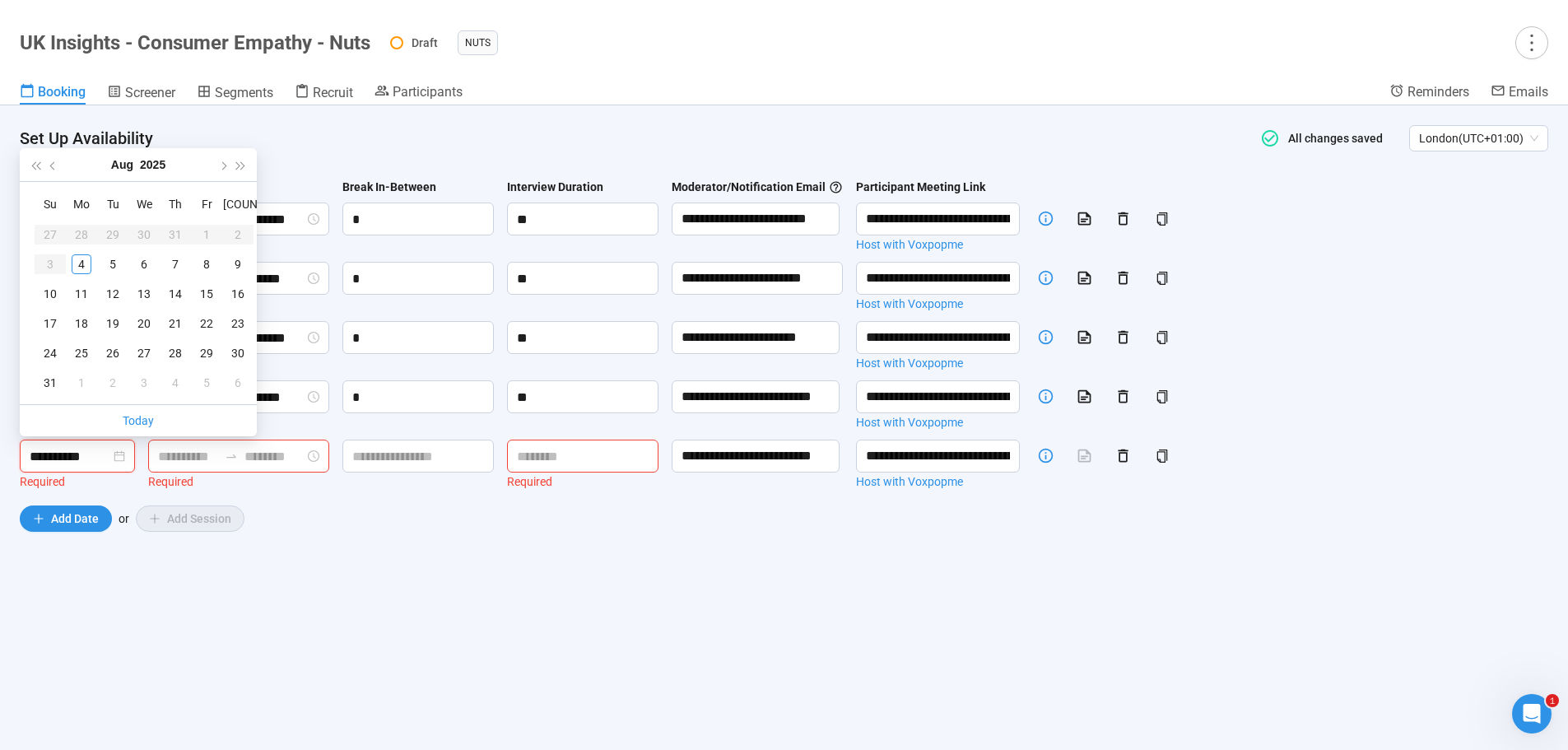 type on "**********" 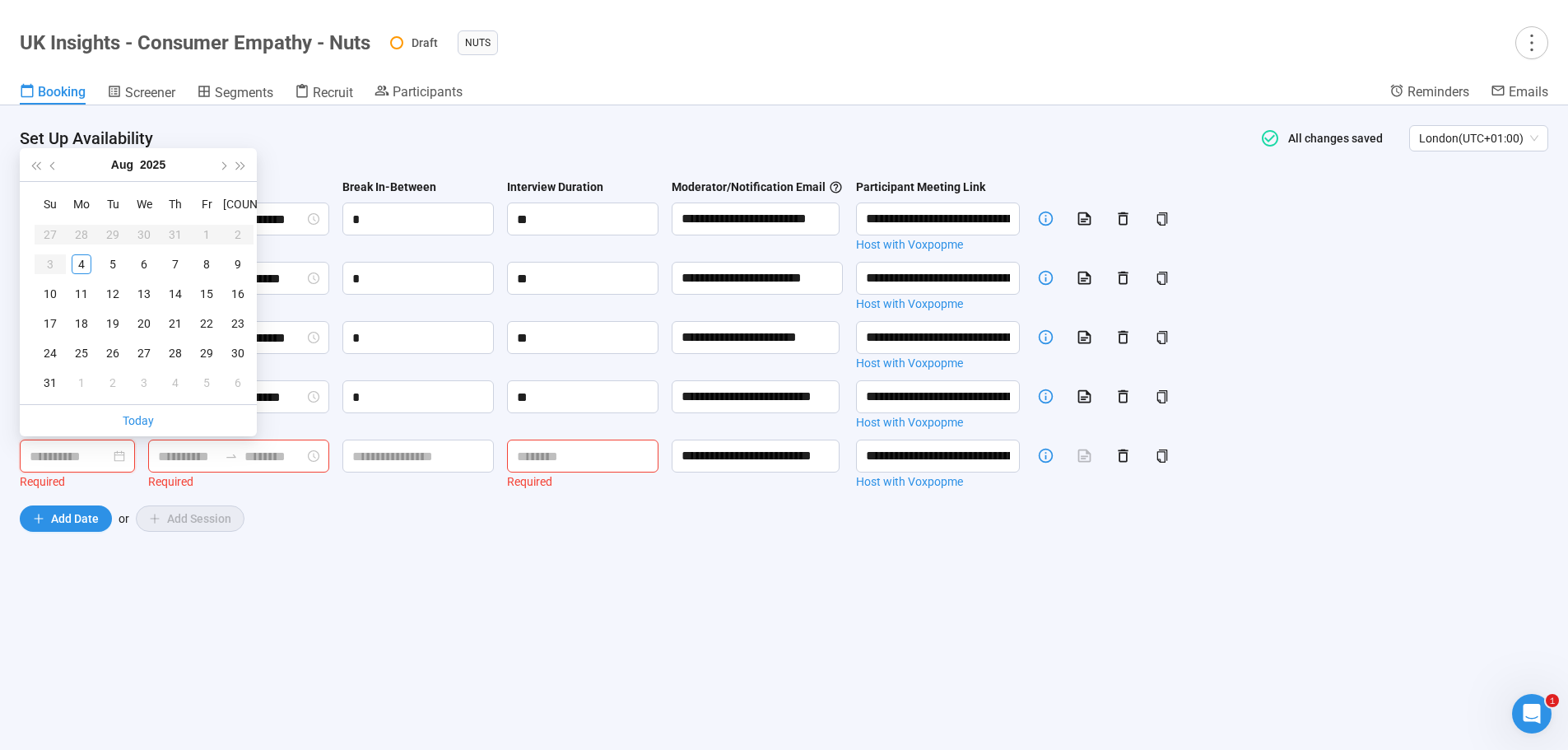 type on "**********" 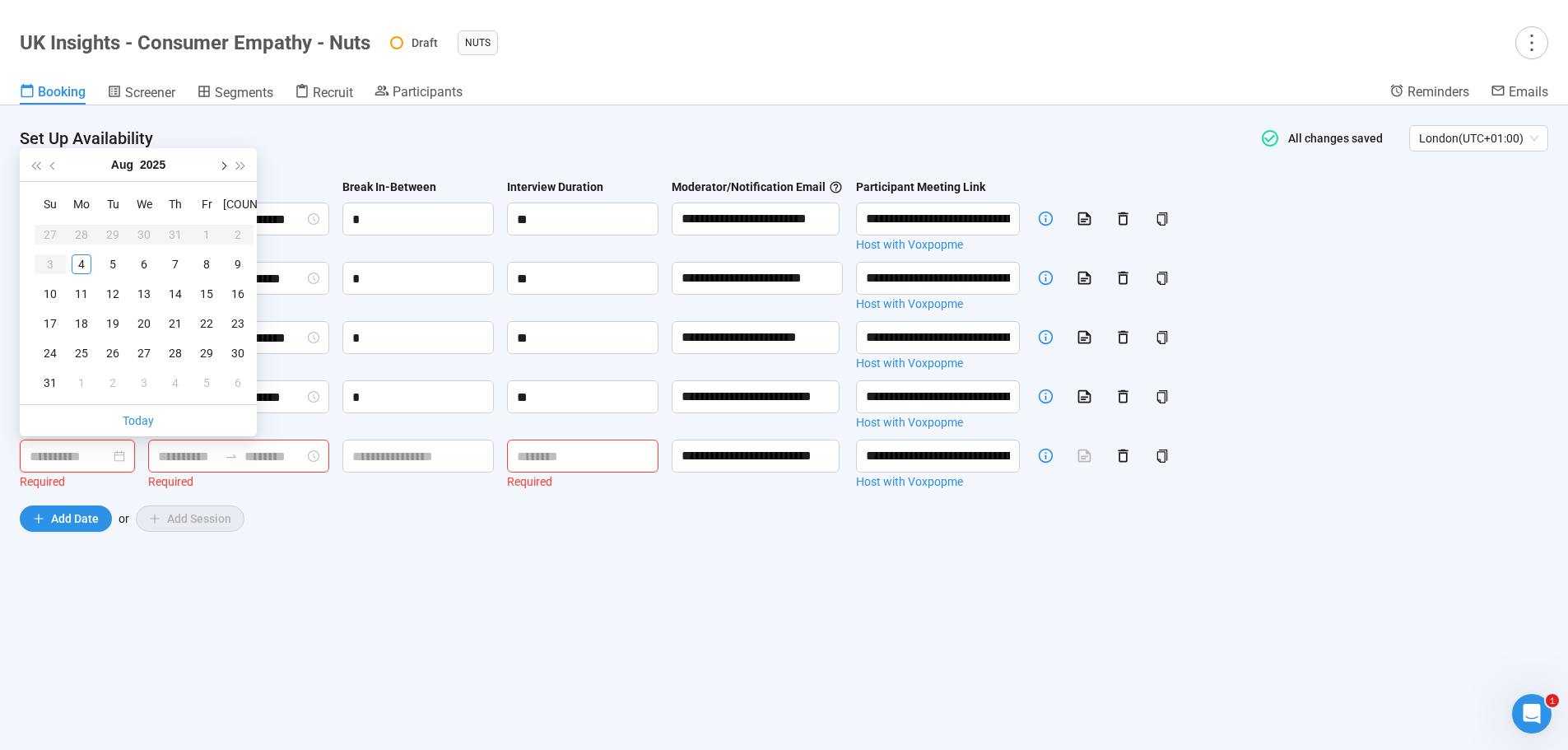click at bounding box center (222, 165) 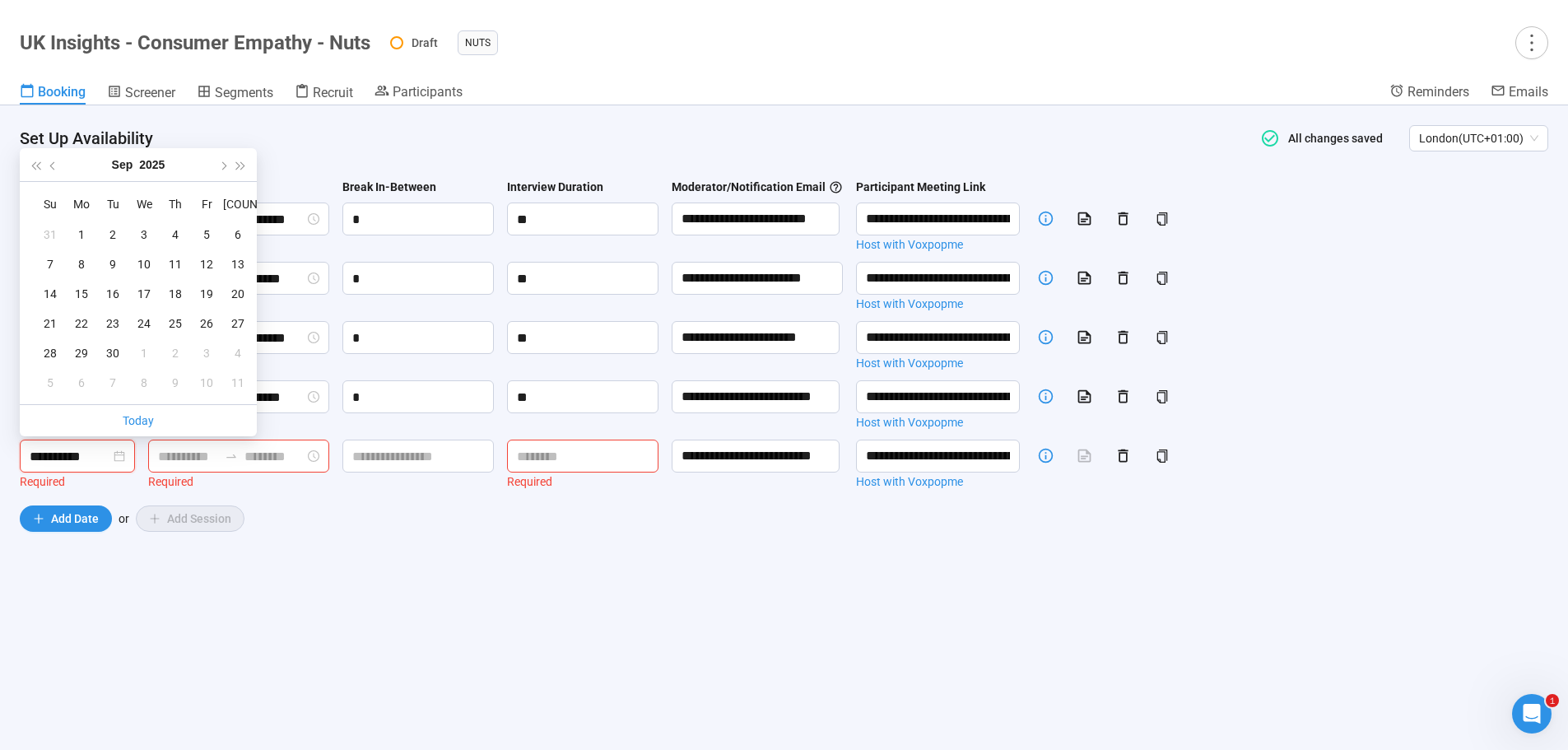 type on "**********" 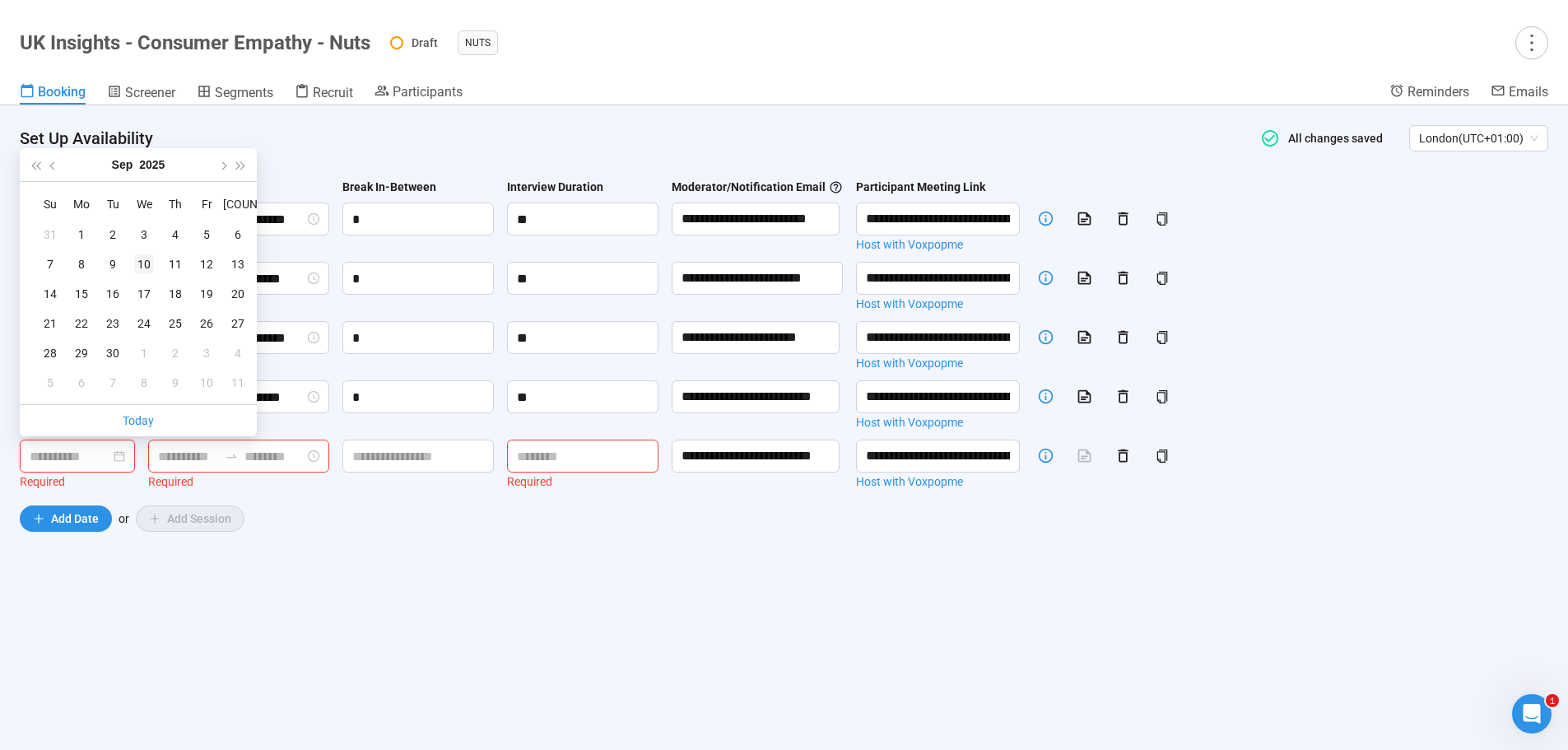 type on "**********" 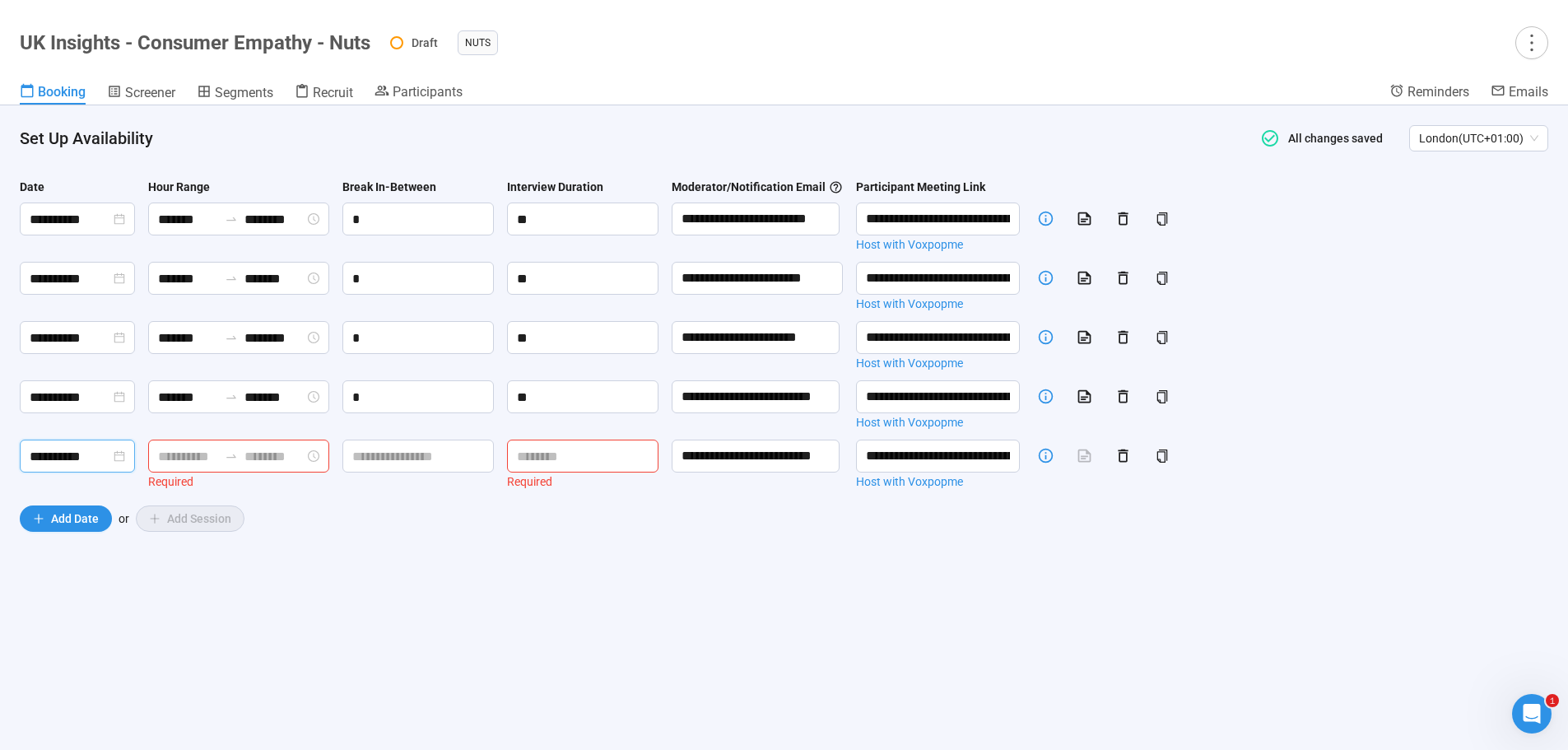 click at bounding box center [188, 456] 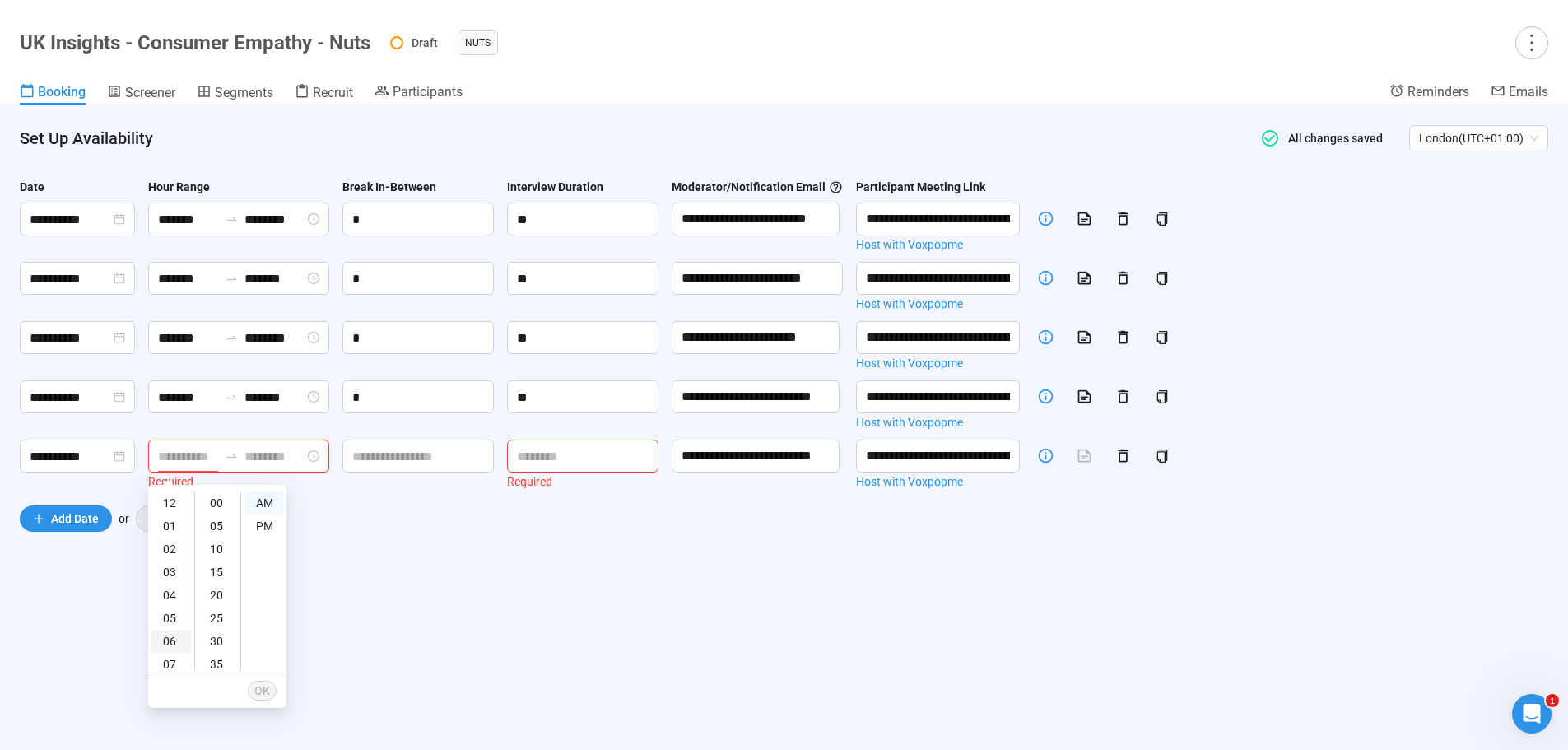 scroll, scrollTop: 82, scrollLeft: 0, axis: vertical 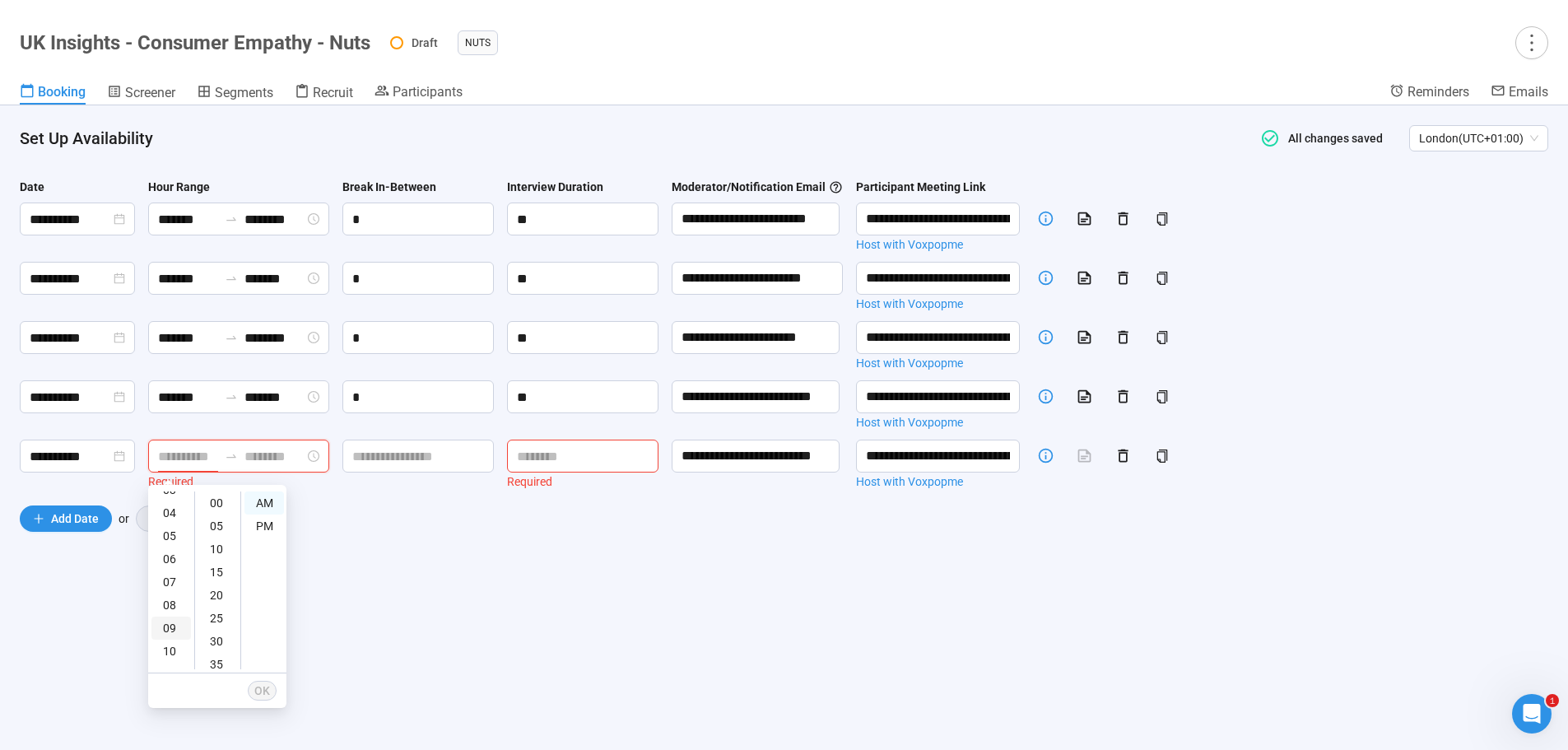 click on "09" at bounding box center (171, 628) 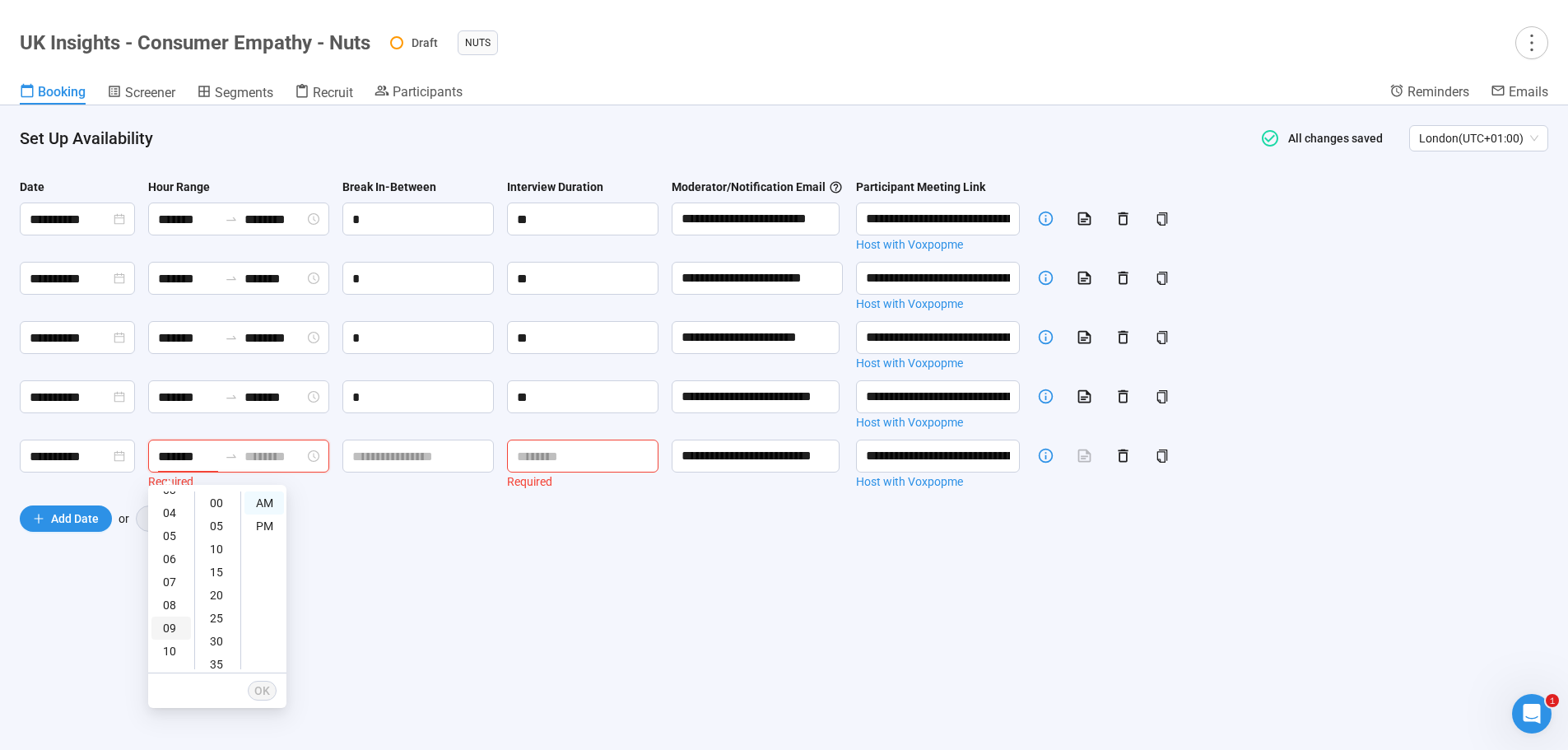 scroll, scrollTop: 99, scrollLeft: 0, axis: vertical 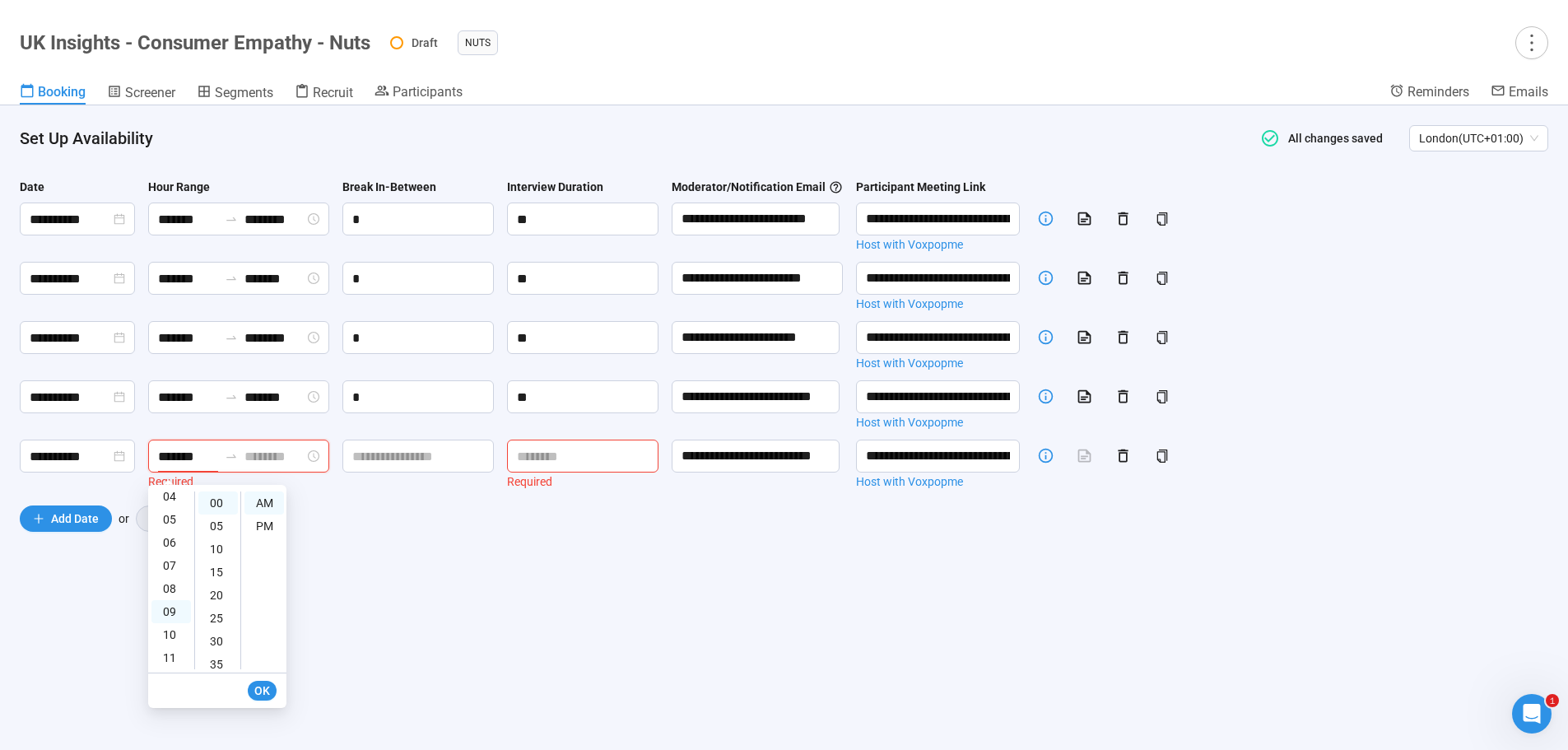 click at bounding box center [274, 456] 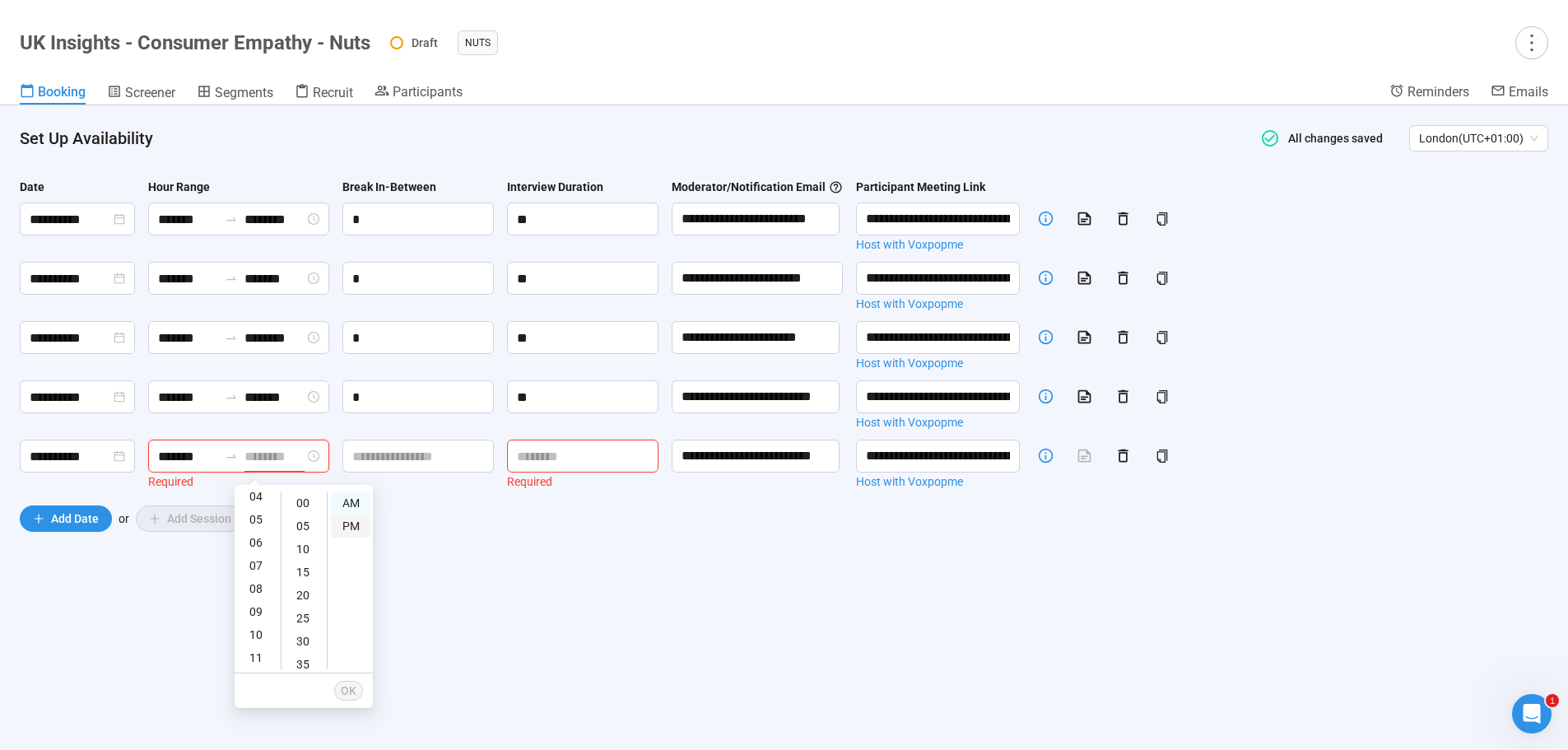 click on "PM" at bounding box center (351, 526) 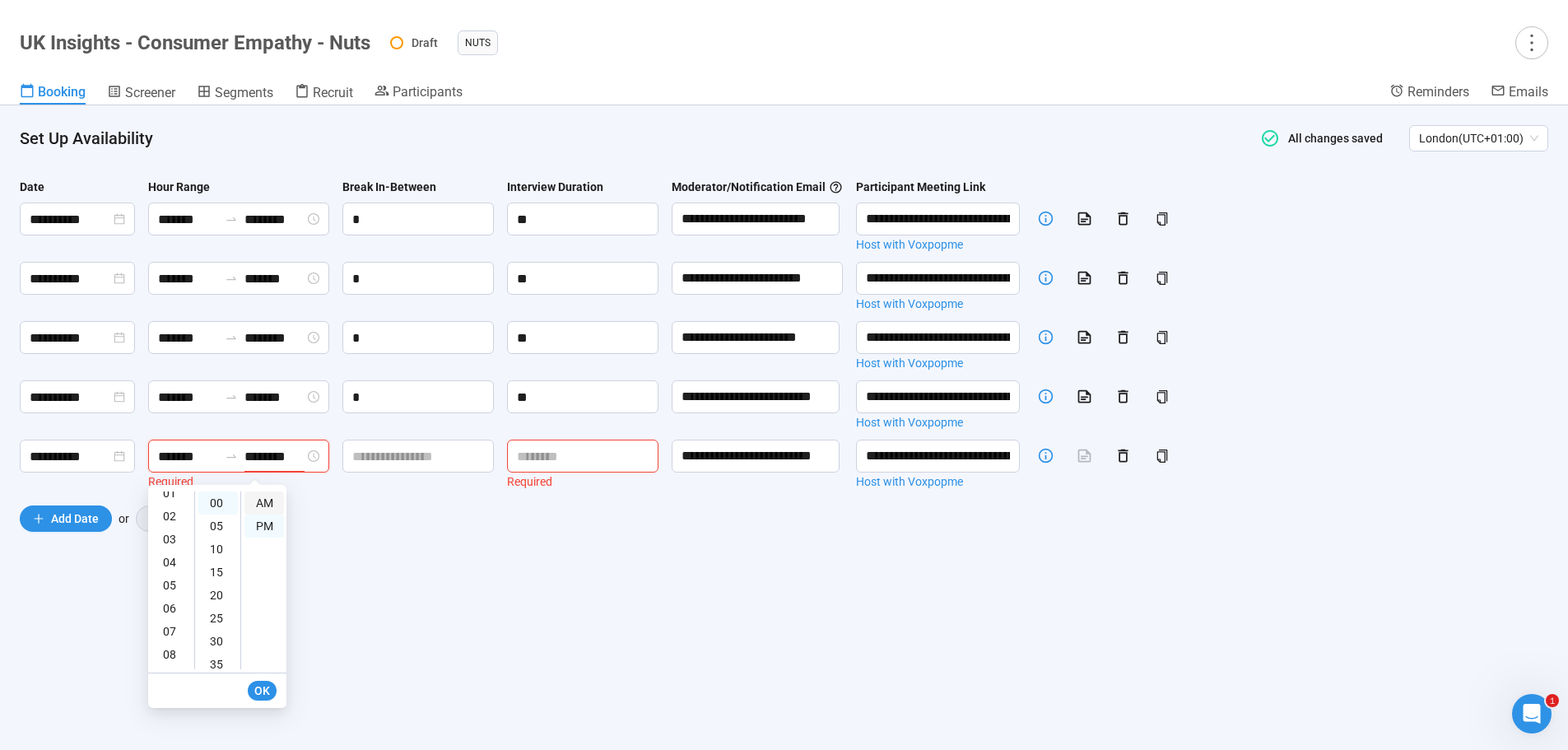 scroll, scrollTop: 0, scrollLeft: 0, axis: both 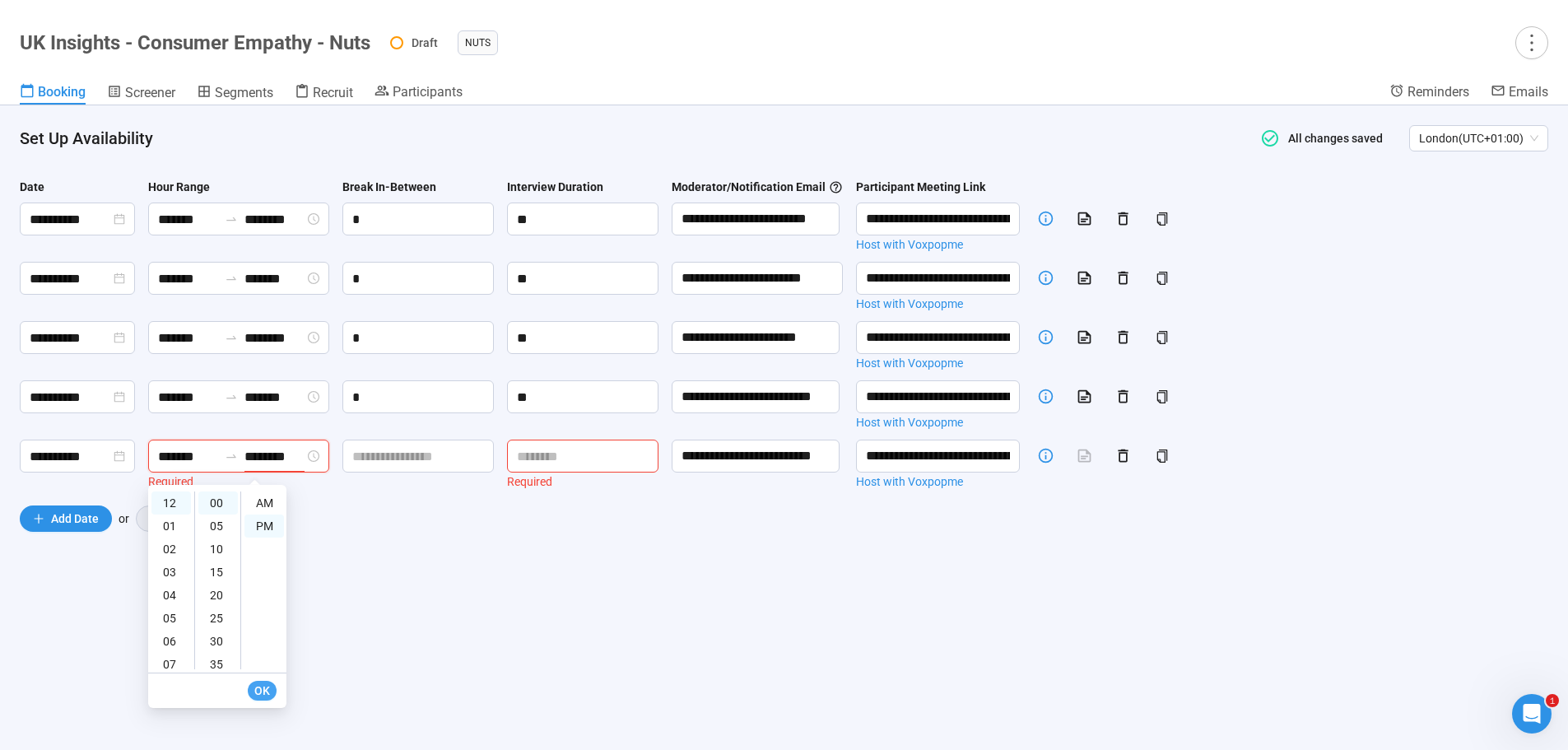 click on "OK" at bounding box center [262, 691] 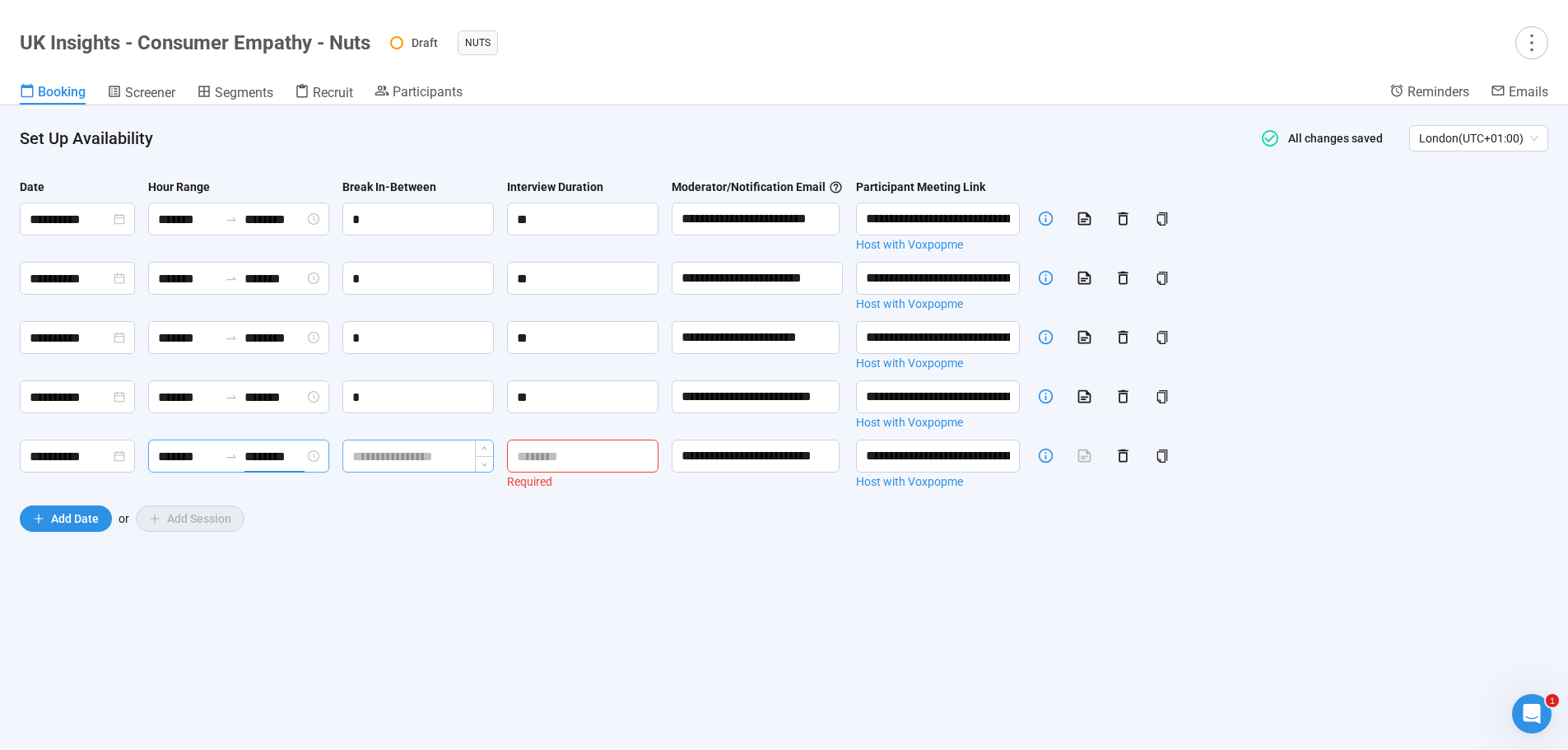 click at bounding box center (418, 456) 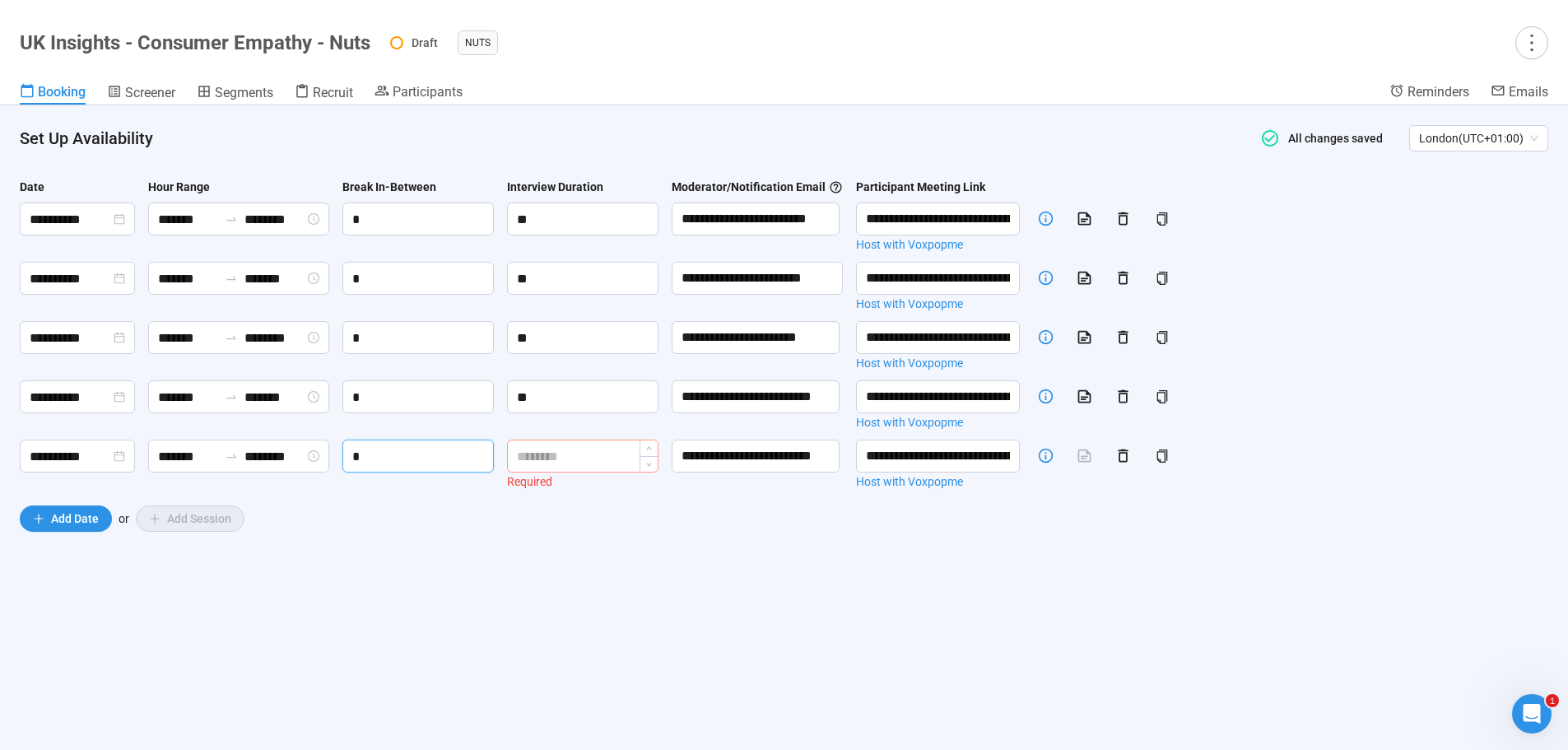type on "*" 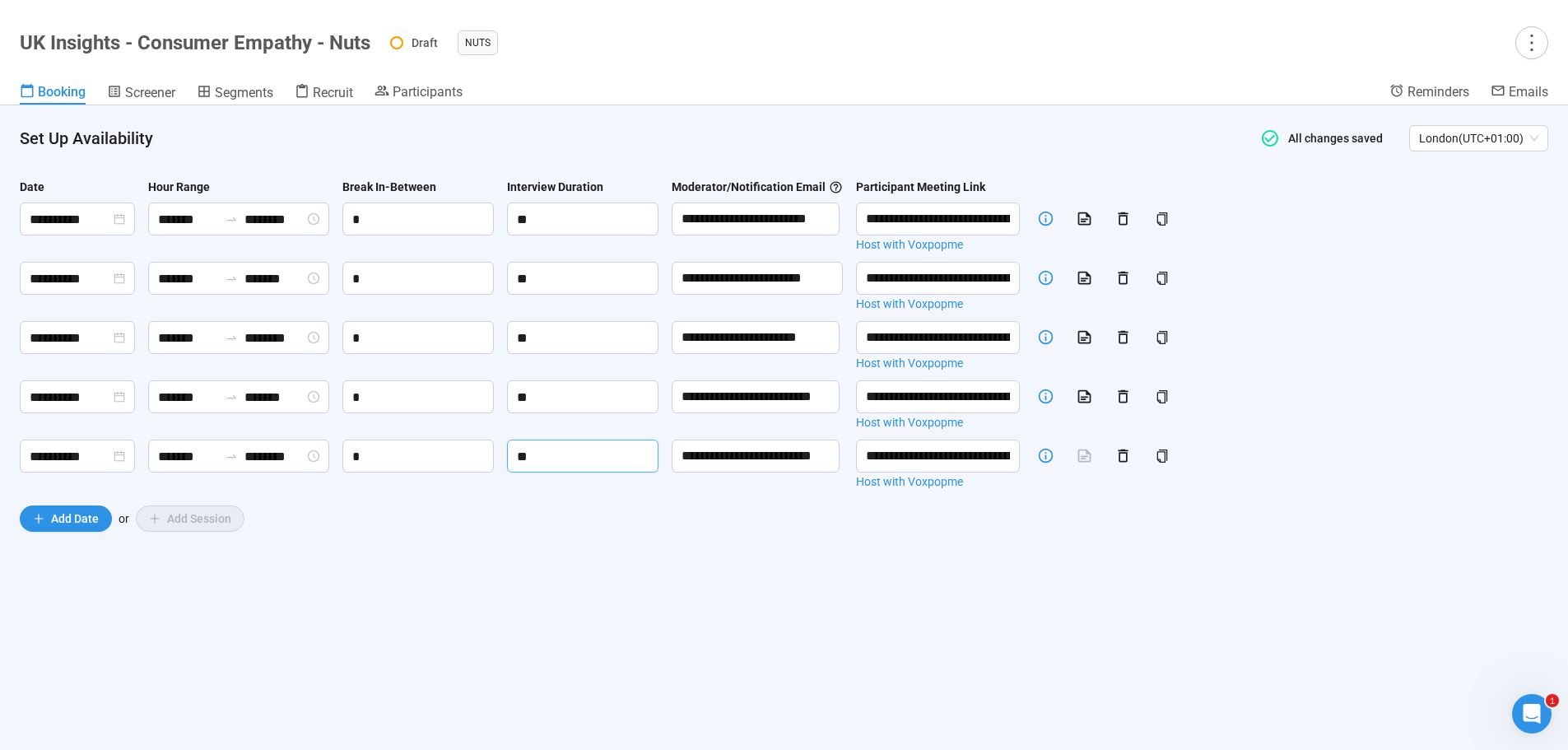 type on "**" 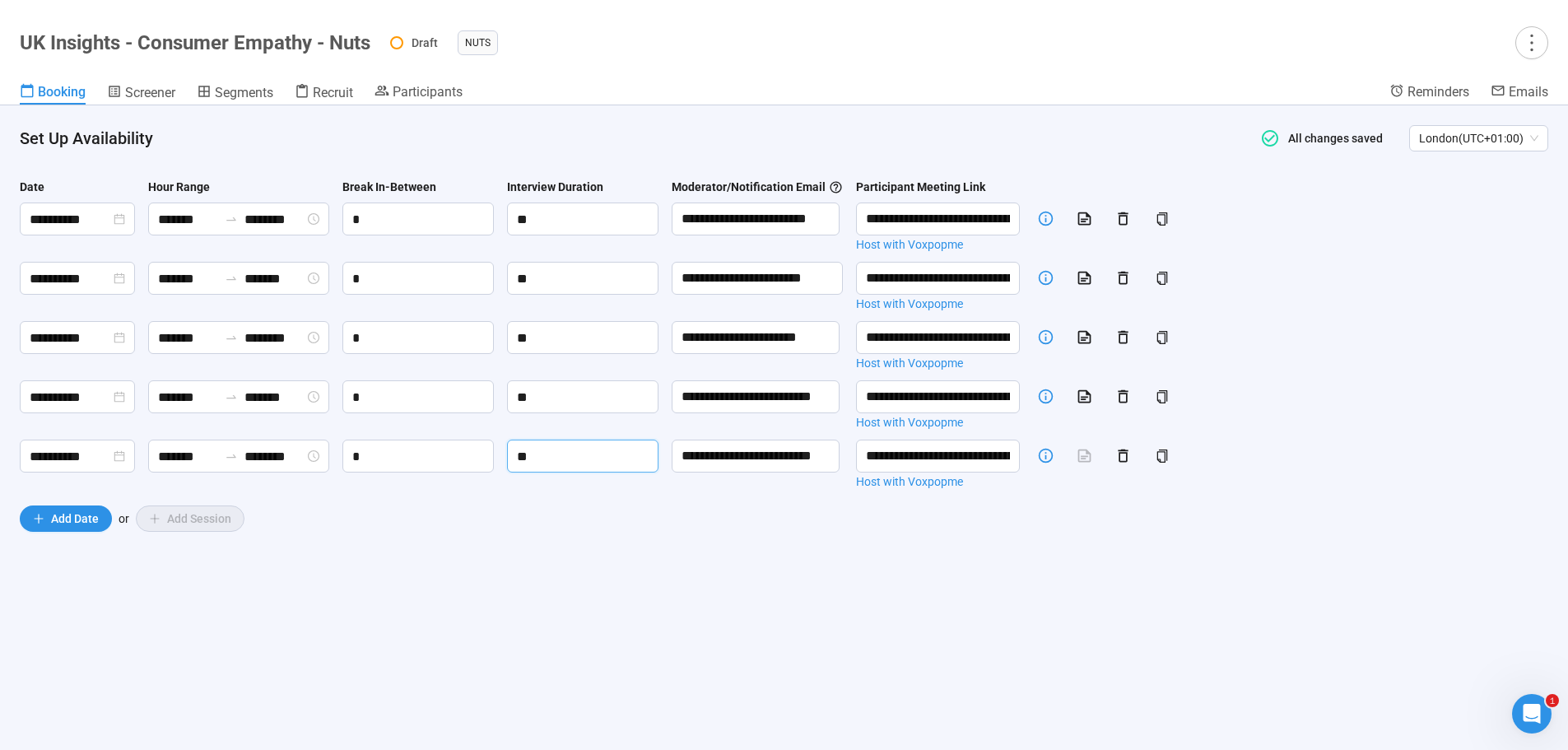 click on "**********" at bounding box center (784, 427) 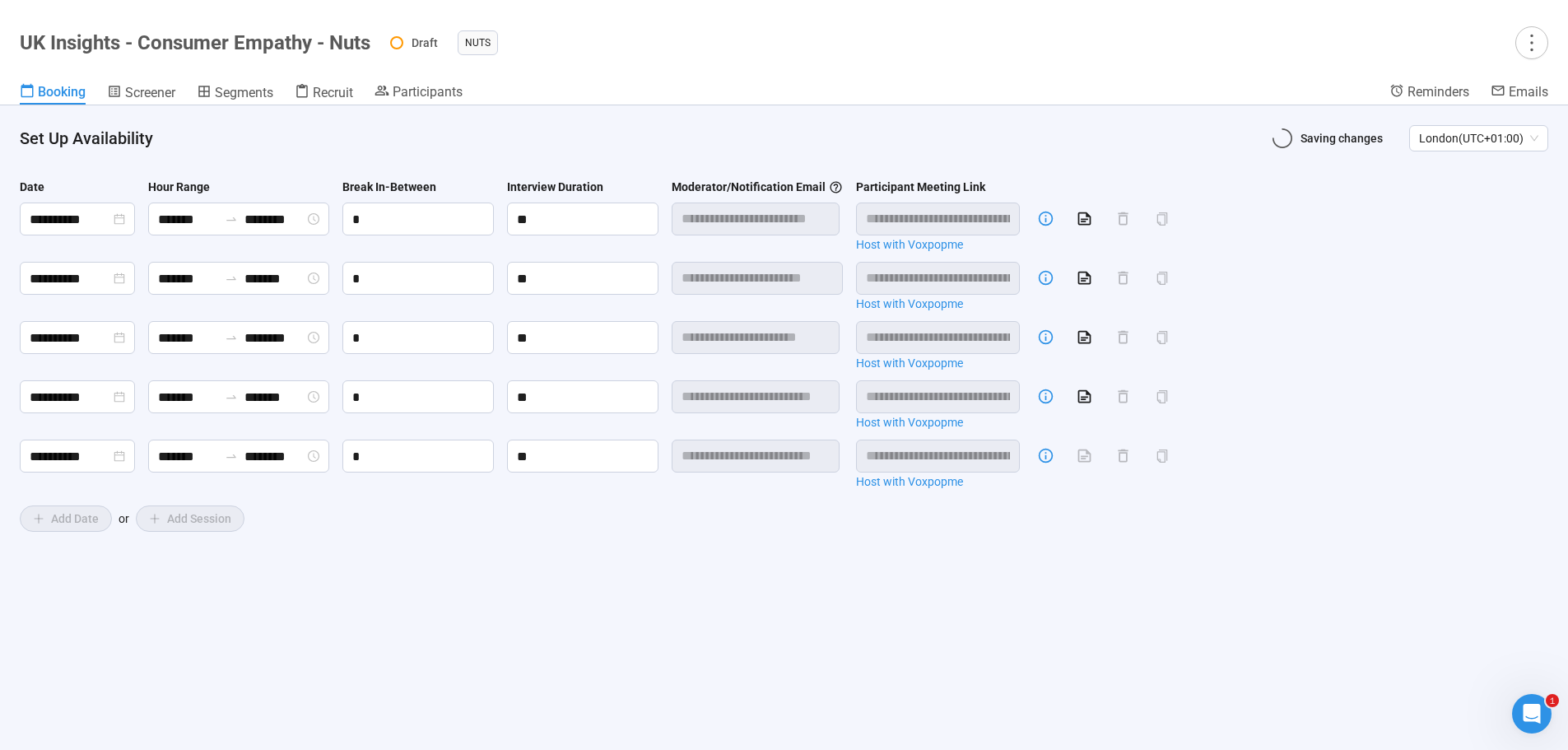 type on "**********" 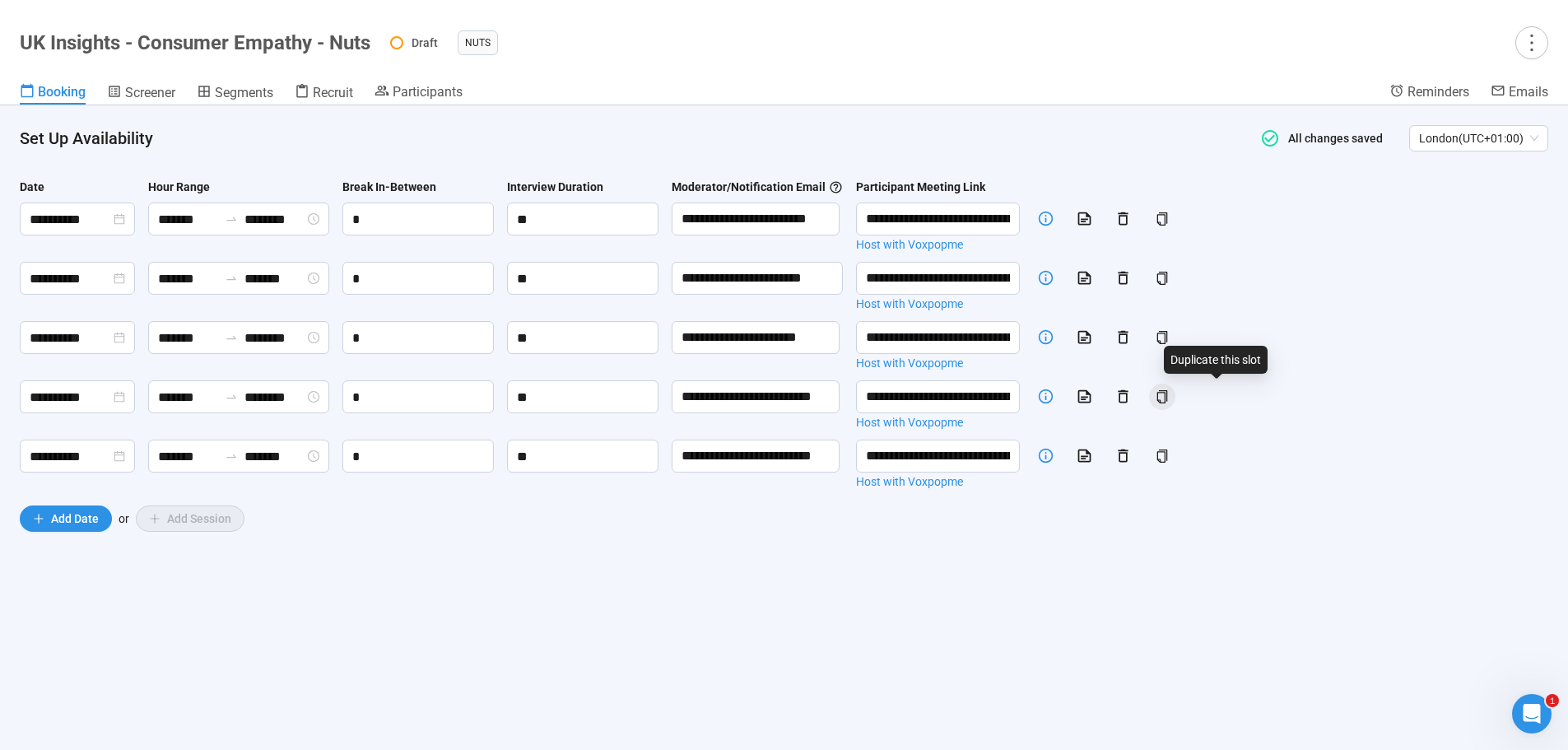 click 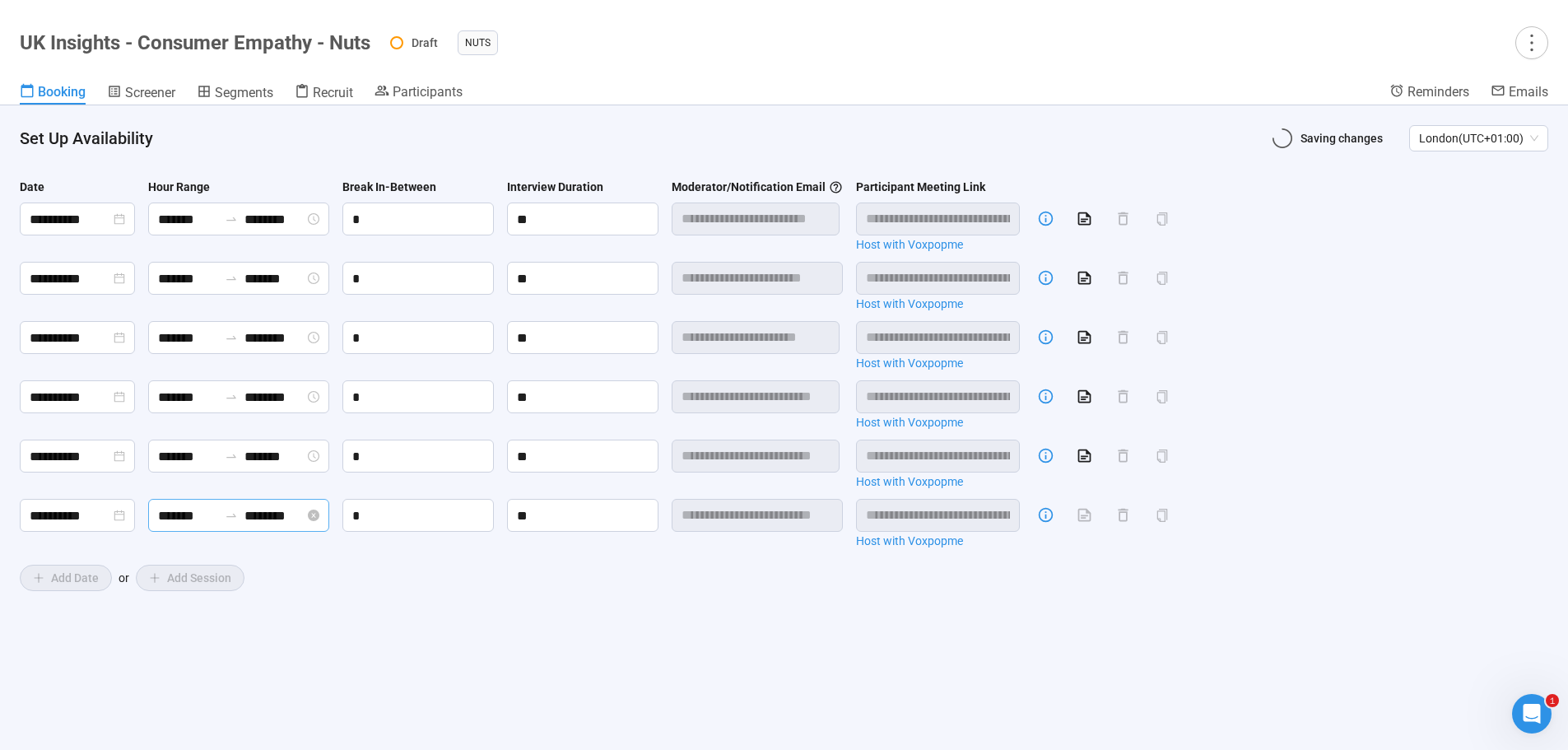 type on "**********" 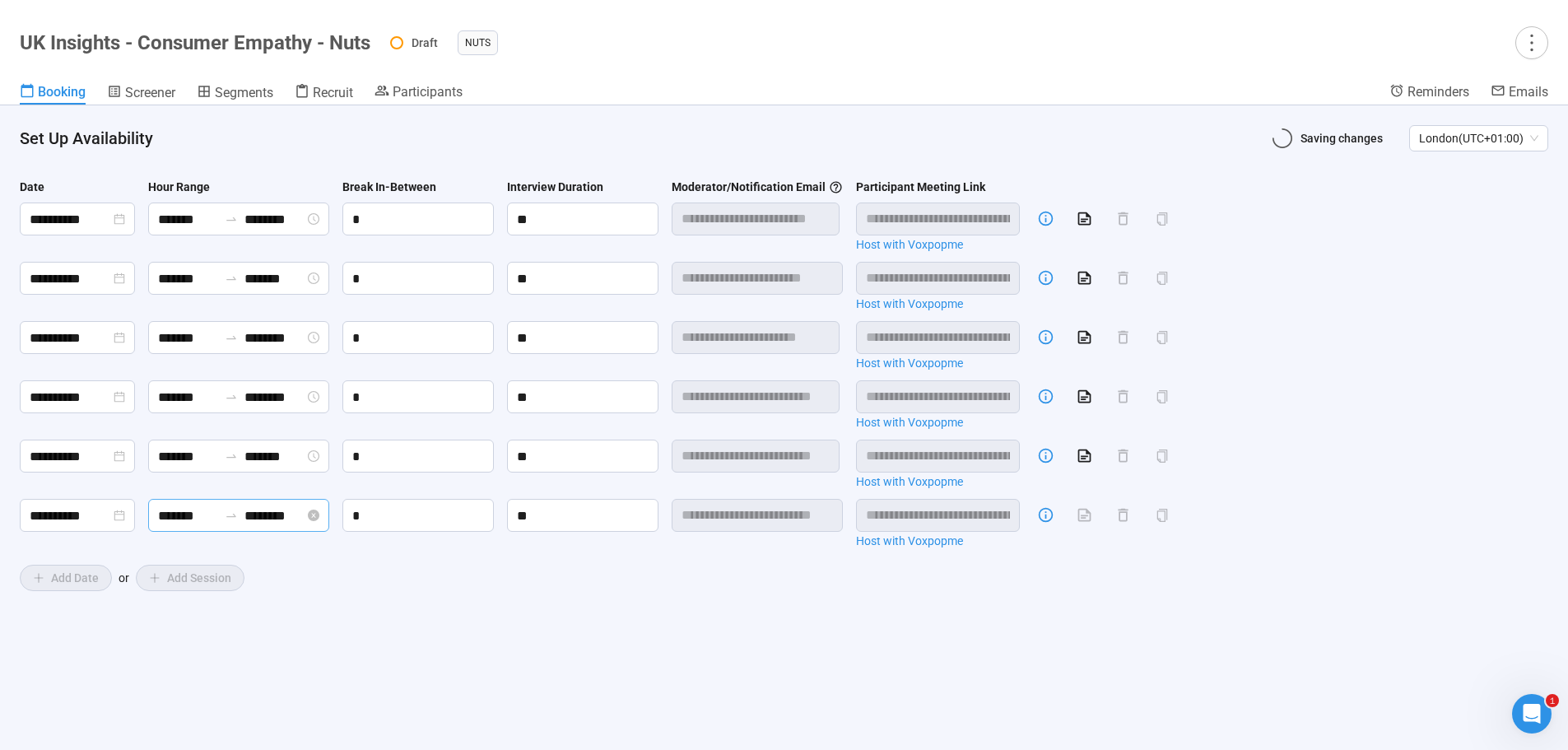 type on "********" 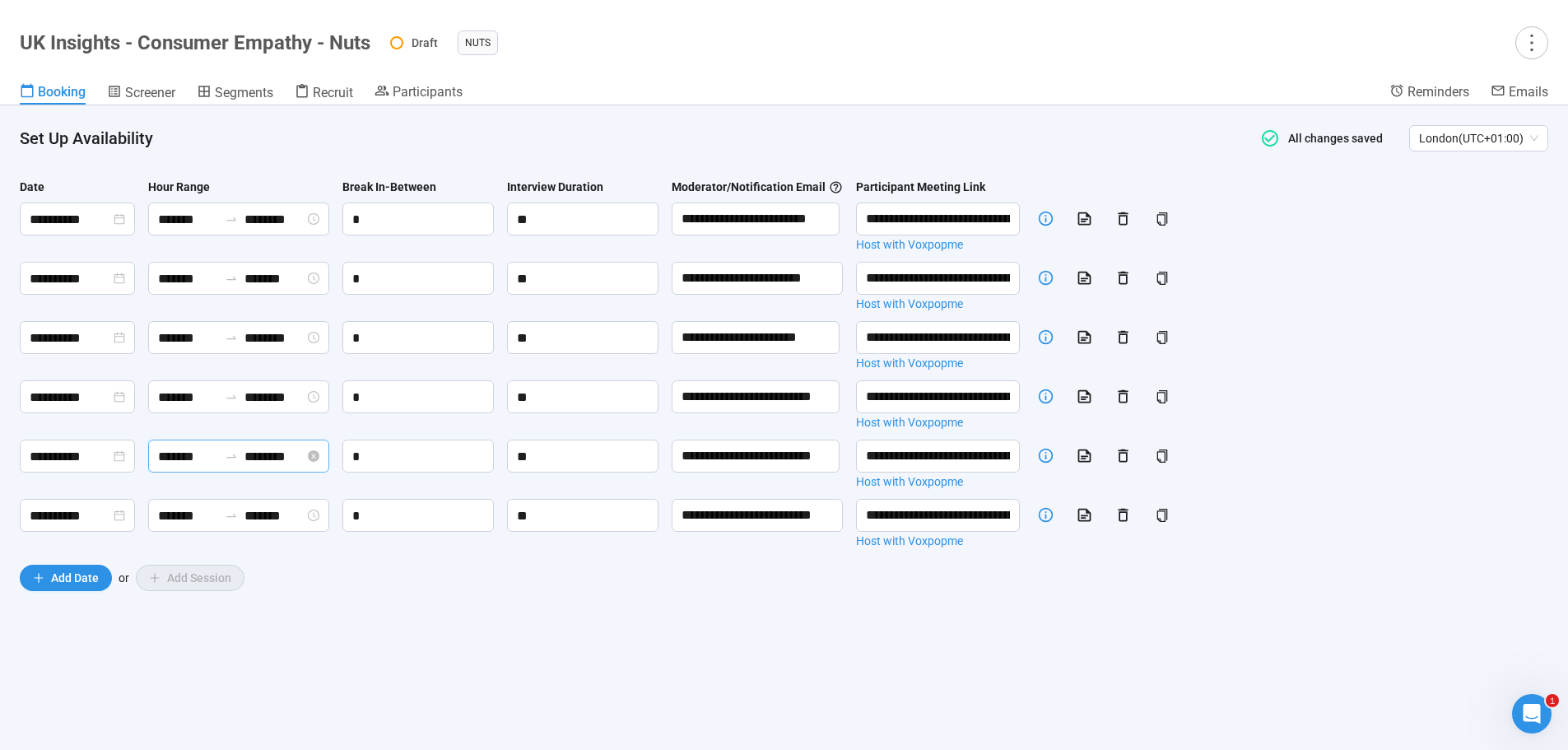 click on "*******" at bounding box center [188, 456] 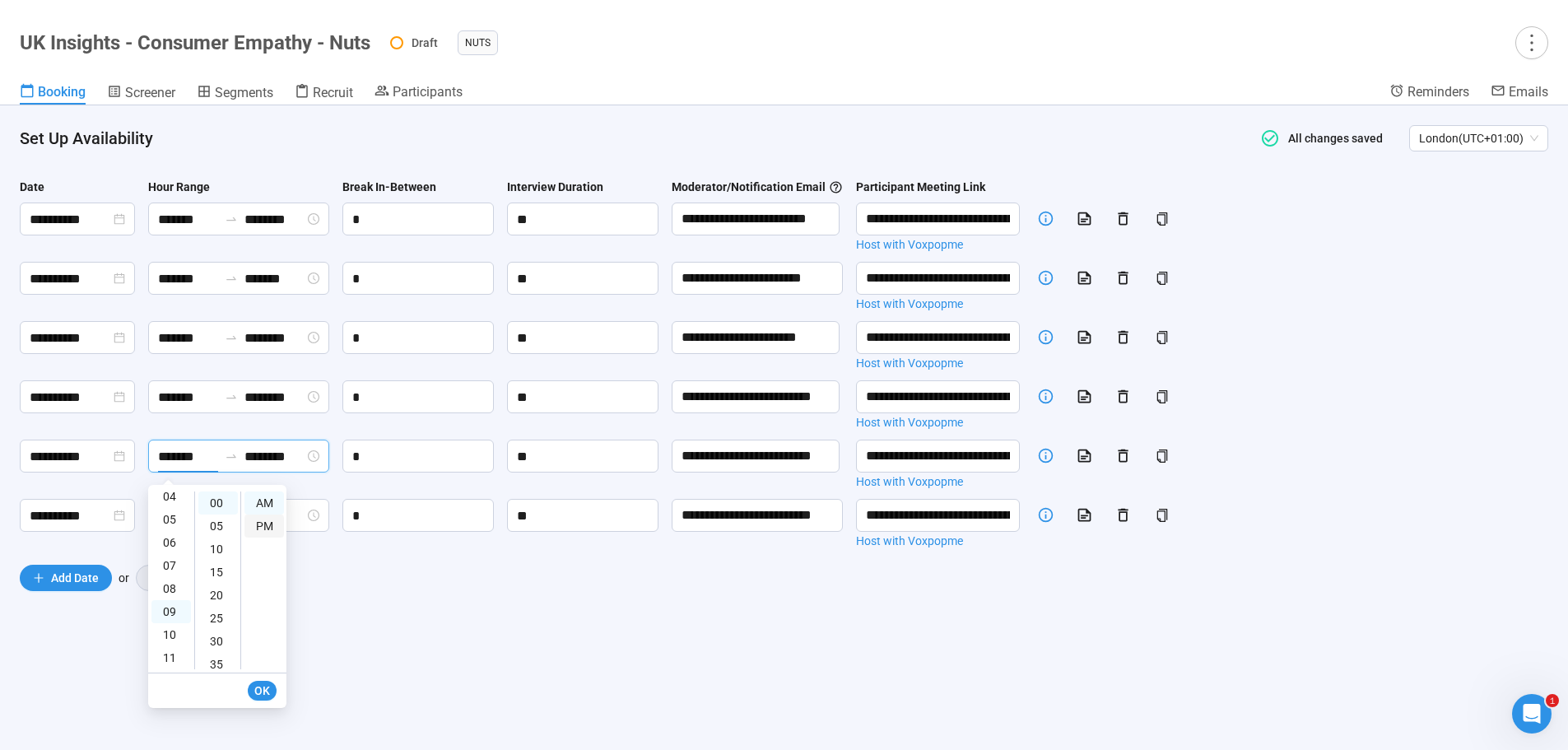 click on "PM" at bounding box center (264, 526) 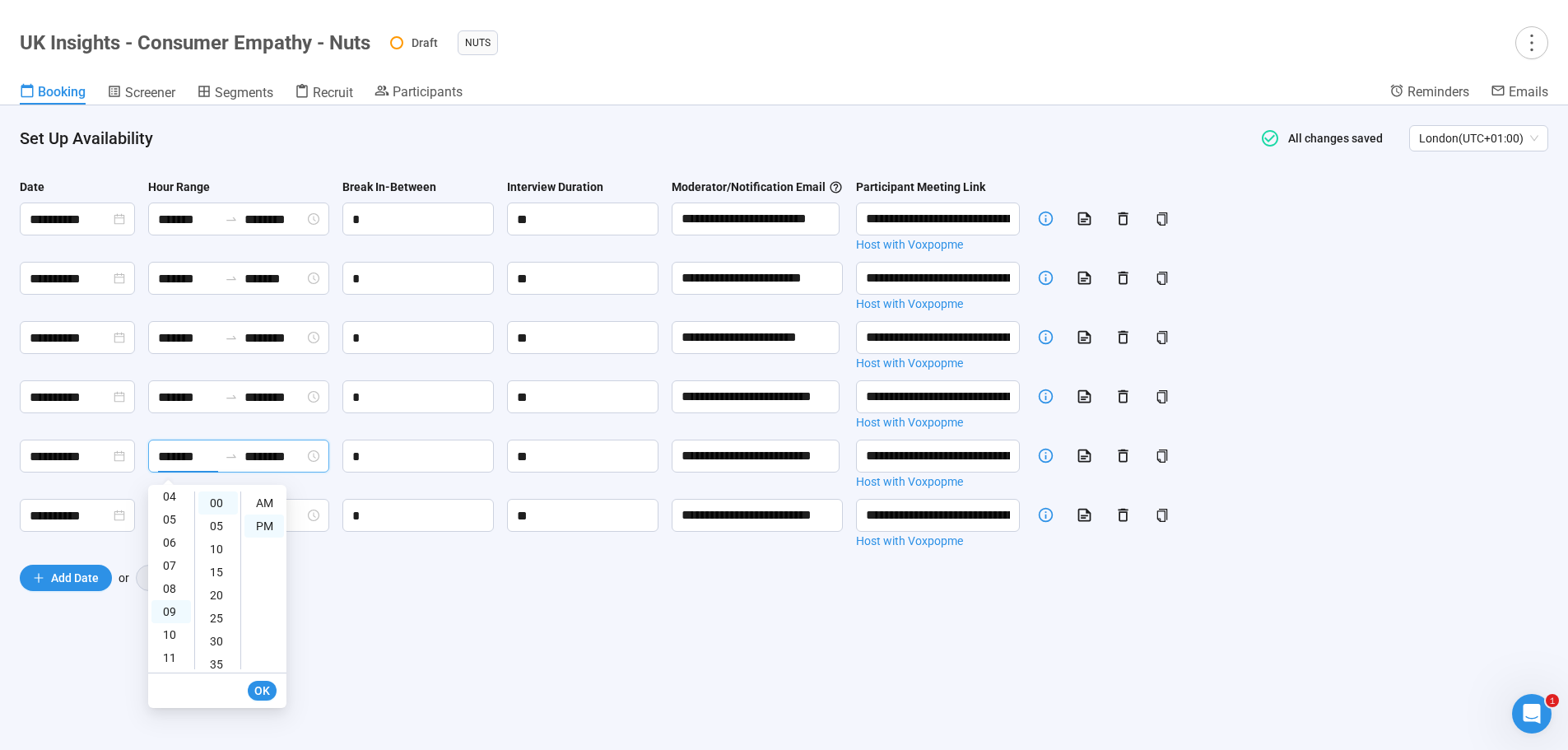 scroll, scrollTop: 0, scrollLeft: 0, axis: both 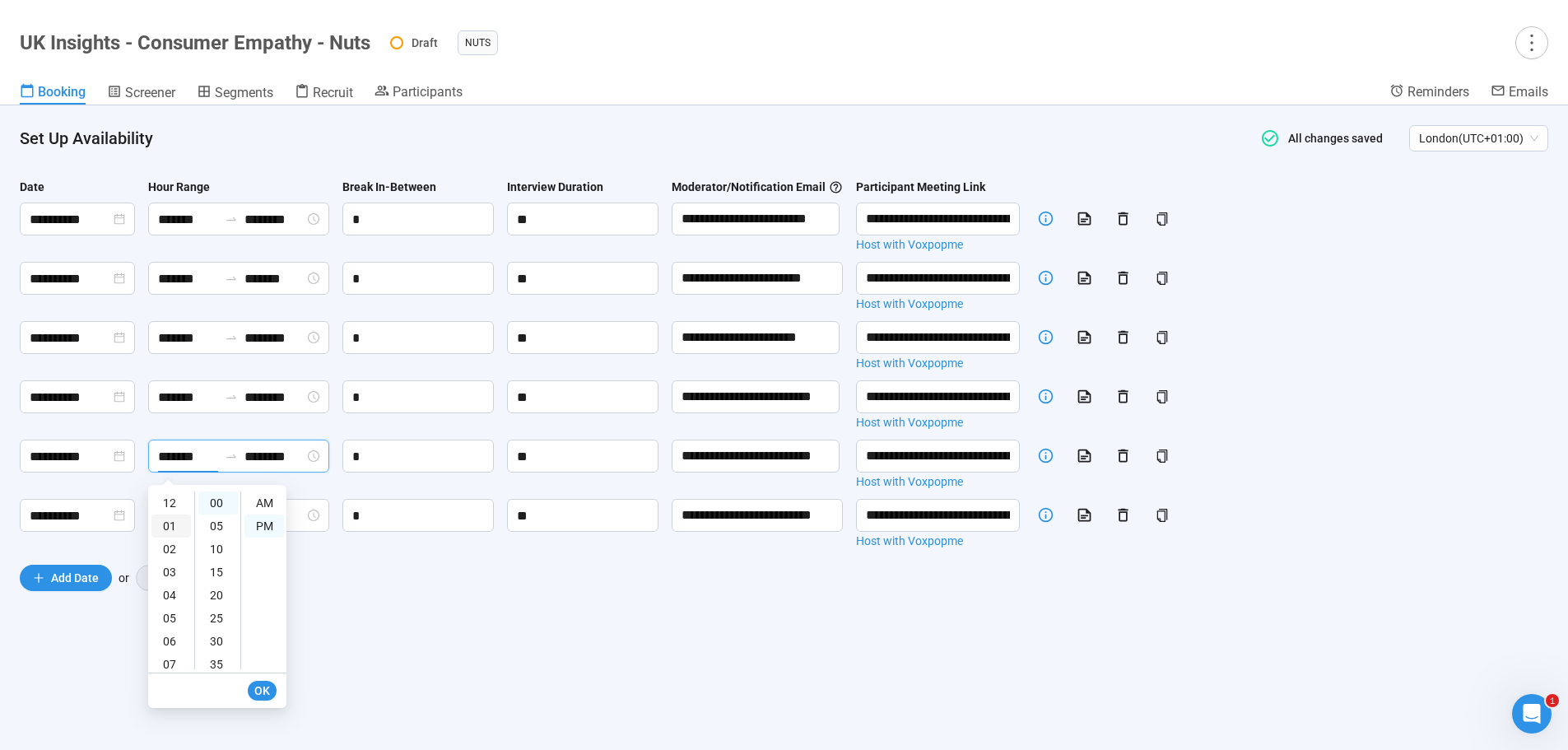 click on "01" at bounding box center (171, 526) 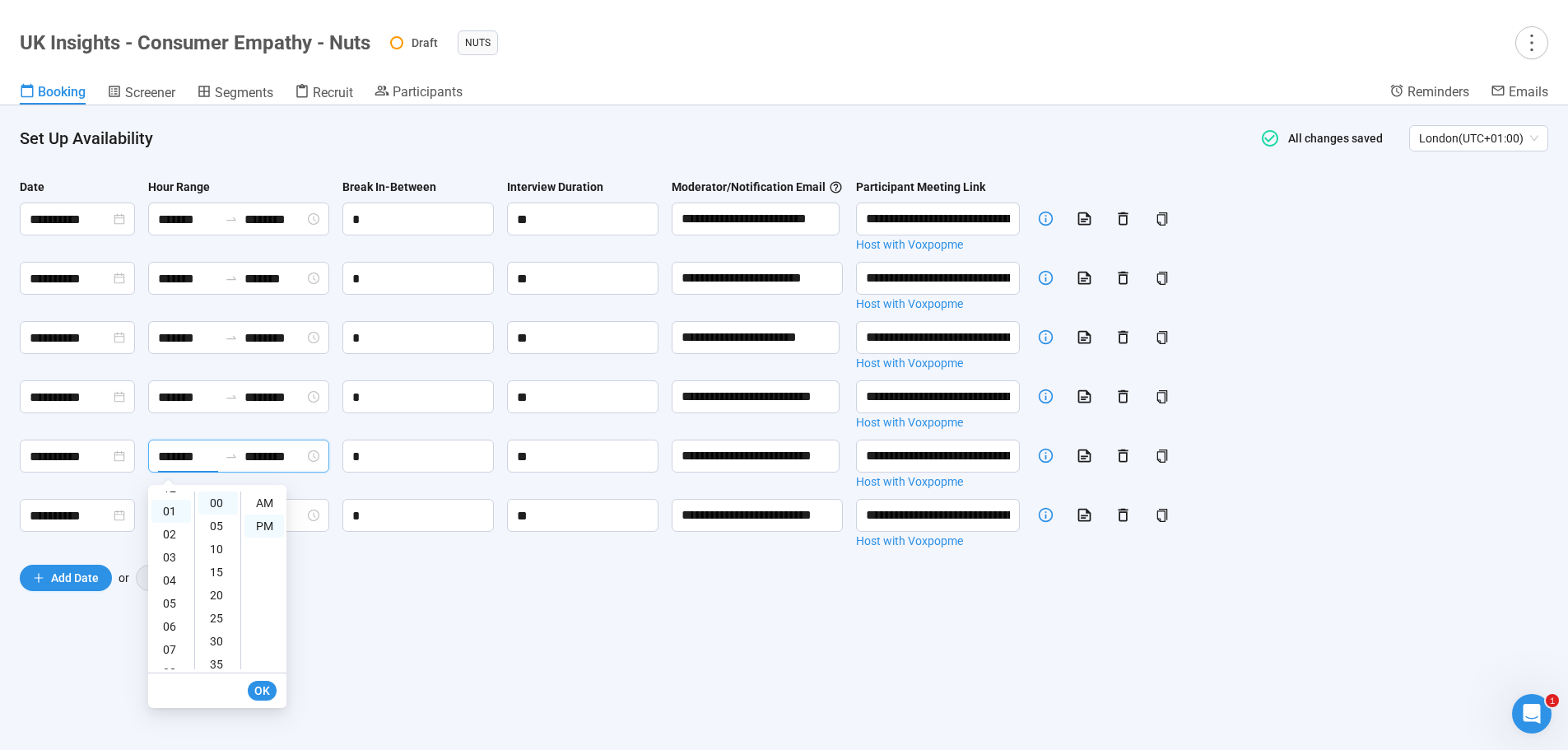 scroll, scrollTop: 23, scrollLeft: 0, axis: vertical 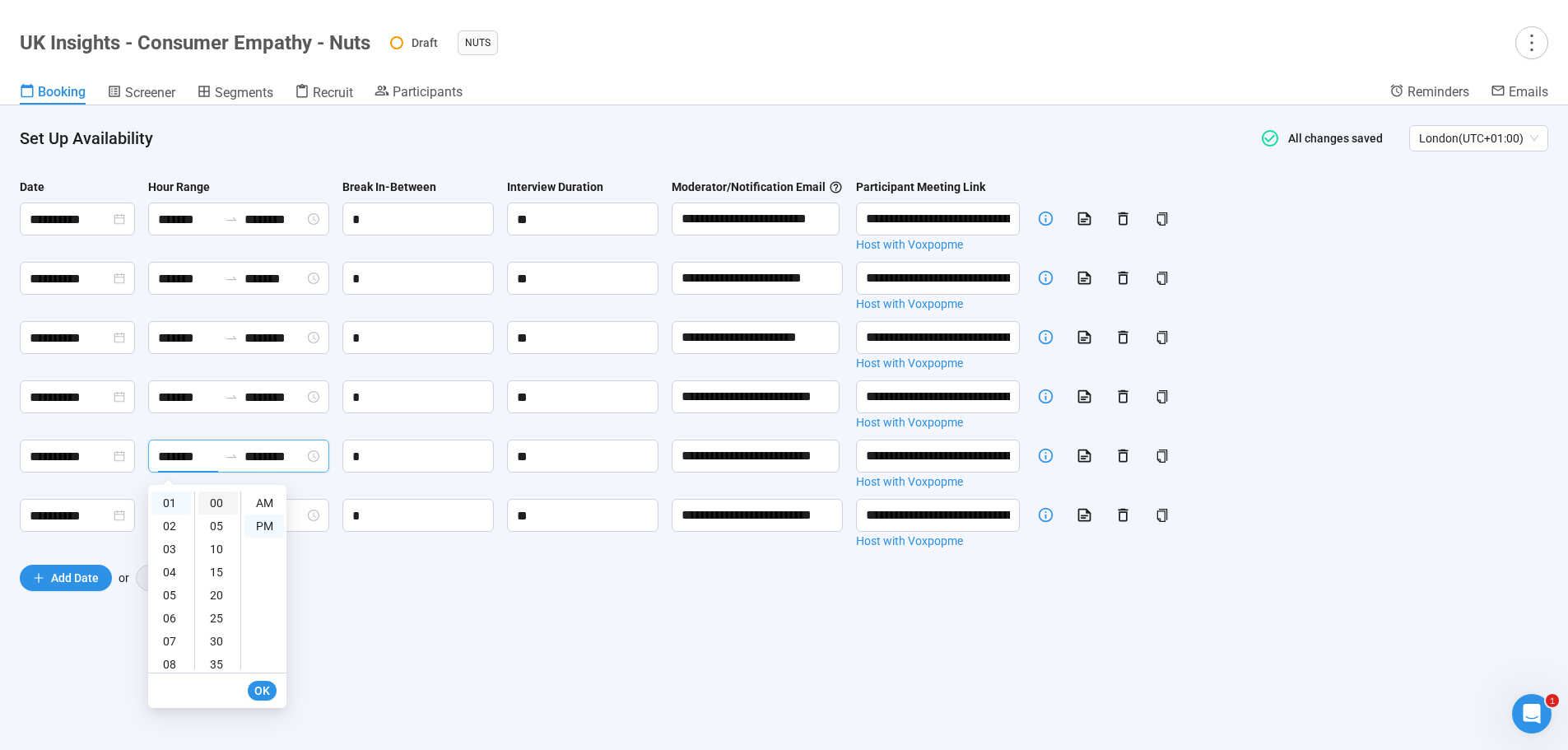 click on "00" at bounding box center [218, 503] 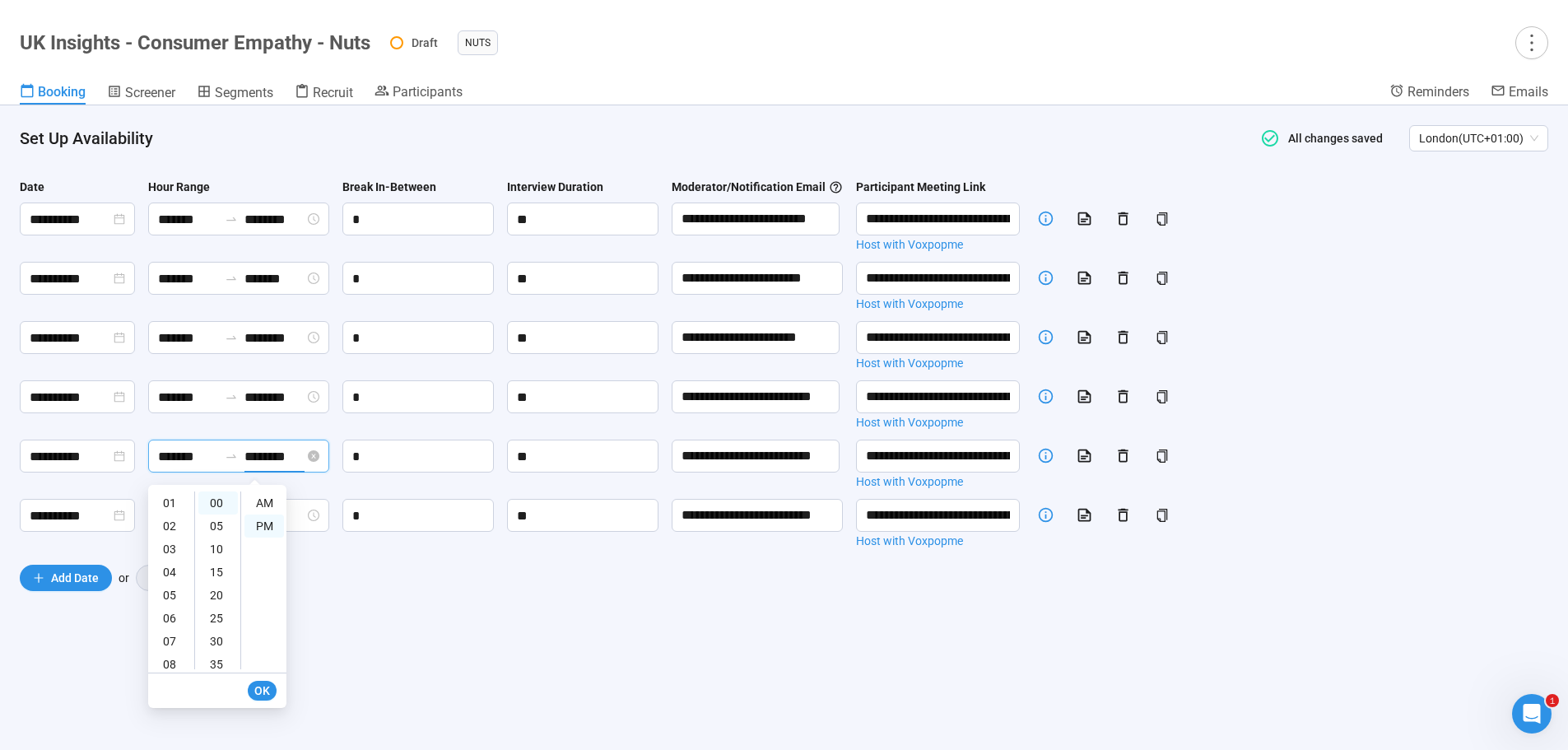click on "********" at bounding box center [274, 456] 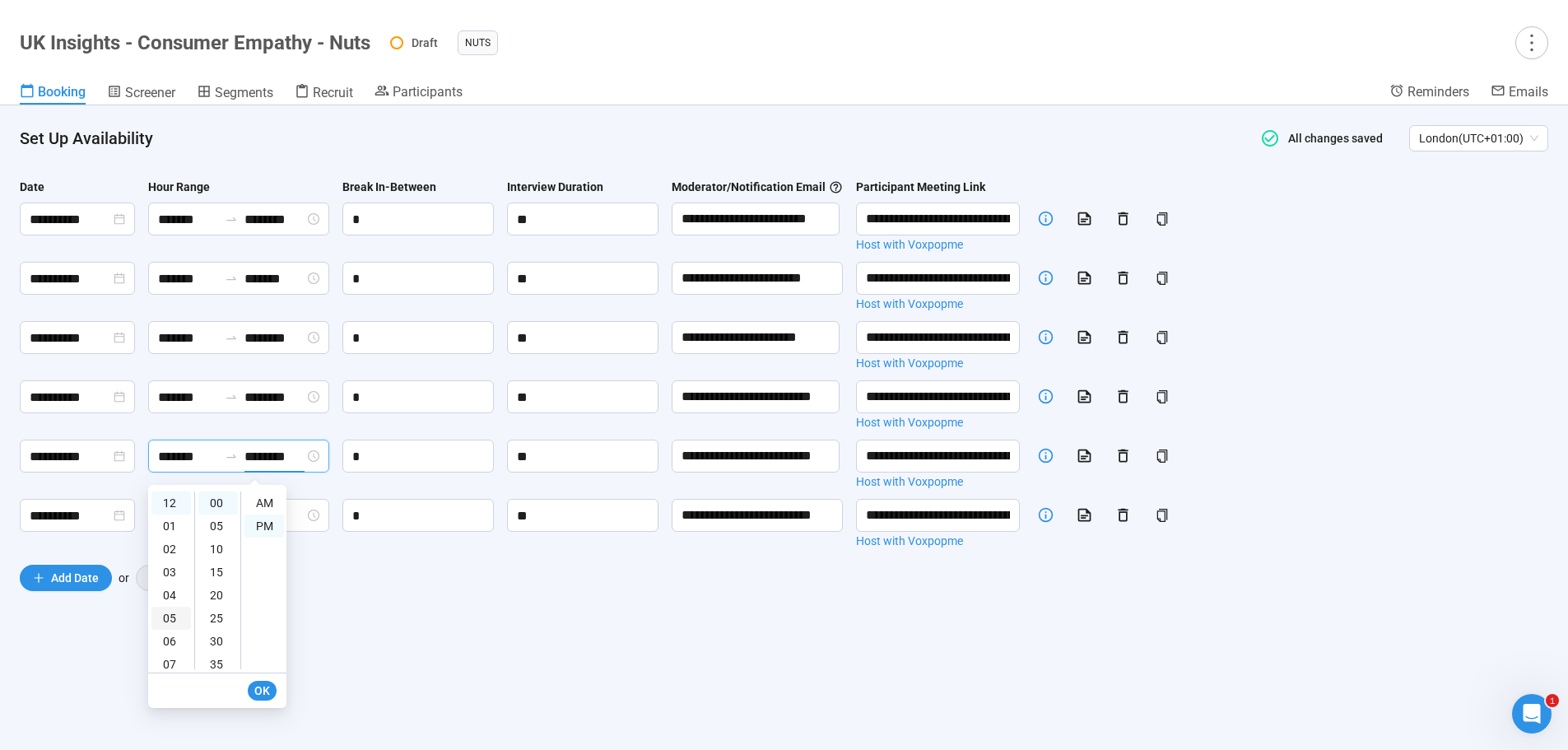 click on "05" at bounding box center [171, 618] 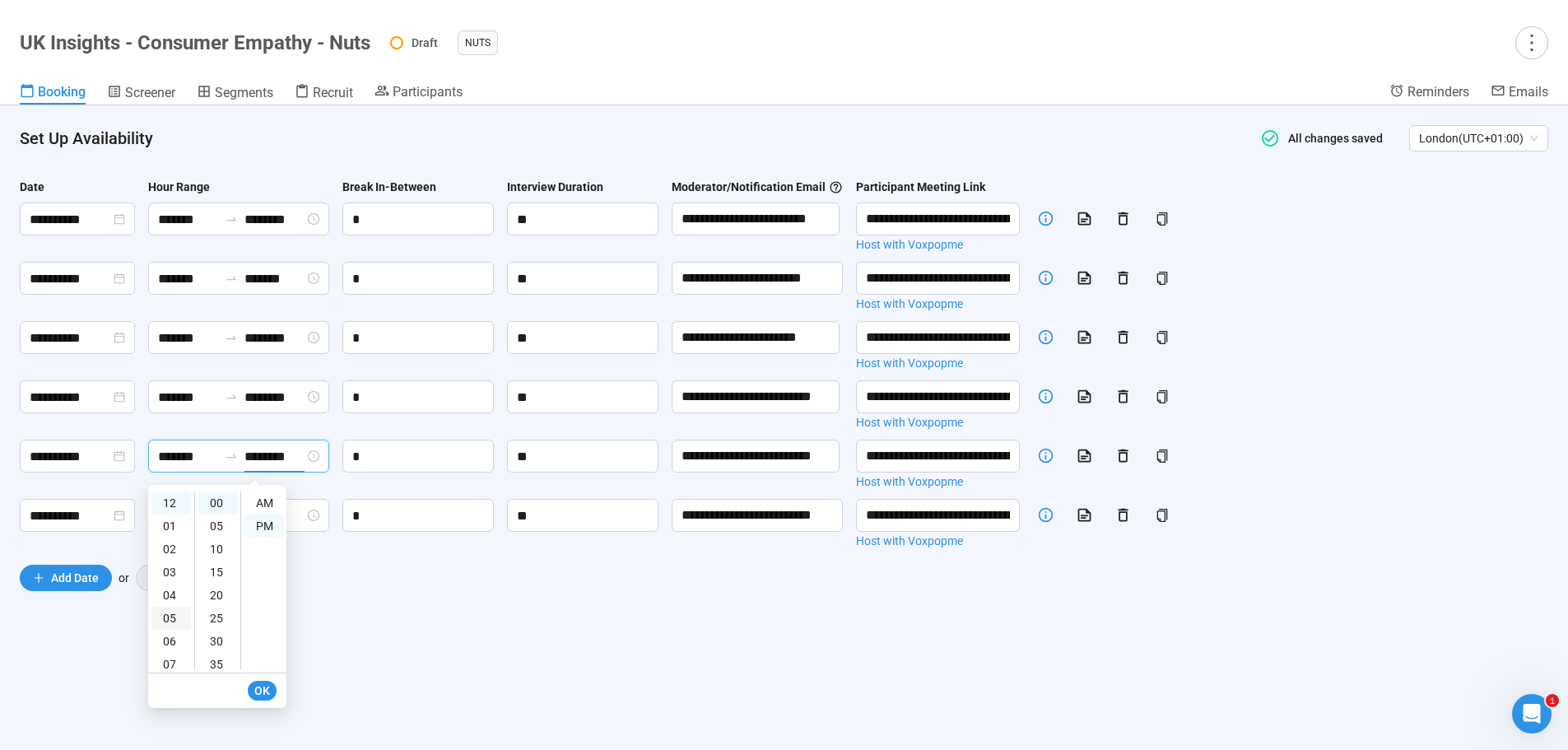 type on "*******" 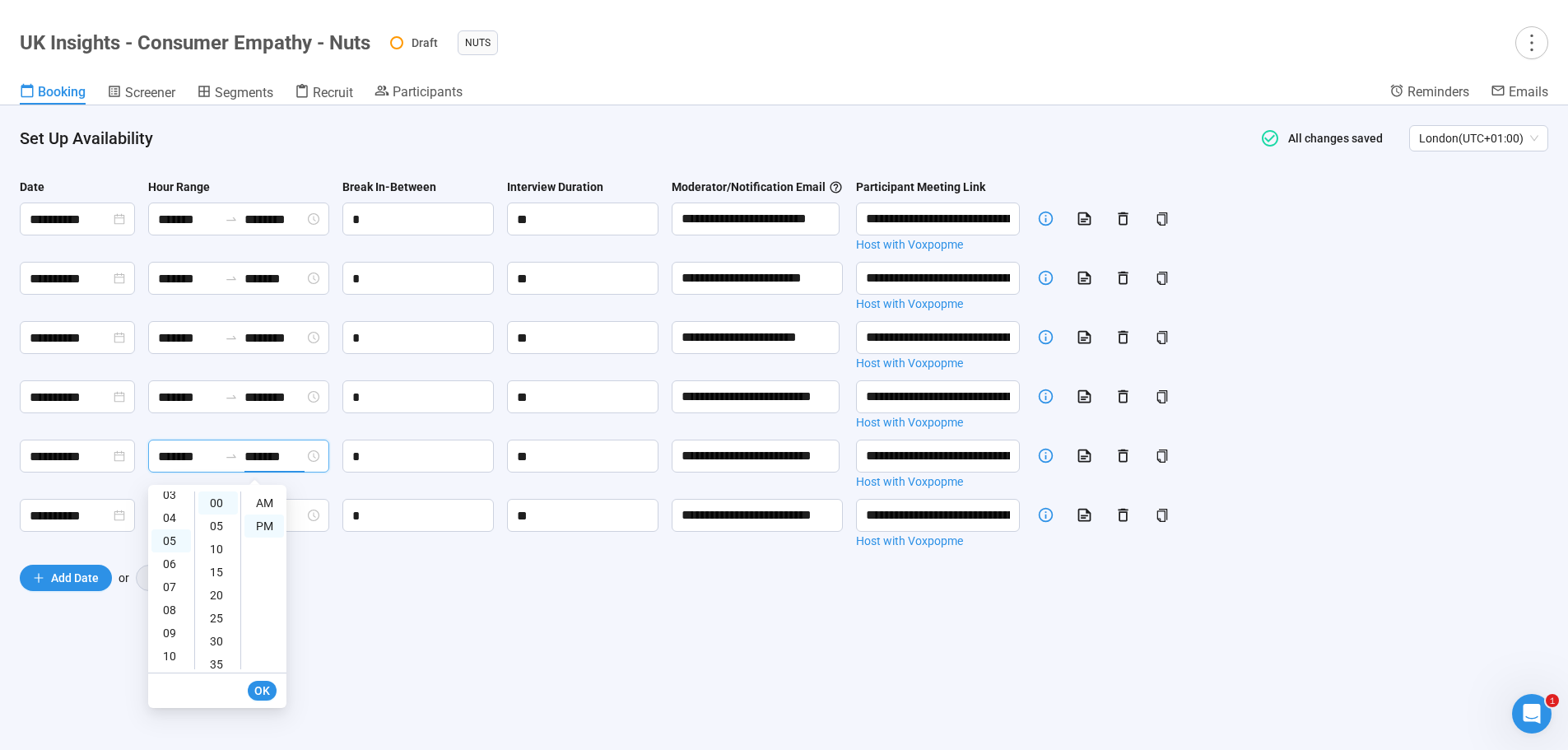 scroll, scrollTop: 99, scrollLeft: 0, axis: vertical 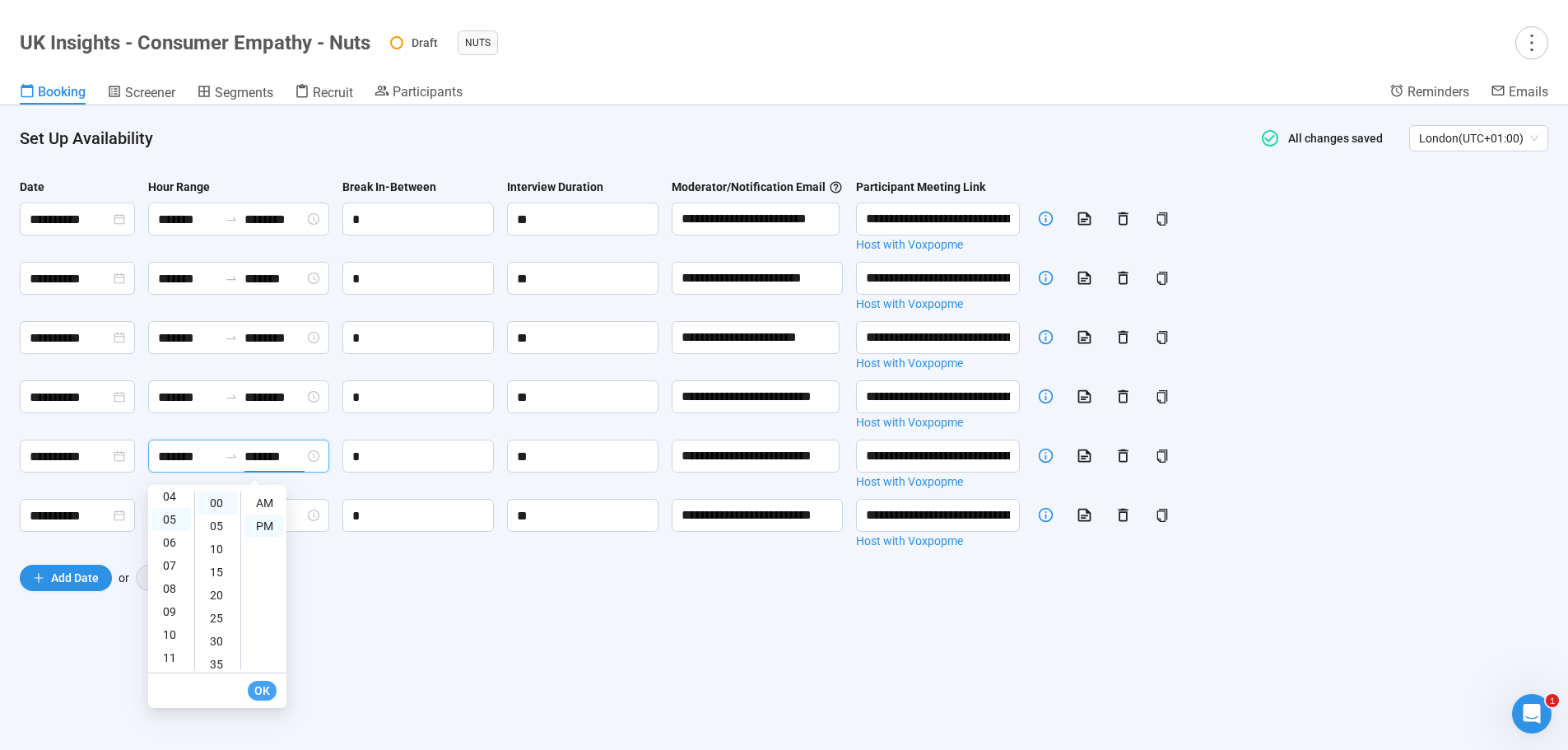click on "OK" at bounding box center [262, 691] 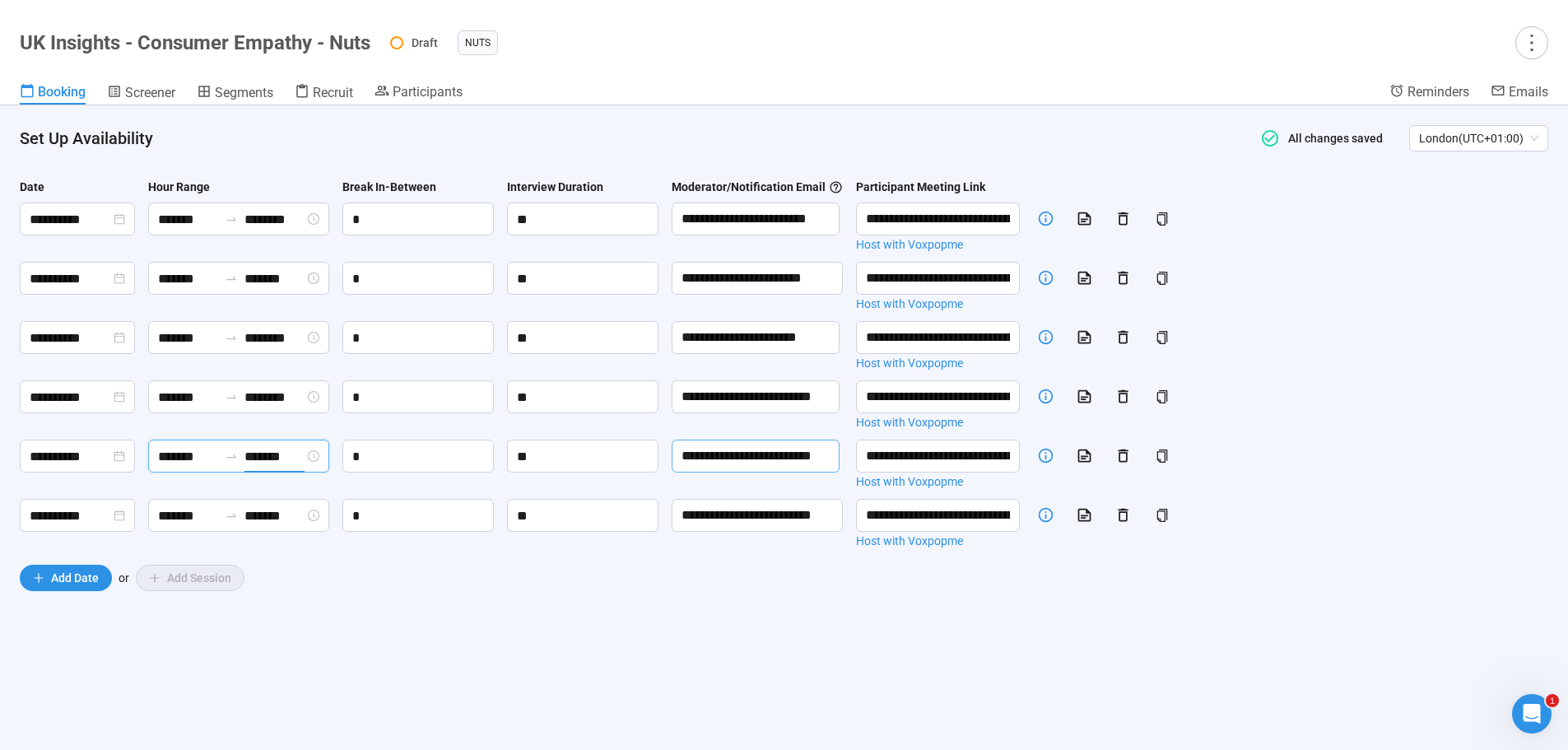 click on "**********" at bounding box center (756, 456) 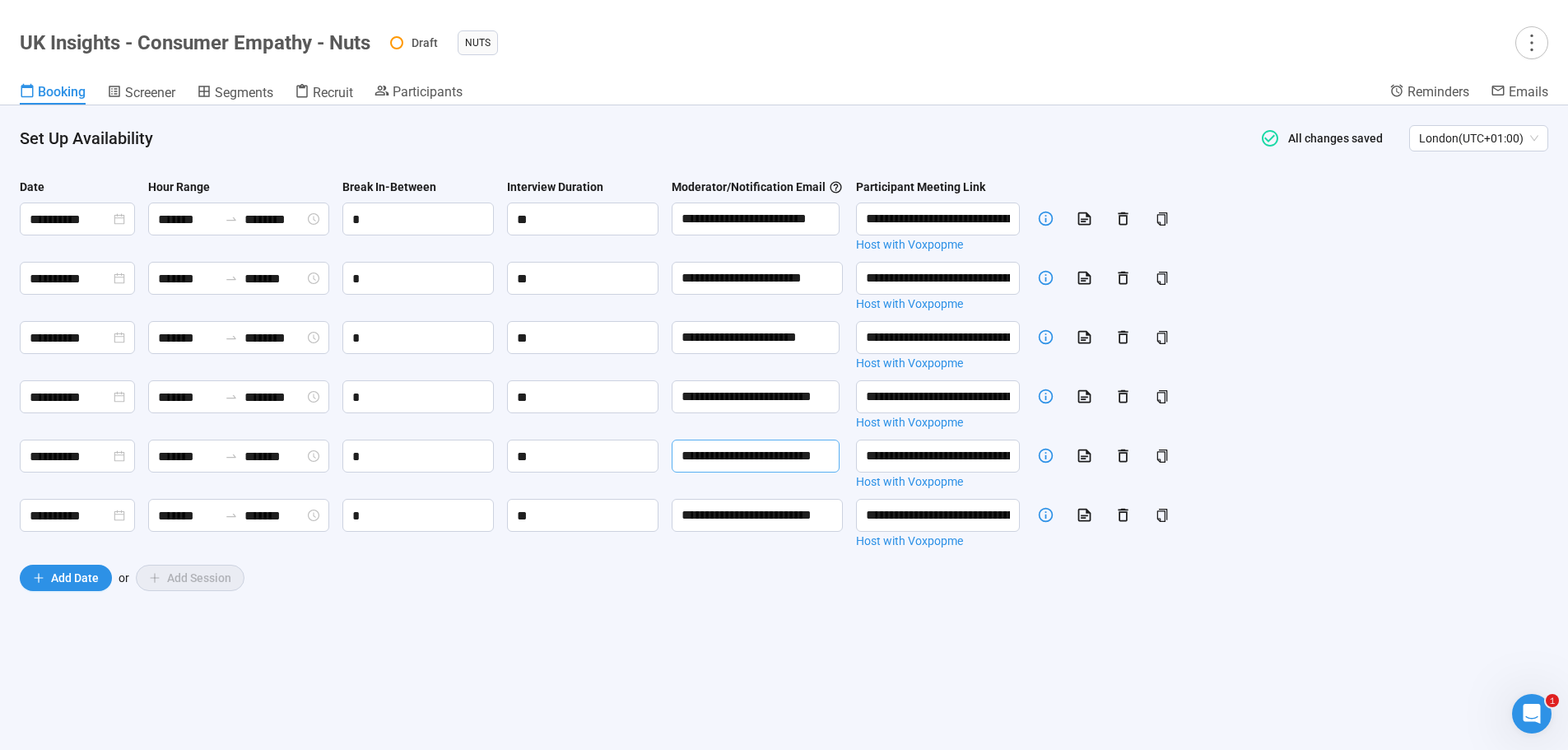 scroll, scrollTop: 0, scrollLeft: 0, axis: both 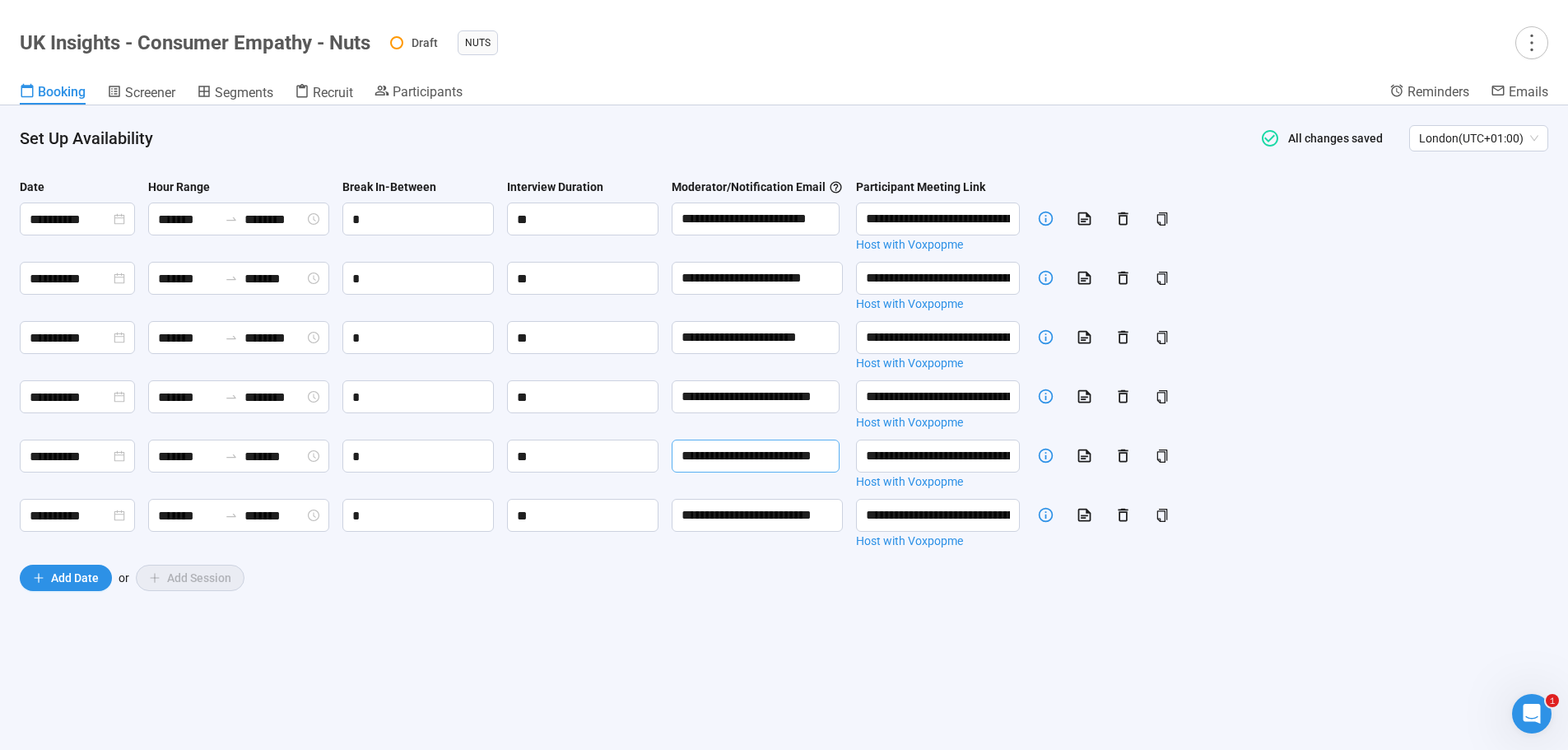 paste on "**" 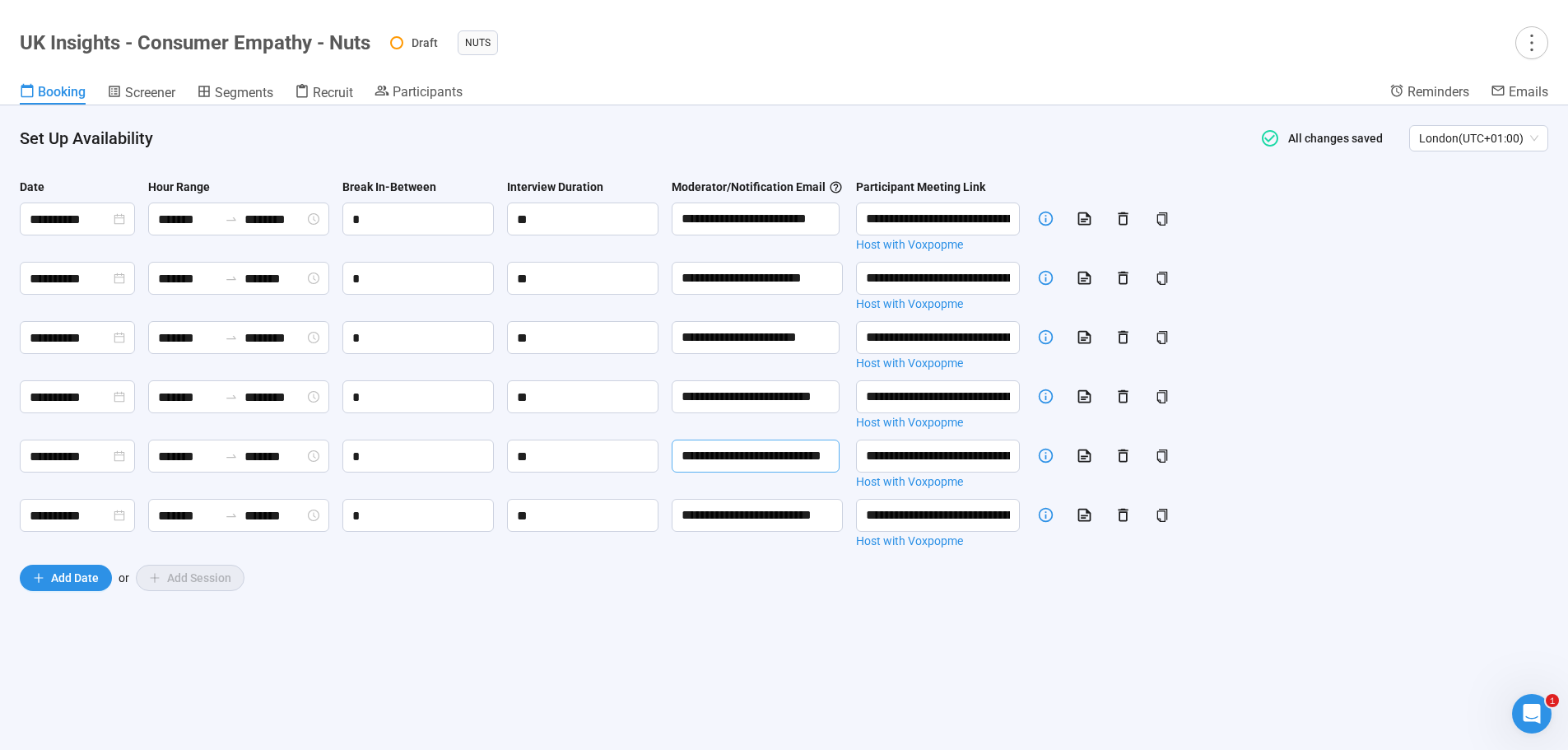 scroll, scrollTop: 0, scrollLeft: 43, axis: horizontal 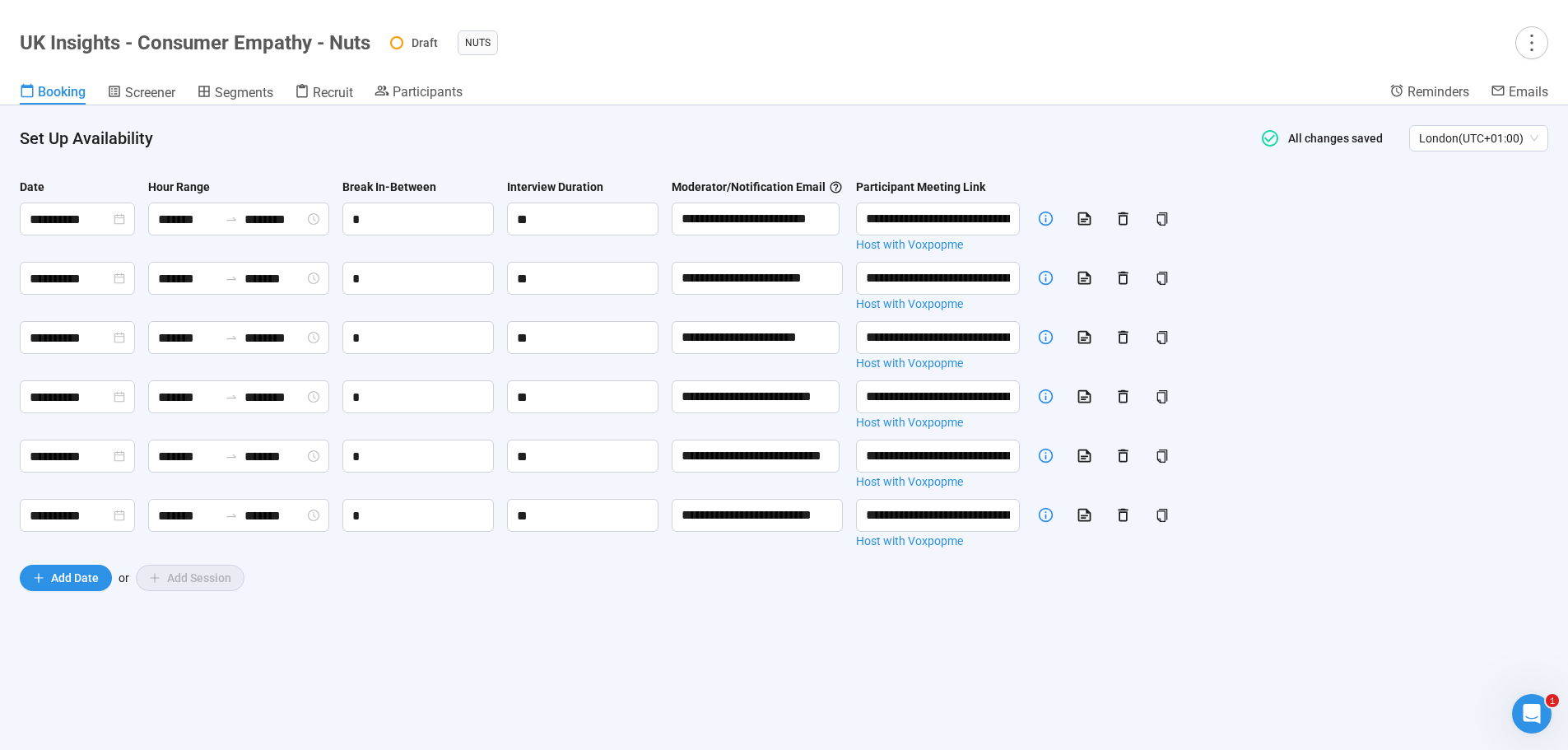 drag, startPoint x: 635, startPoint y: 594, endPoint x: 644, endPoint y: 589, distance: 10.29563 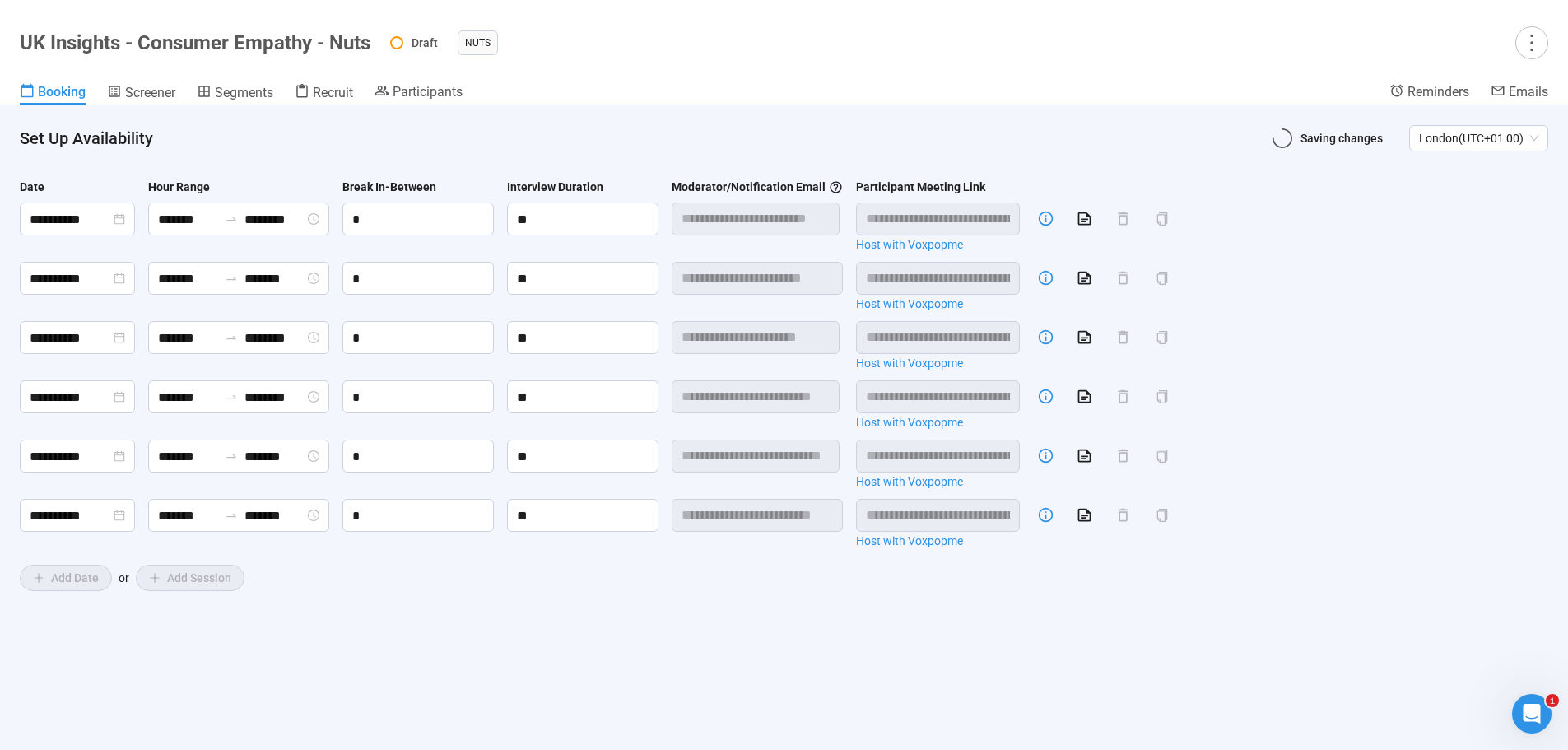 scroll, scrollTop: 0, scrollLeft: 0, axis: both 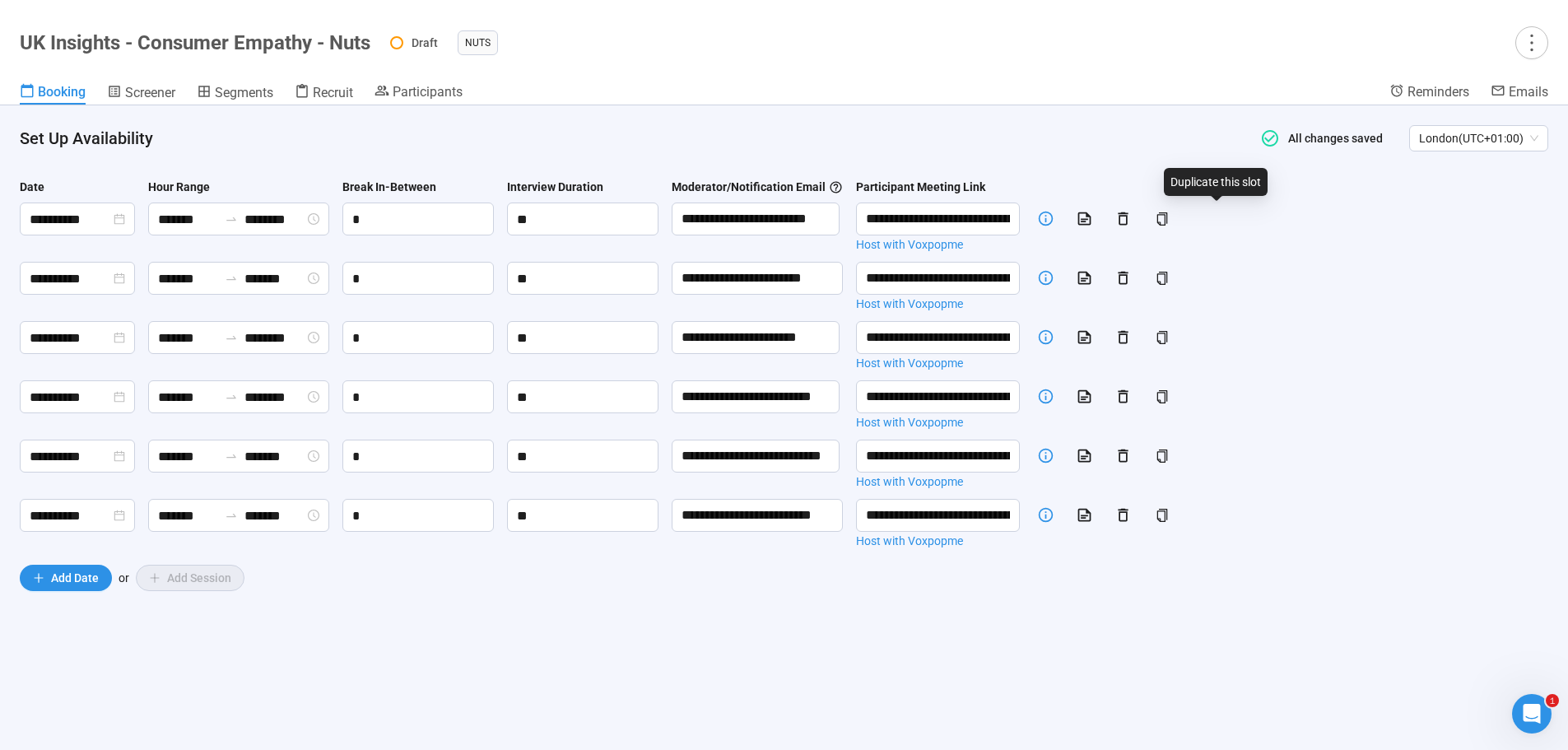 drag, startPoint x: 1219, startPoint y: 217, endPoint x: 4, endPoint y: 261, distance: 1215.7964 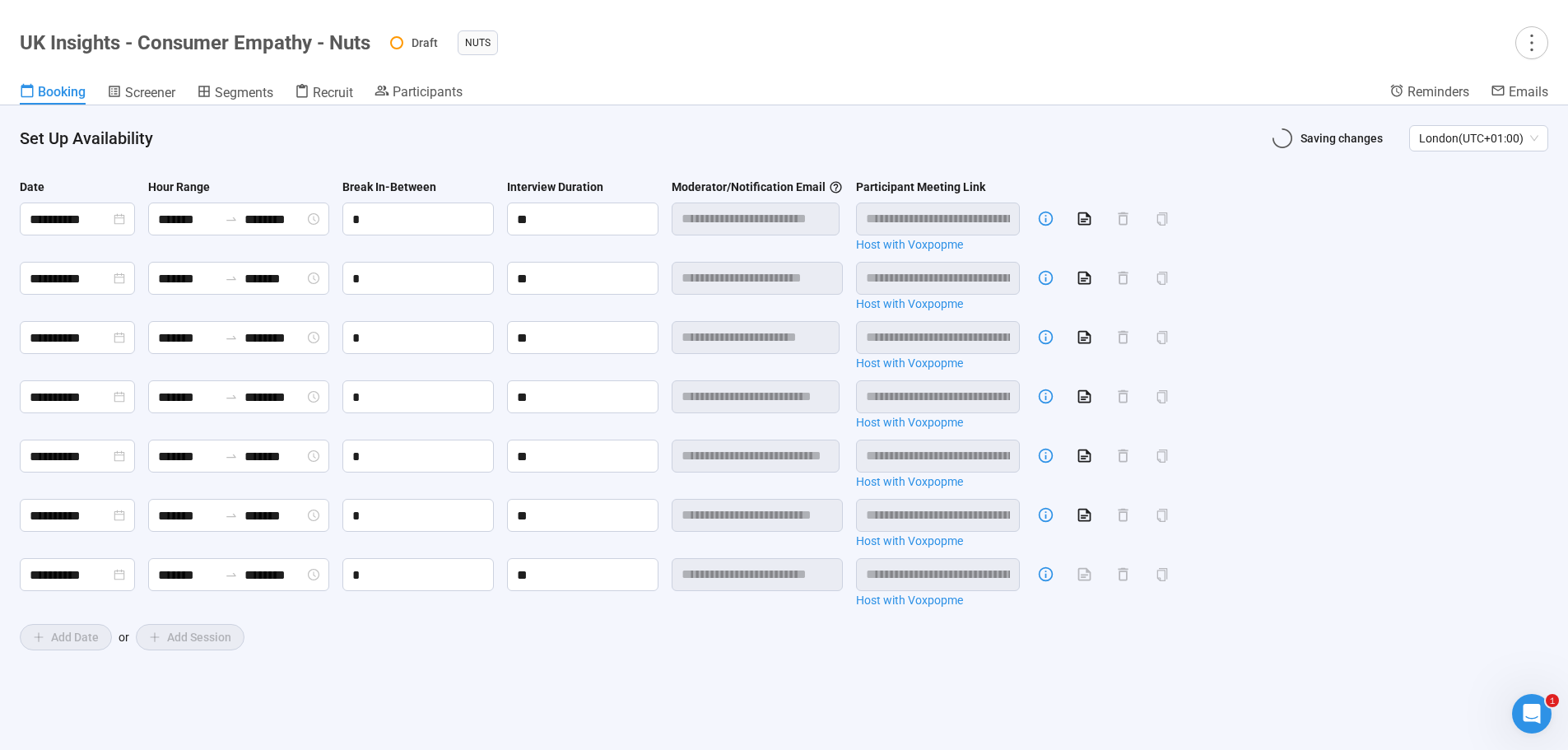 type on "**********" 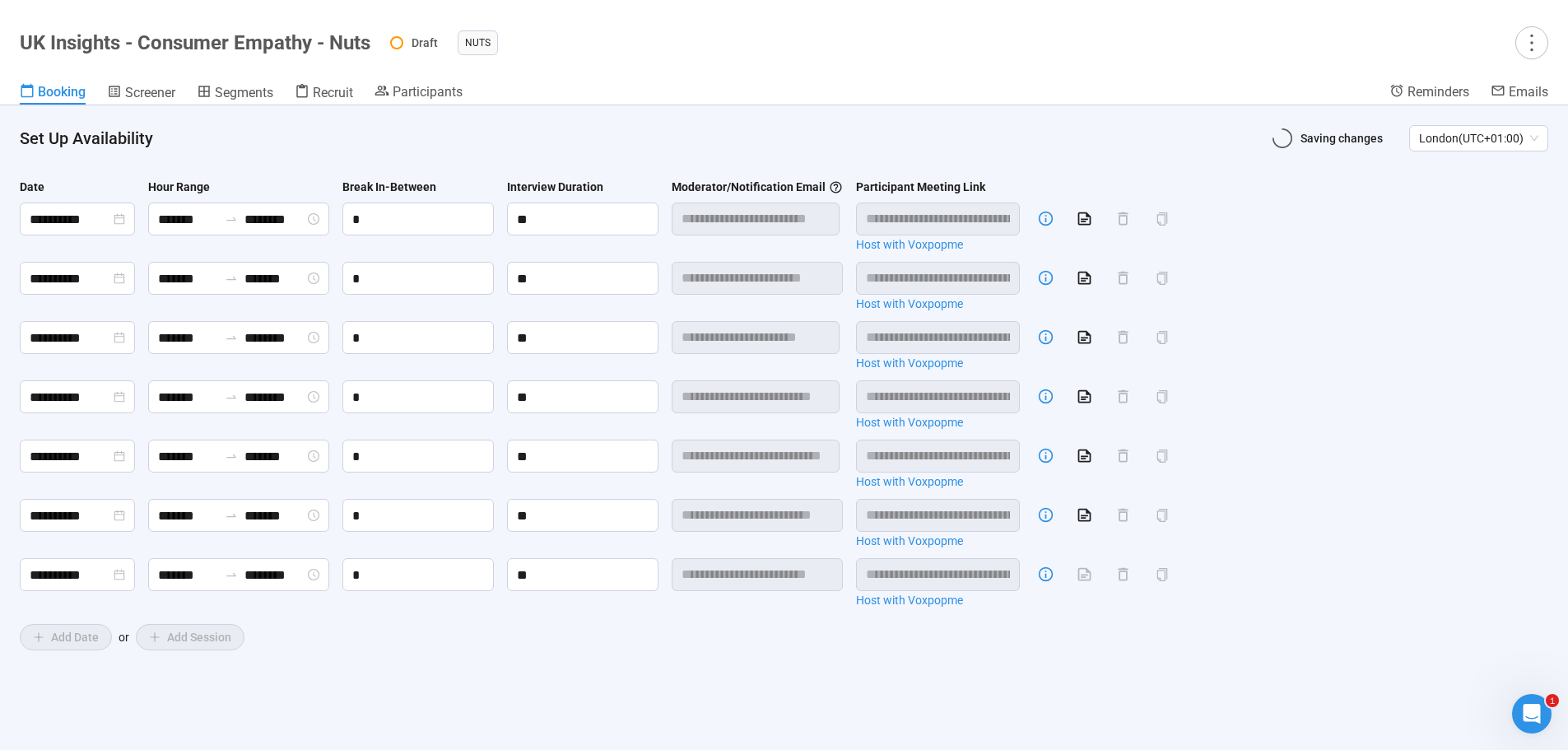 type on "*******" 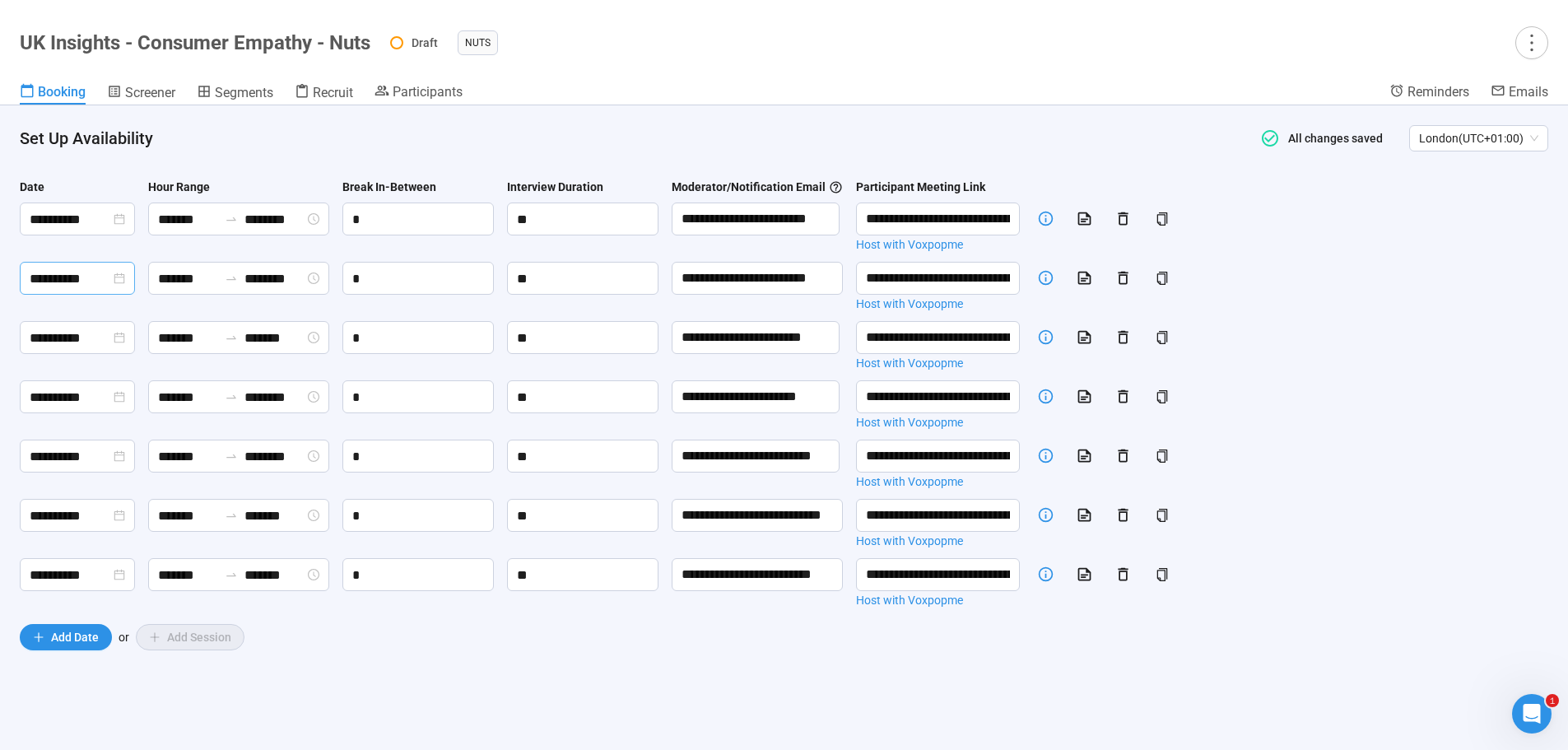 click on "**********" at bounding box center (77, 278) 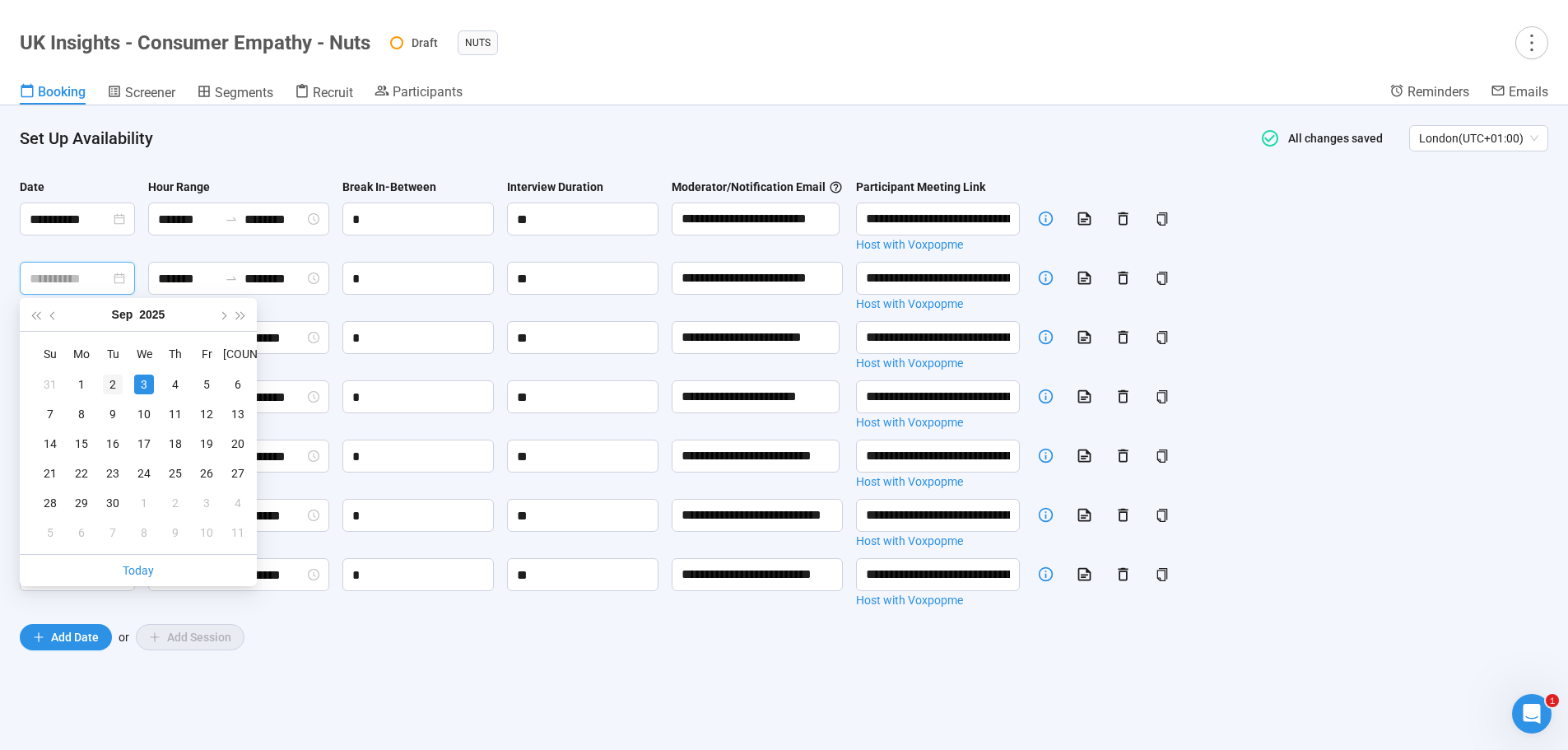 type on "**********" 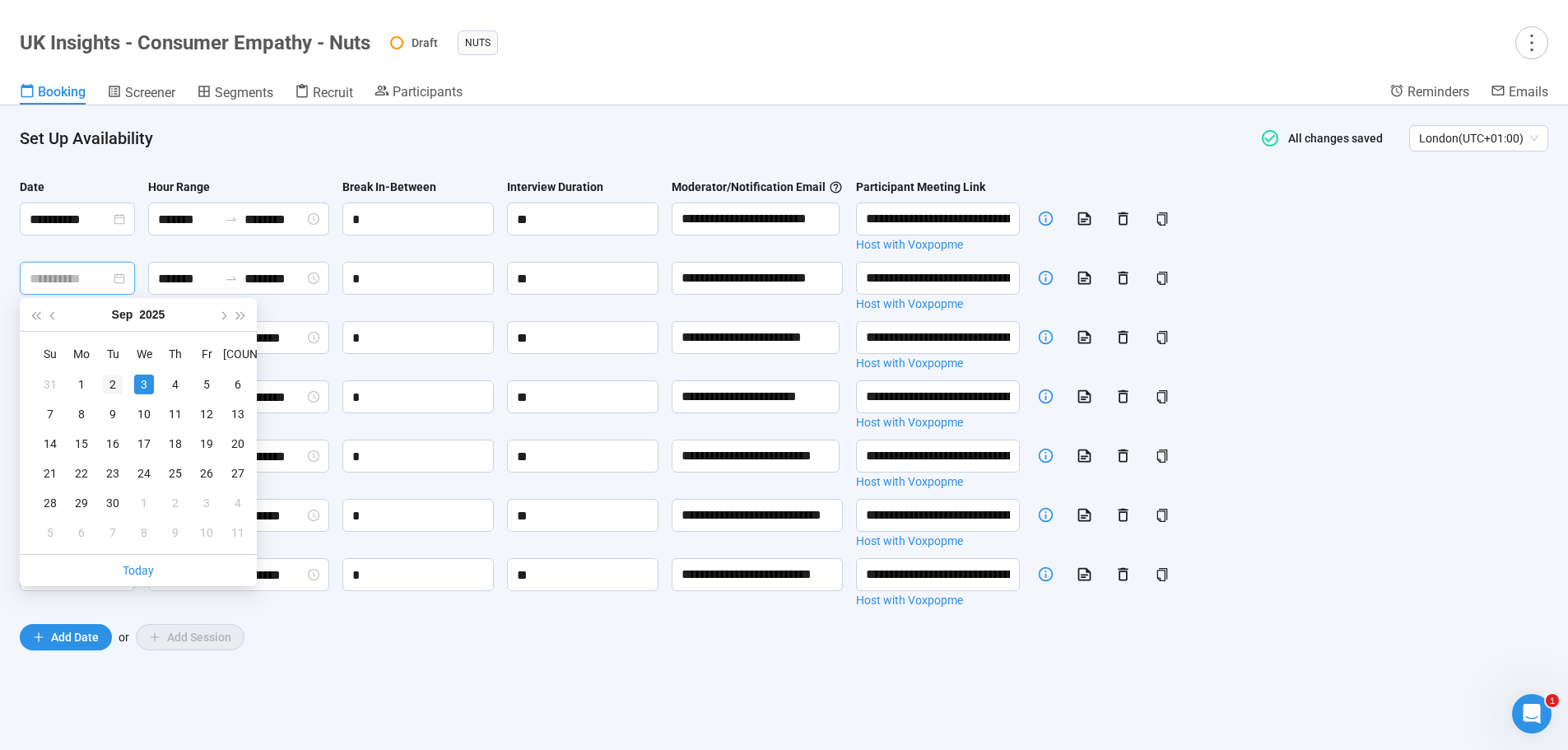 click on "2" at bounding box center [113, 384] 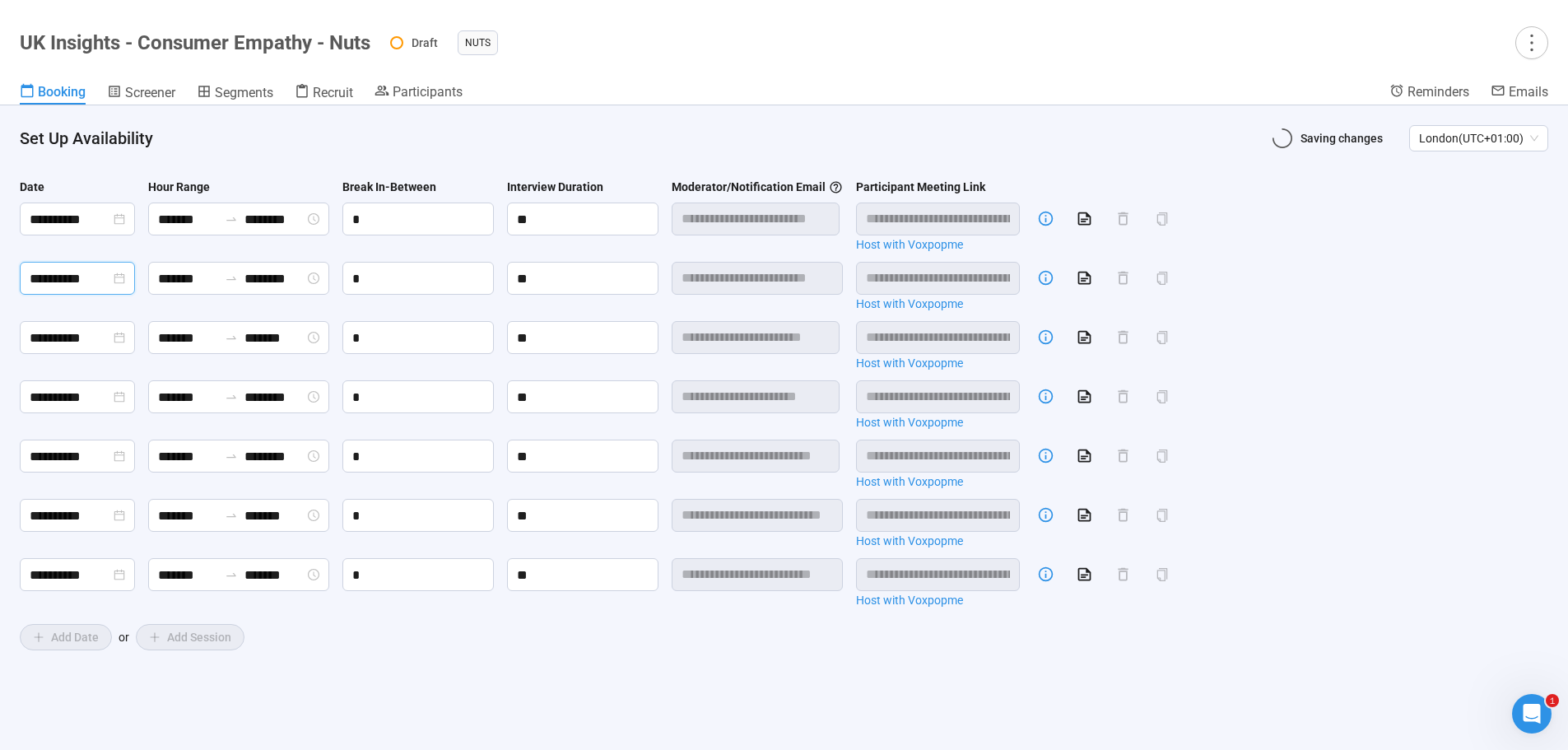 type on "**********" 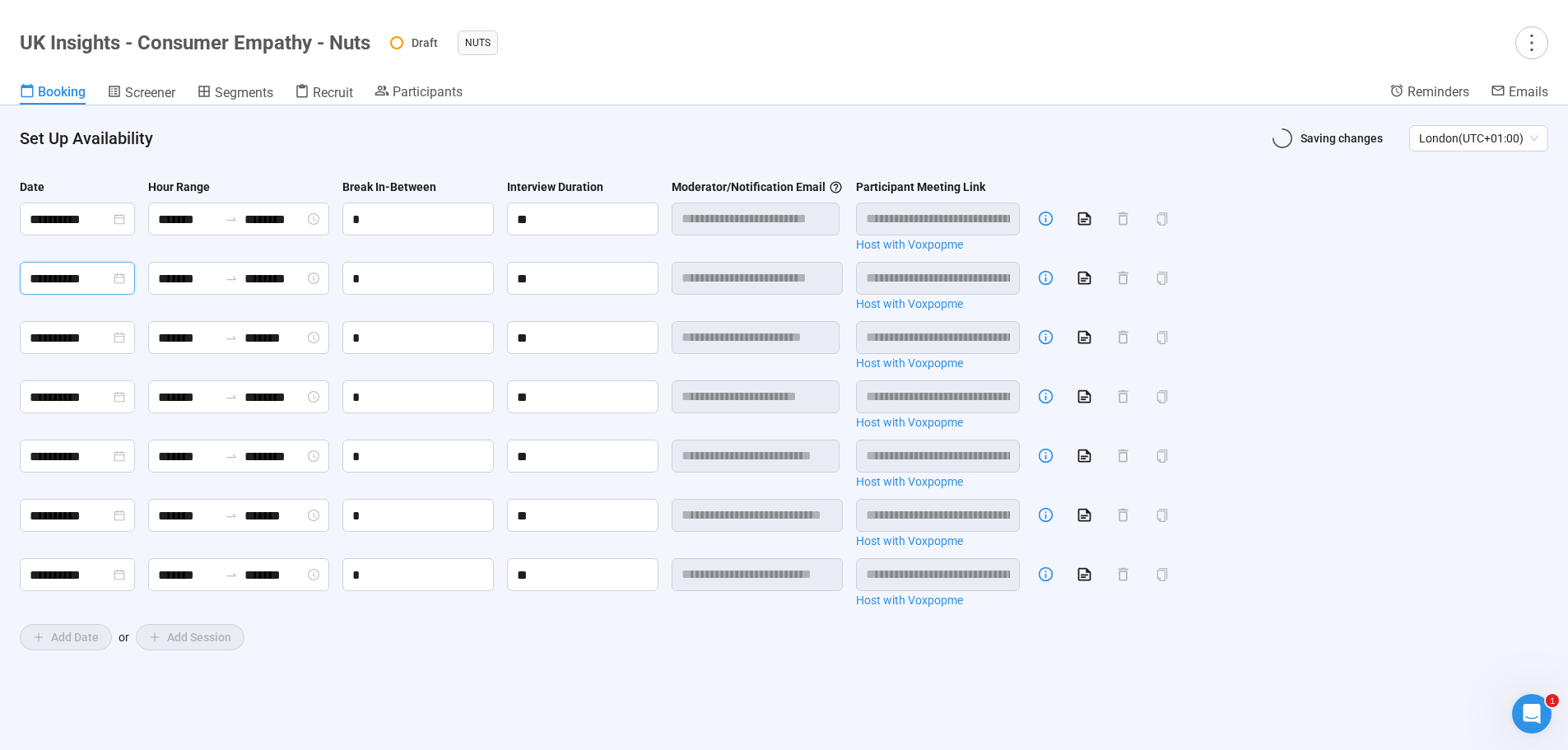 type on "**********" 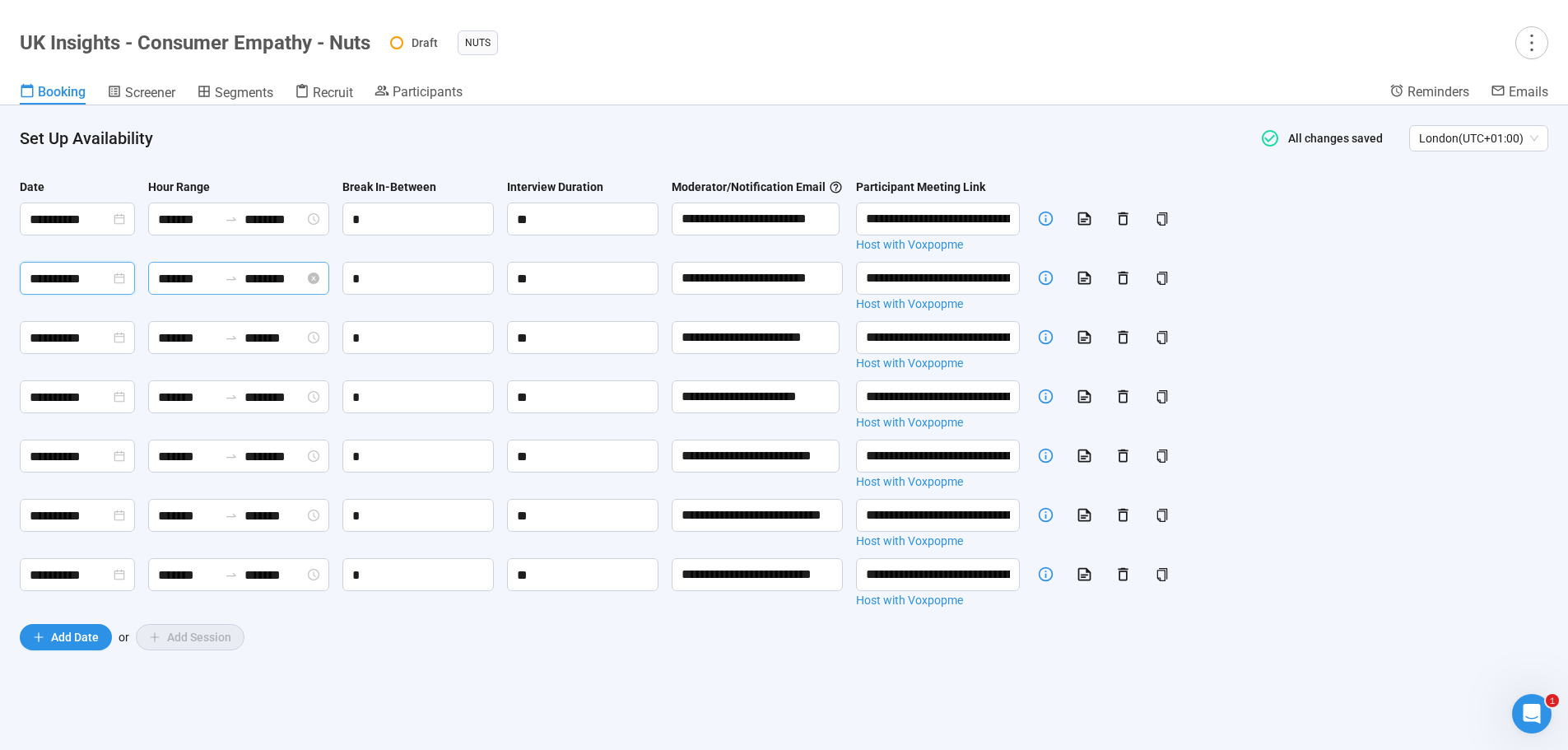 click on "*******" at bounding box center [188, 278] 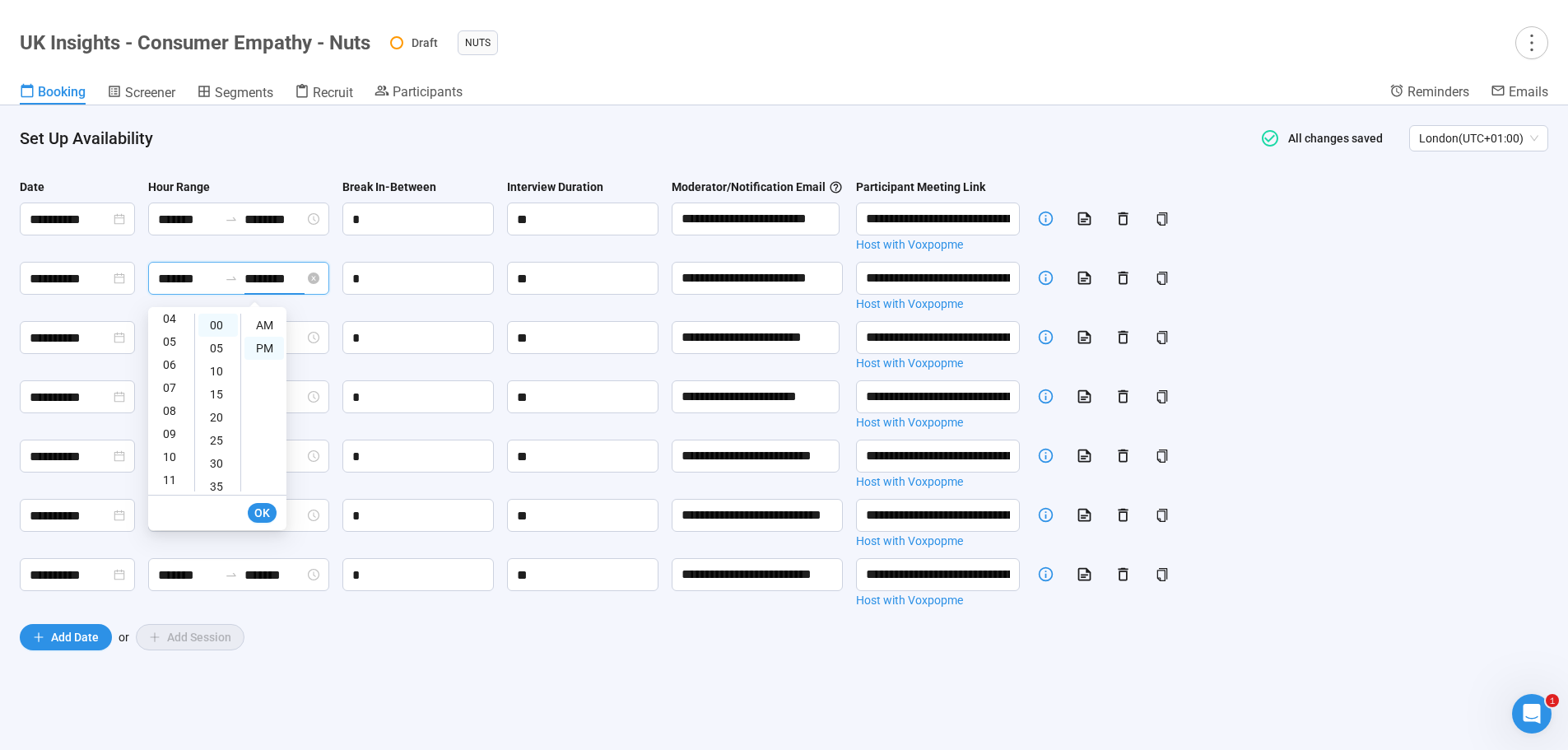 click on "********" at bounding box center [274, 278] 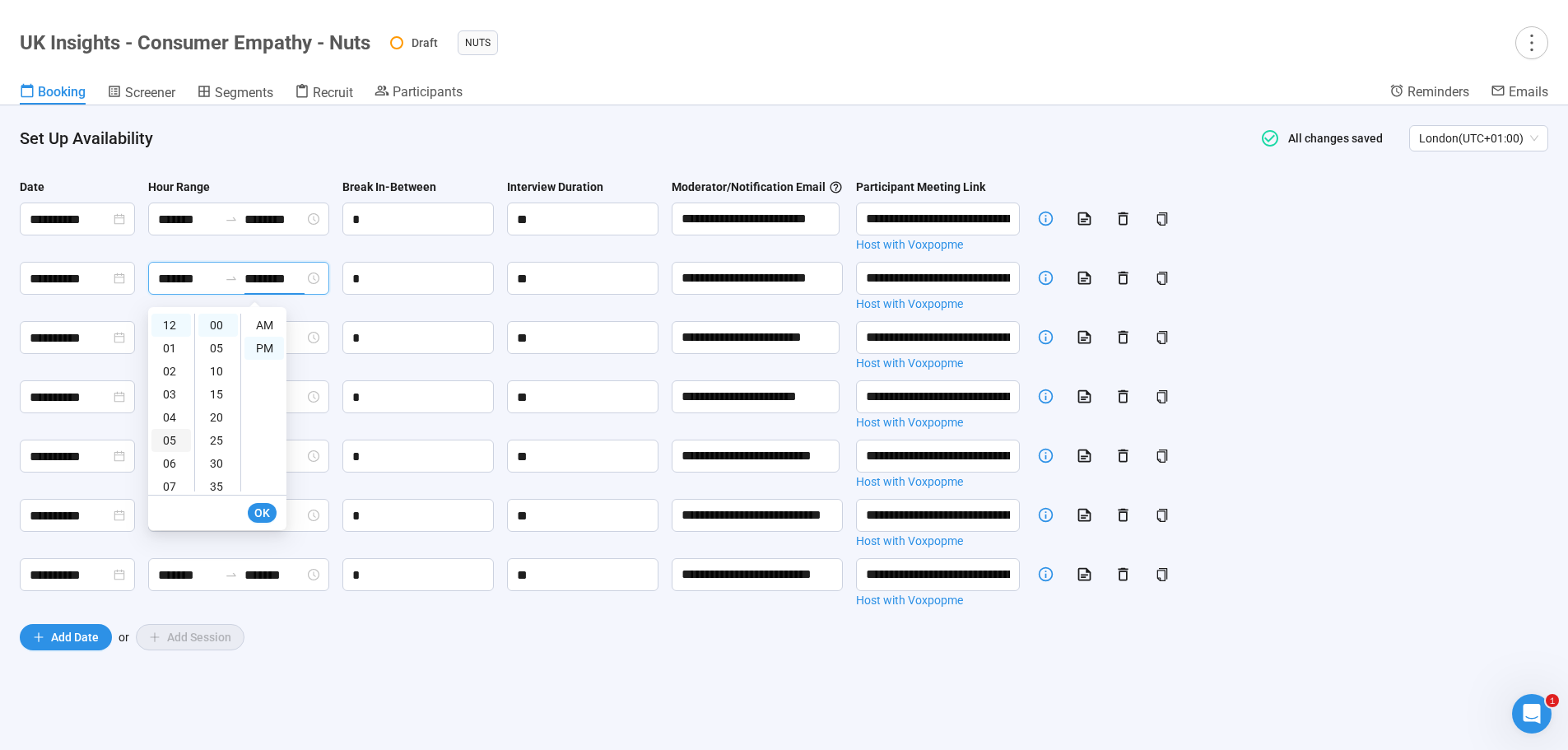 click on "05" at bounding box center (171, 440) 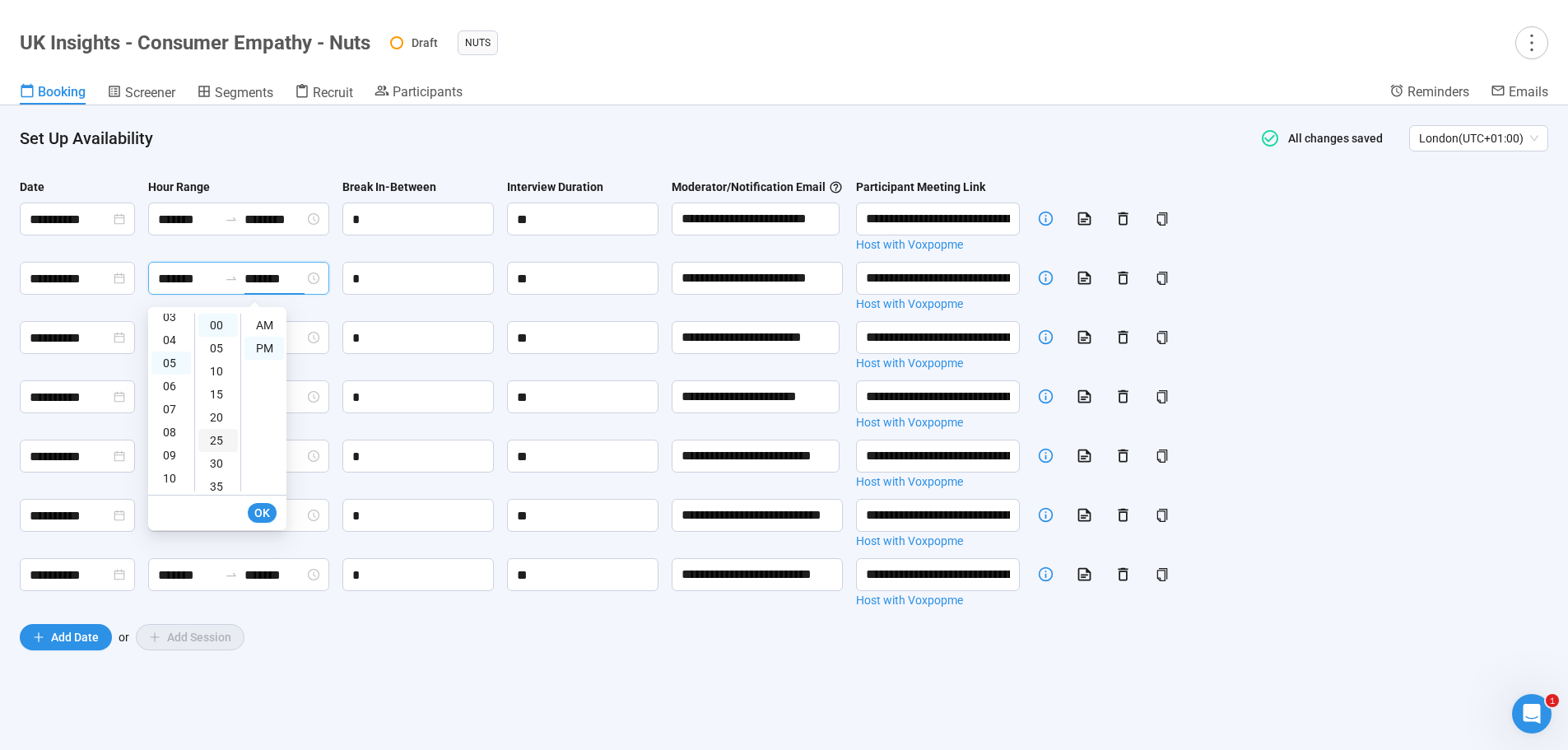 scroll, scrollTop: 99, scrollLeft: 0, axis: vertical 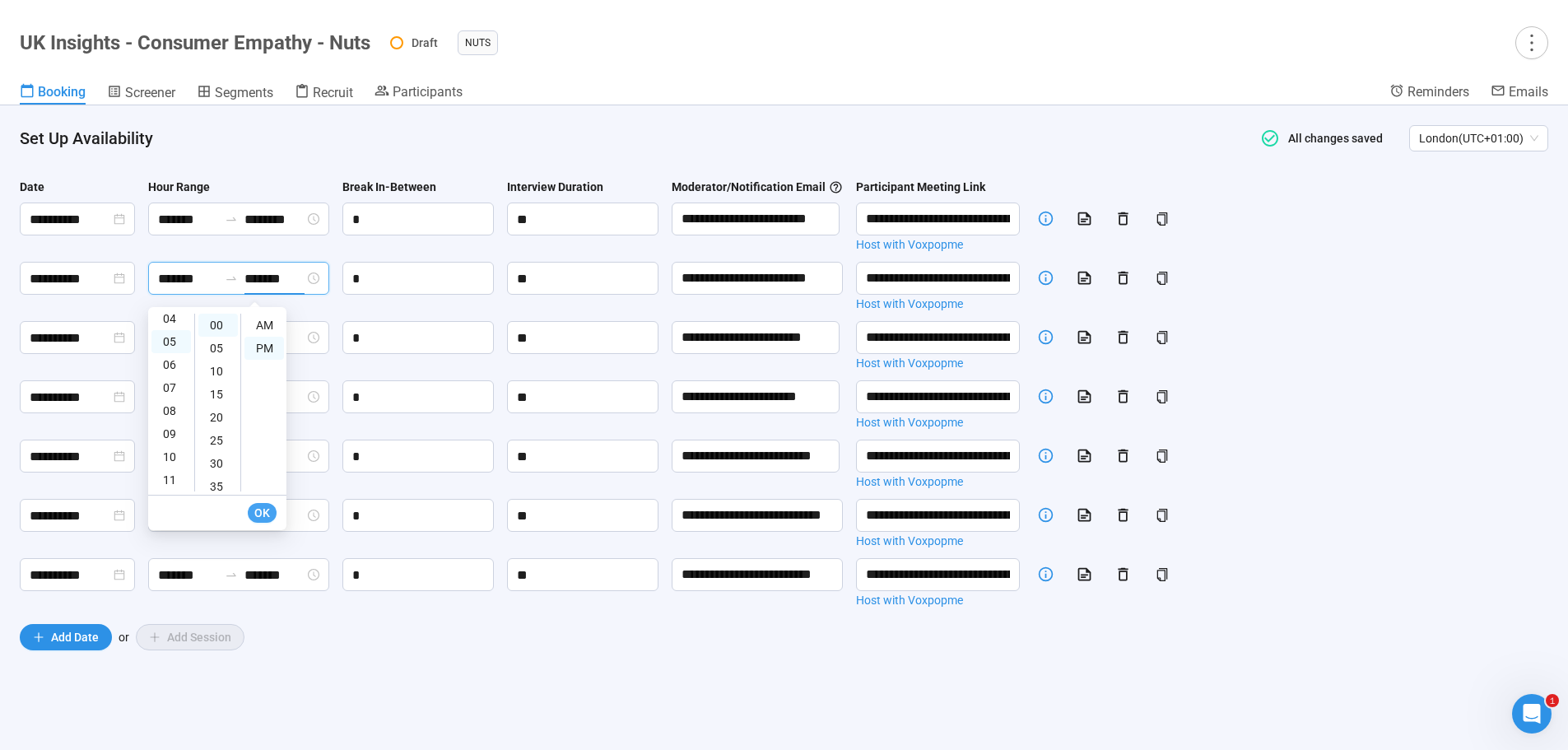 click on "OK" at bounding box center (262, 513) 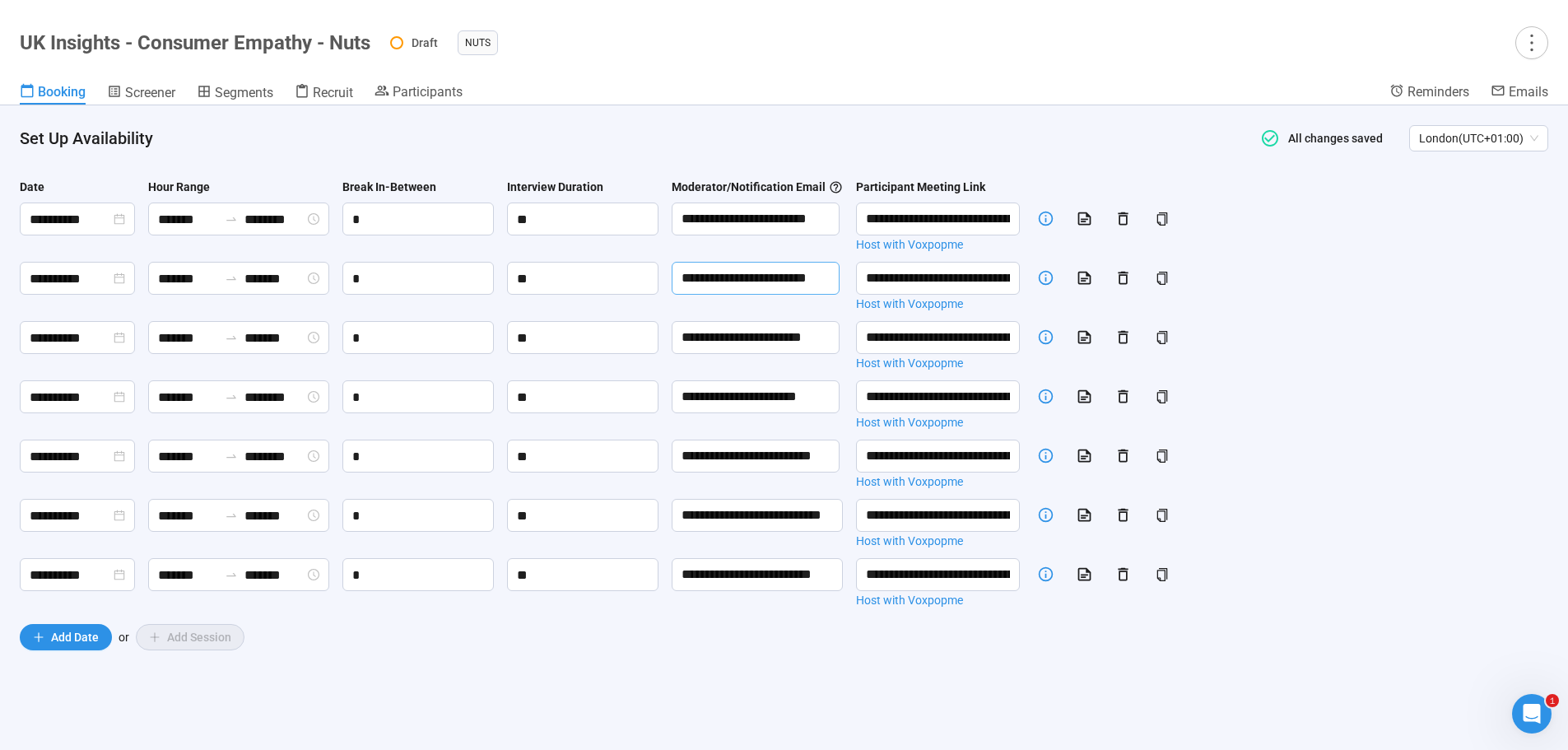 drag, startPoint x: 738, startPoint y: 274, endPoint x: 1431, endPoint y: 277, distance: 693.0065 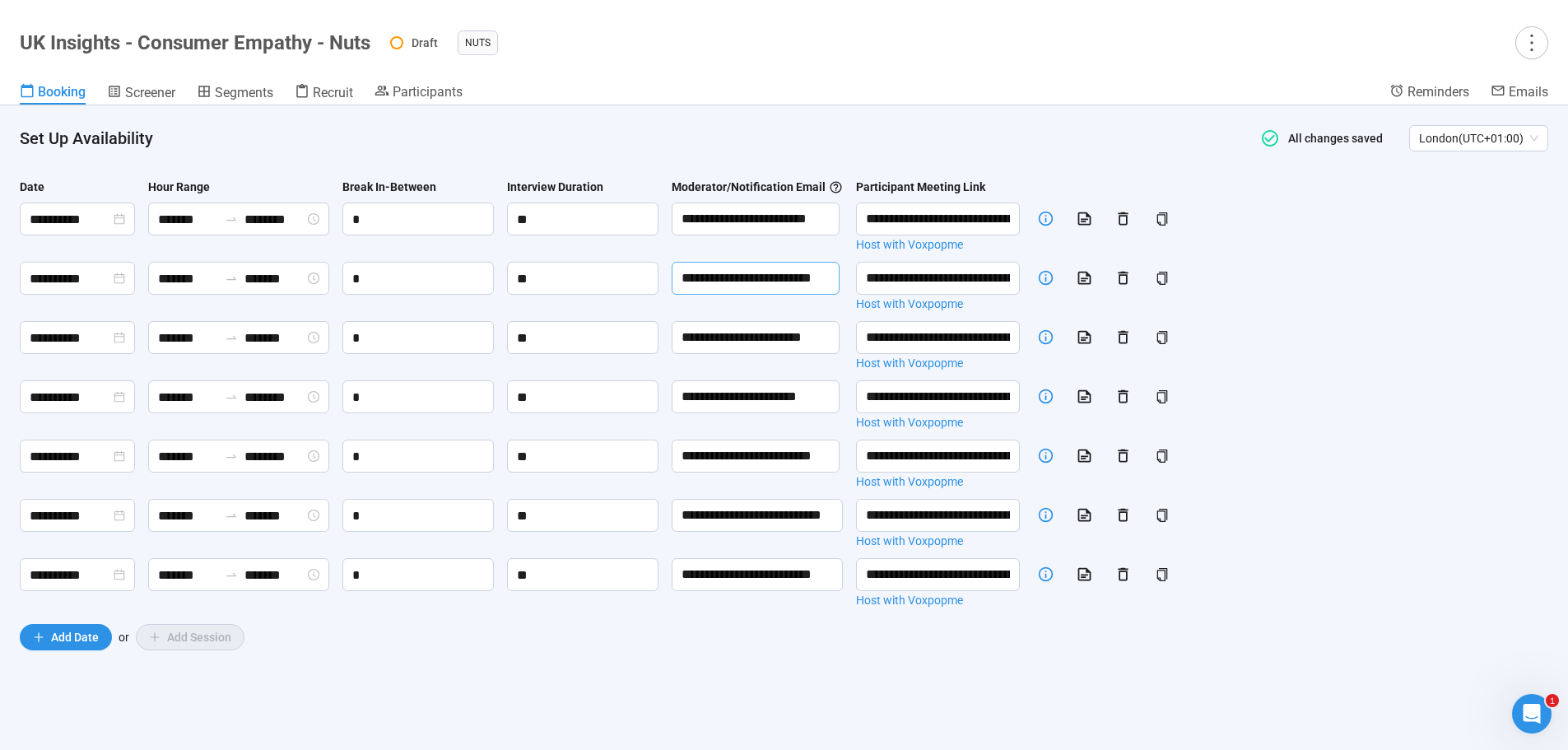 scroll, scrollTop: 0, scrollLeft: 31, axis: horizontal 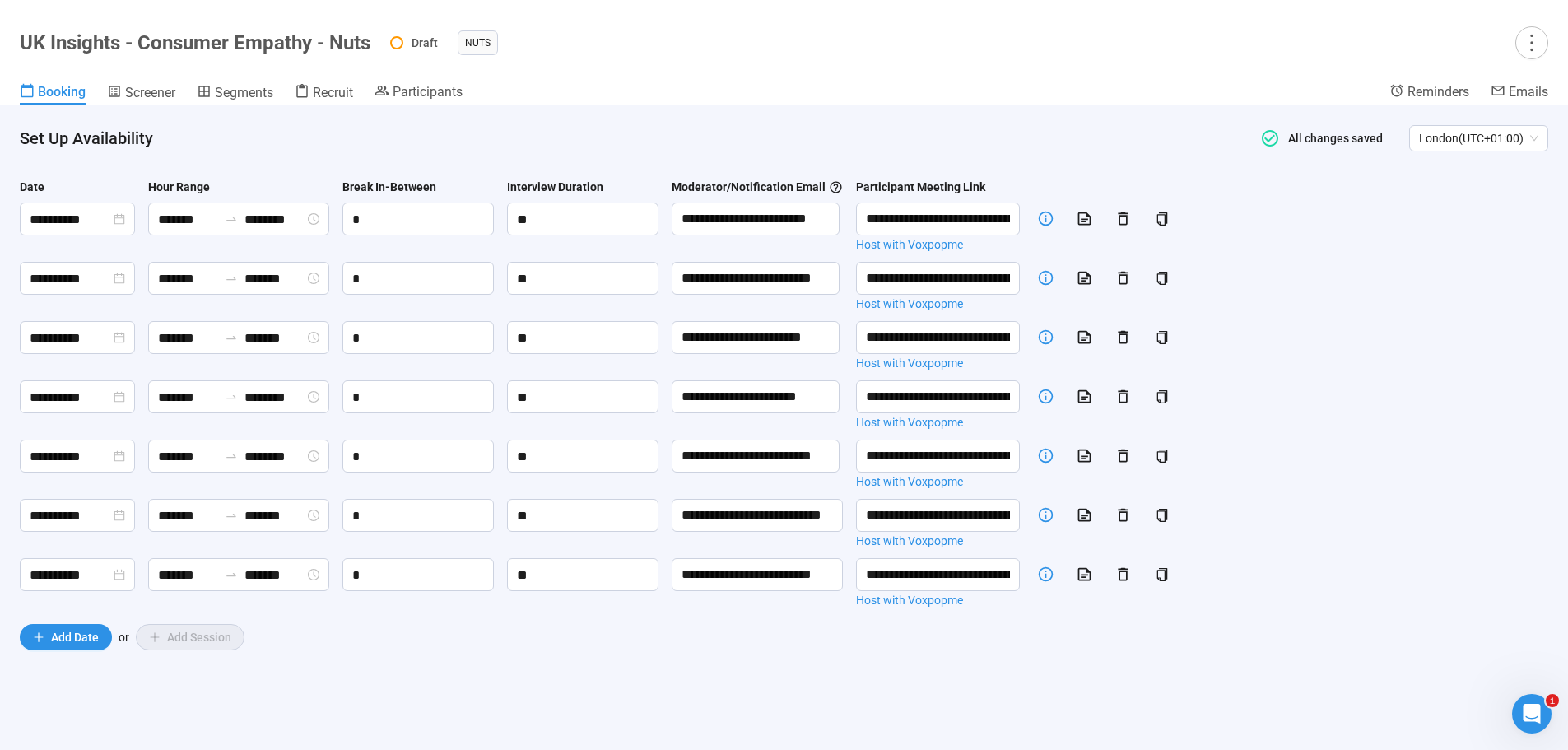 click on "**********" at bounding box center (784, 424) 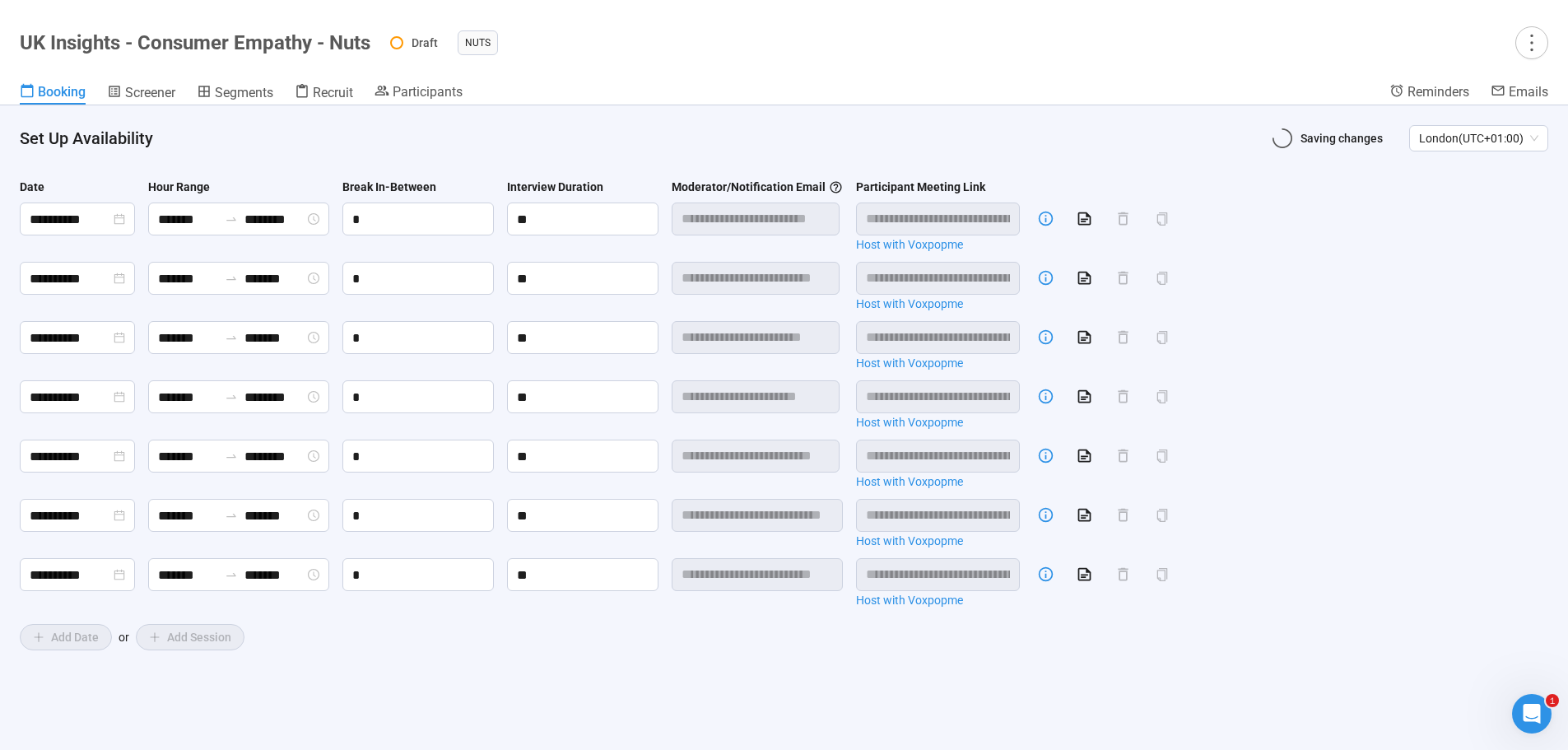 scroll, scrollTop: 0, scrollLeft: 0, axis: both 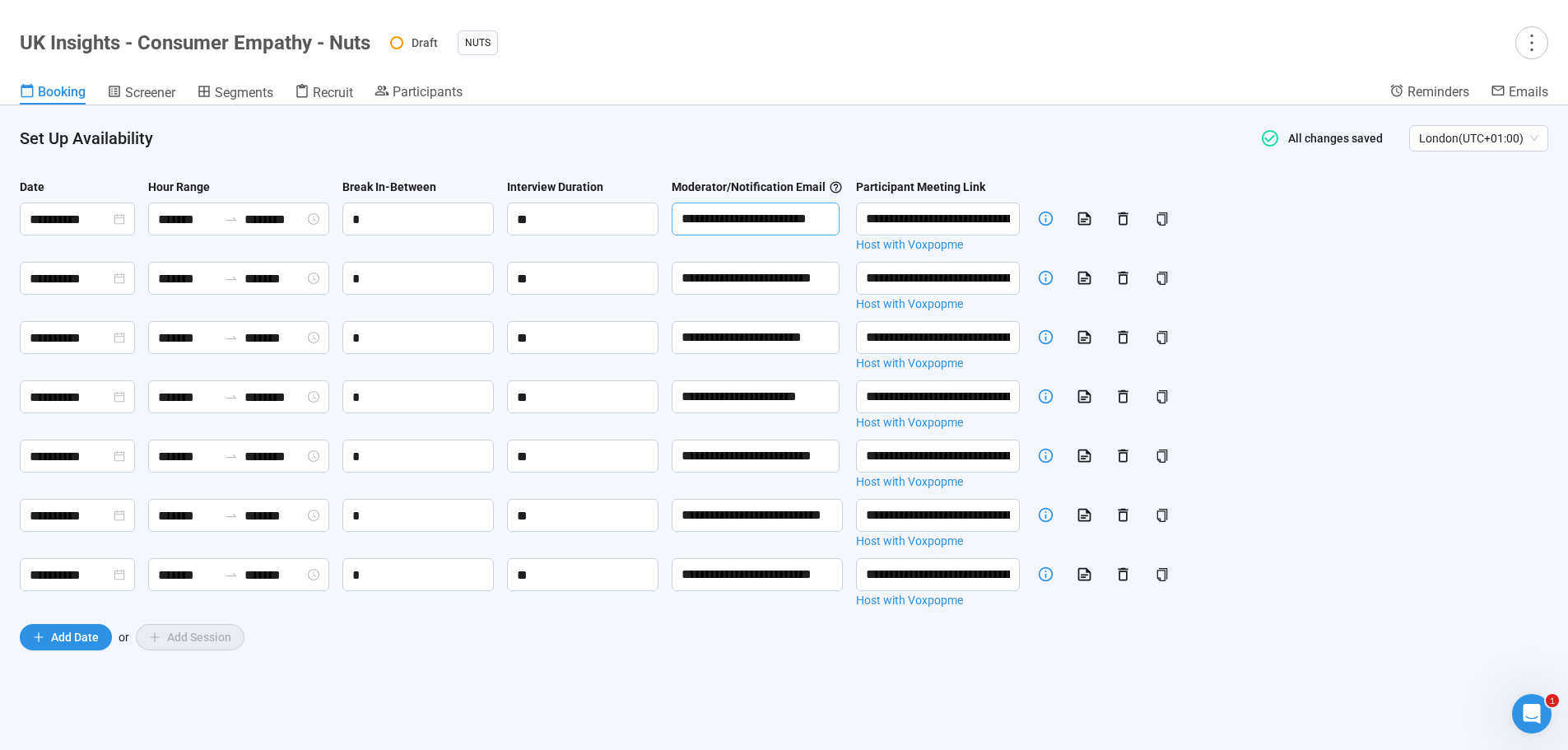 drag, startPoint x: 741, startPoint y: 222, endPoint x: 1491, endPoint y: 218, distance: 750.01067 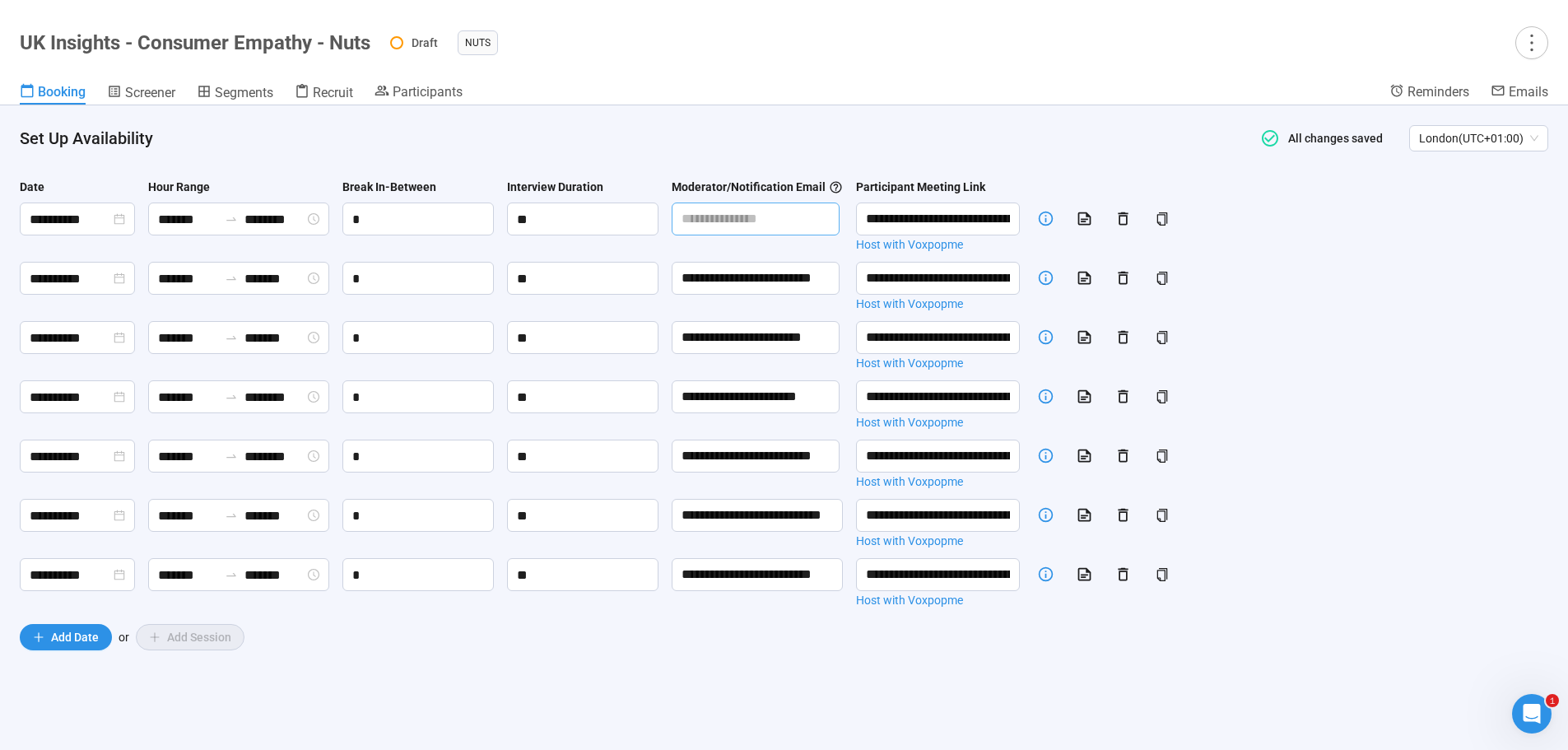 scroll, scrollTop: 0, scrollLeft: 0, axis: both 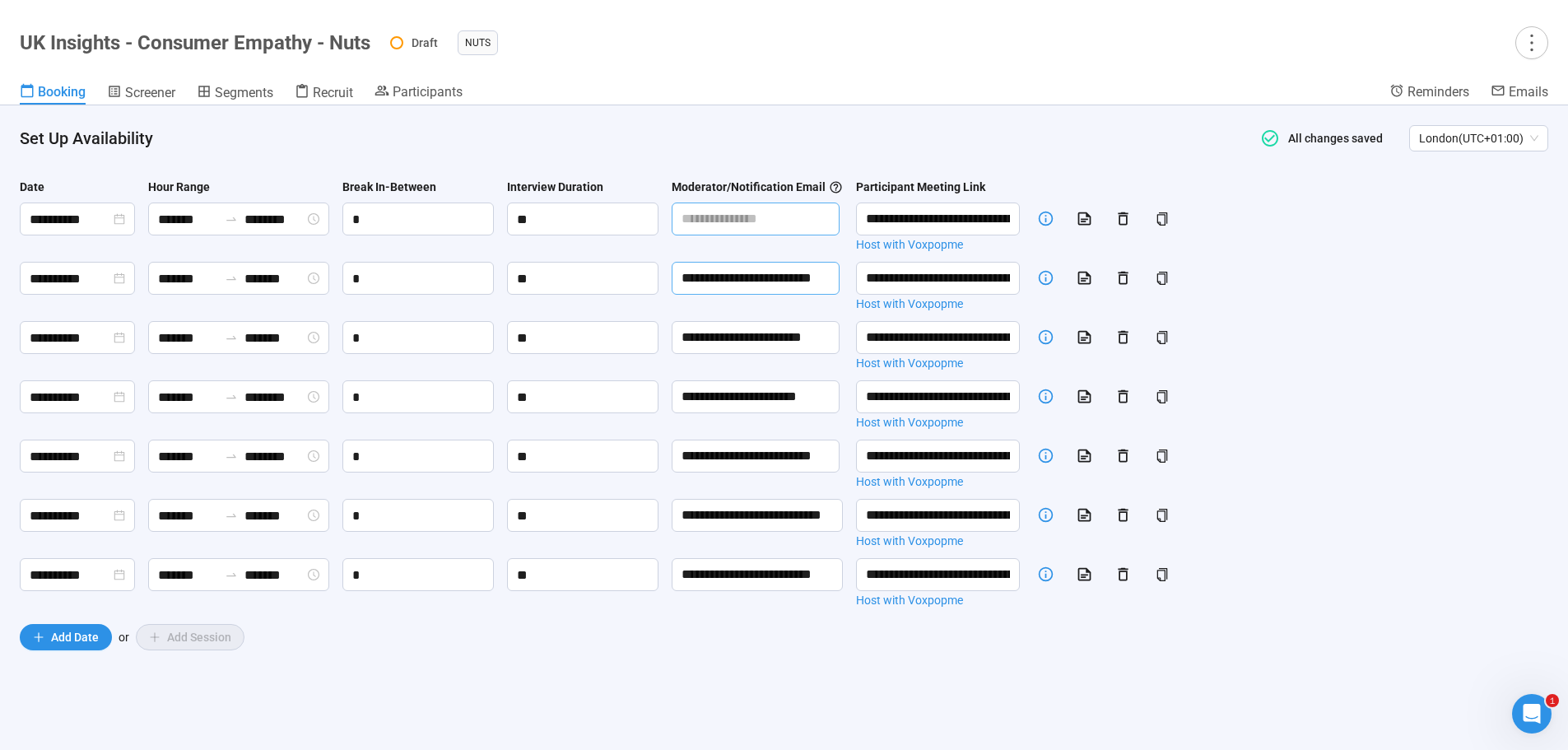 type 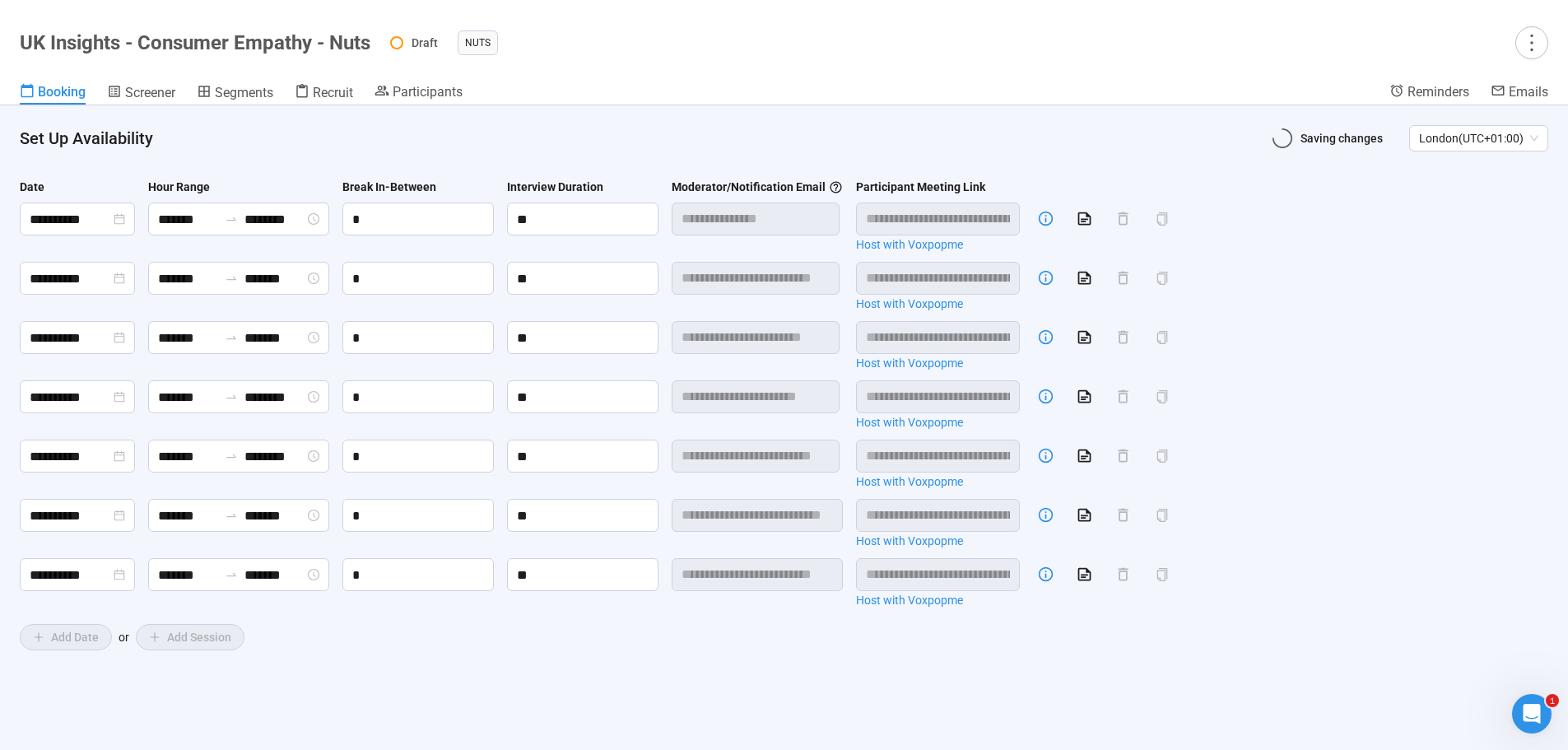 drag, startPoint x: 737, startPoint y: 273, endPoint x: 1513, endPoint y: 276, distance: 776.0058 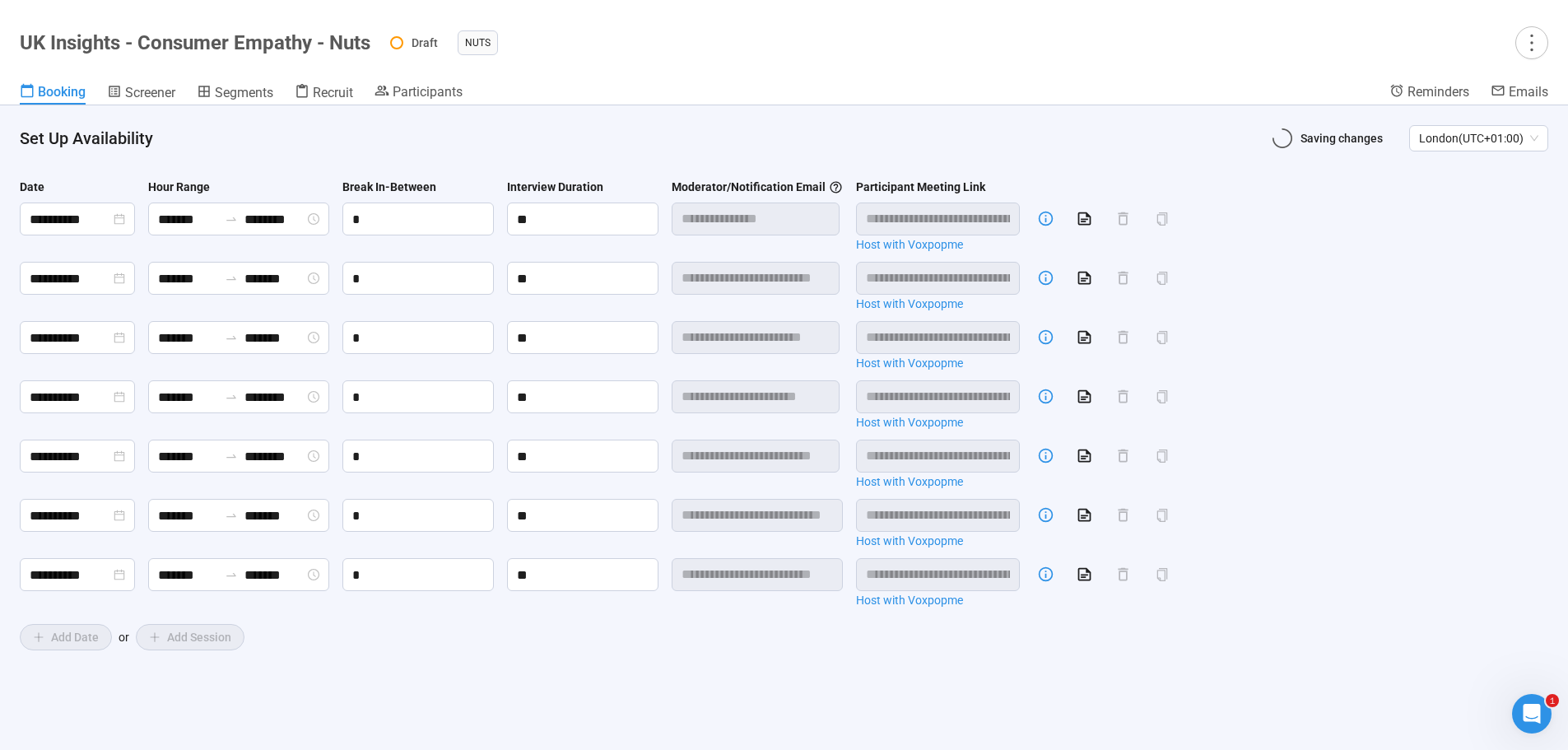 click on "**********" at bounding box center [784, 398] 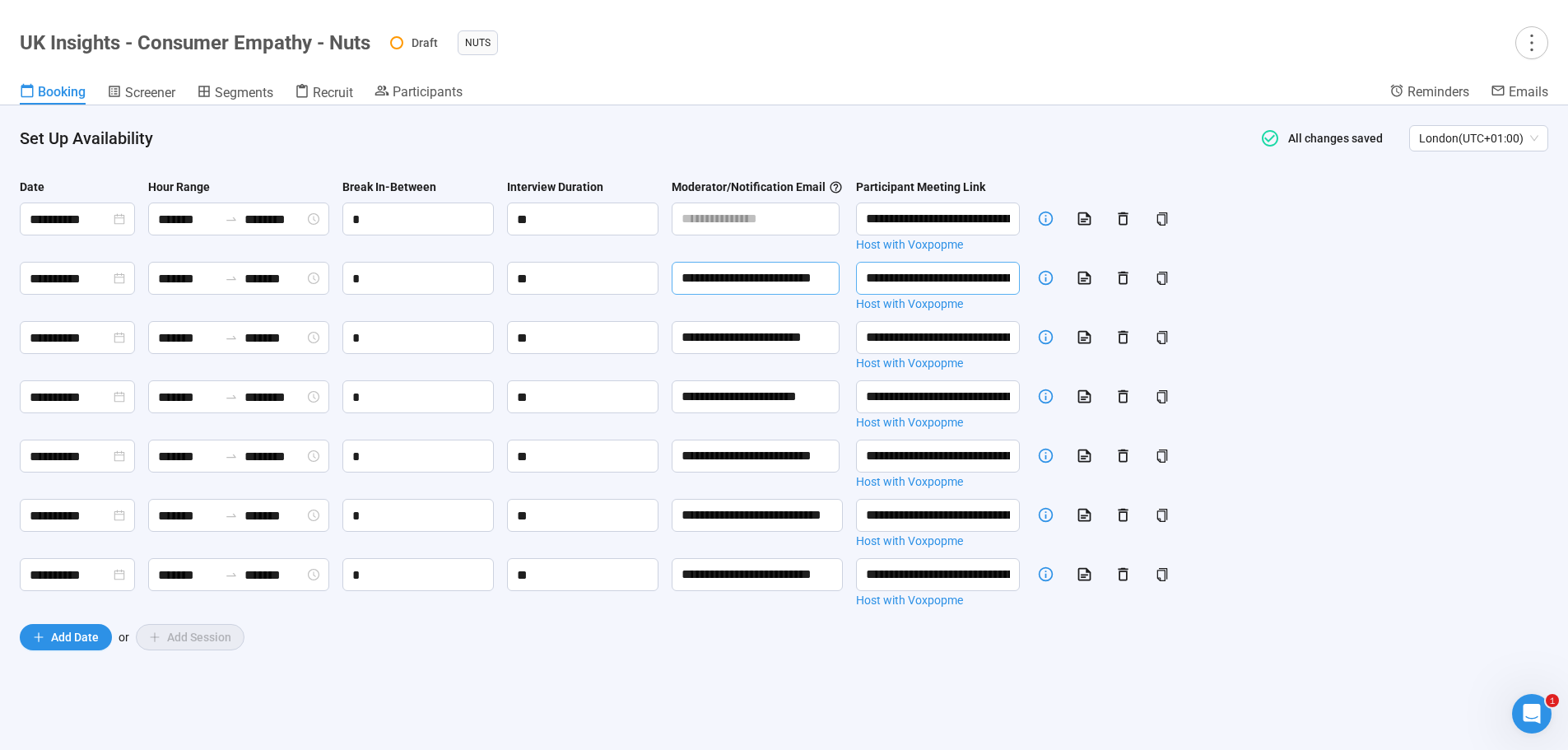 paste 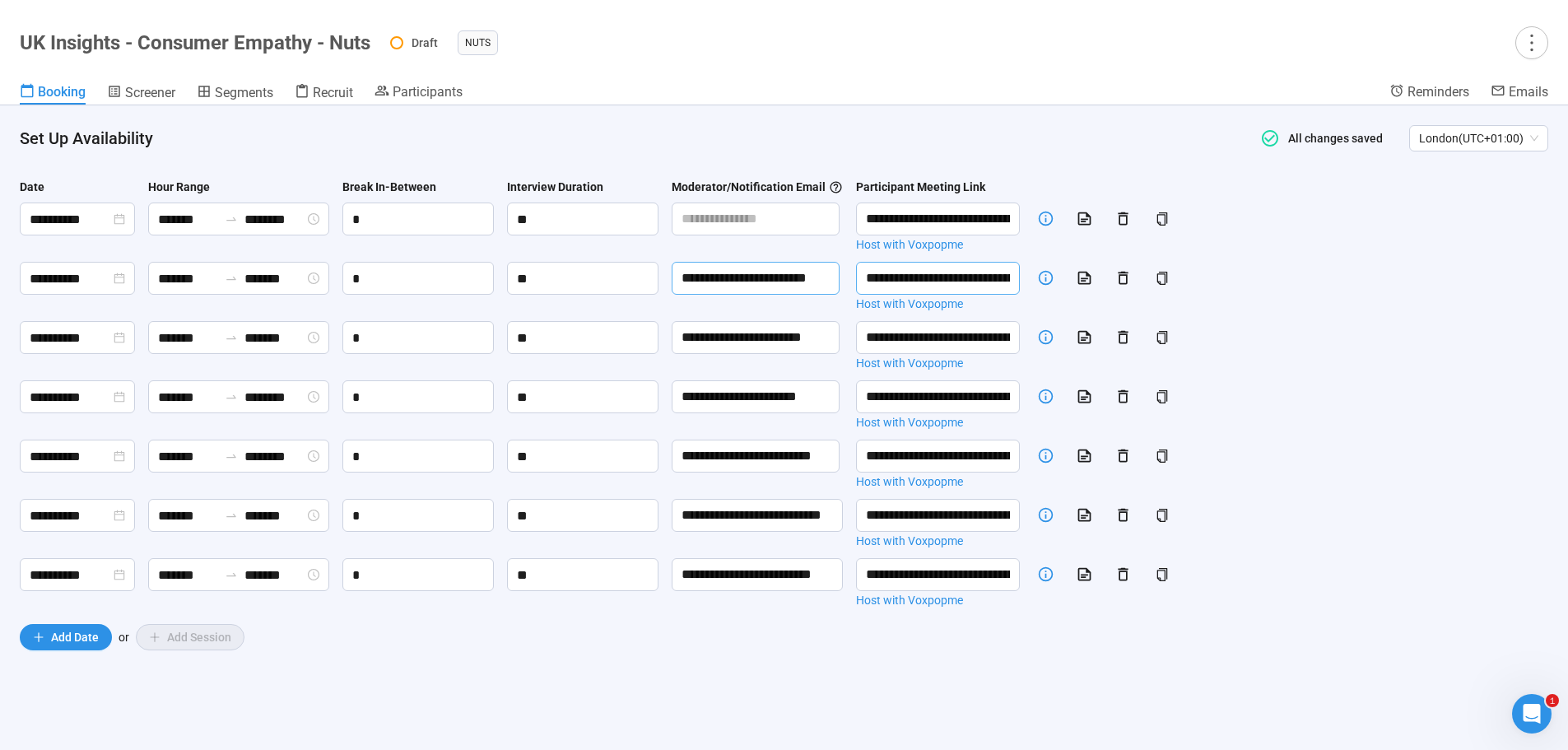 scroll, scrollTop: 0, scrollLeft: 17, axis: horizontal 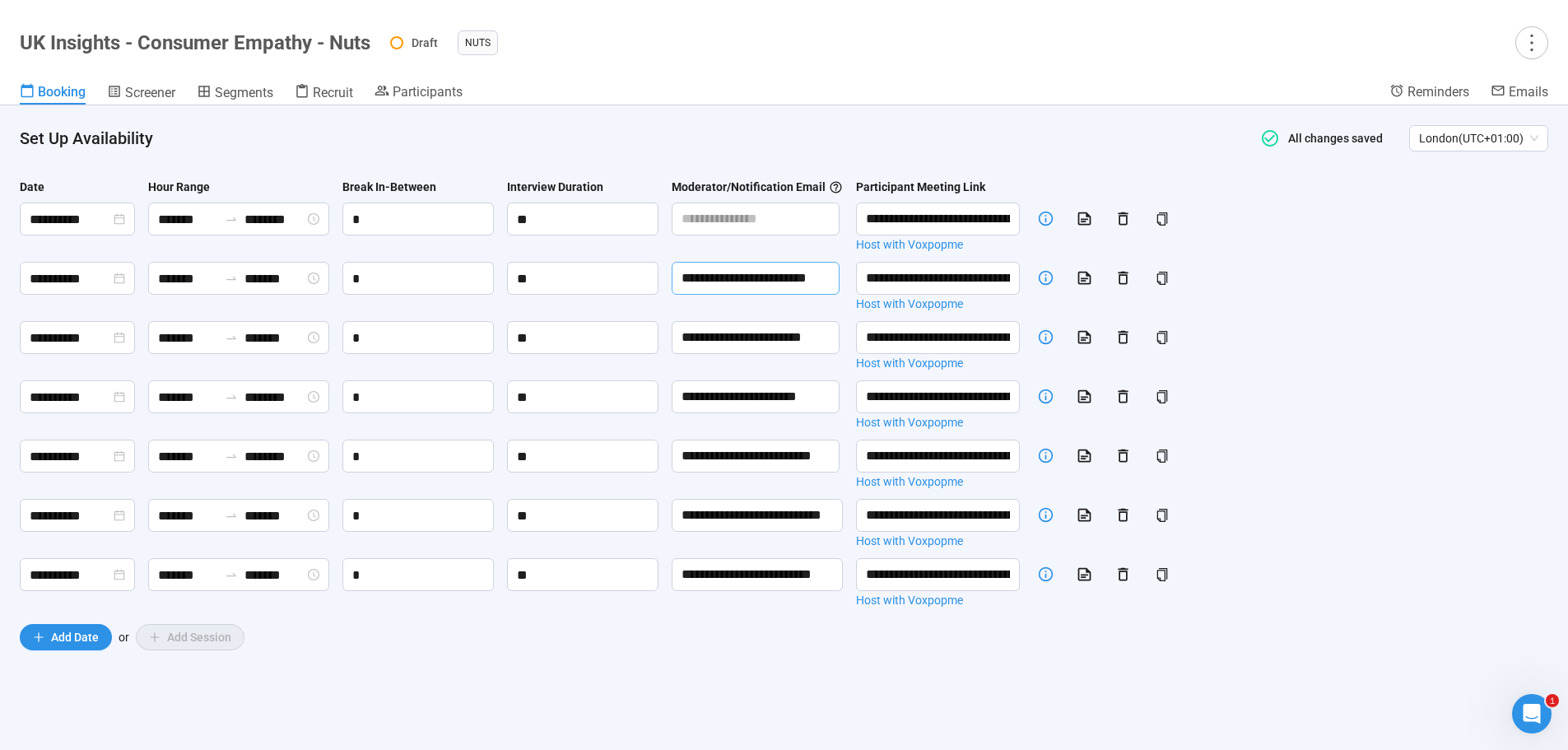 type on "**********" 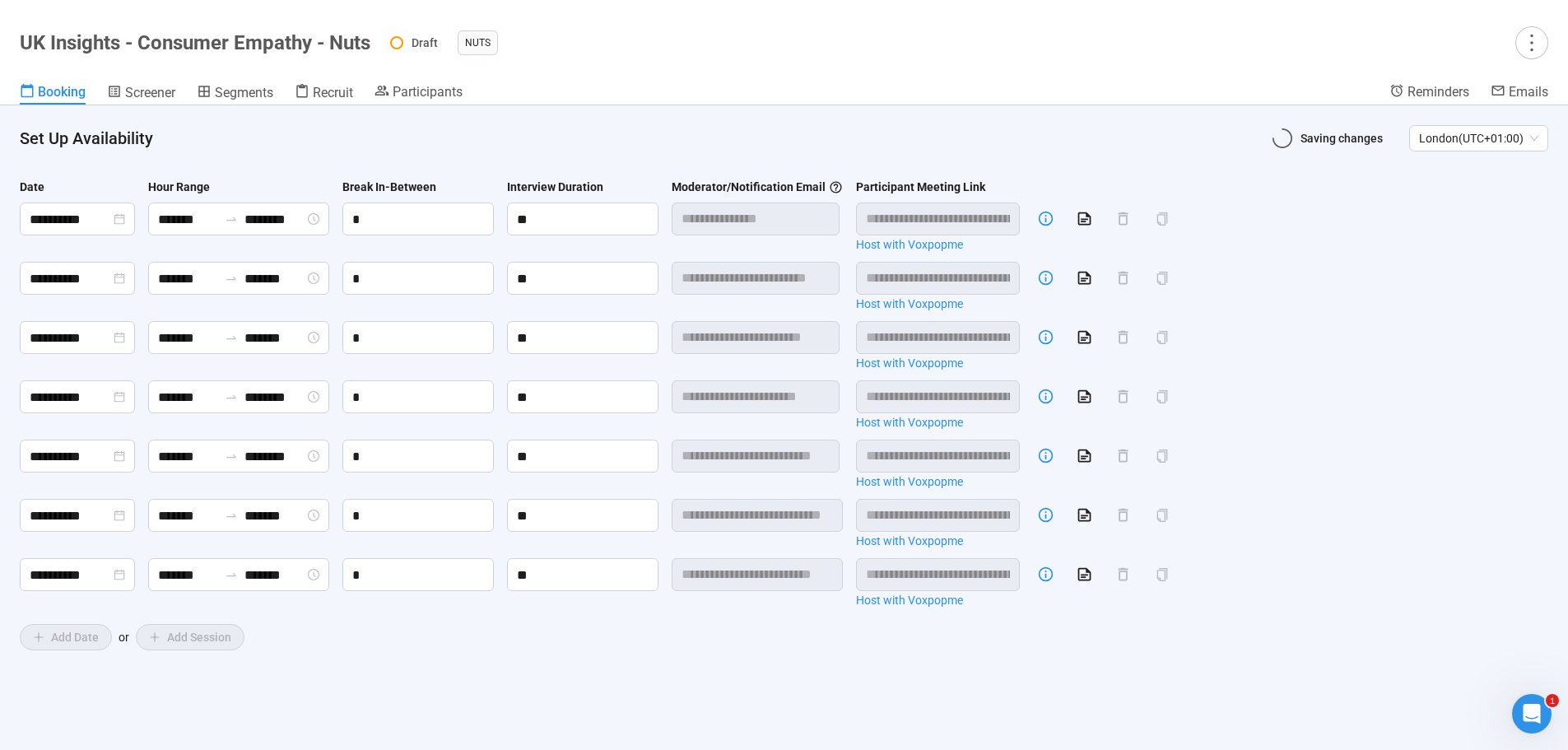 scroll, scrollTop: 0, scrollLeft: 0, axis: both 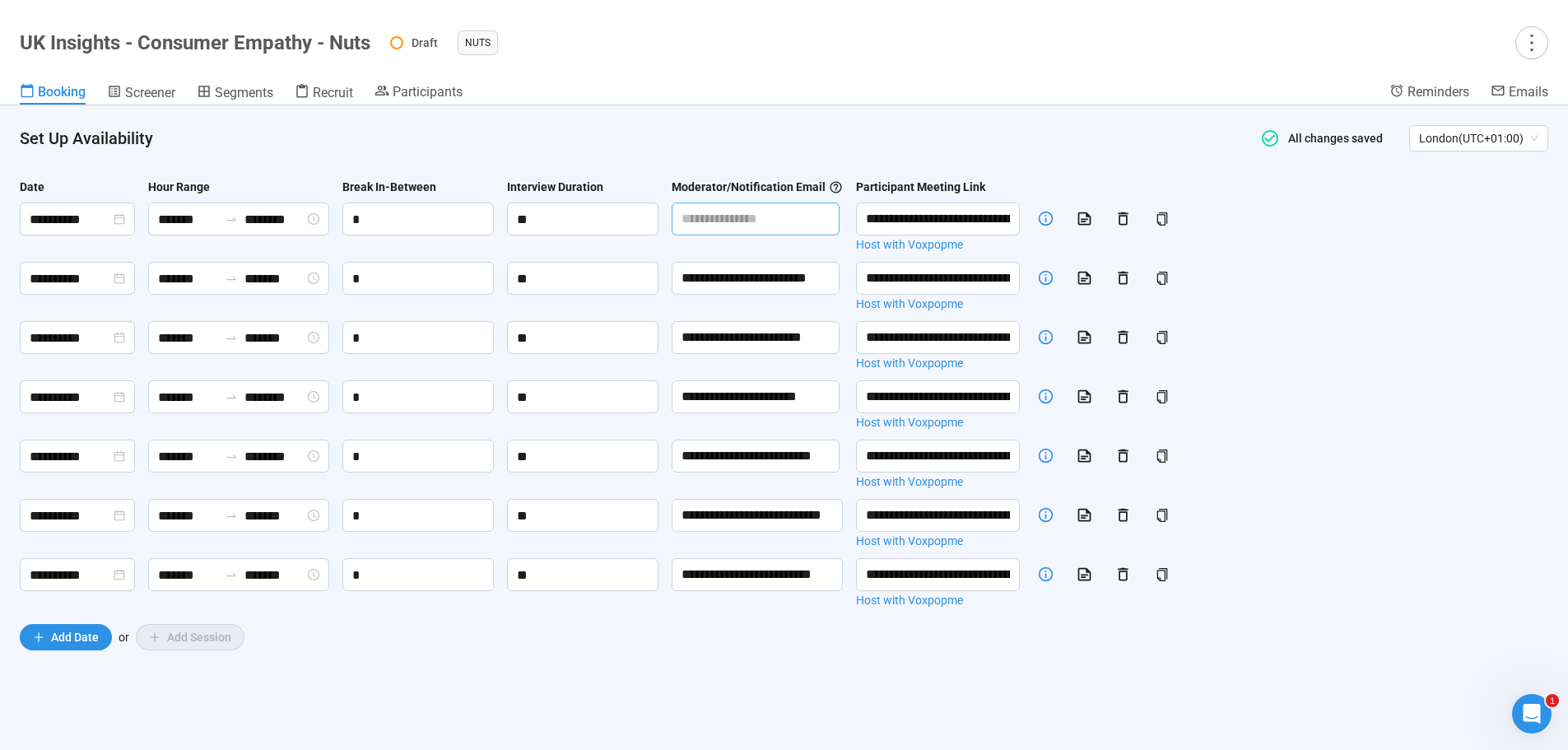 click at bounding box center [756, 219] 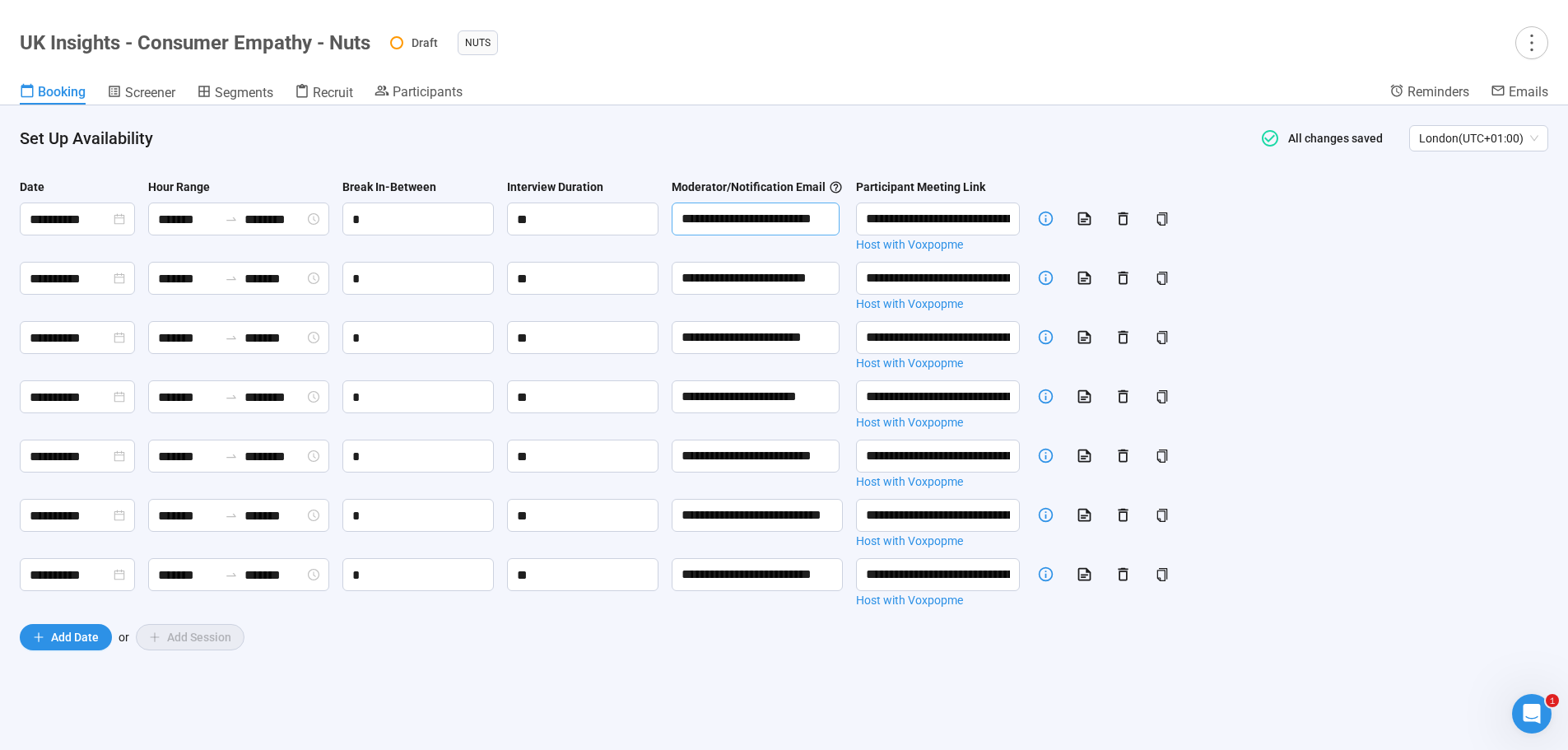 scroll, scrollTop: 0, scrollLeft: 31, axis: horizontal 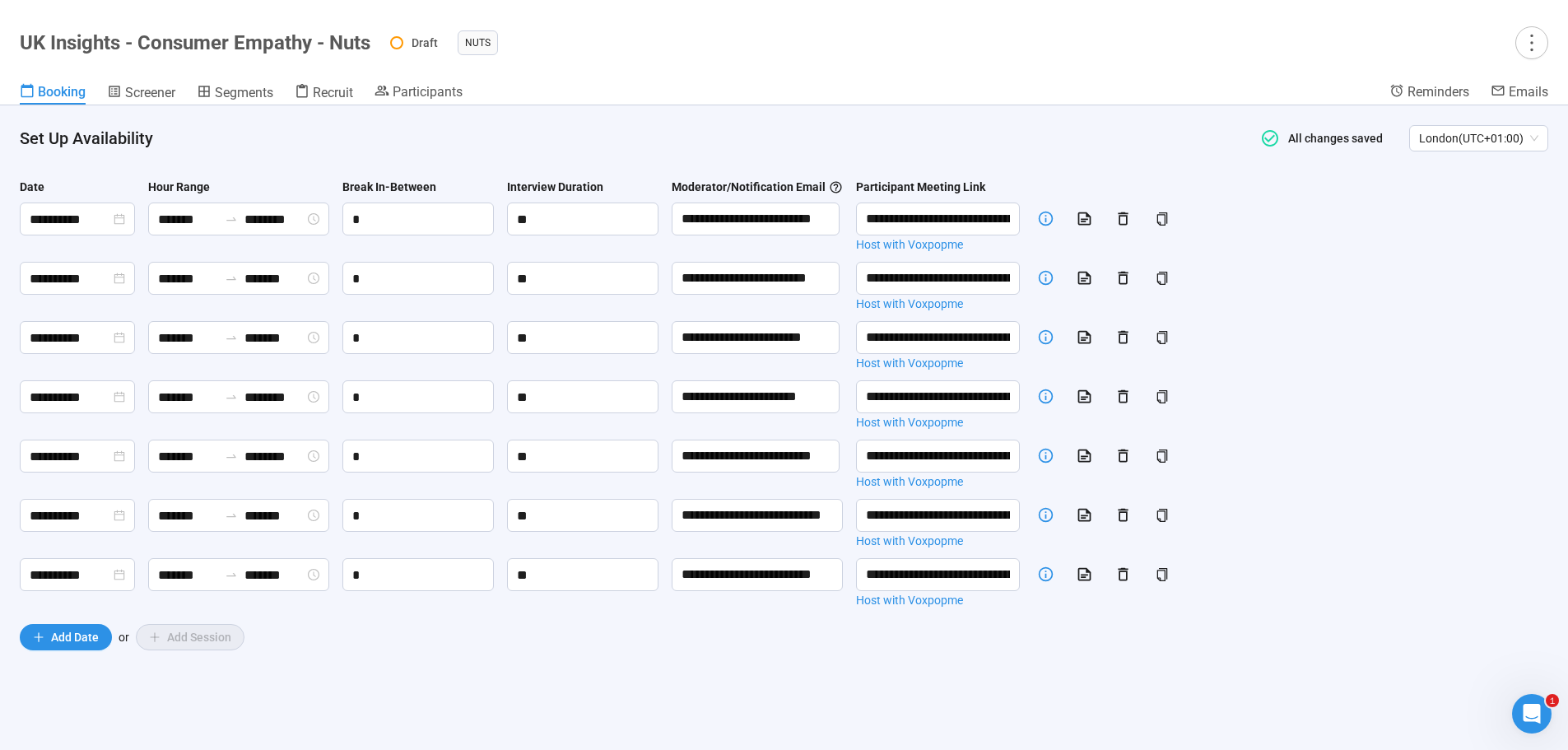 click on "**********" at bounding box center (784, 424) 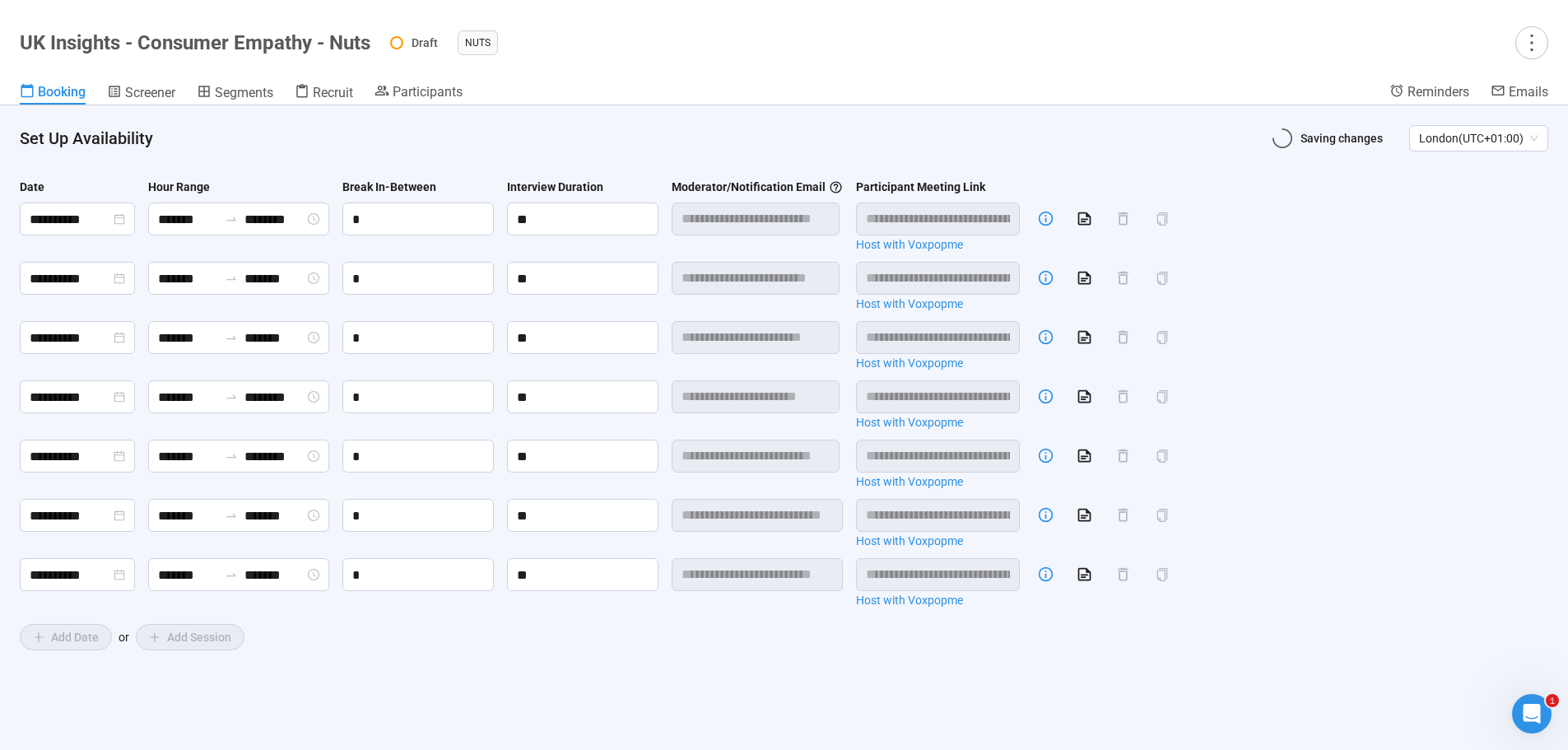 scroll, scrollTop: 0, scrollLeft: 0, axis: both 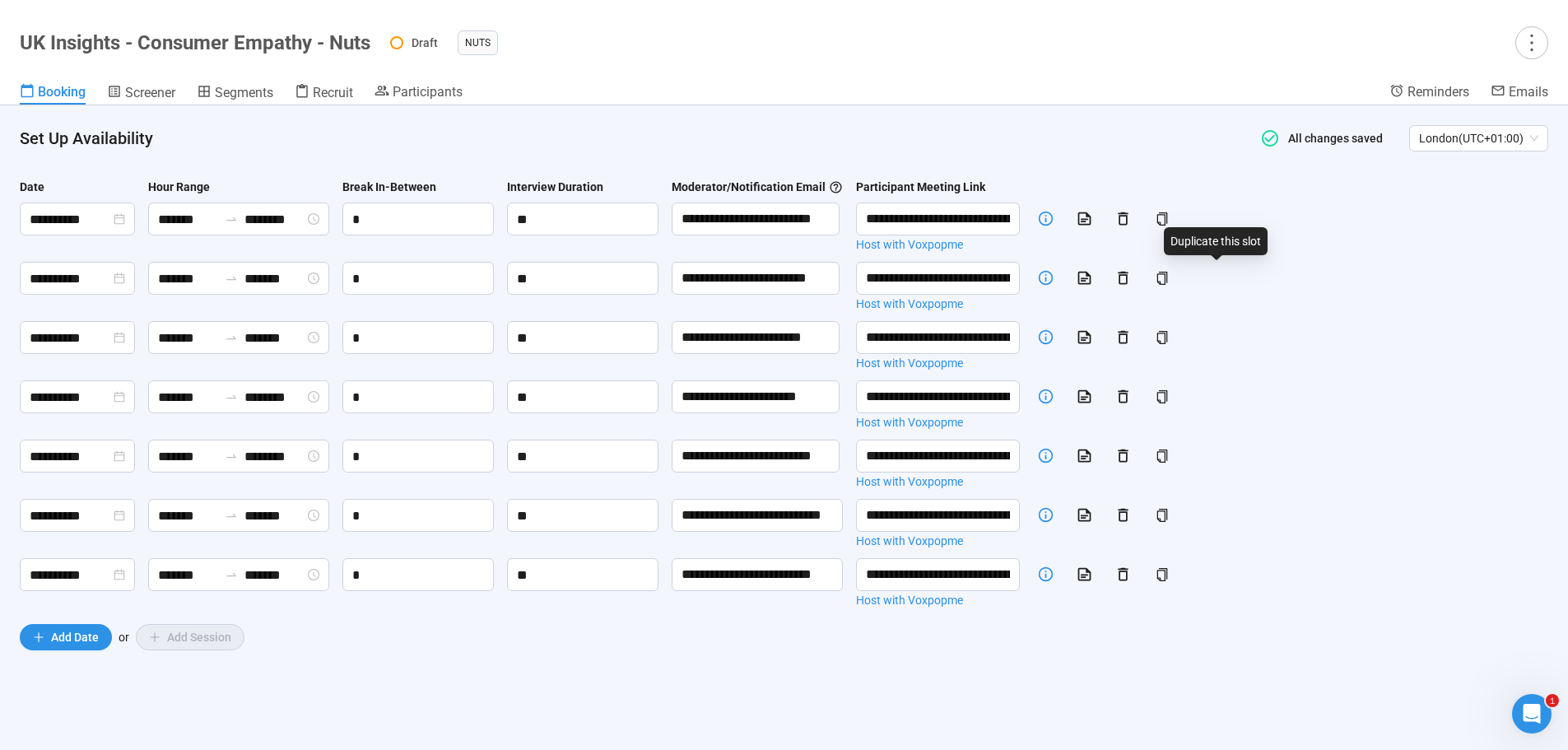 drag, startPoint x: 1216, startPoint y: 278, endPoint x: 378, endPoint y: 362, distance: 842.1995 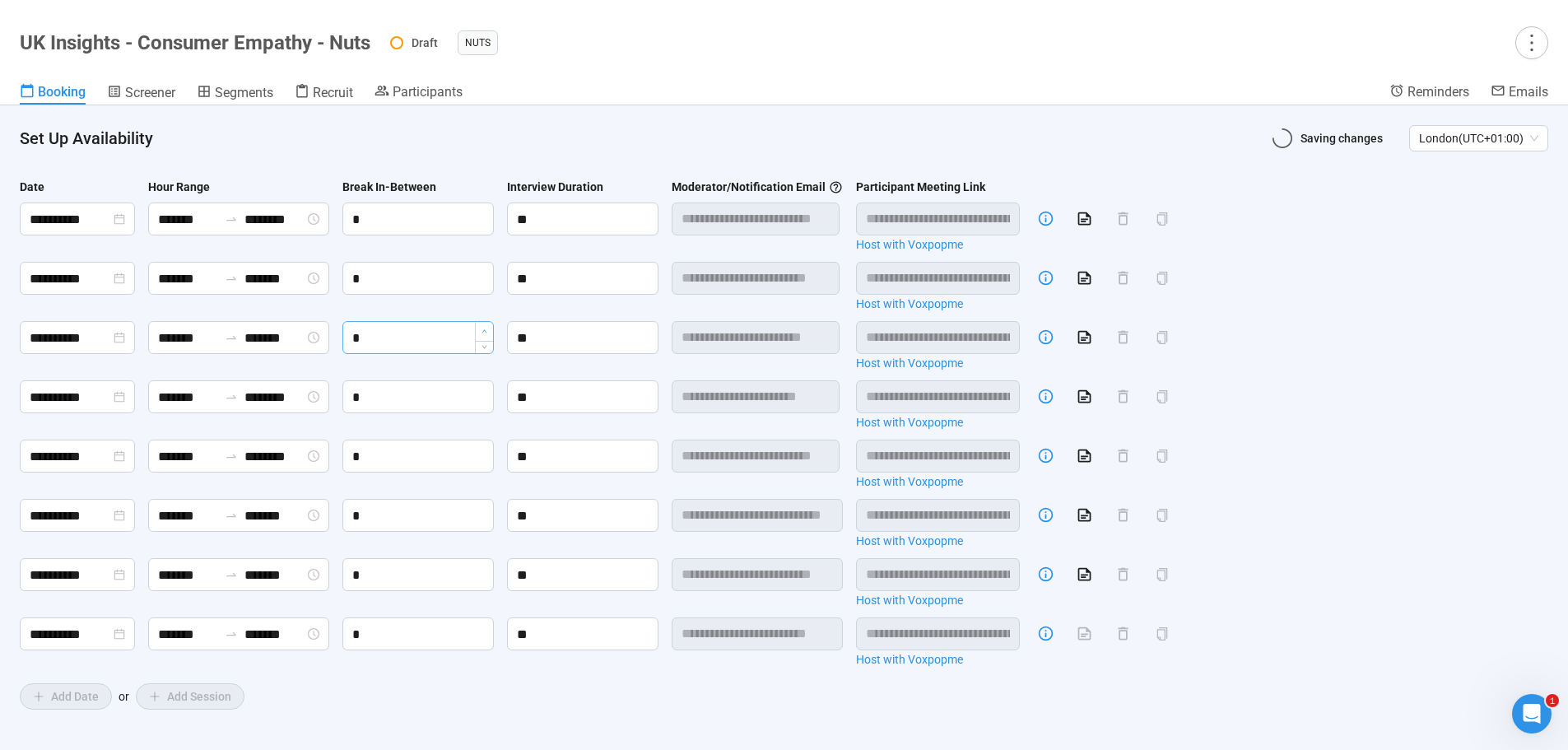 type on "**********" 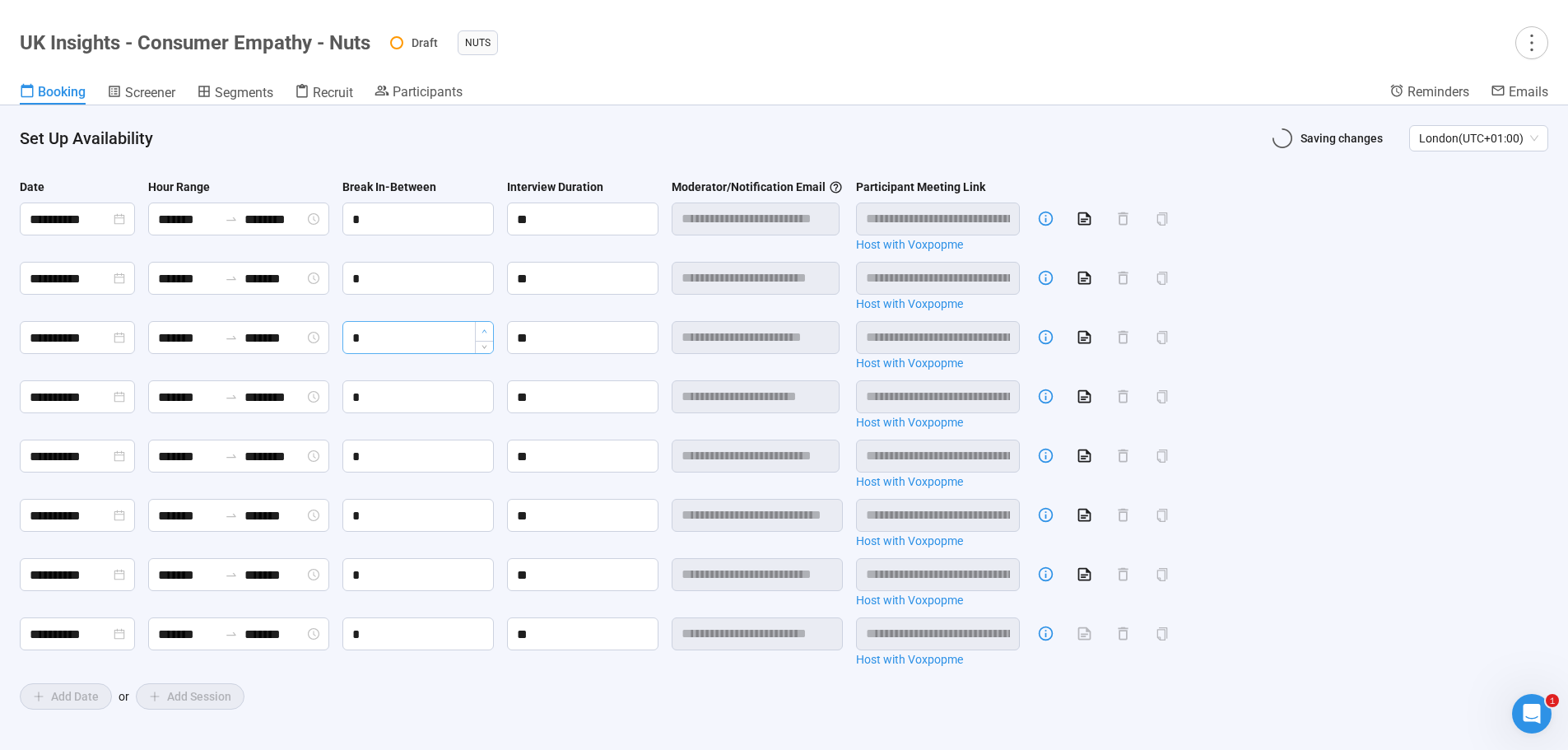 type on "*******" 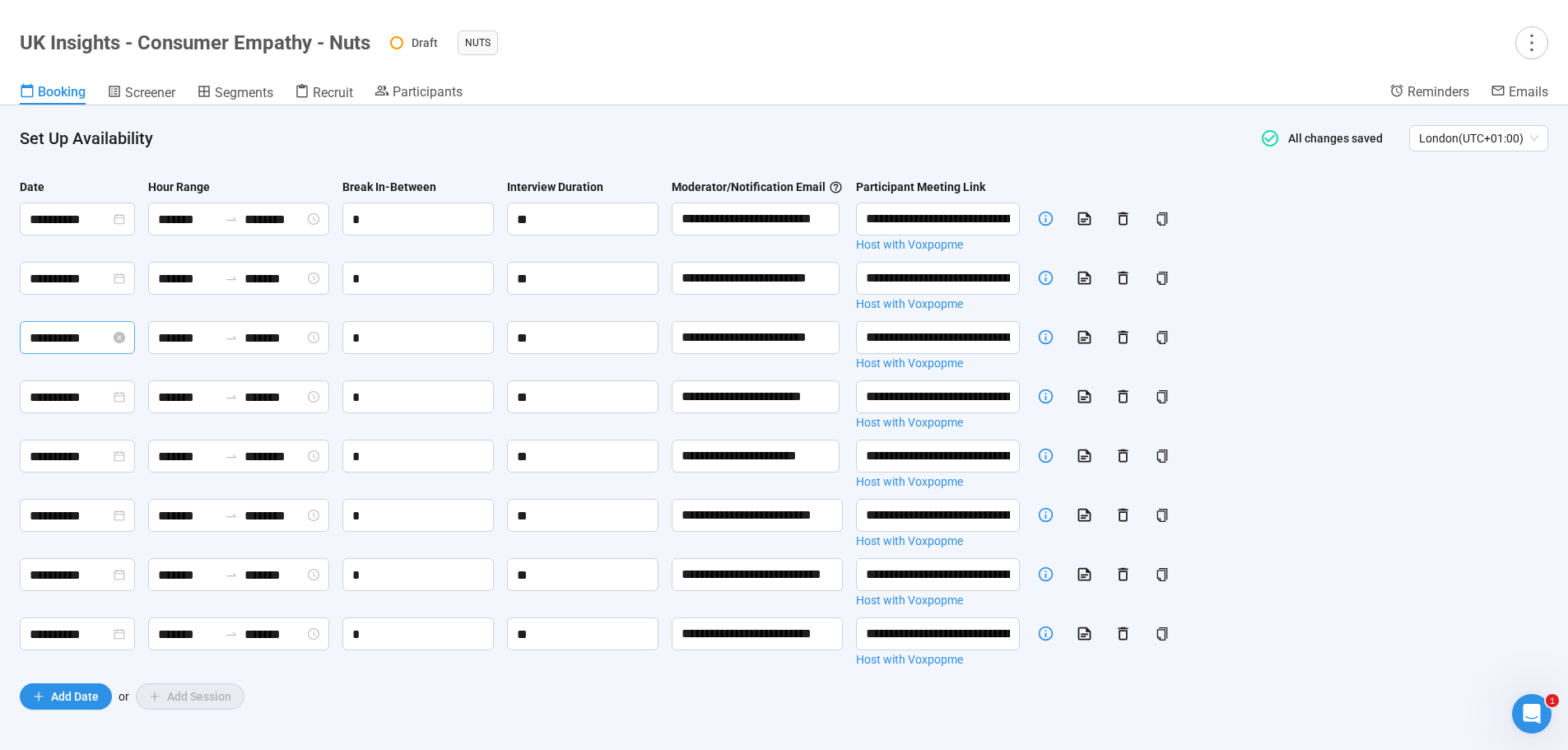 click on "**********" at bounding box center (70, 338) 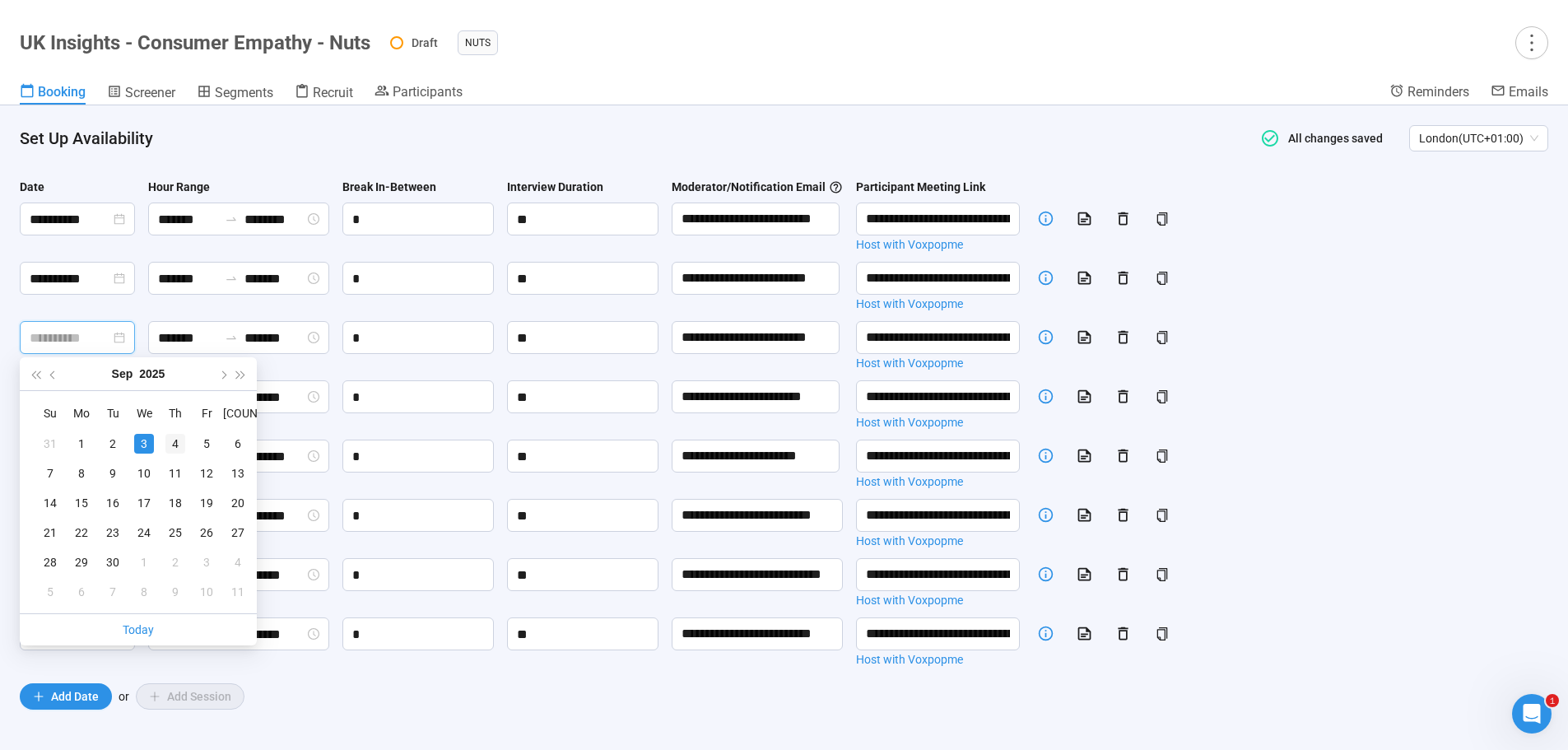 click on "4" at bounding box center [175, 444] 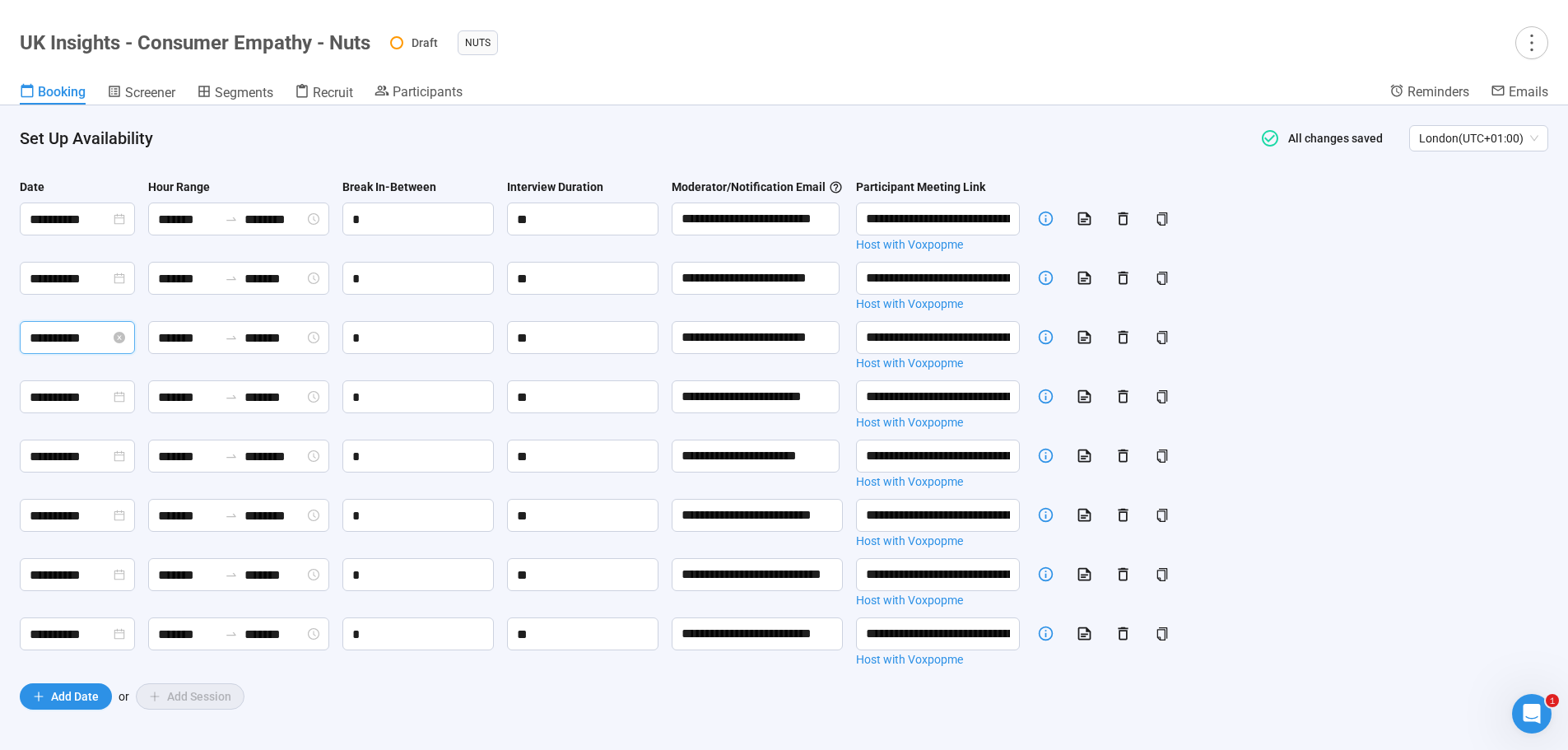 click on "**********" at bounding box center [70, 338] 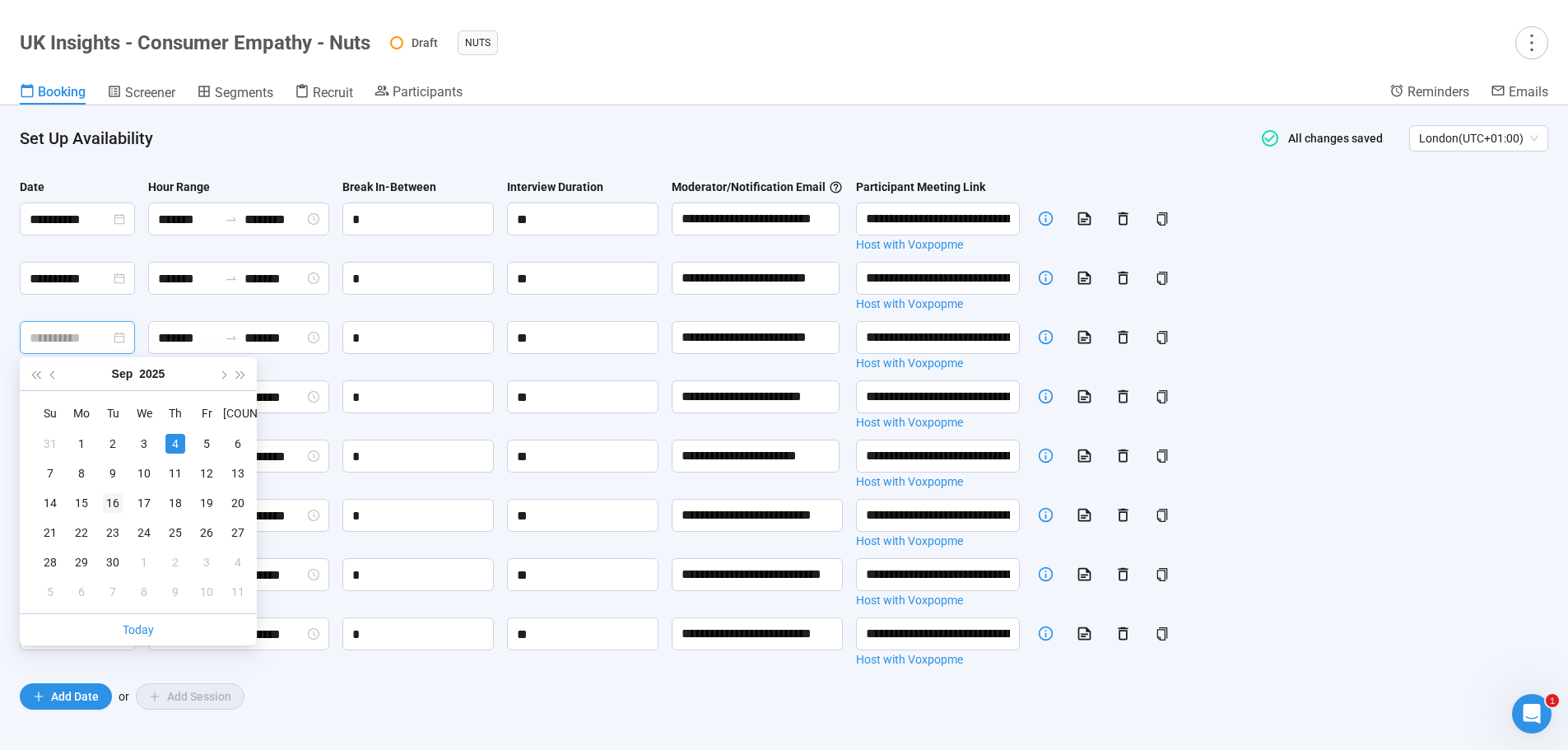 click on "16" at bounding box center [113, 503] 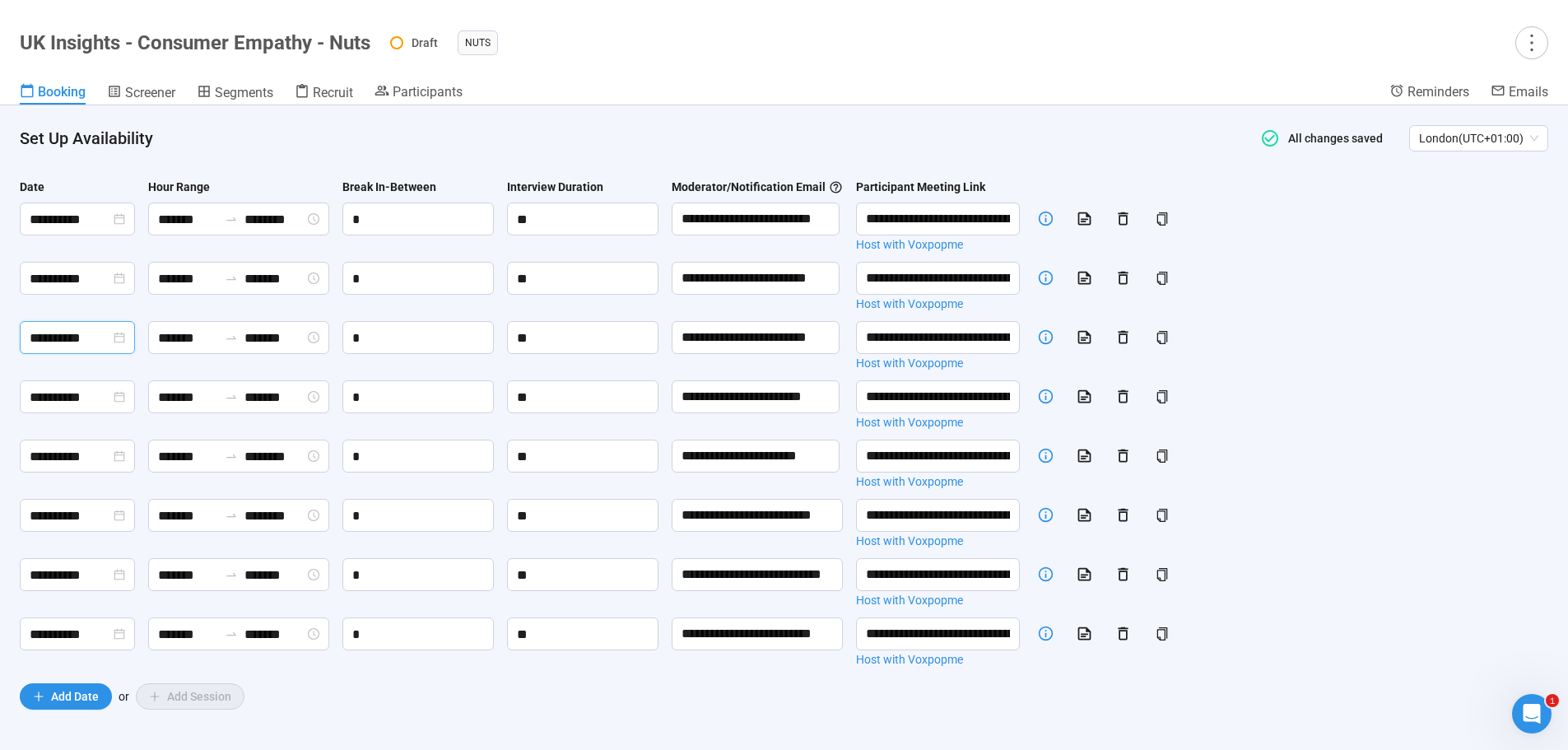 type on "**********" 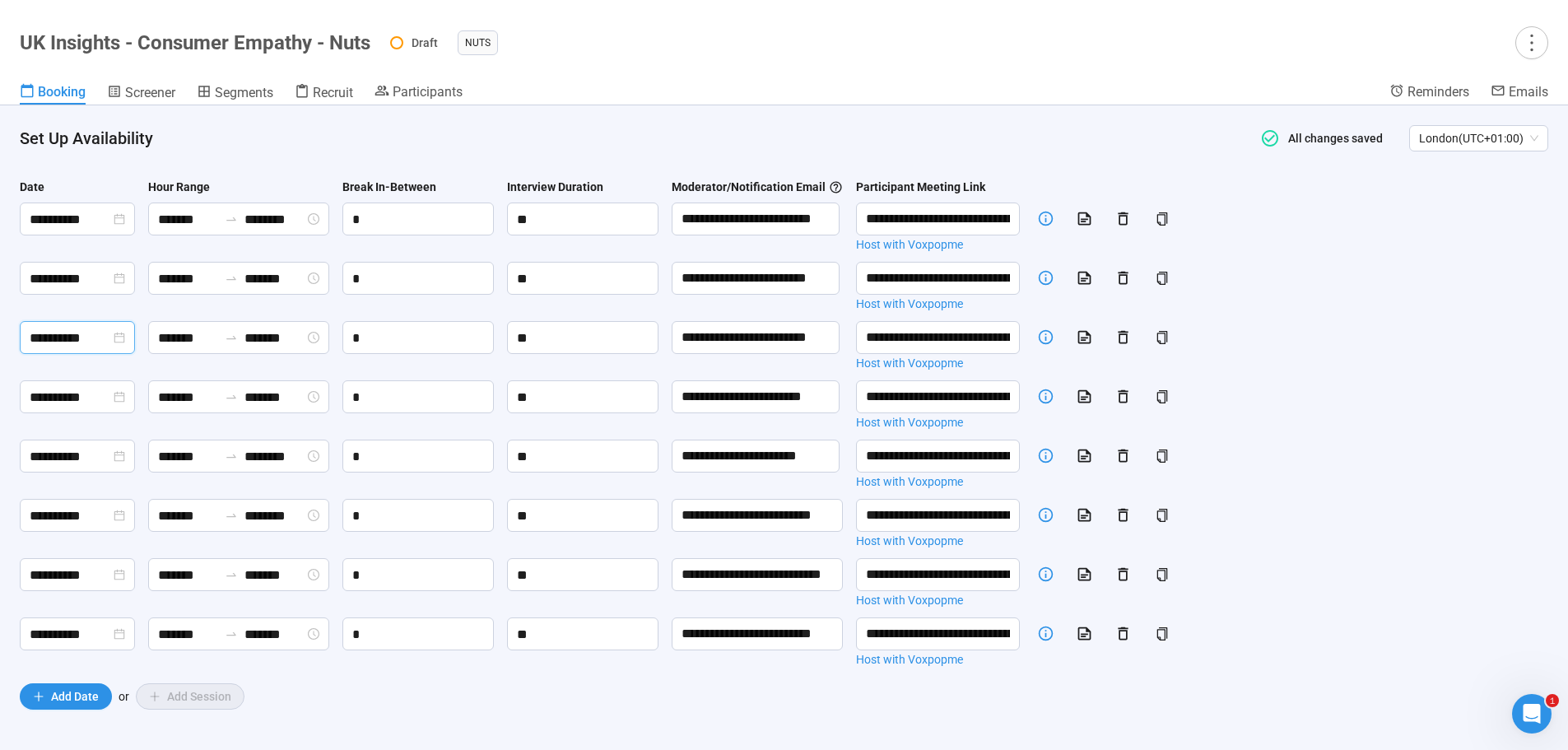 type on "*******" 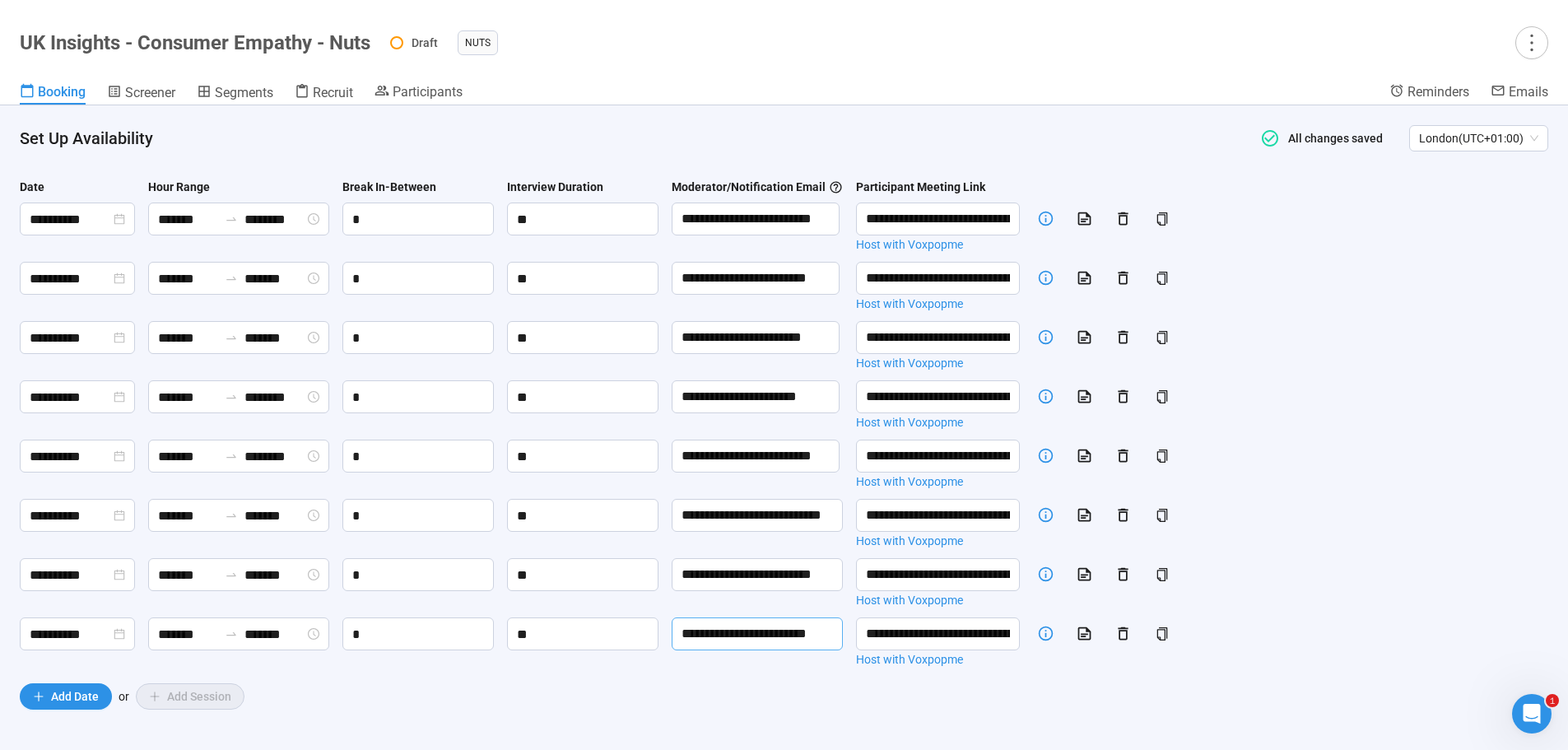 click on "**********" at bounding box center (757, 634) 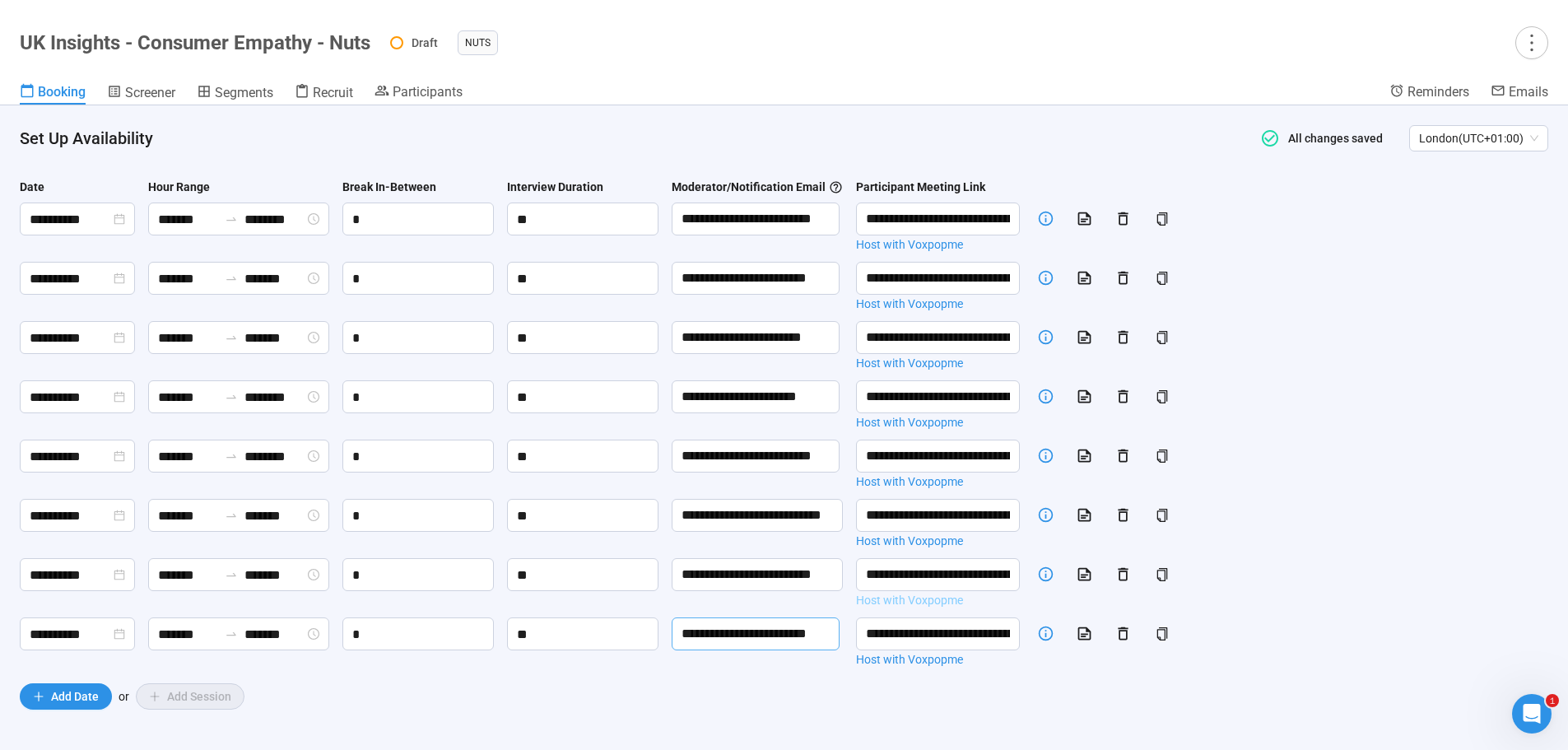 paste 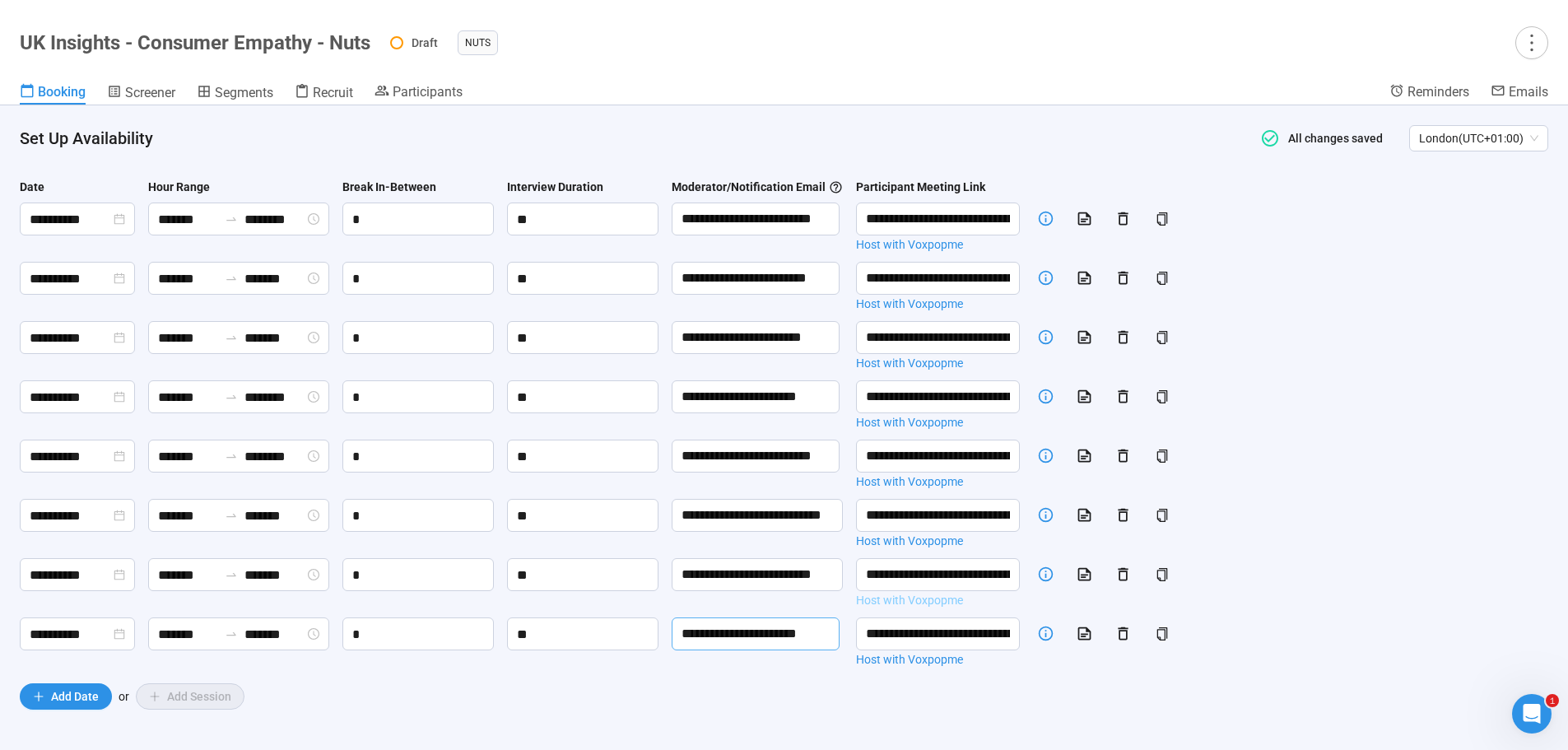 scroll, scrollTop: 0, scrollLeft: 11, axis: horizontal 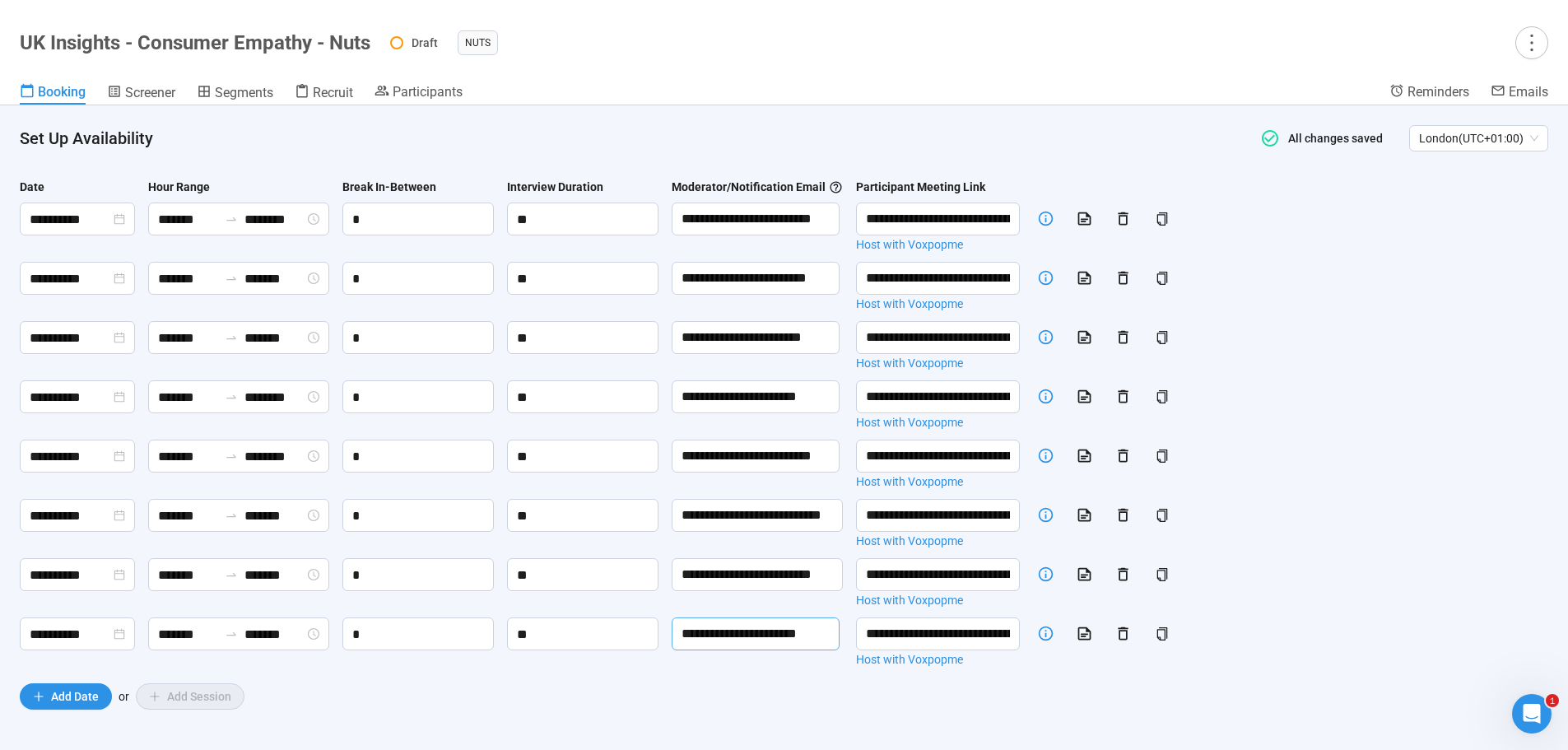 type on "**********" 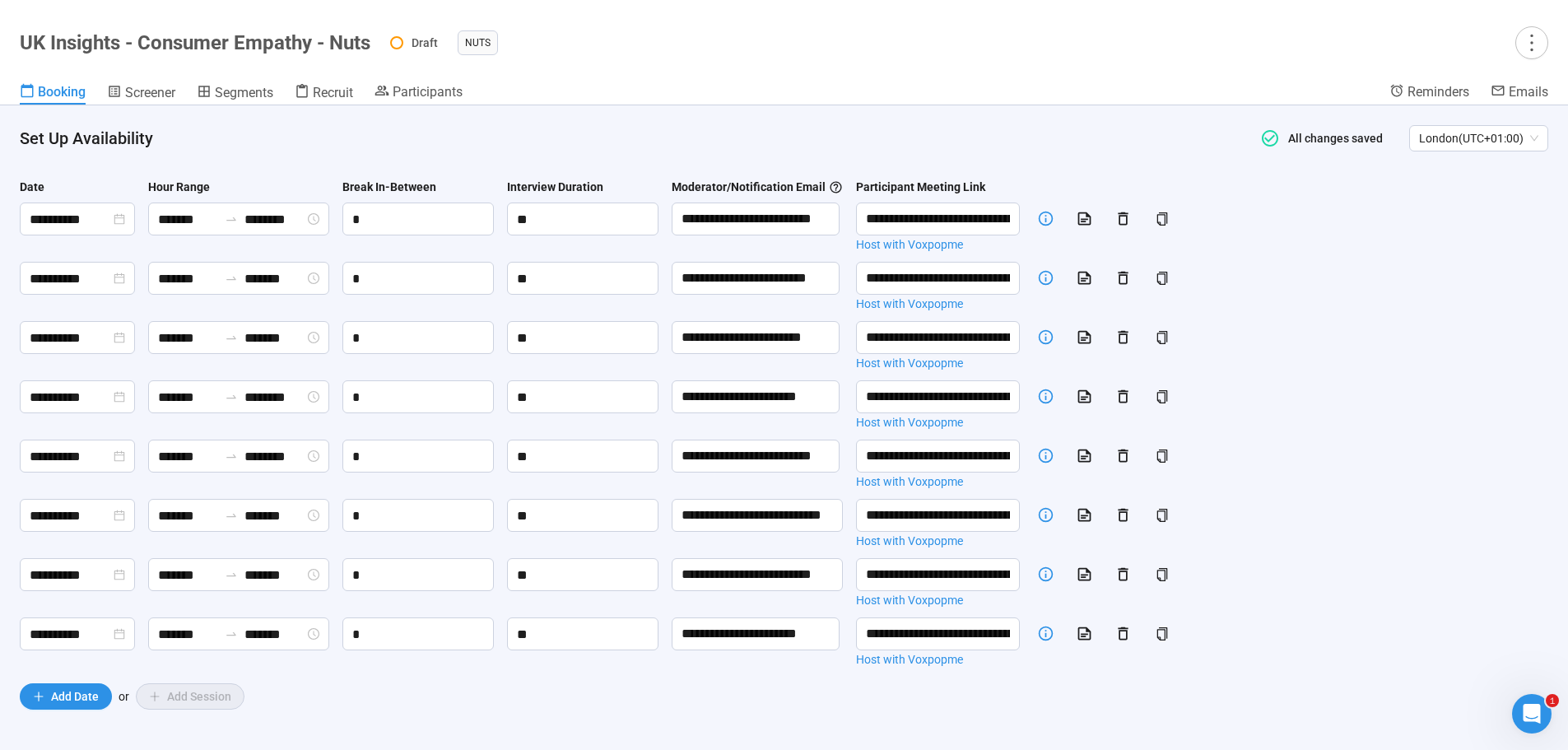 click on "**********" at bounding box center [784, 427] 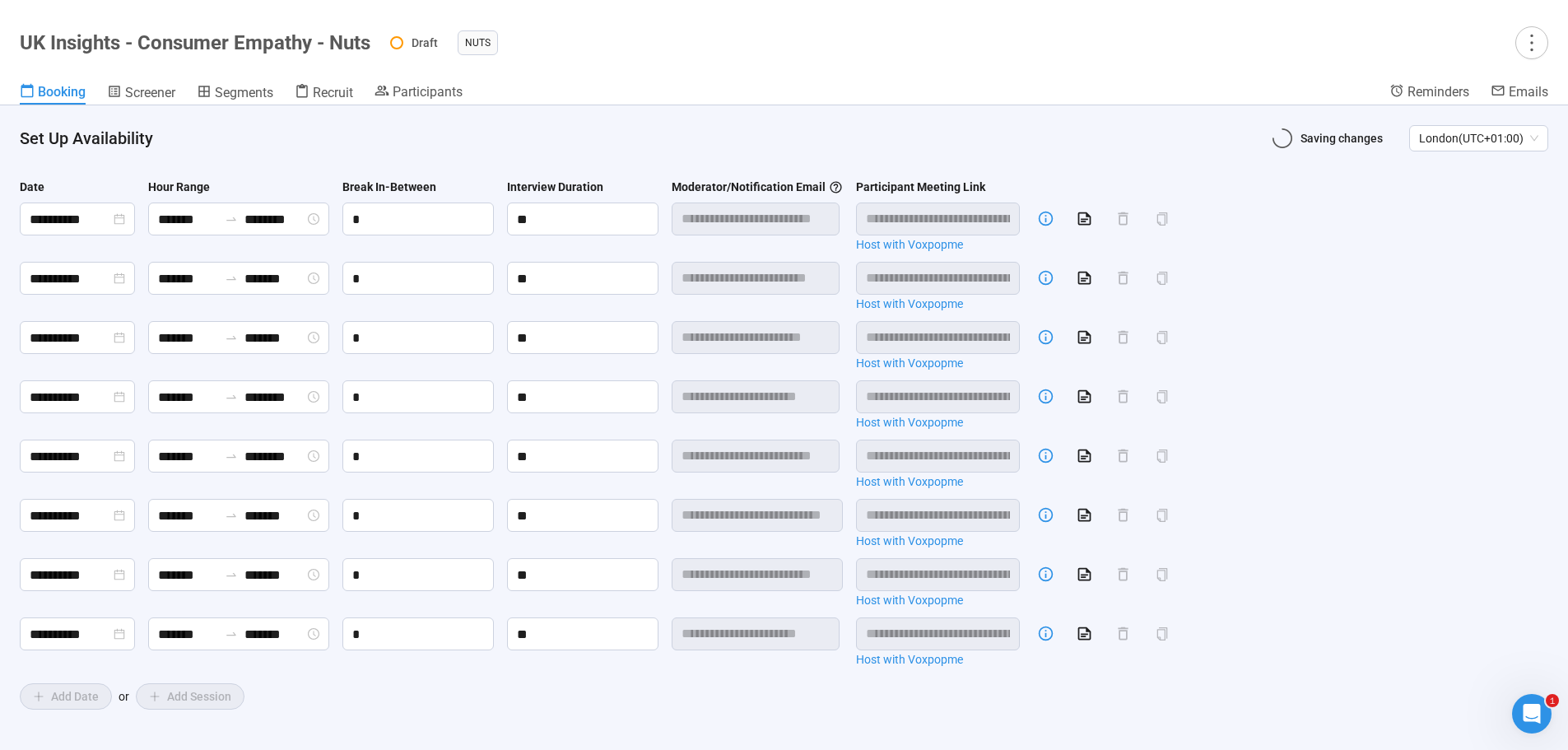 scroll, scrollTop: 0, scrollLeft: 0, axis: both 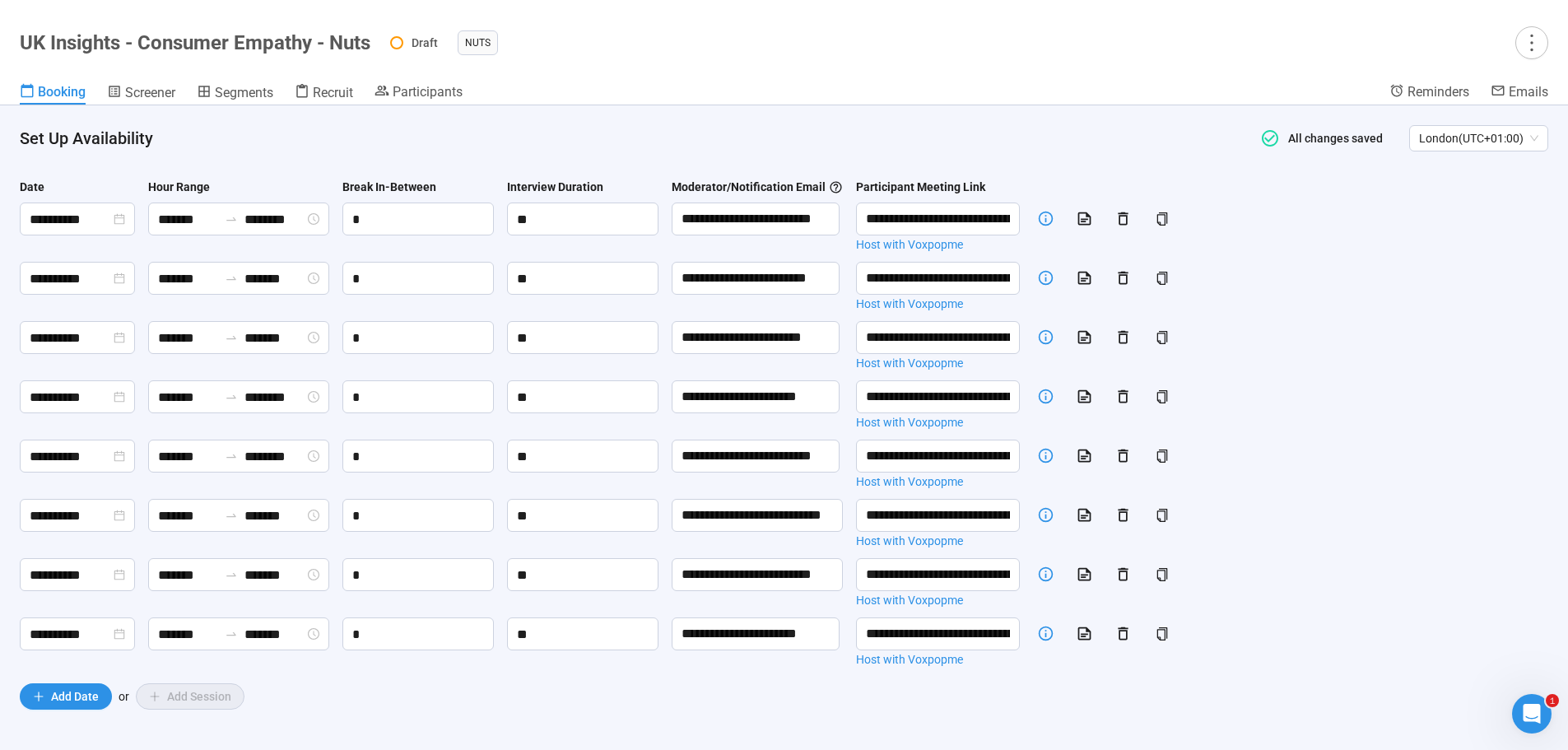 click on "Add Date     or     Add Session" at bounding box center (784, 696) 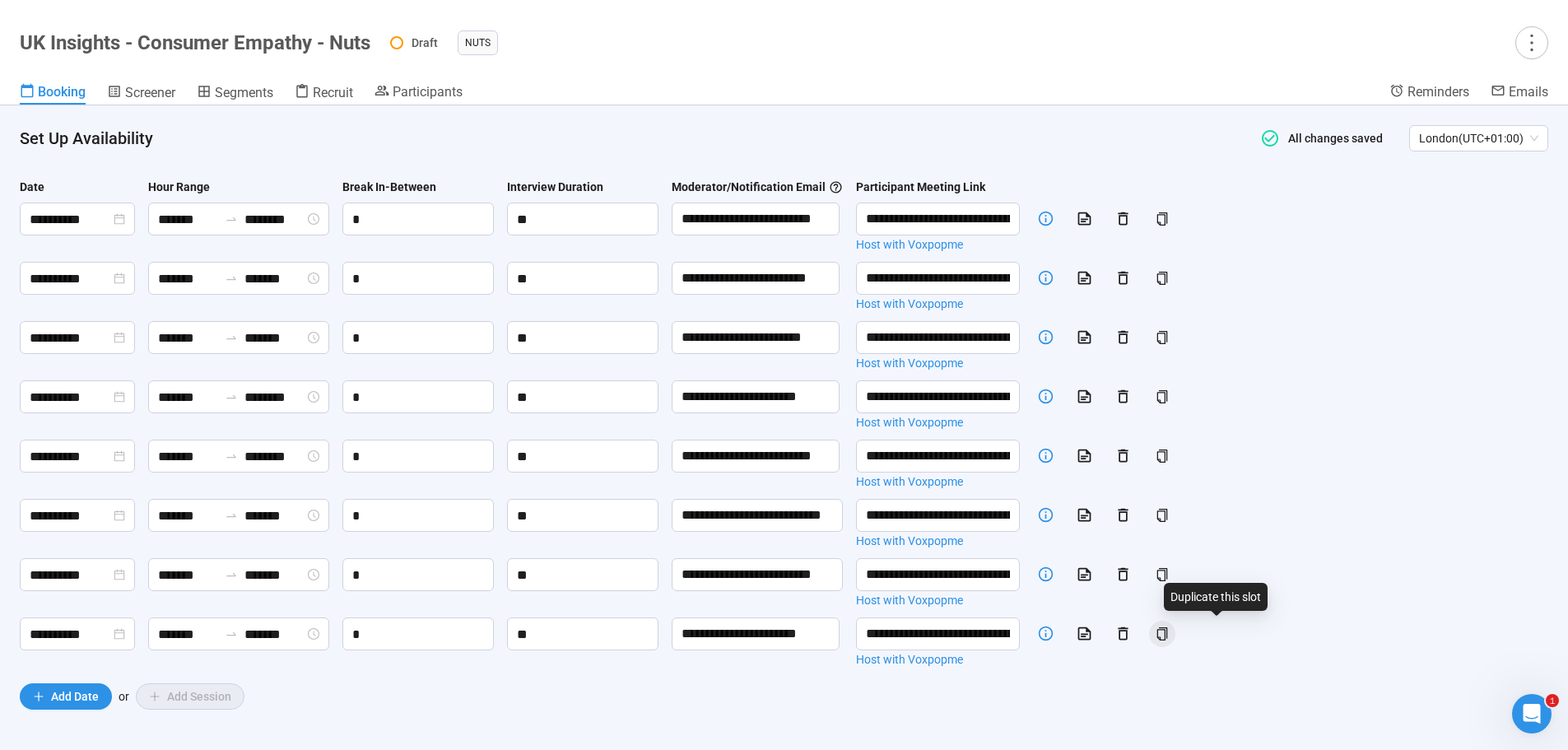 click 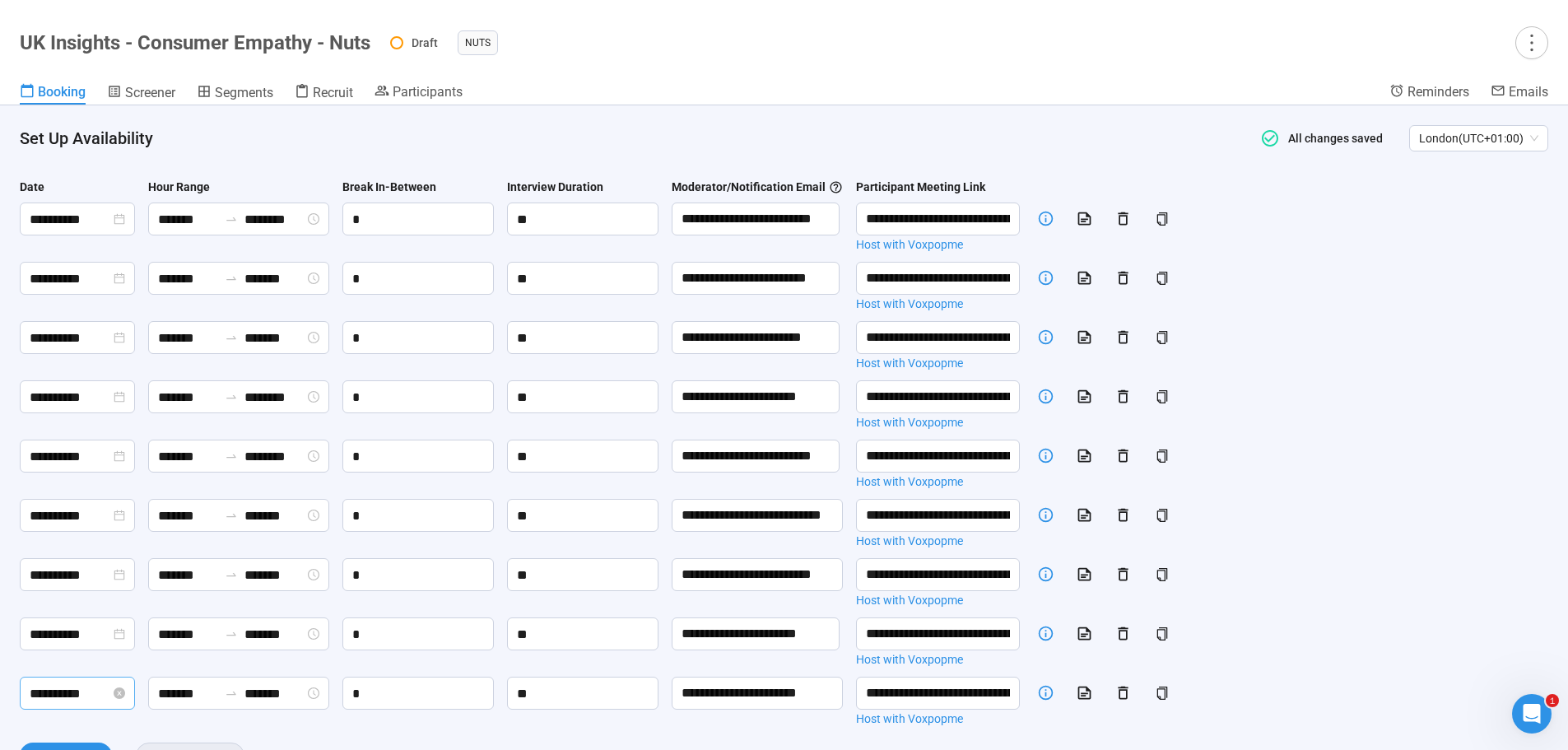click on "**********" at bounding box center [70, 693] 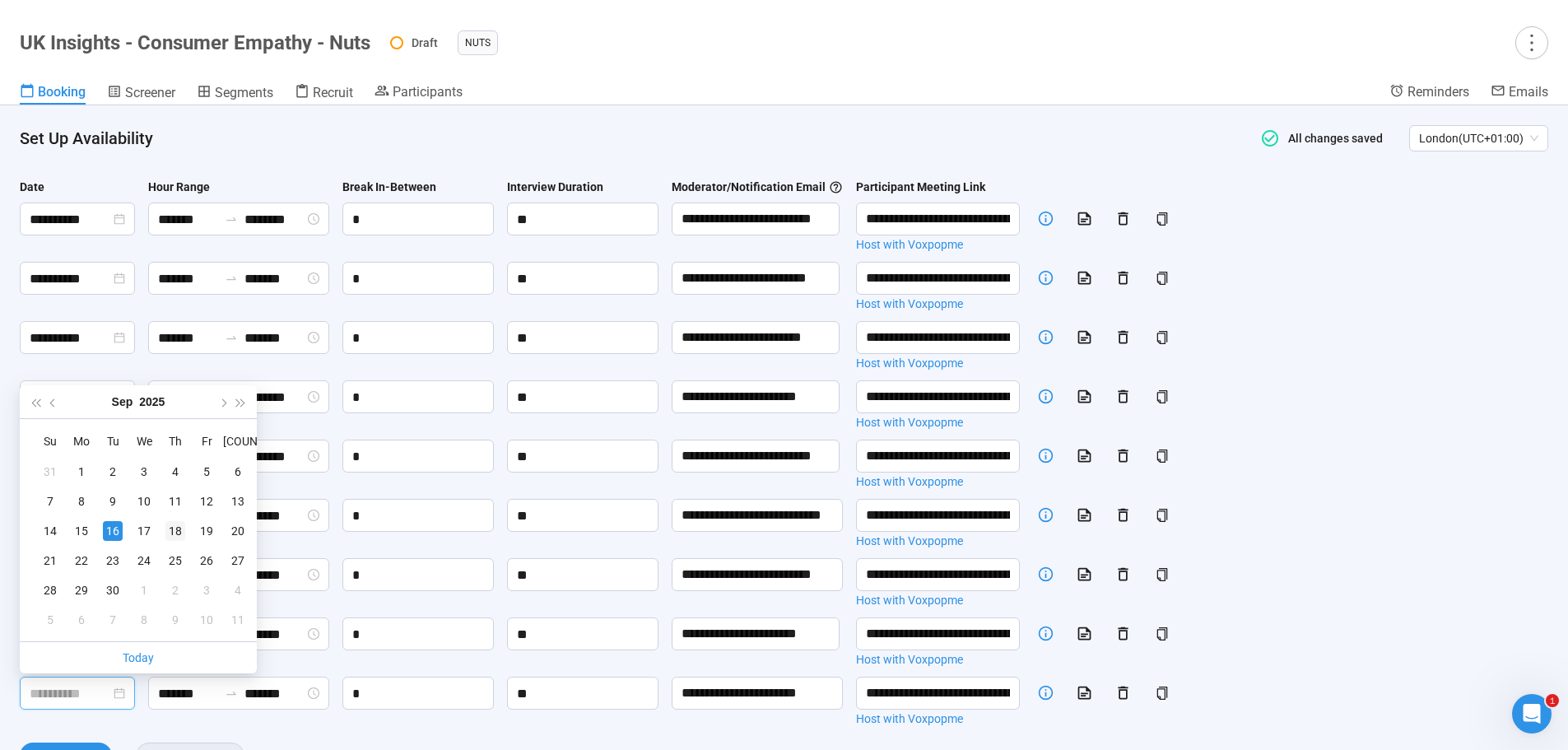 type on "**********" 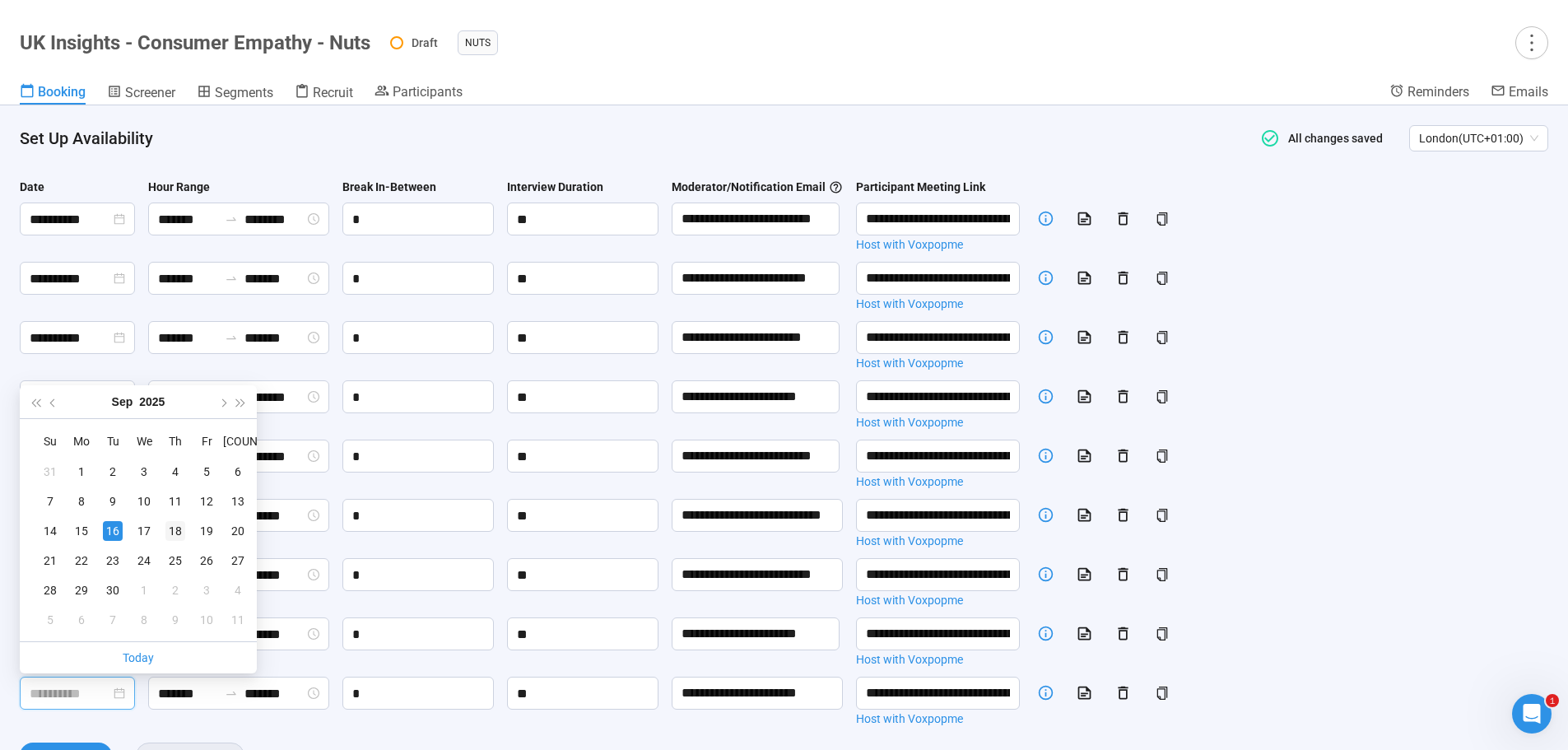 click on "18" at bounding box center (175, 531) 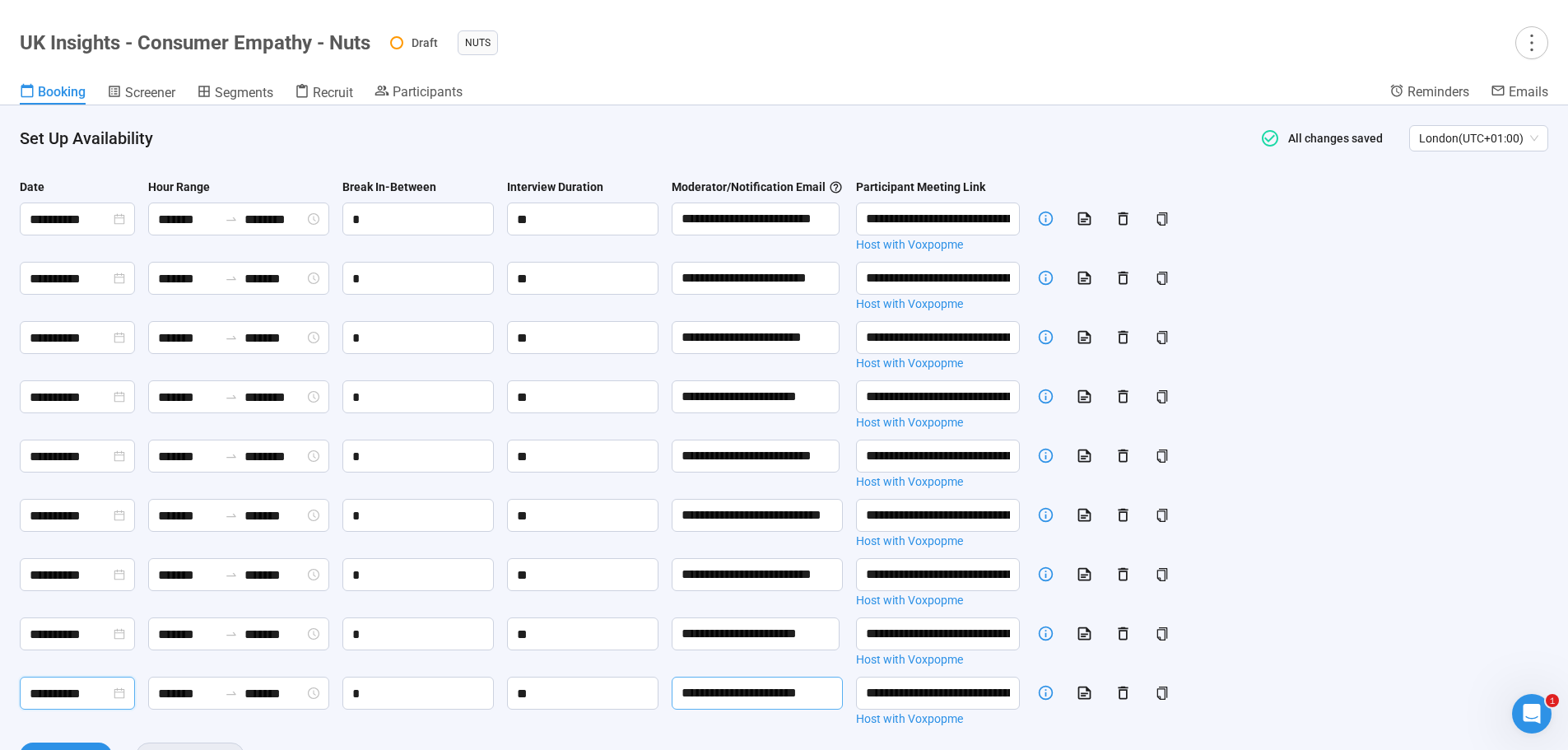 click on "**********" at bounding box center (757, 693) 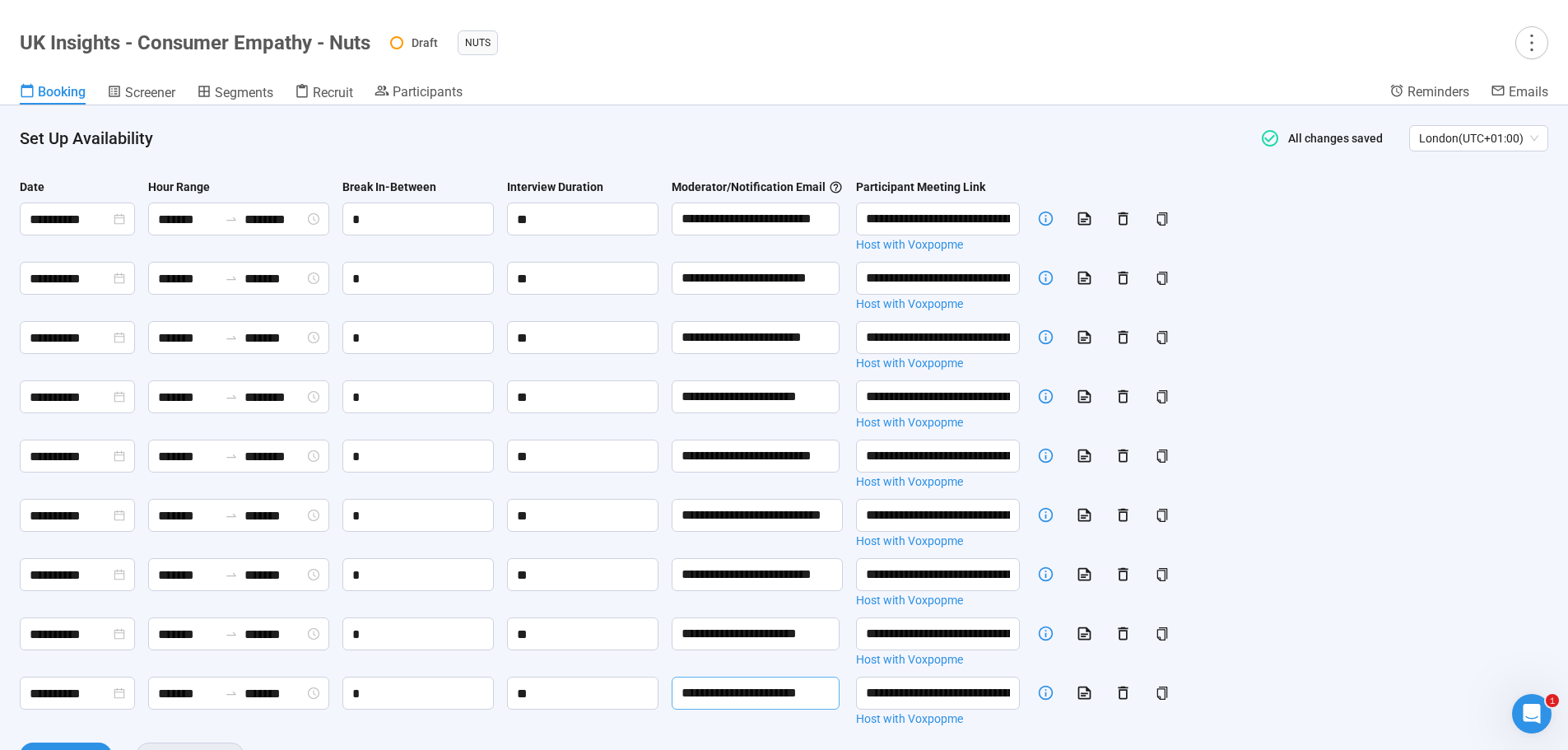 scroll, scrollTop: 0, scrollLeft: 0, axis: both 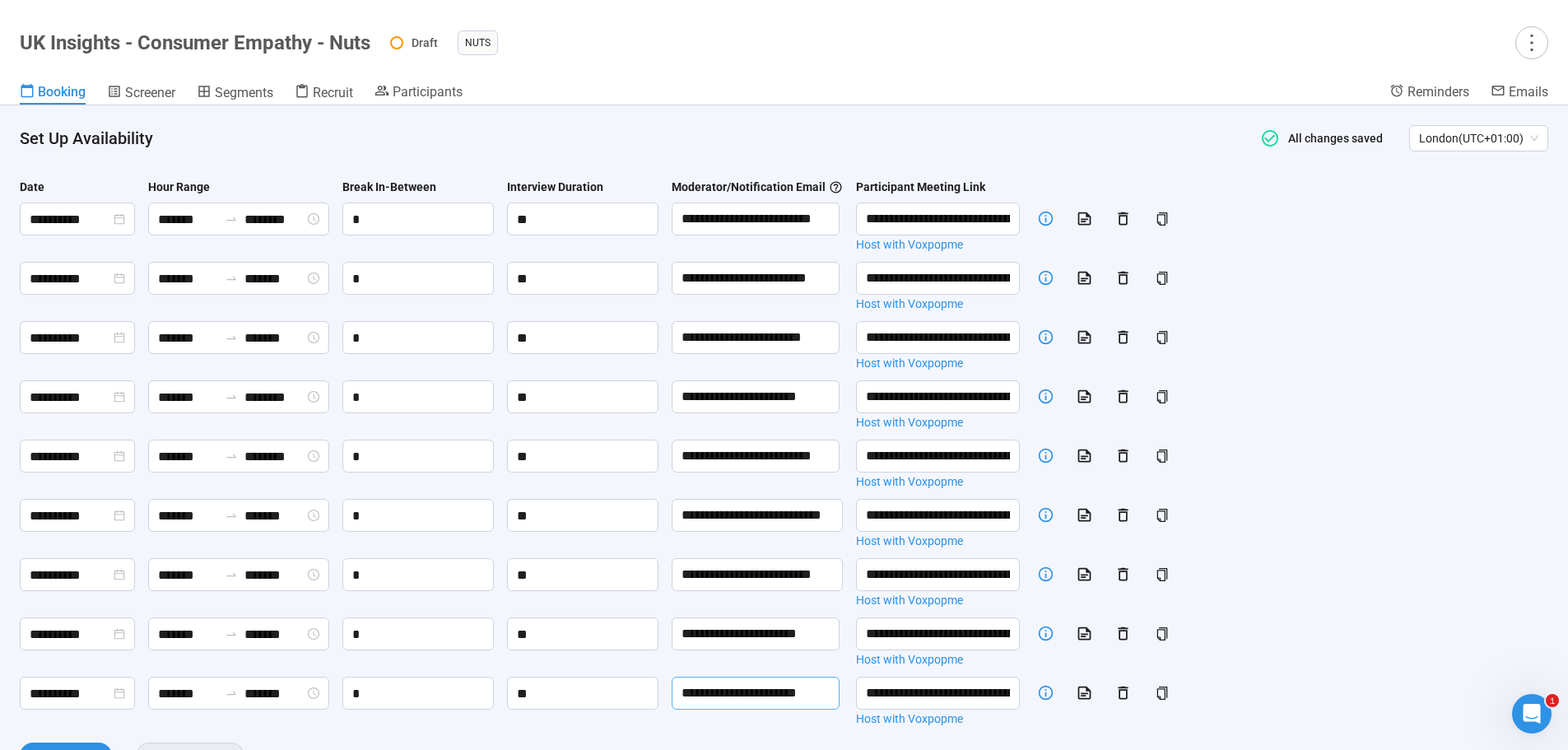 paste 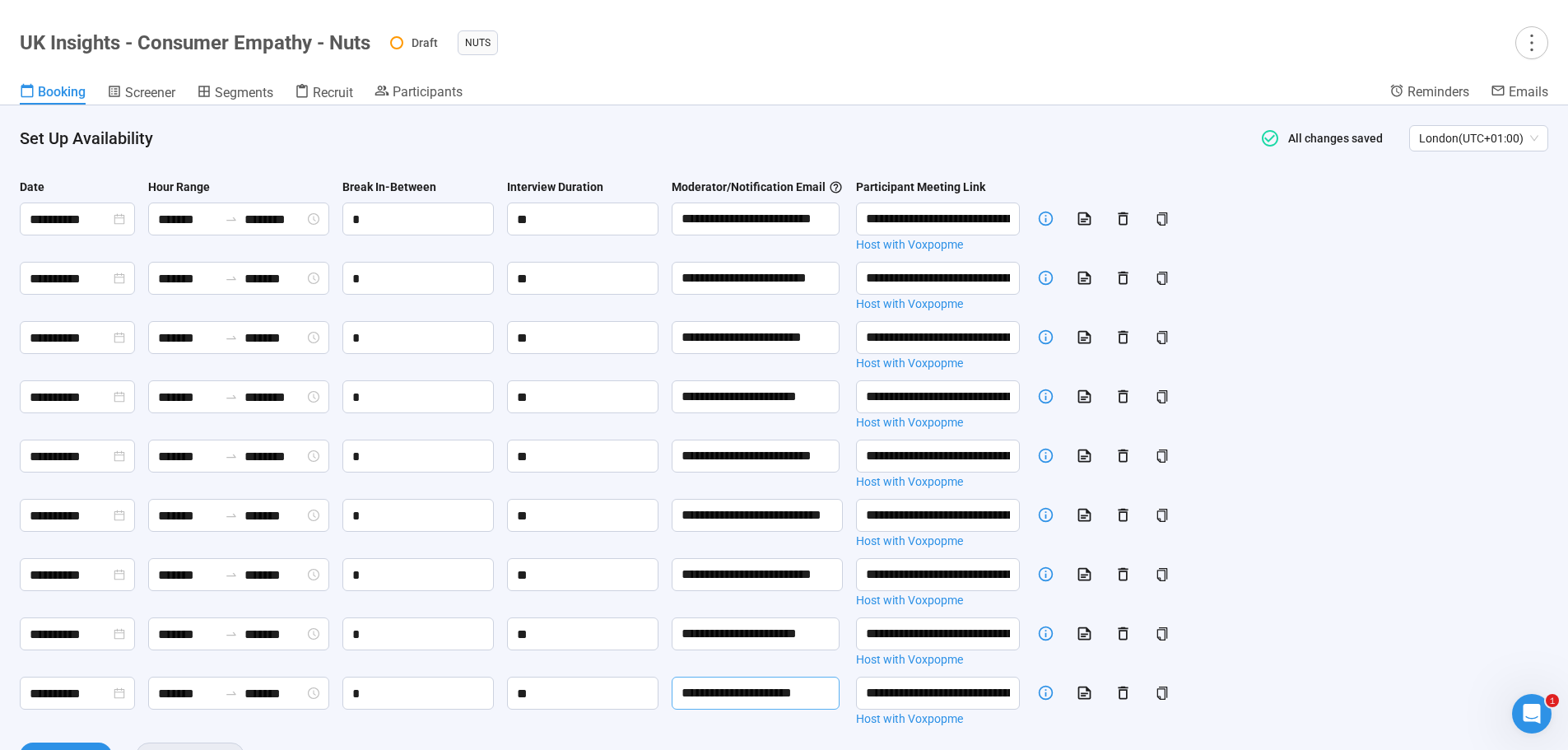scroll, scrollTop: 0, scrollLeft: 1, axis: horizontal 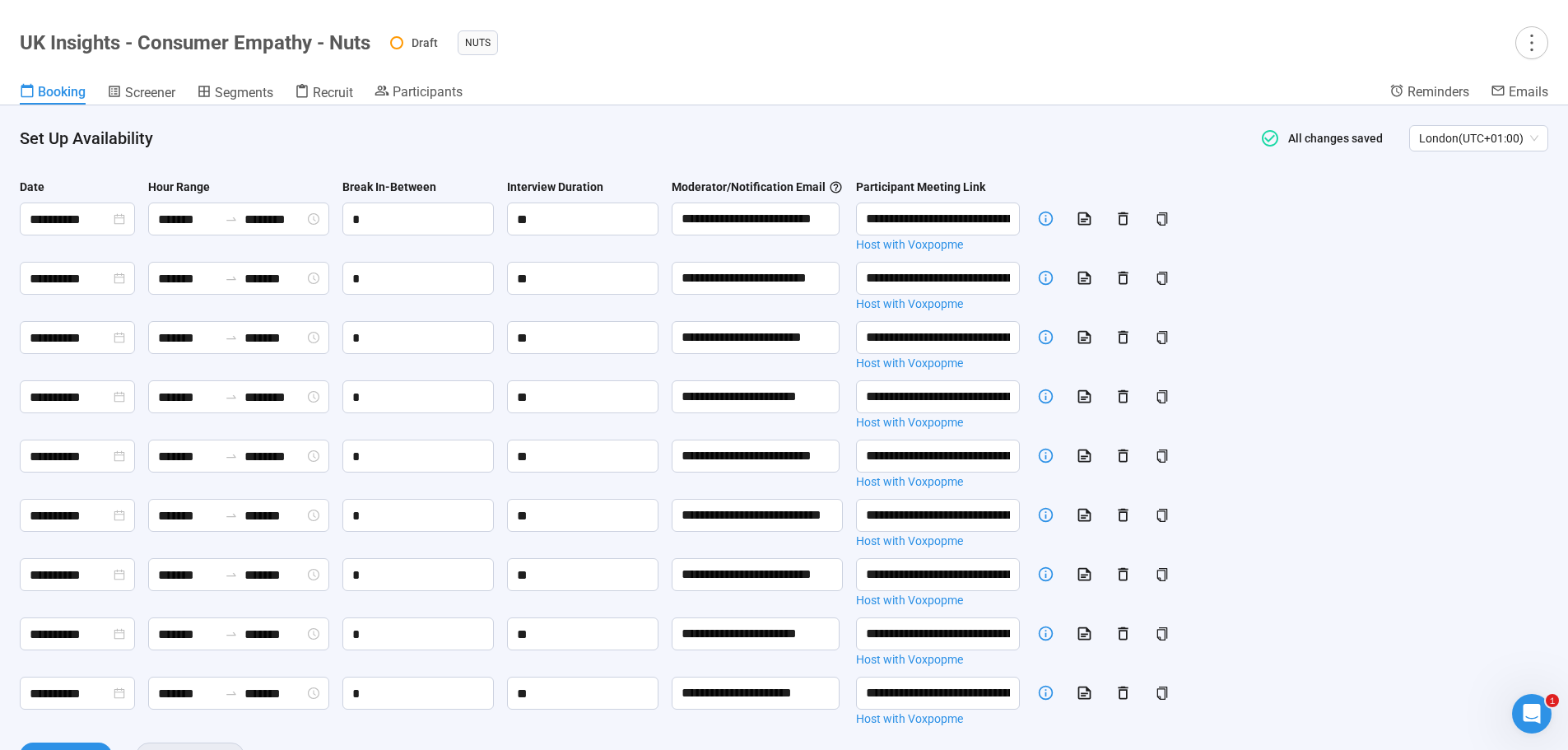 click on "**********" at bounding box center [784, 457] 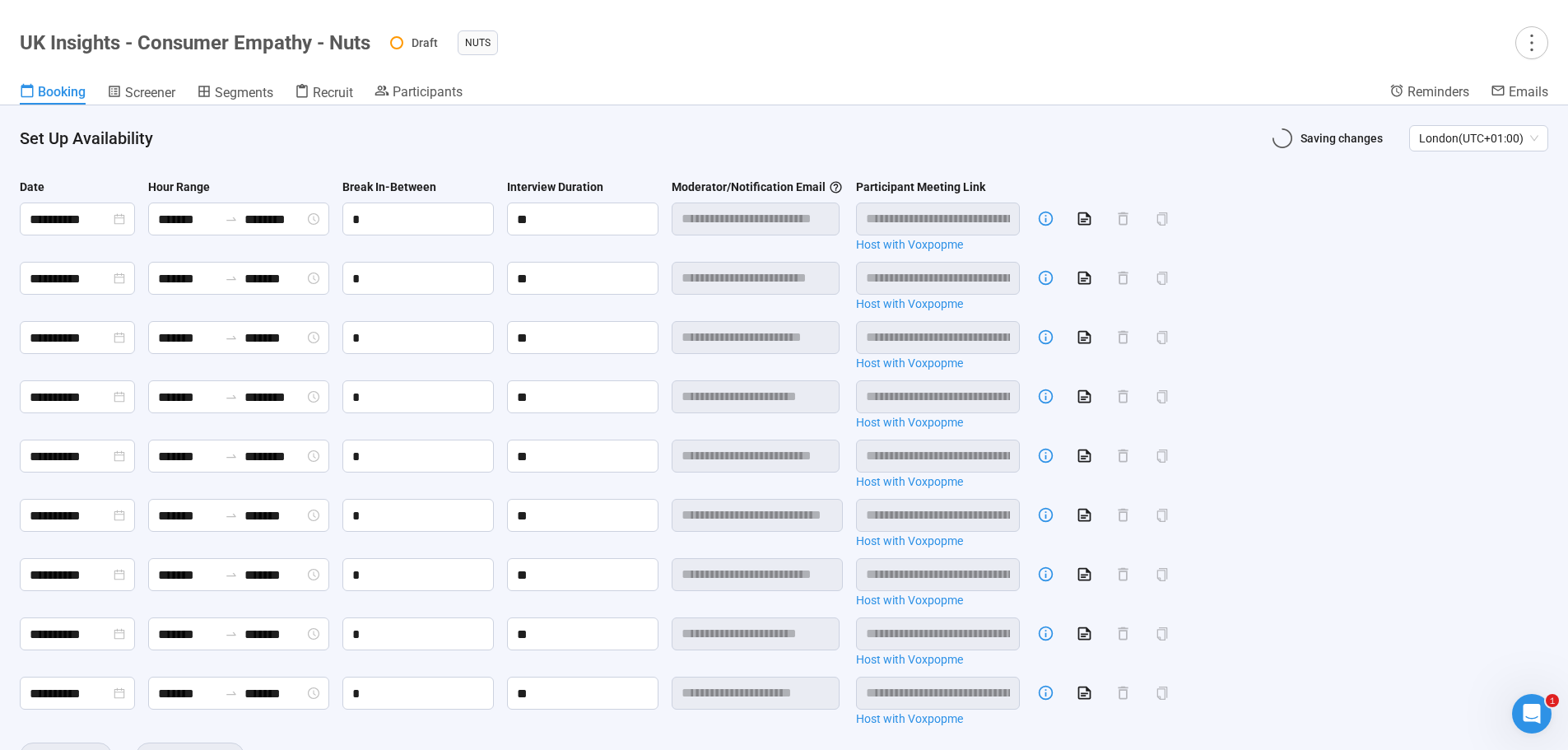 scroll, scrollTop: 0, scrollLeft: 0, axis: both 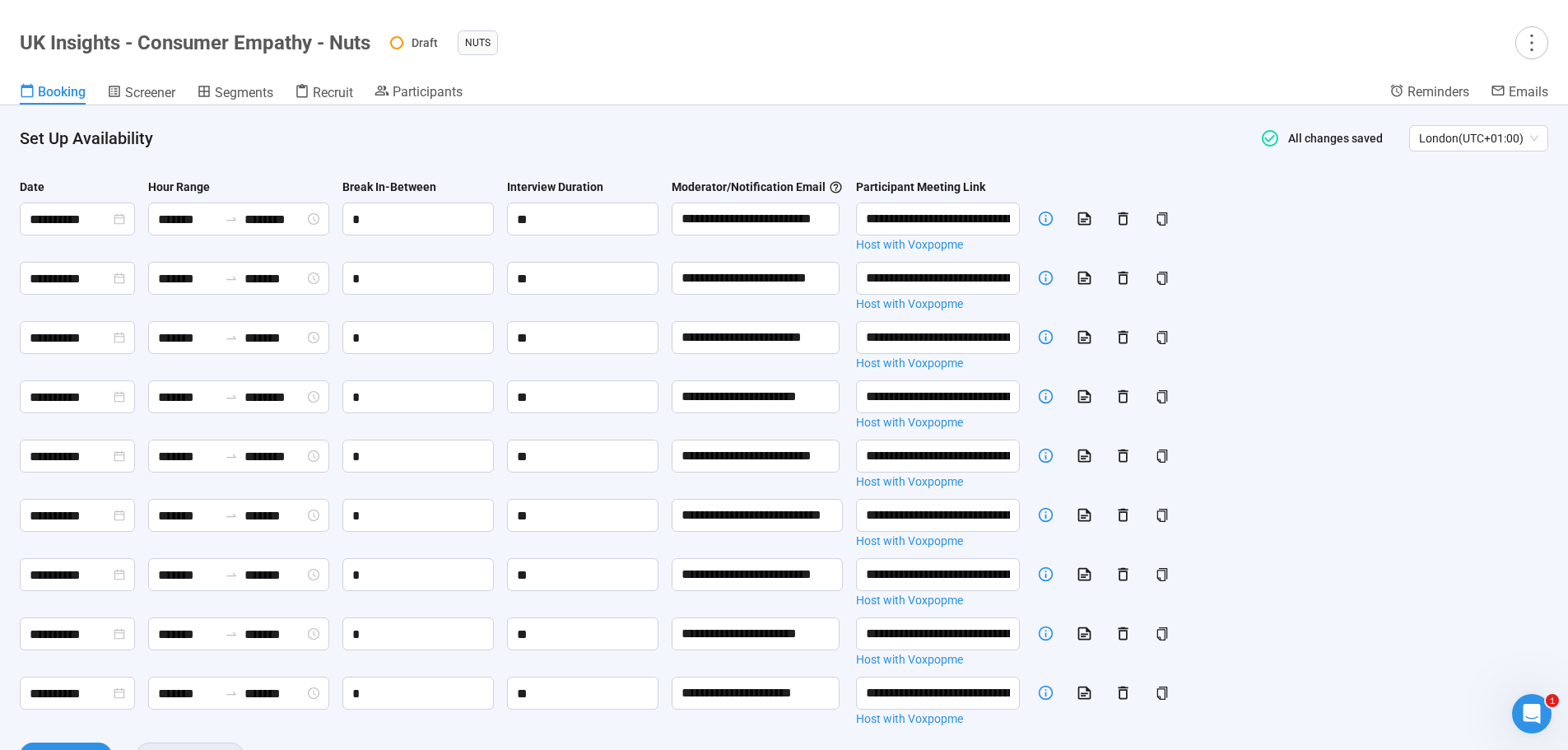 drag, startPoint x: 1331, startPoint y: 315, endPoint x: 896, endPoint y: 495, distance: 470.77064 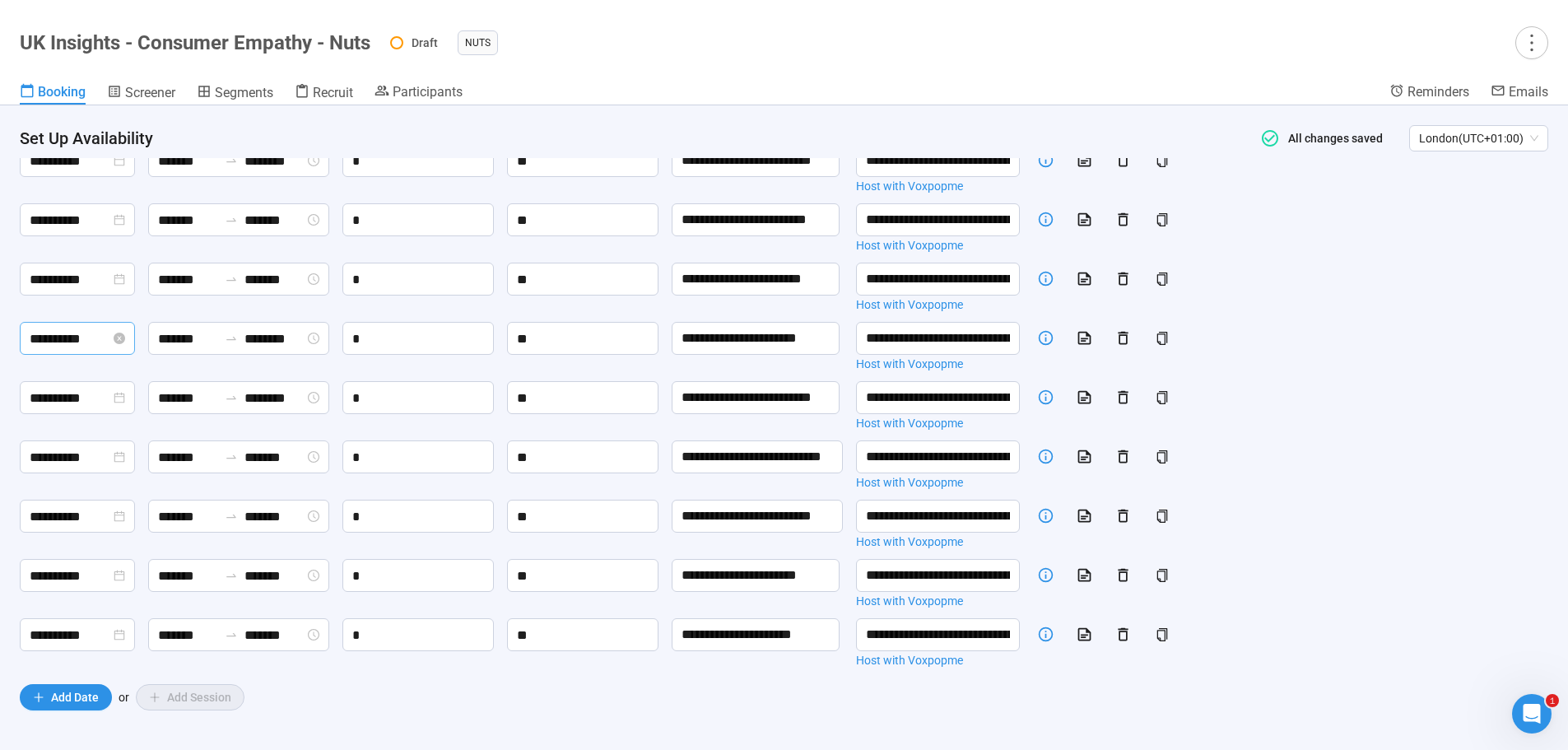 click on "**********" at bounding box center [70, 338] 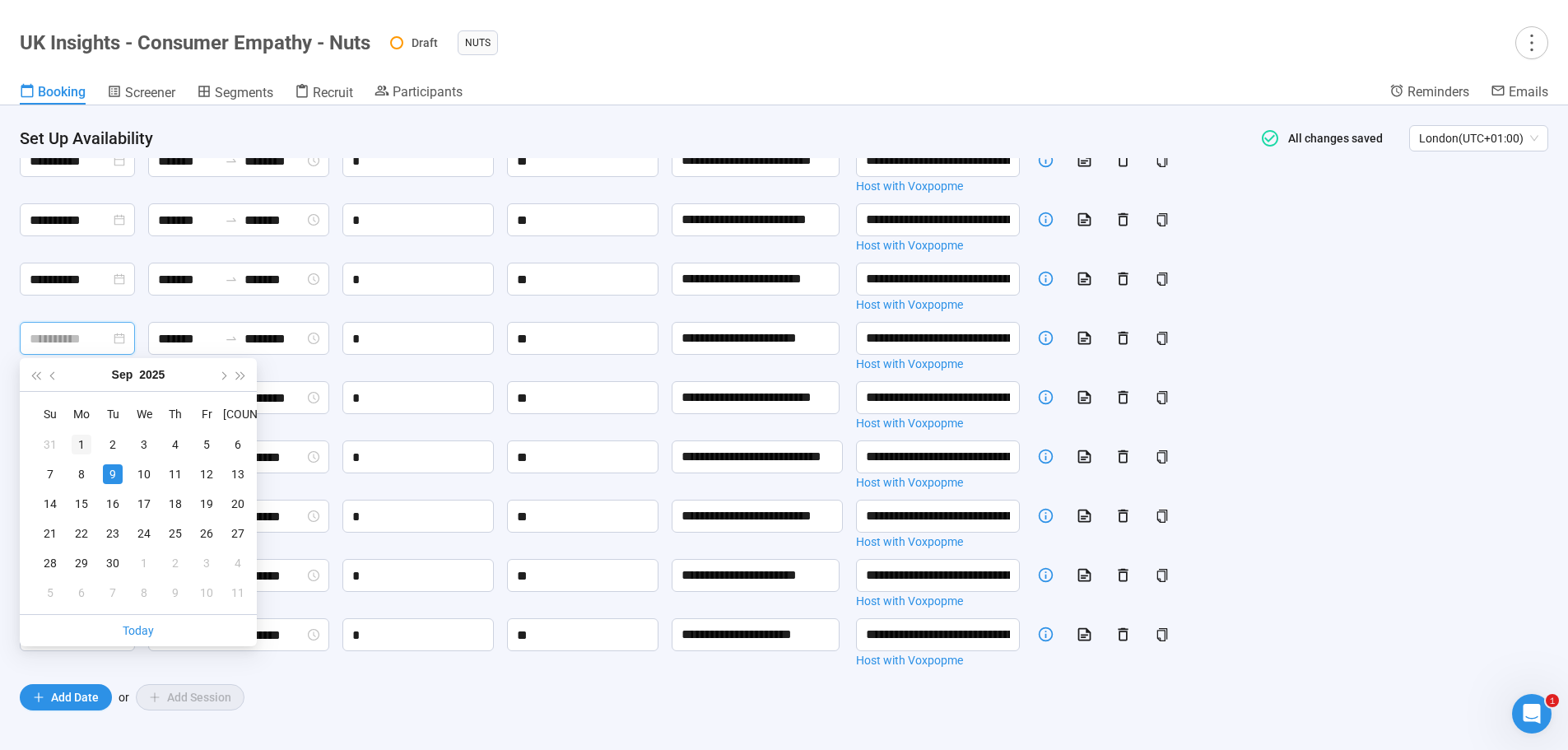 type on "**********" 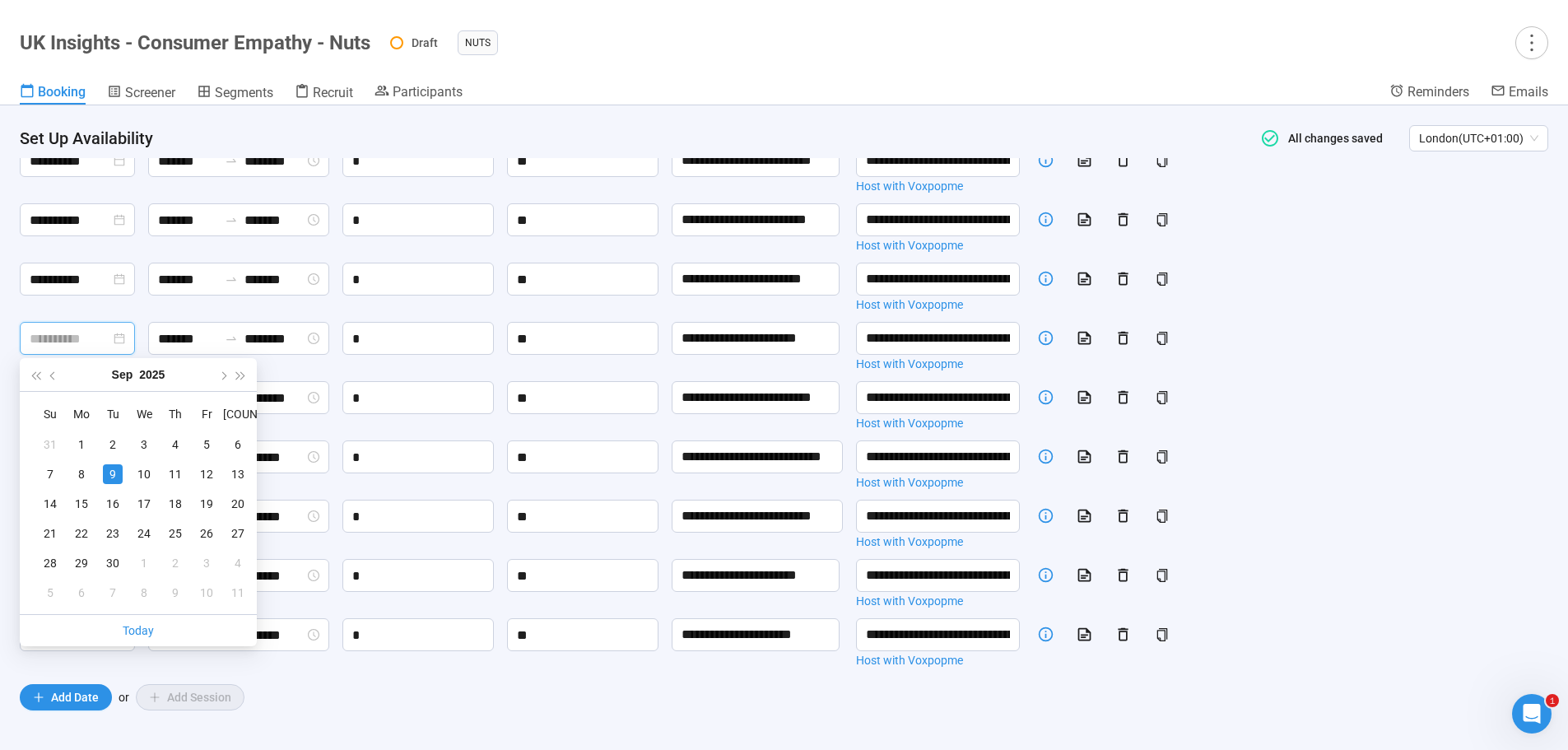 drag, startPoint x: 81, startPoint y: 444, endPoint x: 94, endPoint y: 450, distance: 14.317821 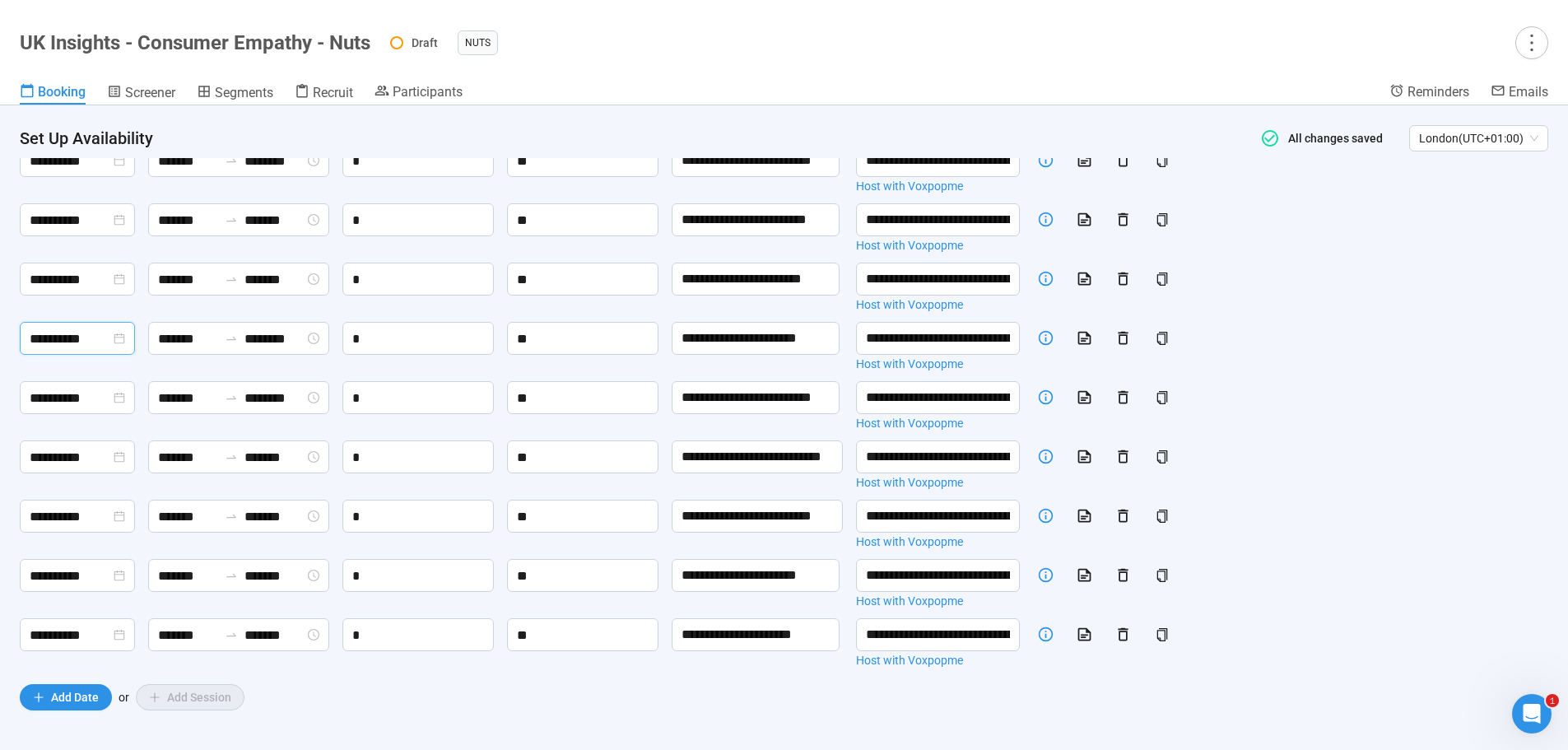 type on "**********" 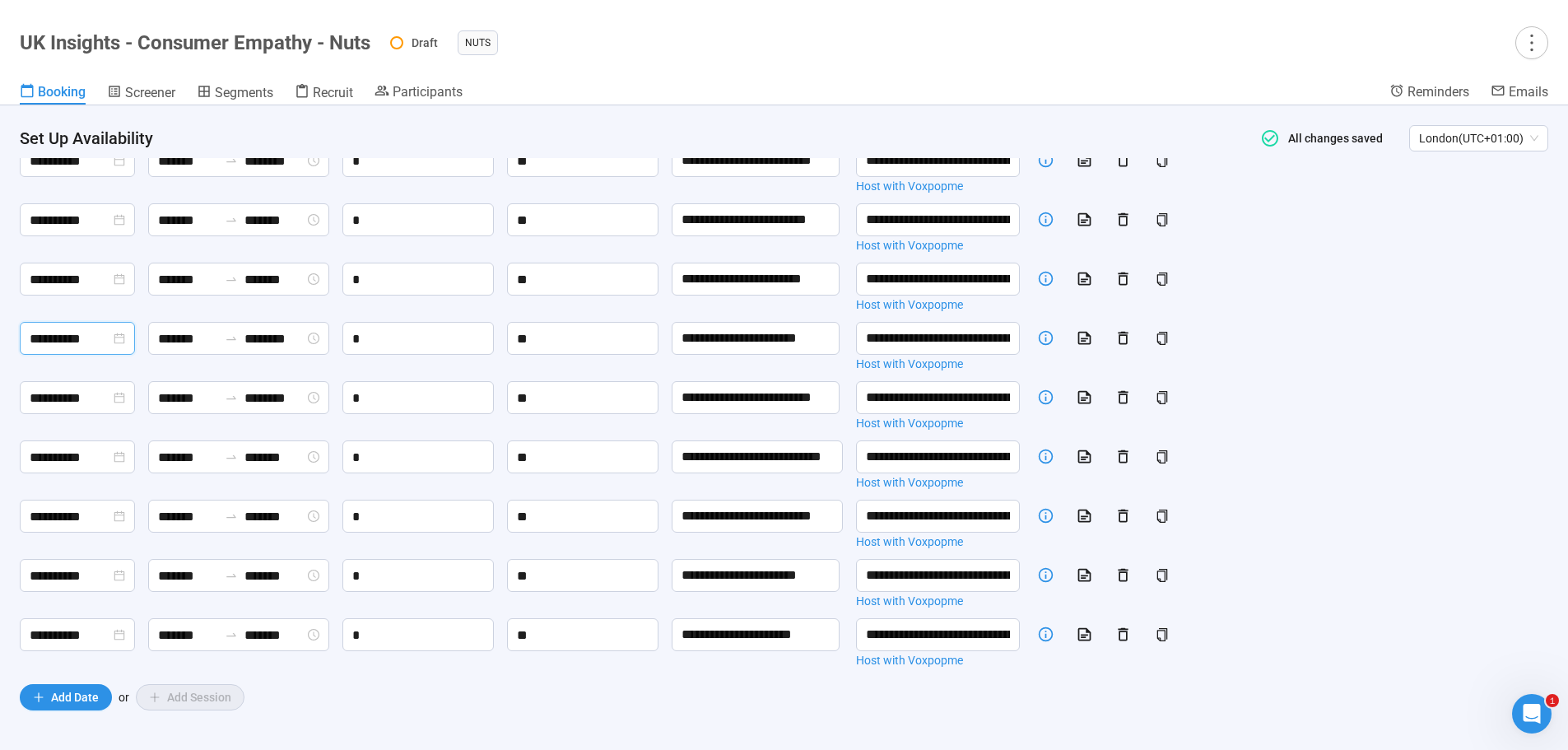 type on "*******" 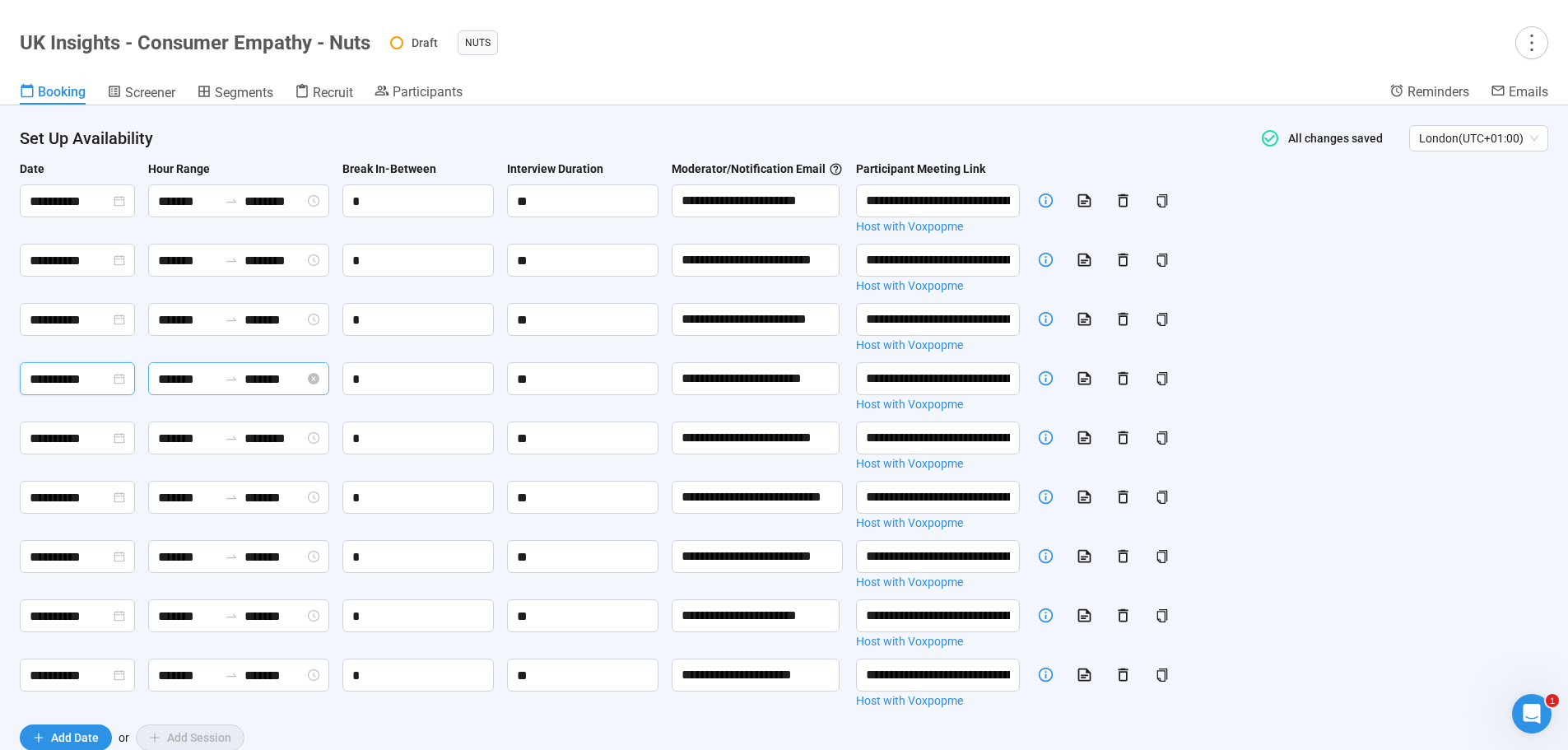 scroll, scrollTop: 0, scrollLeft: 0, axis: both 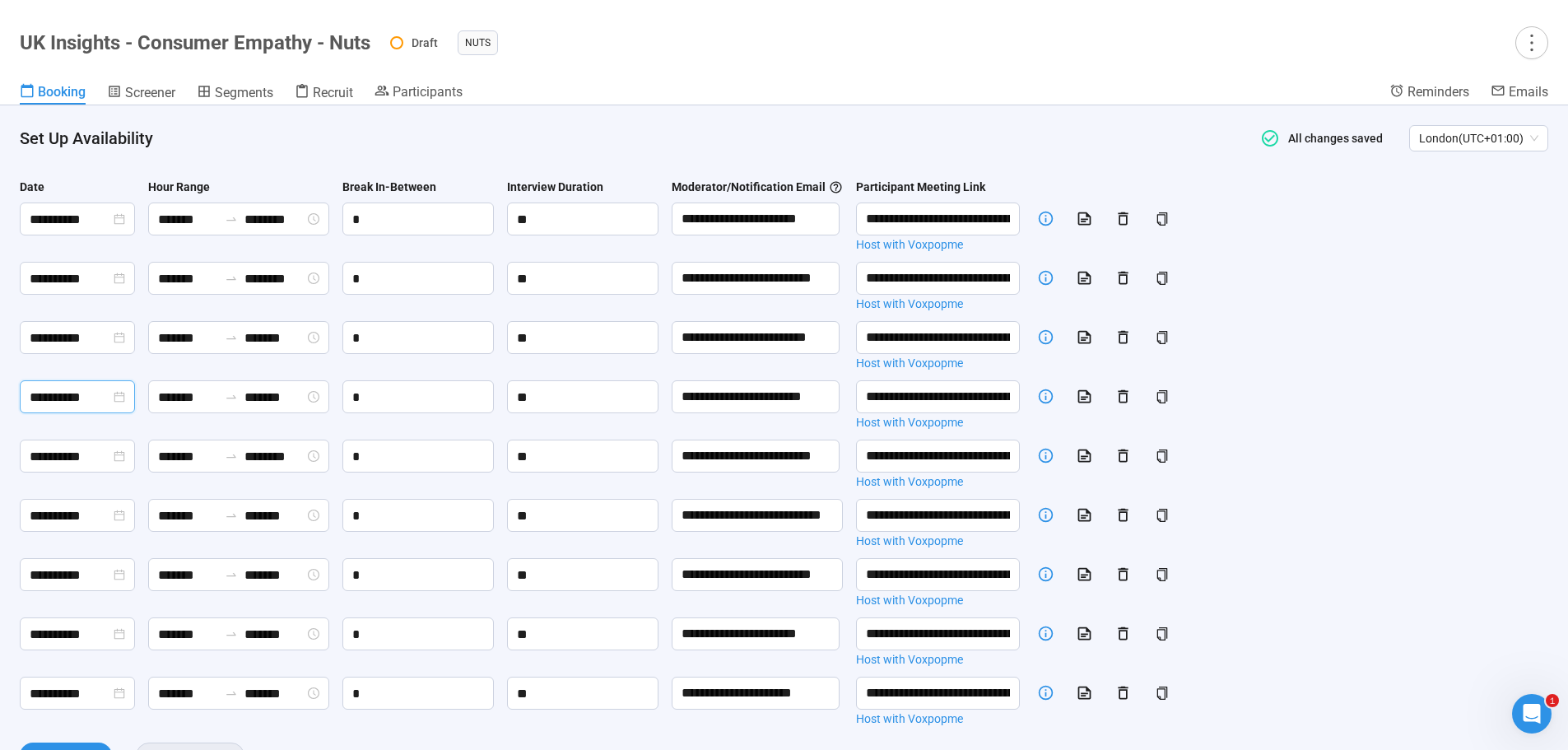 click on "**********" at bounding box center [784, 457] 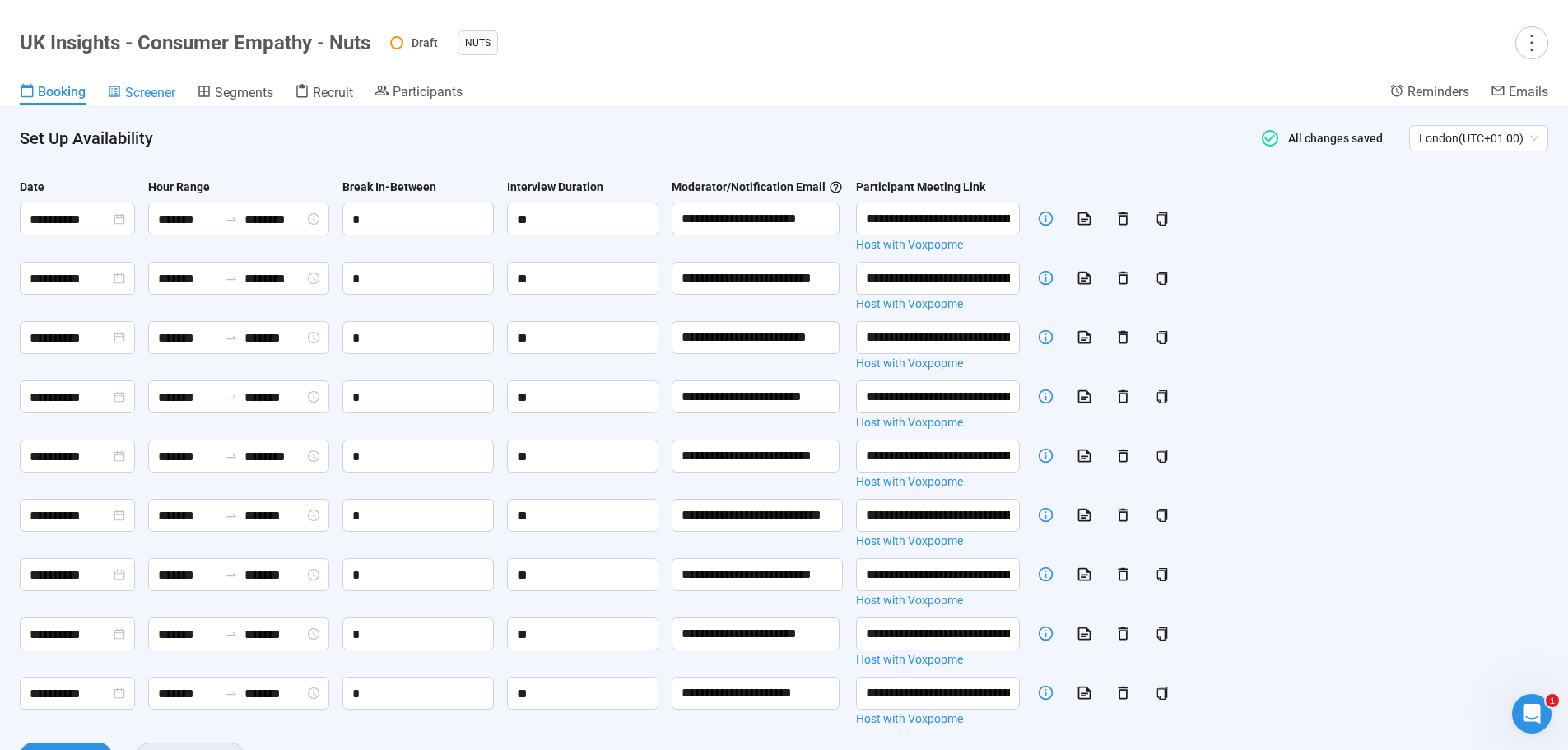 click on "Screener" at bounding box center [150, 92] 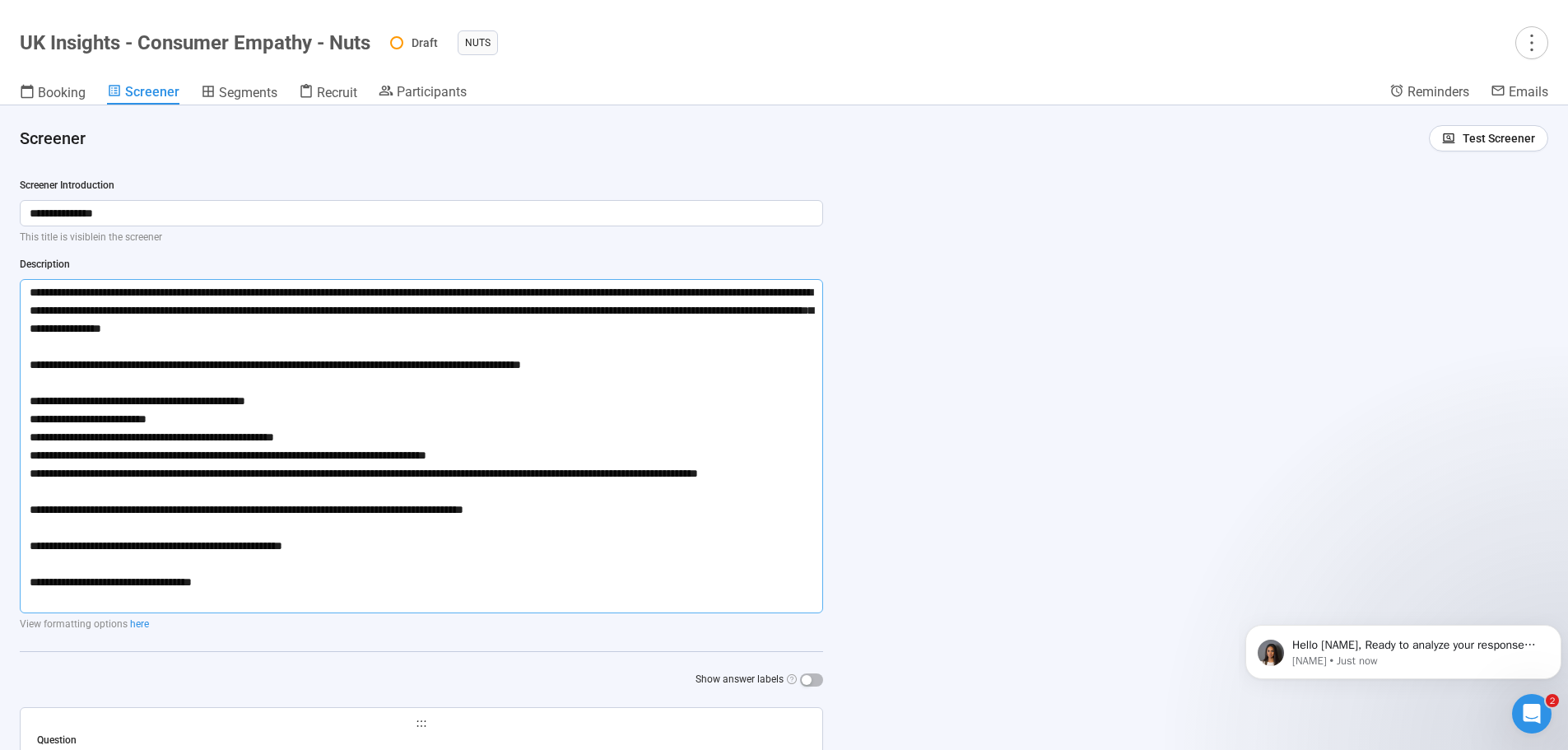 scroll, scrollTop: 0, scrollLeft: 0, axis: both 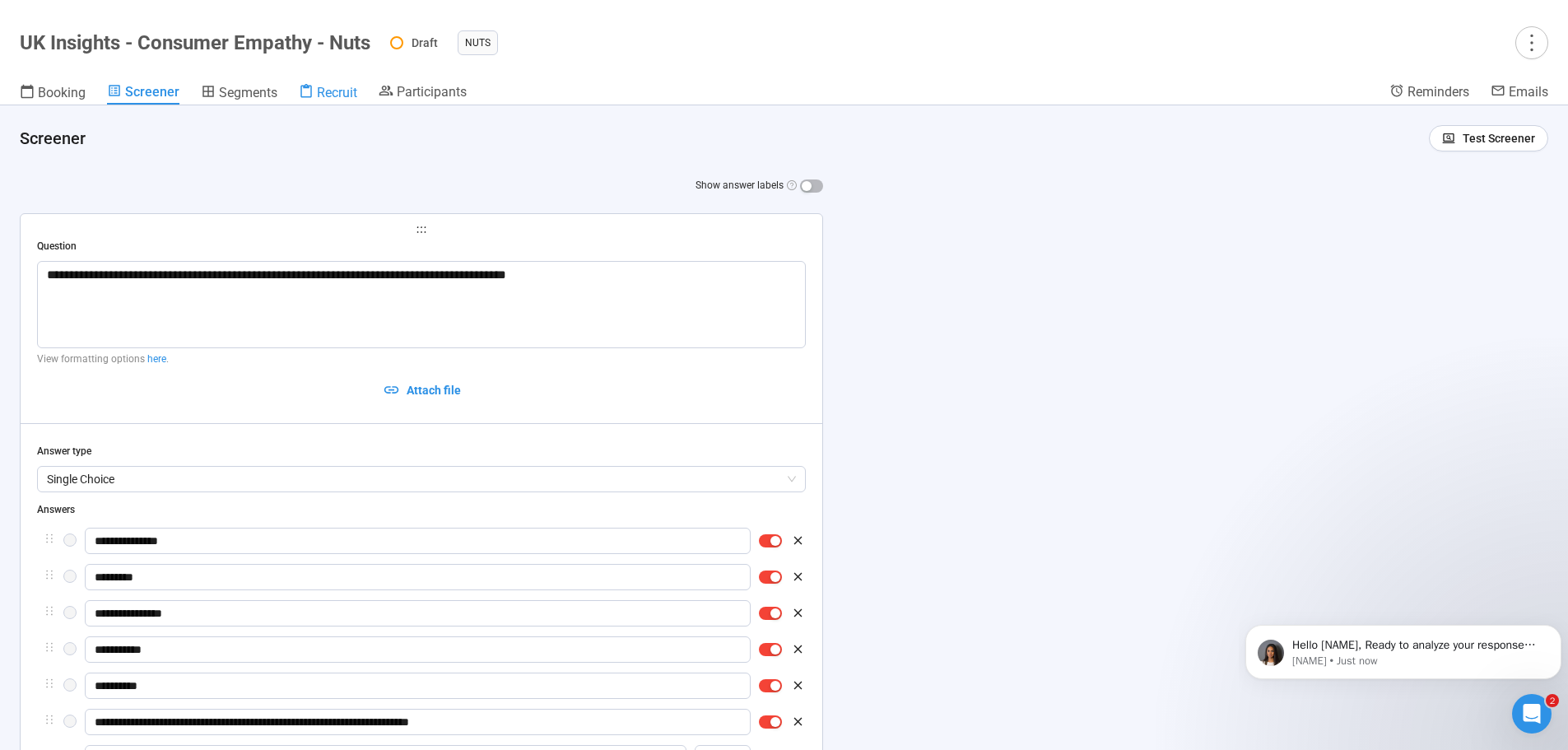 click 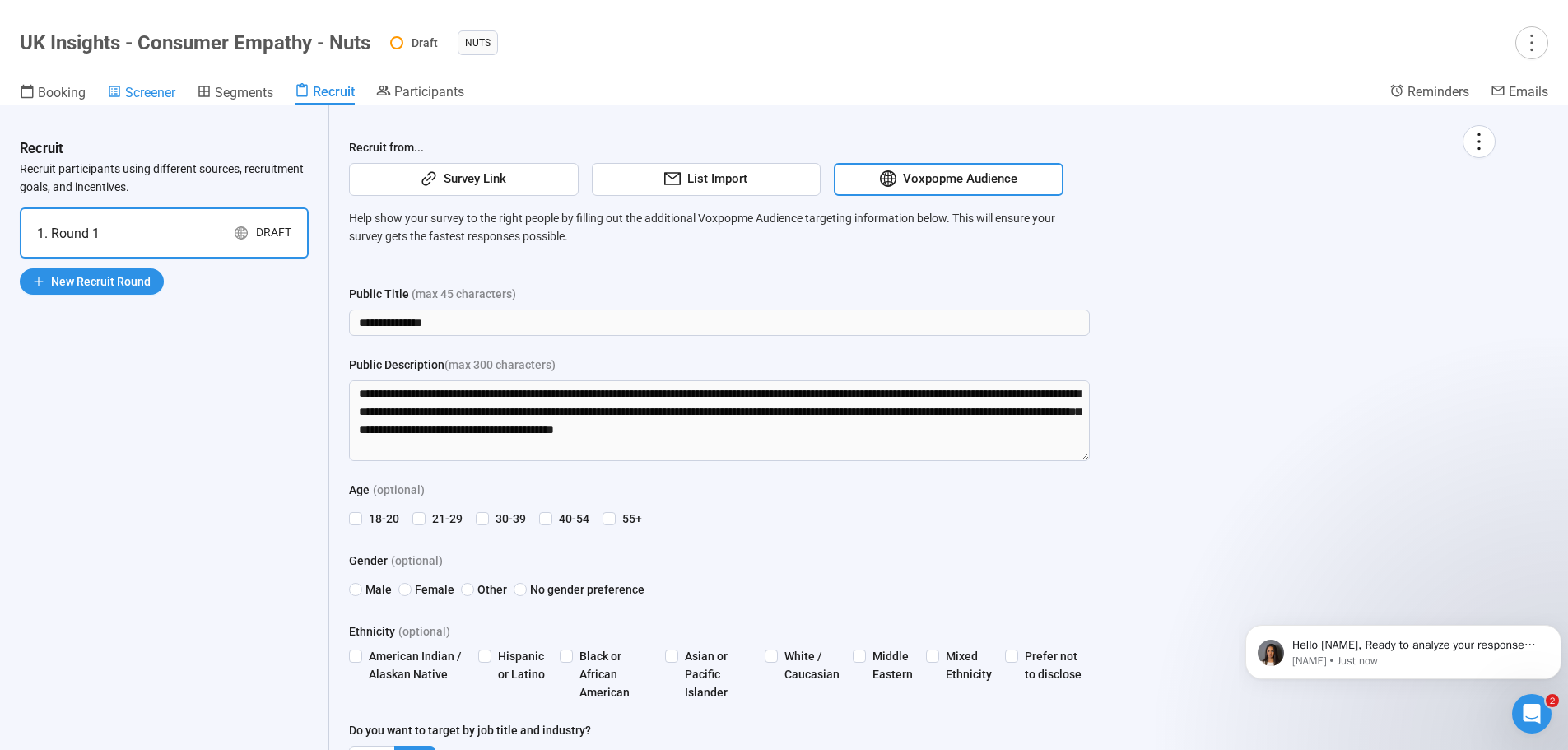 click on "Screener" at bounding box center [150, 92] 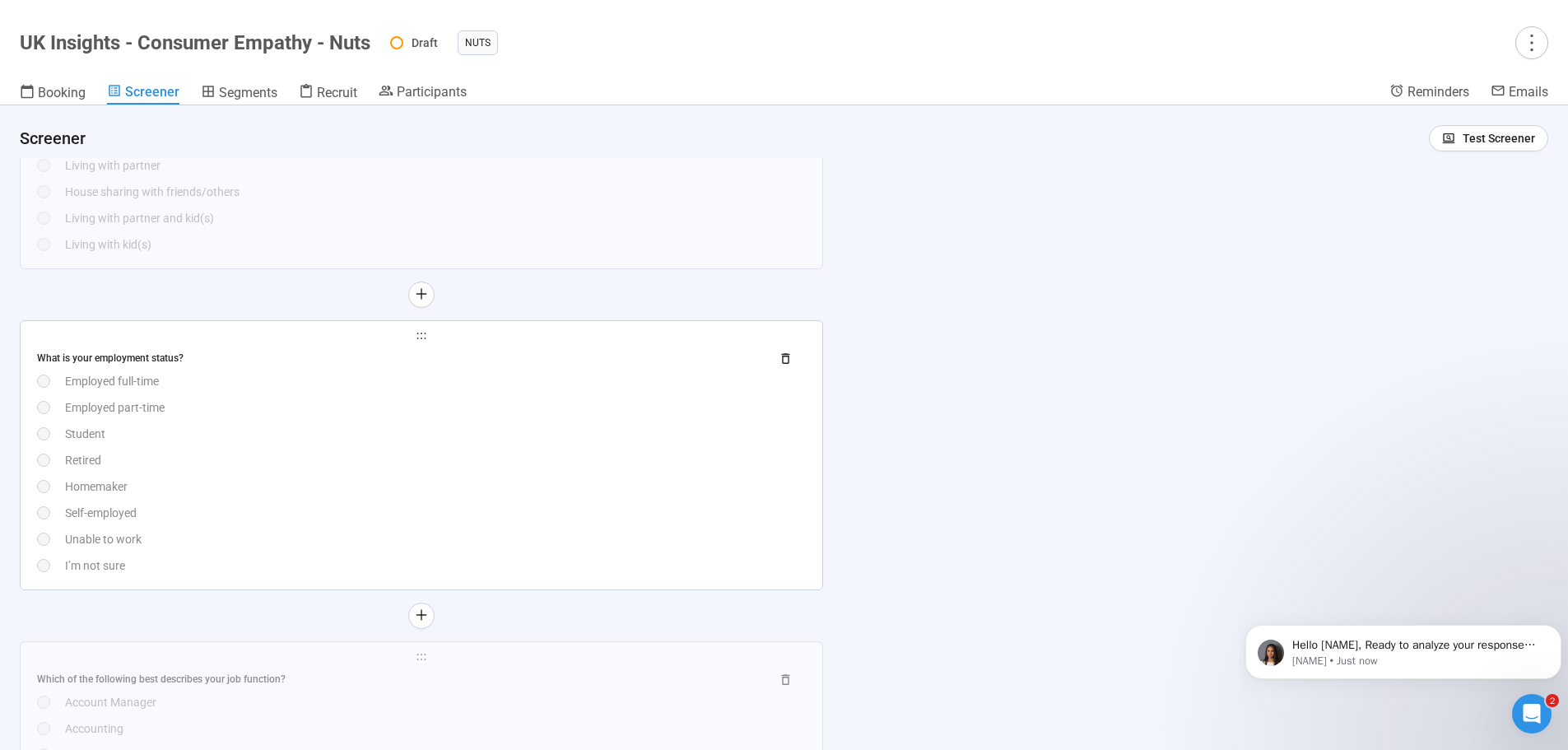 scroll, scrollTop: 2387, scrollLeft: 0, axis: vertical 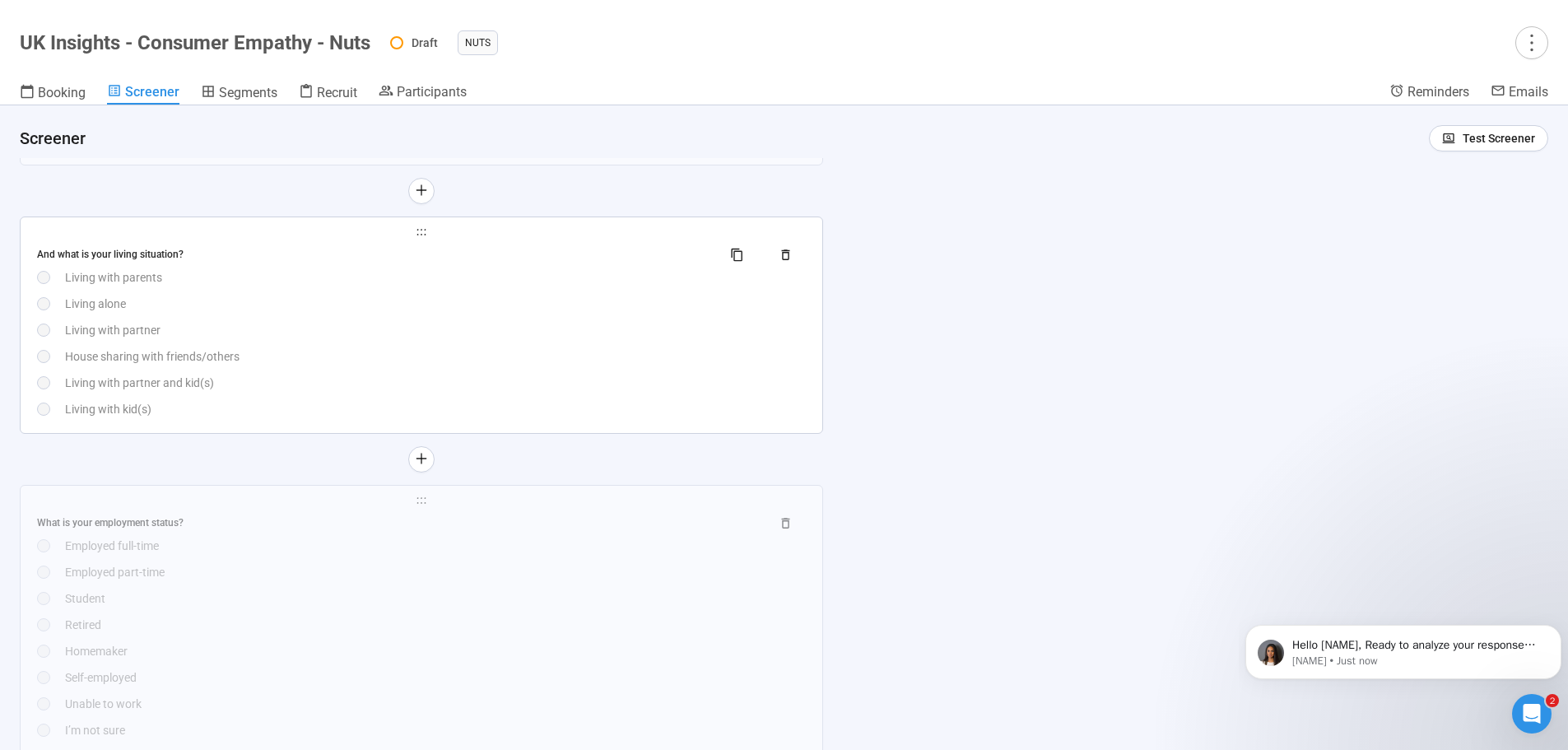 click on "House sharing with friends/others" at bounding box center [435, 356] 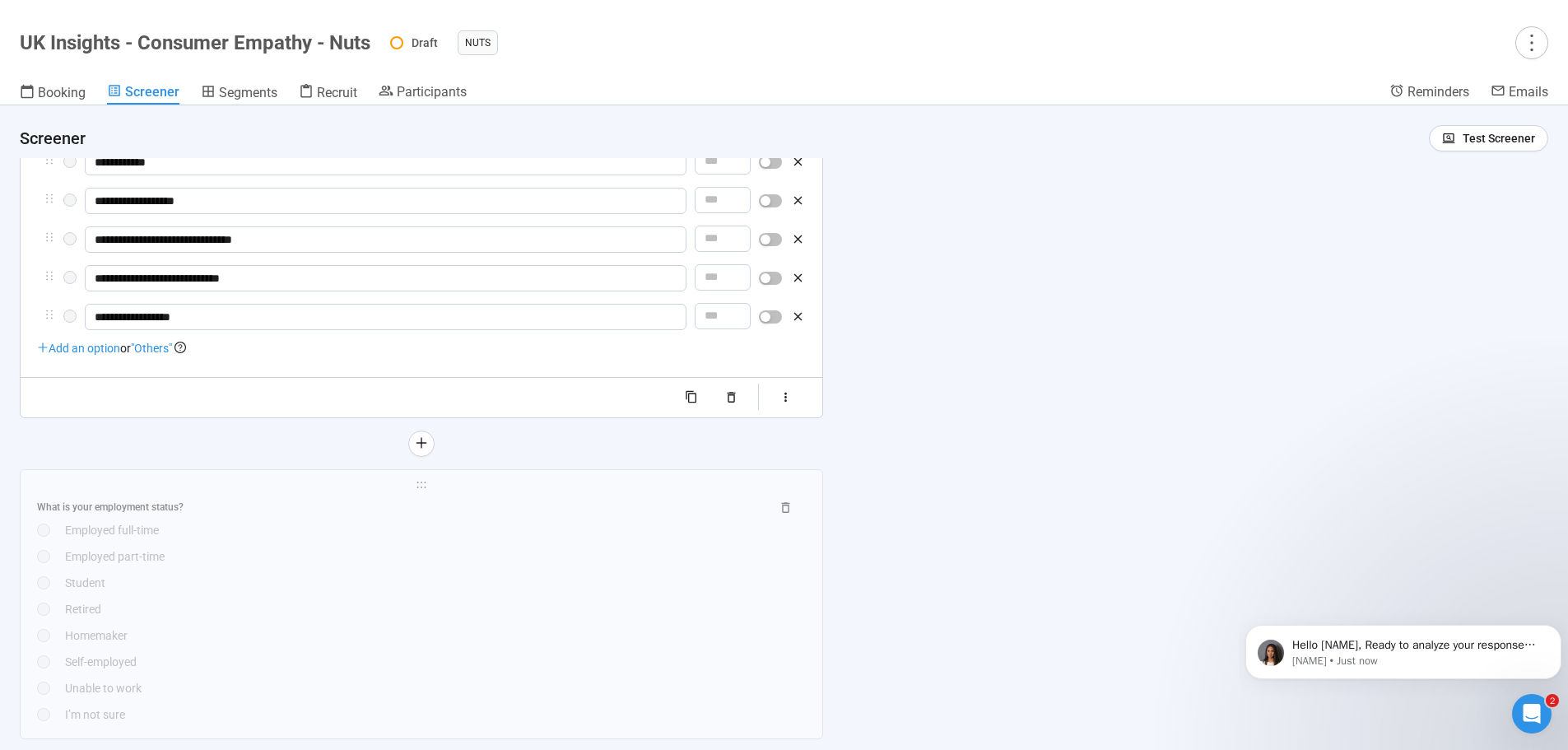 type 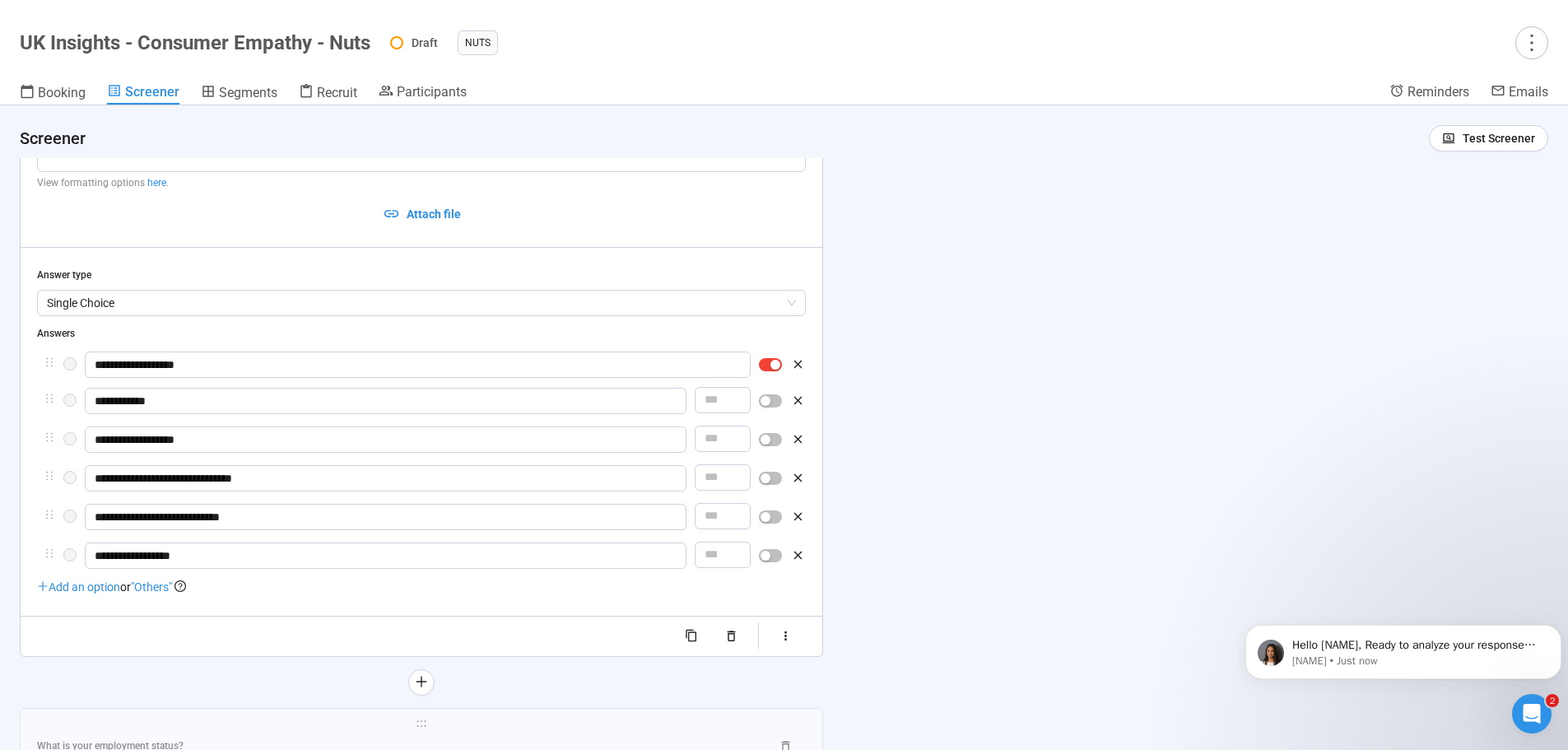 scroll, scrollTop: 2080, scrollLeft: 0, axis: vertical 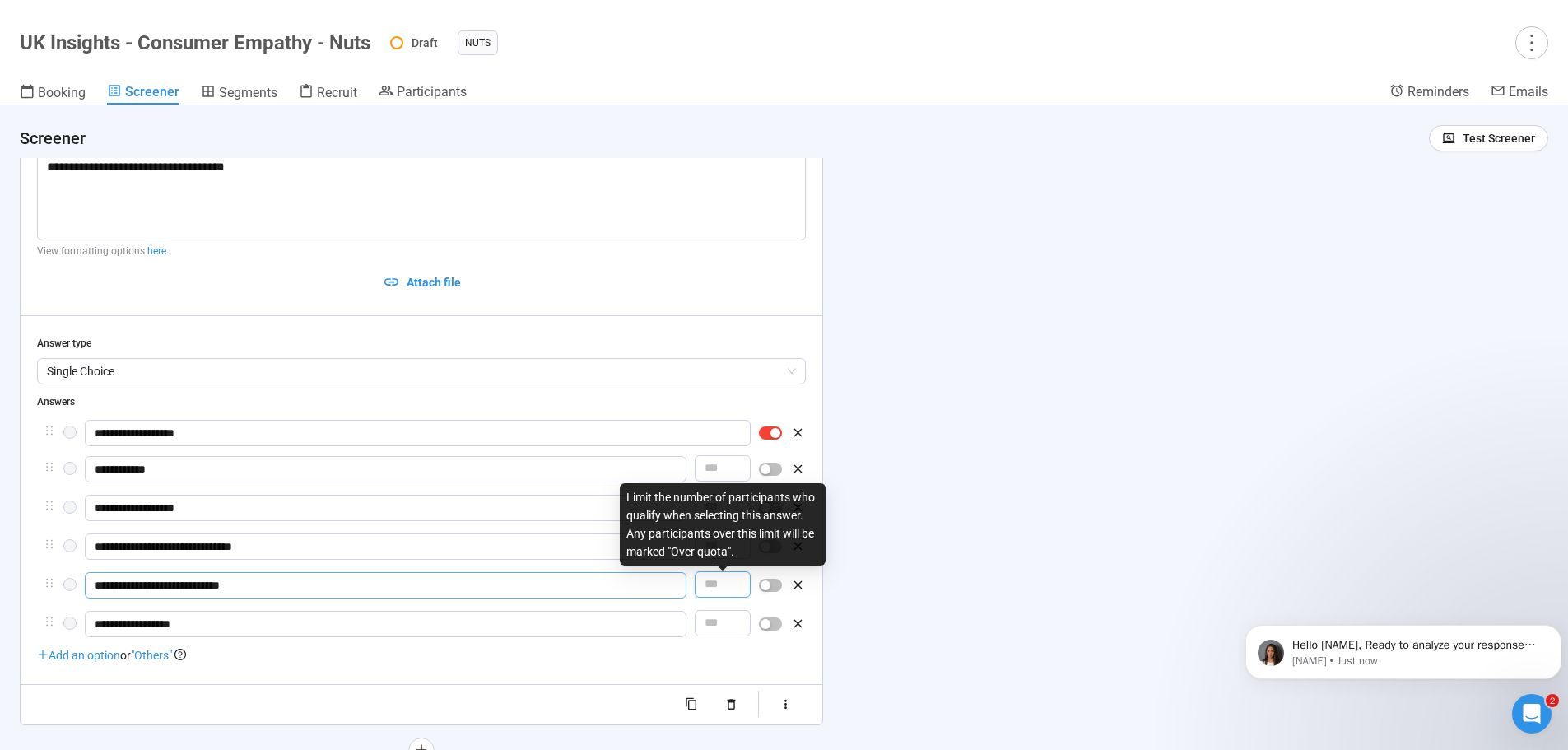 drag, startPoint x: 724, startPoint y: 588, endPoint x: 658, endPoint y: 588, distance: 66 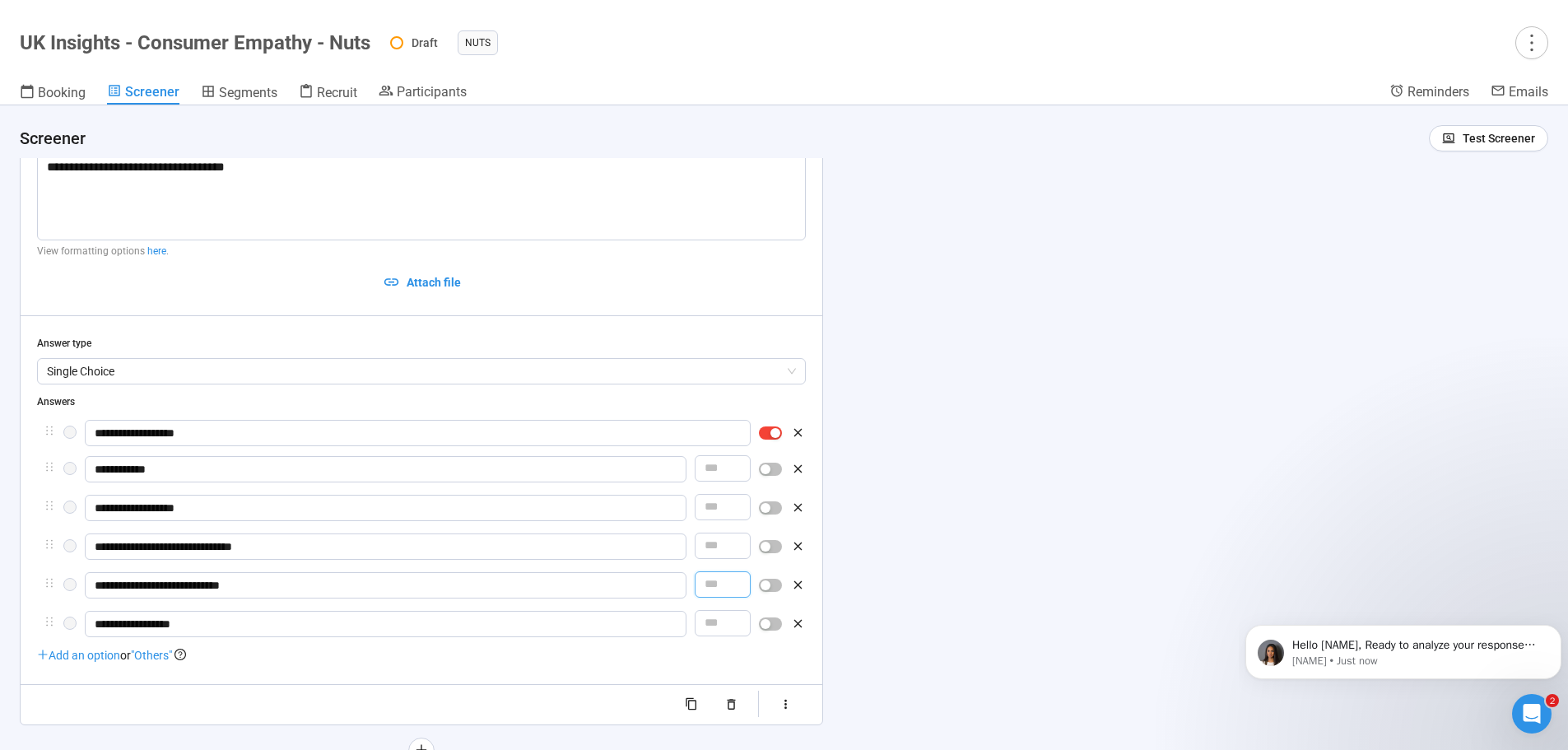 click on "**********" at bounding box center [784, 427] 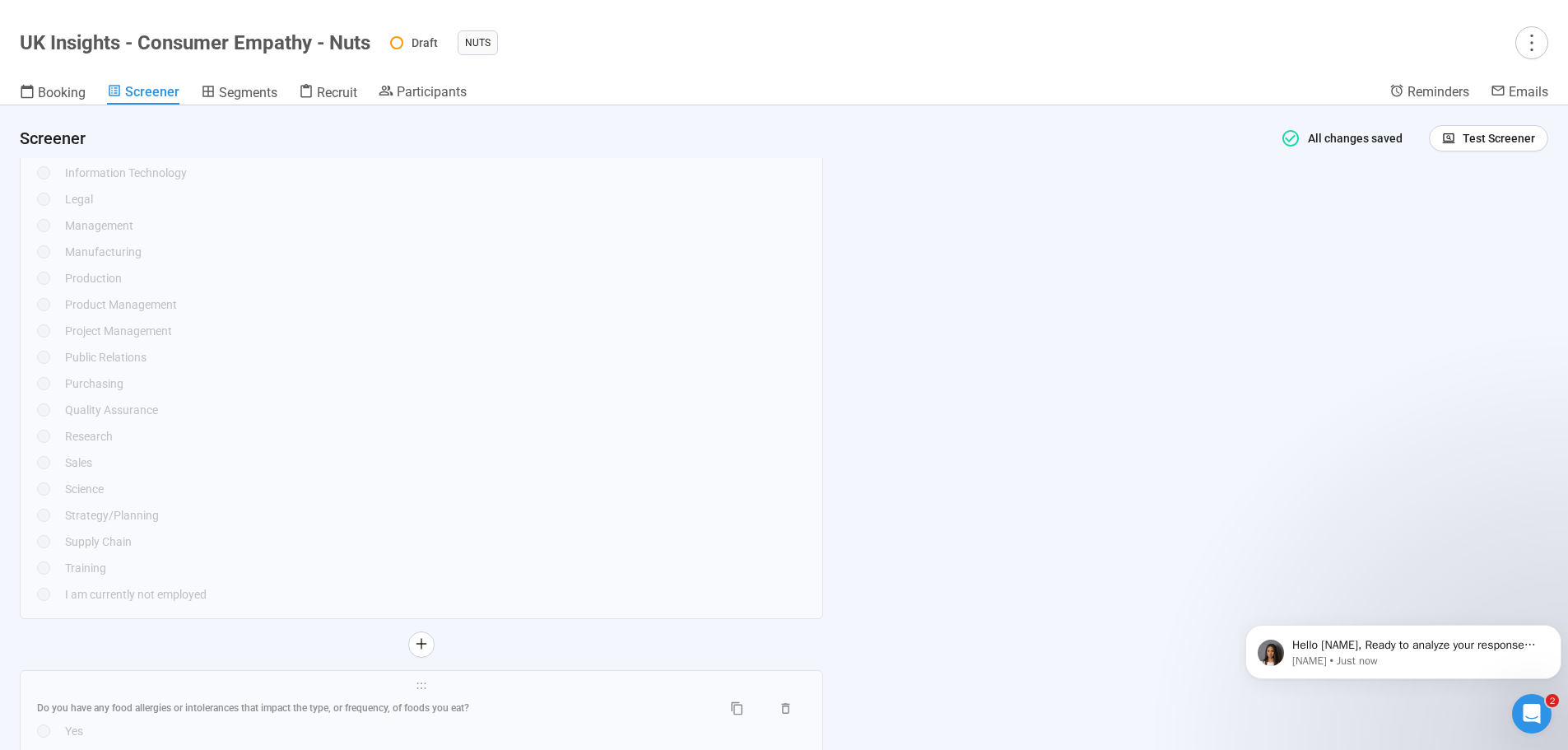 scroll, scrollTop: 3974, scrollLeft: 0, axis: vertical 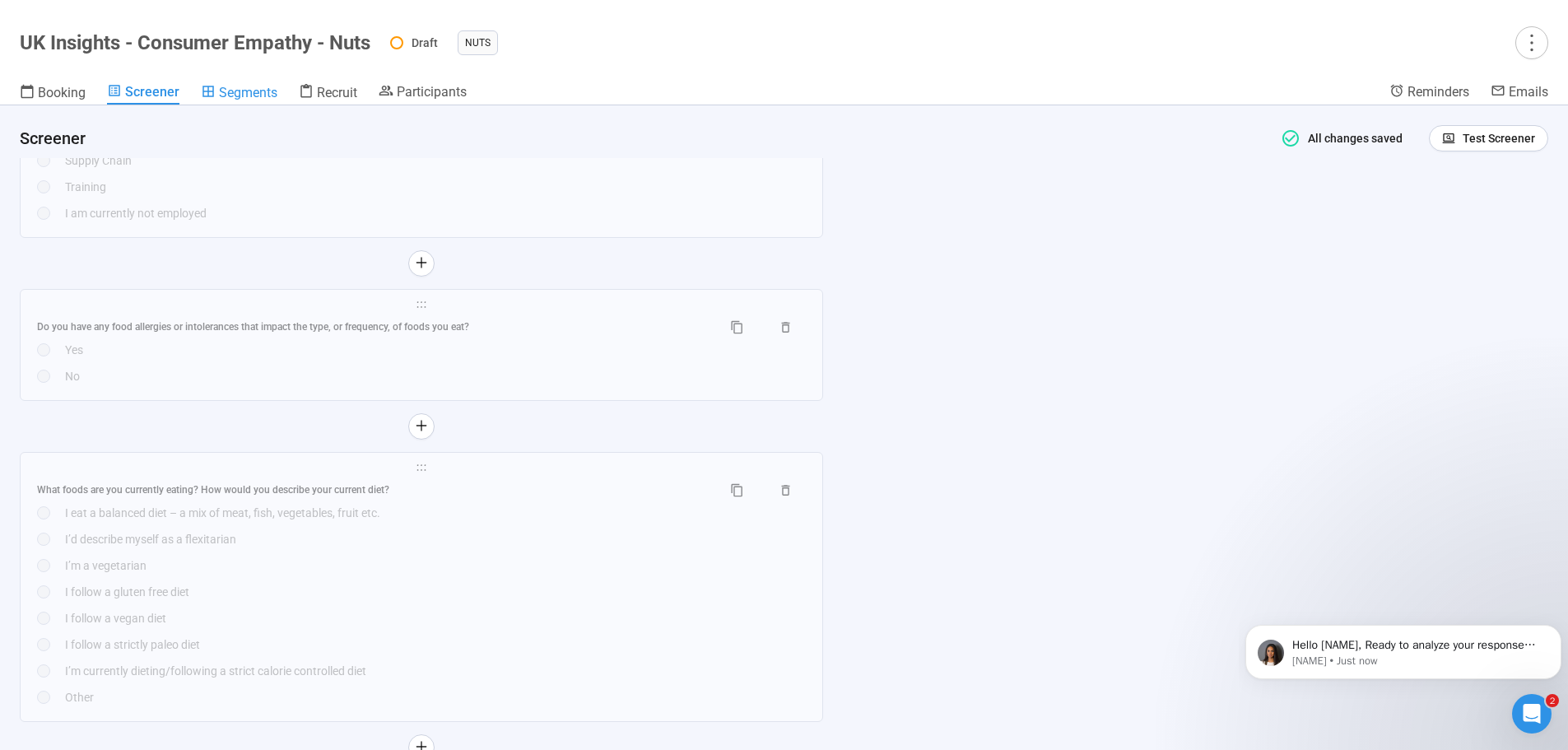 click on "Segments" at bounding box center [248, 92] 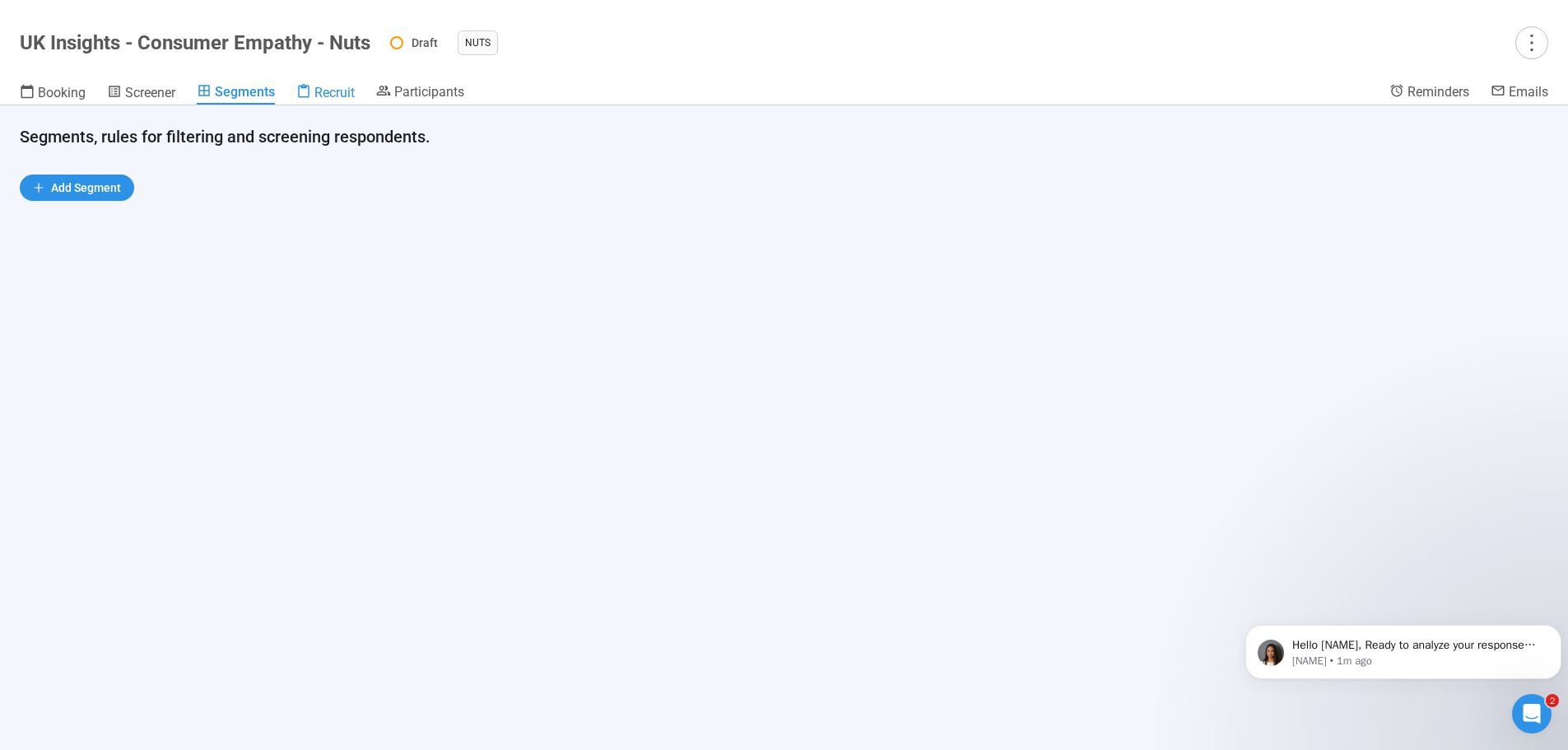 click on "Recruit" at bounding box center [334, 92] 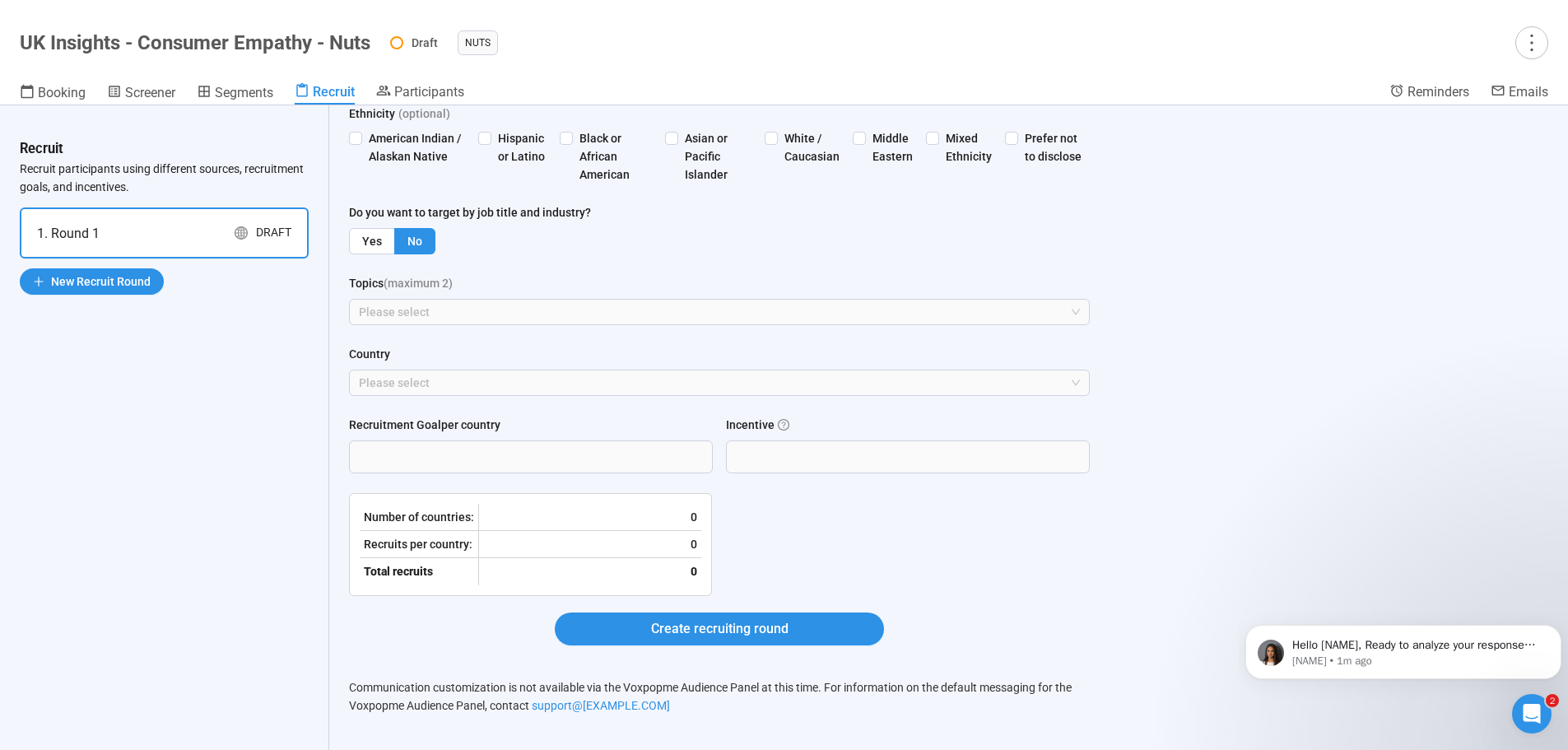 scroll, scrollTop: 536, scrollLeft: 0, axis: vertical 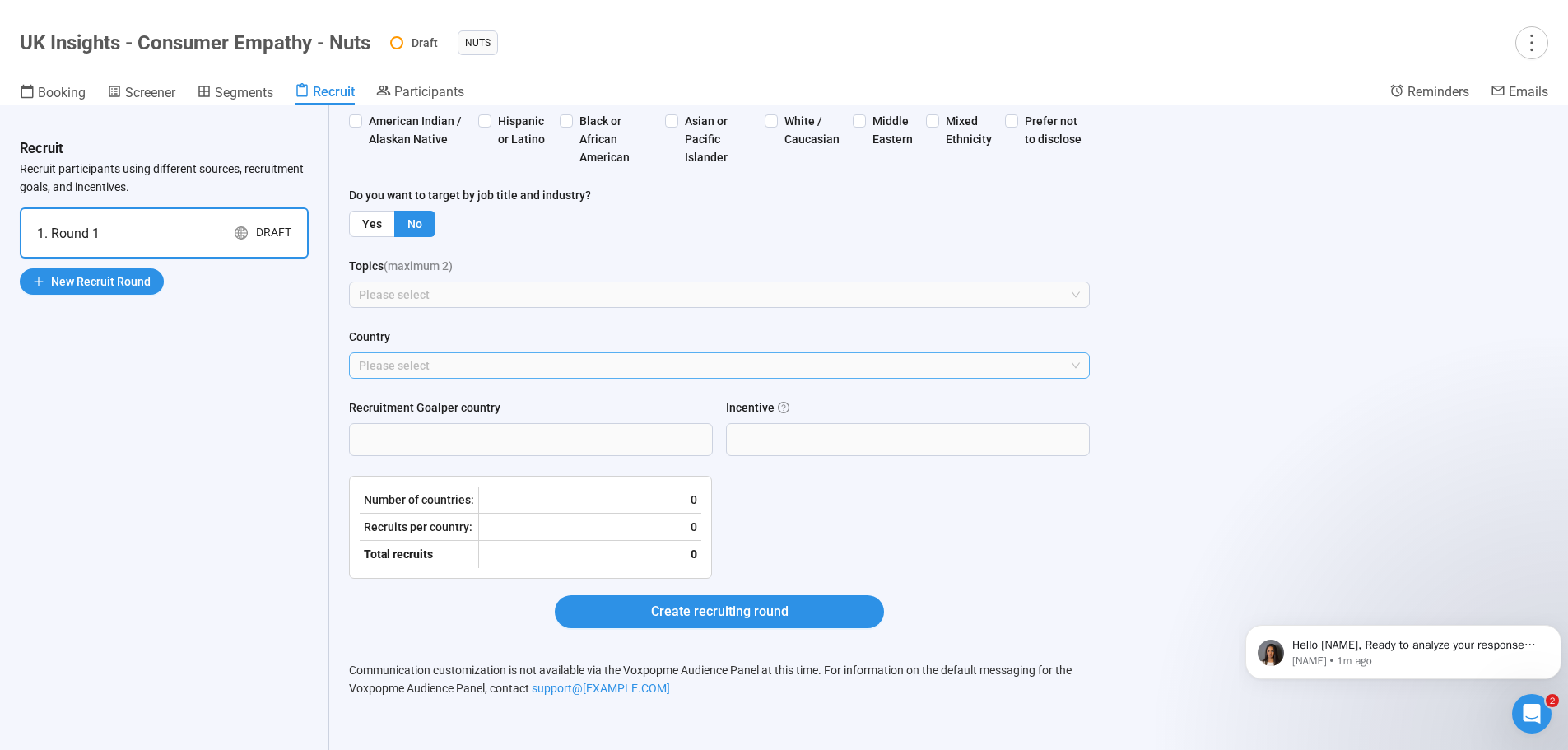 click at bounding box center (711, 366) 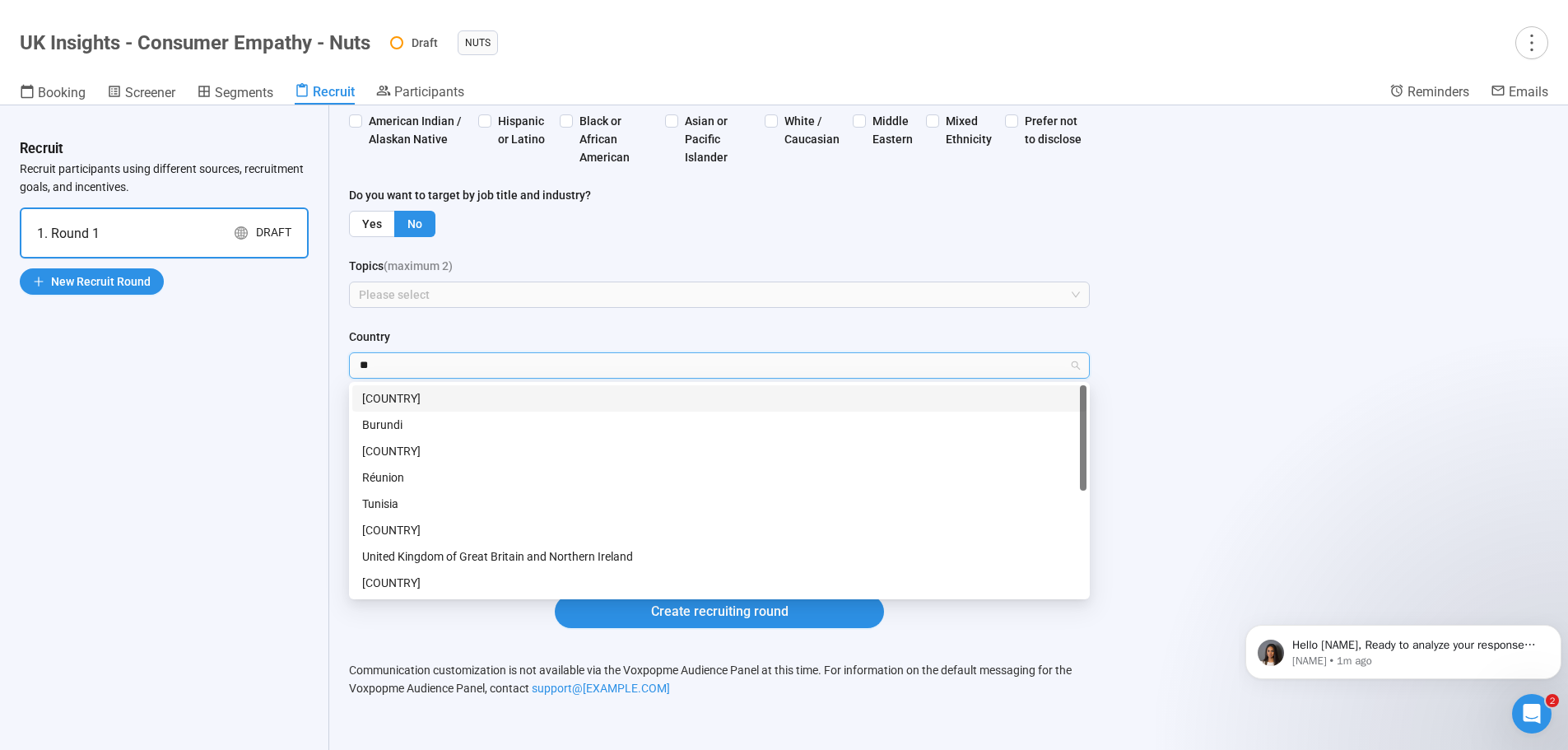 type on "***" 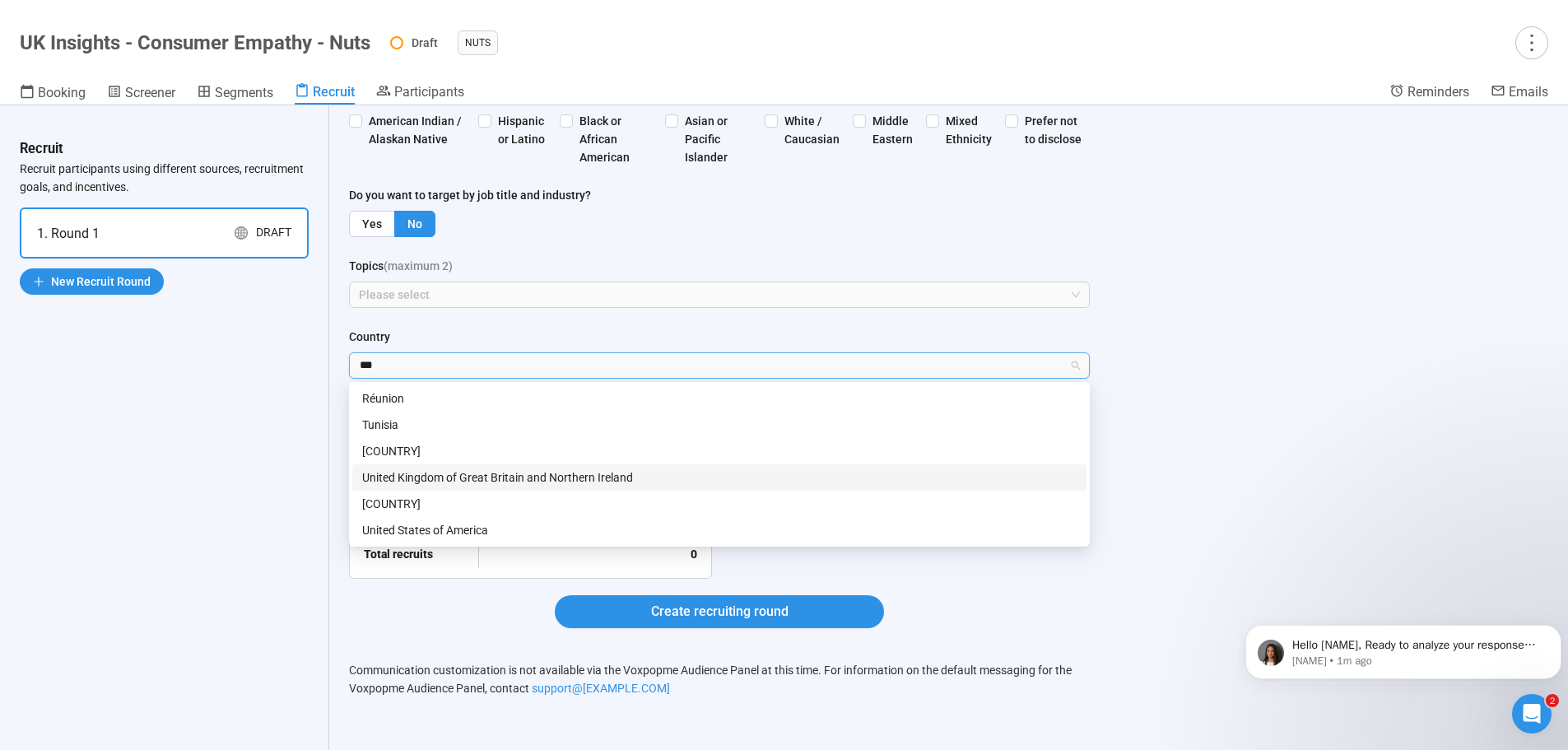 click on "United Kingdom of Great Britain and Northern Ireland" at bounding box center [719, 477] 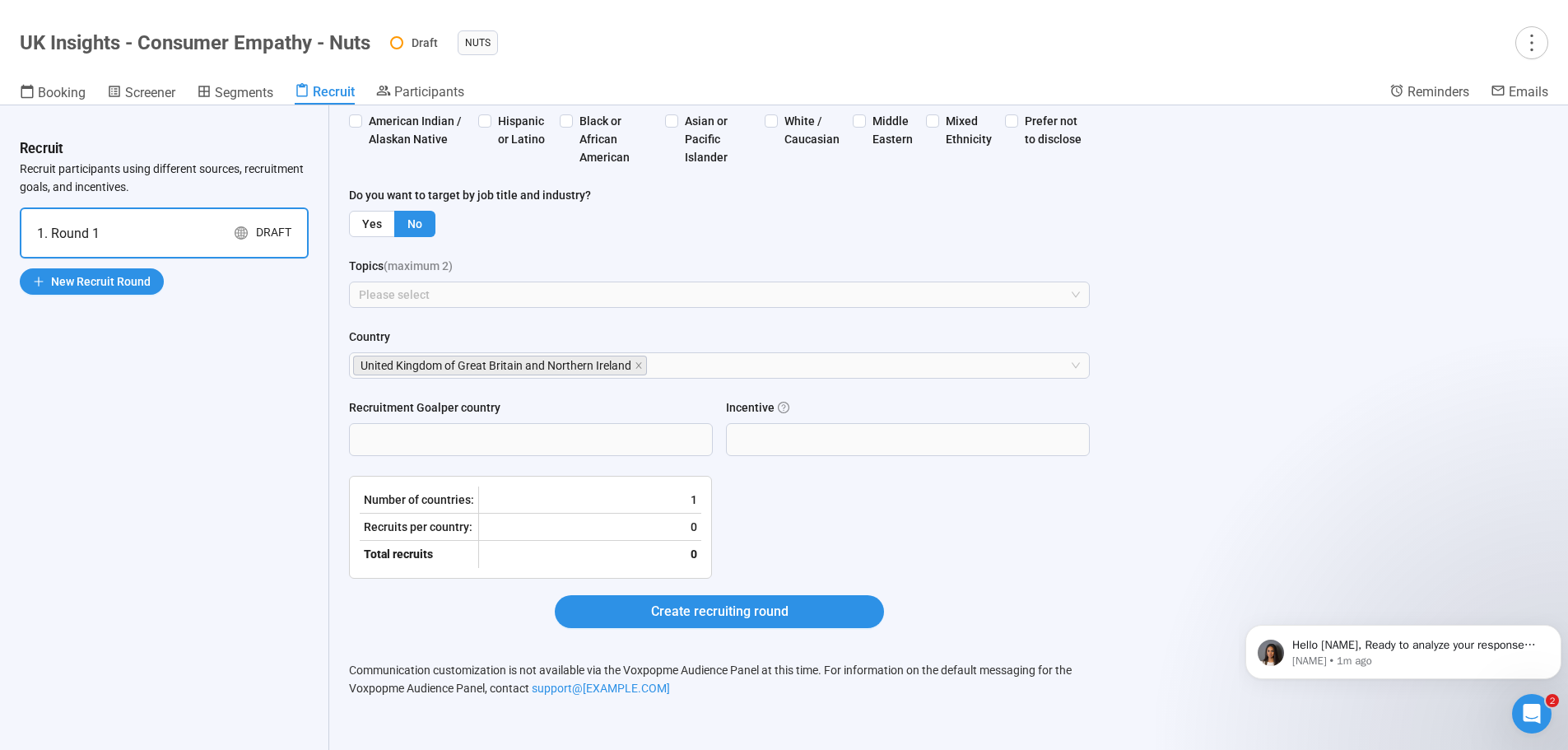 click on "Age (optional) 18-20 21-29 30-39 40-54 55+ Gender (optional) Male Female Other No gender preference Ethnicity (optional) American Indian / Alaskan Native Hispanic or Latino Black or African American Asian or Pacific Islander White / Caucasian Middle Eastern Mixed Ethnicity Prefer not to disclose Do you want to target by job title and industry? Yes No Topics  (maximum 2)   Please select Country [COUNTRY]" at bounding box center [719, 162] 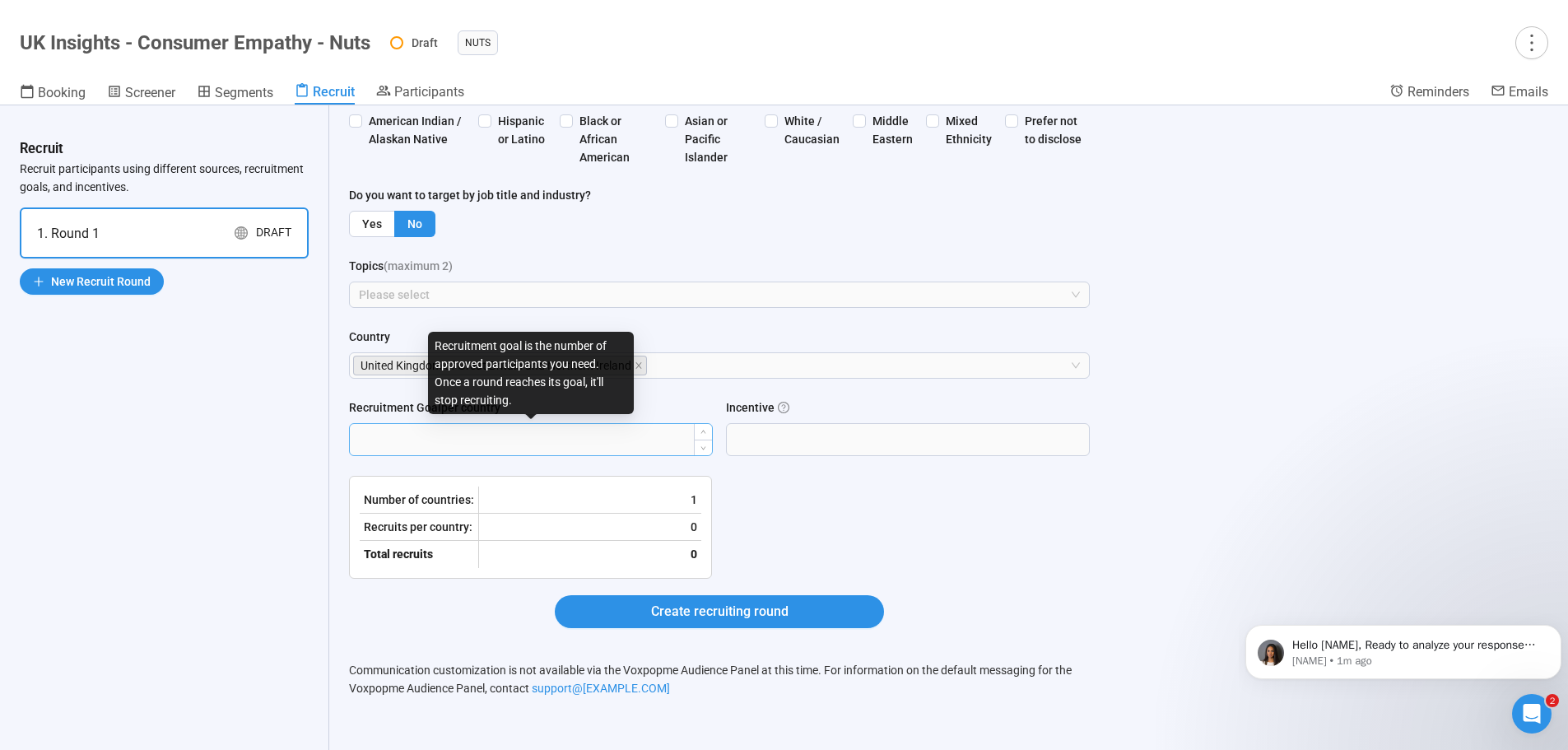 click on "Recruitment Goal per country" at bounding box center (531, 440) 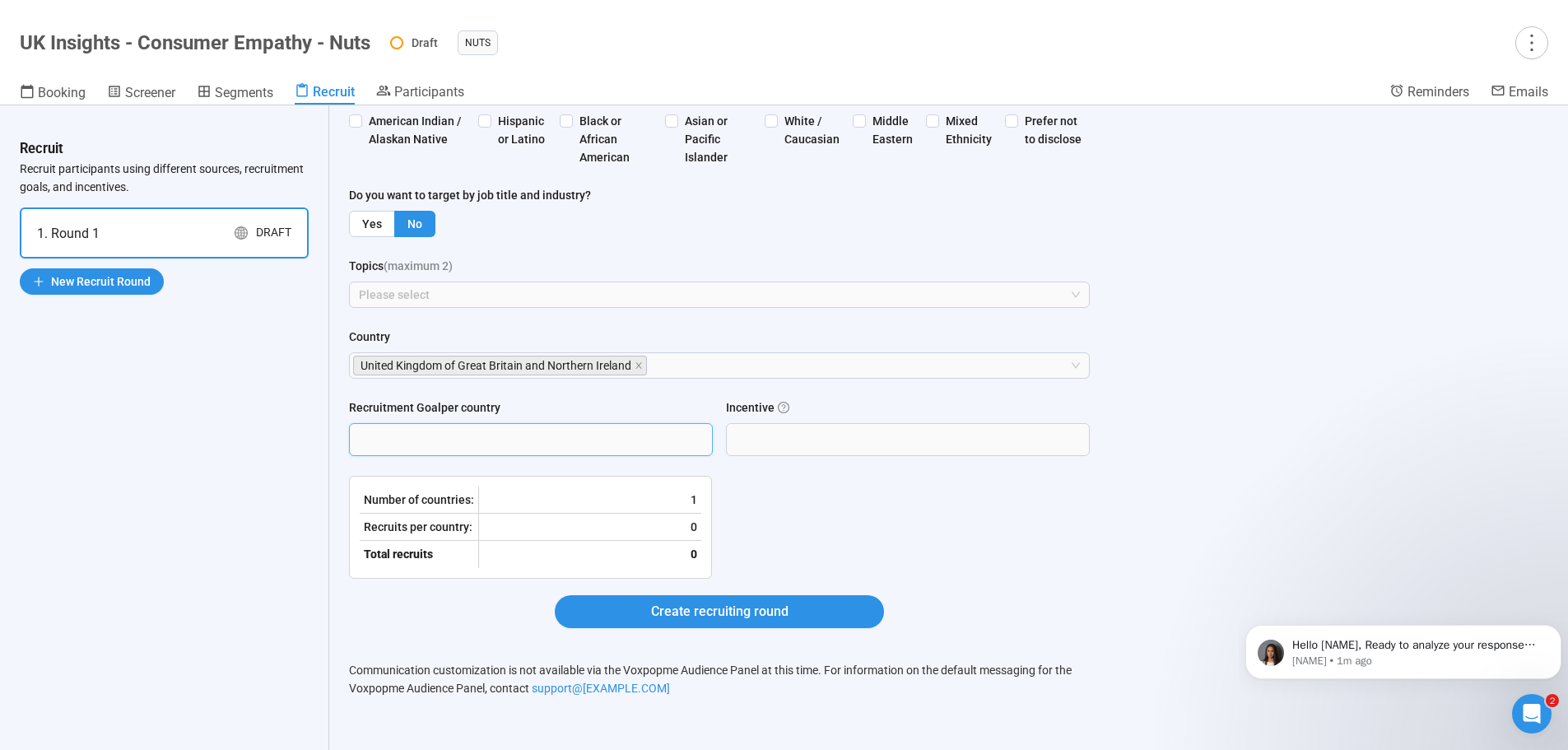 scroll, scrollTop: 371, scrollLeft: 0, axis: vertical 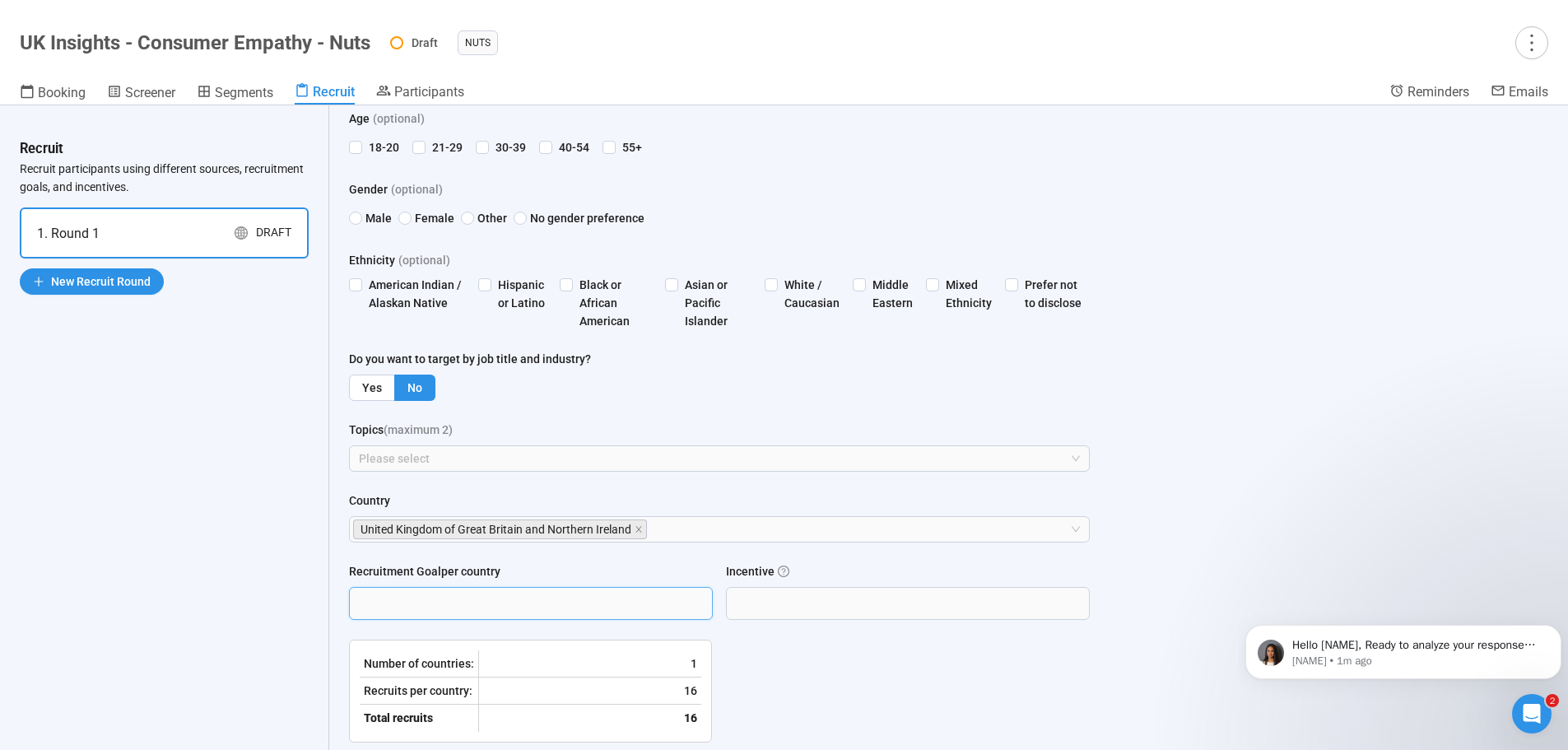 type on "**" 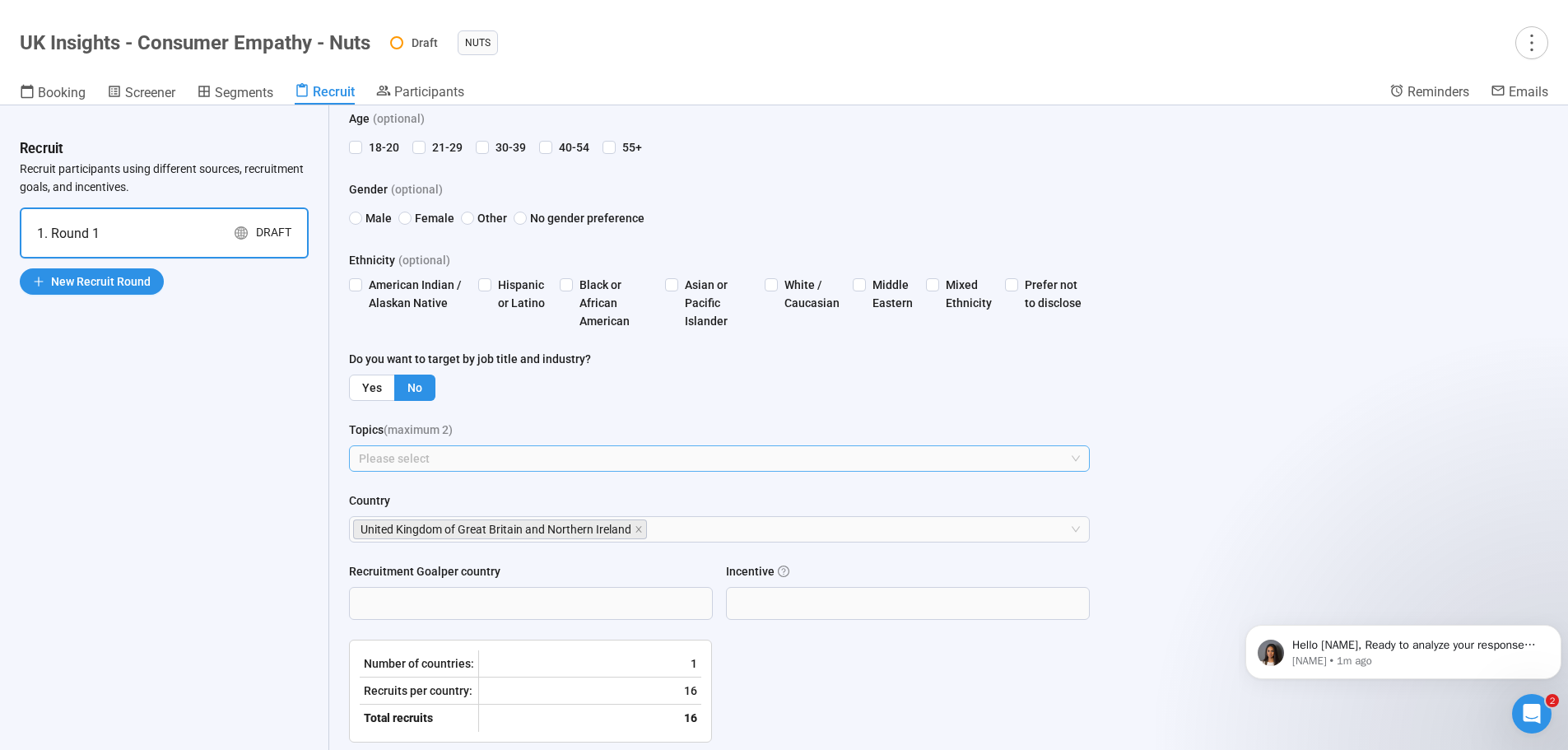 click at bounding box center (711, 459) 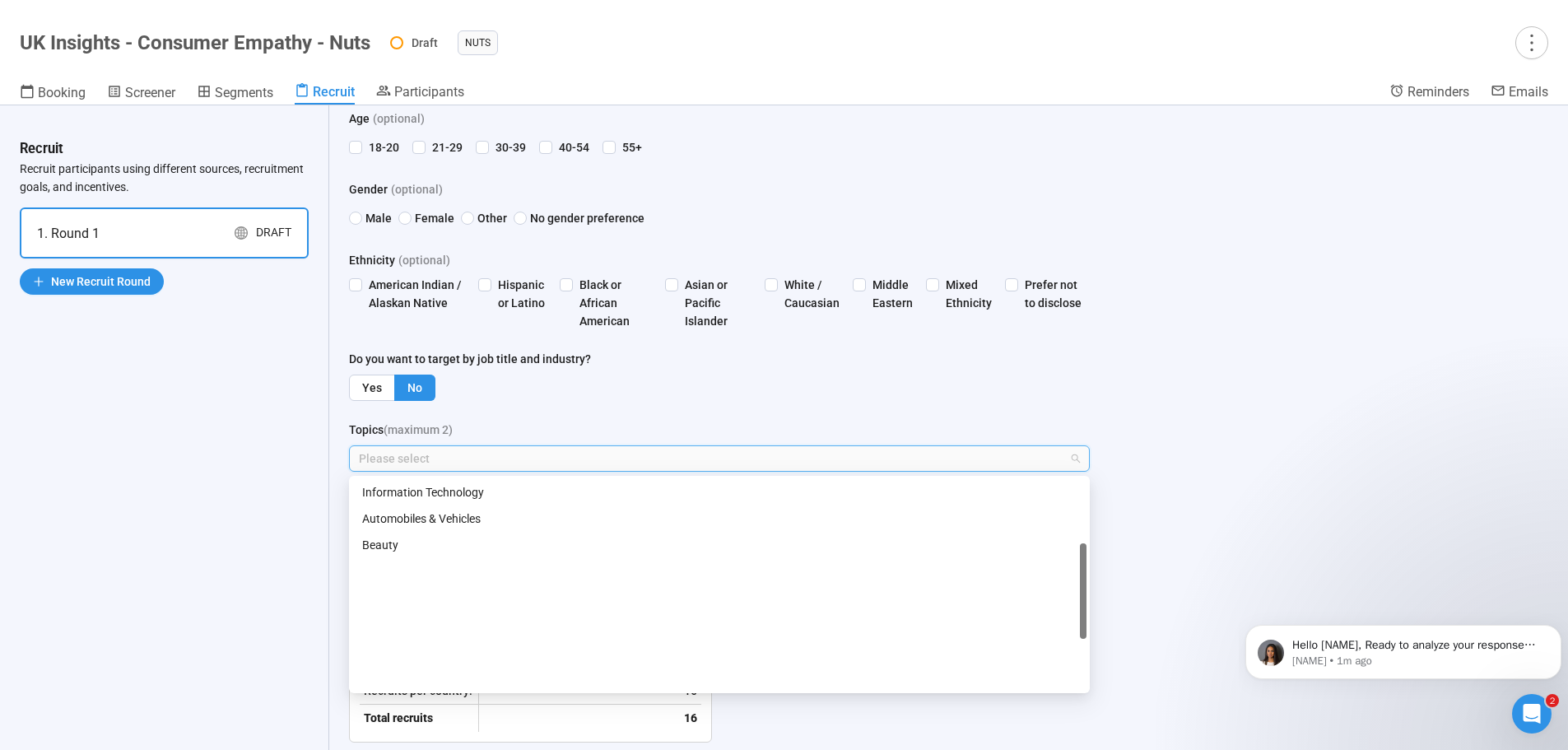 scroll, scrollTop: 0, scrollLeft: 0, axis: both 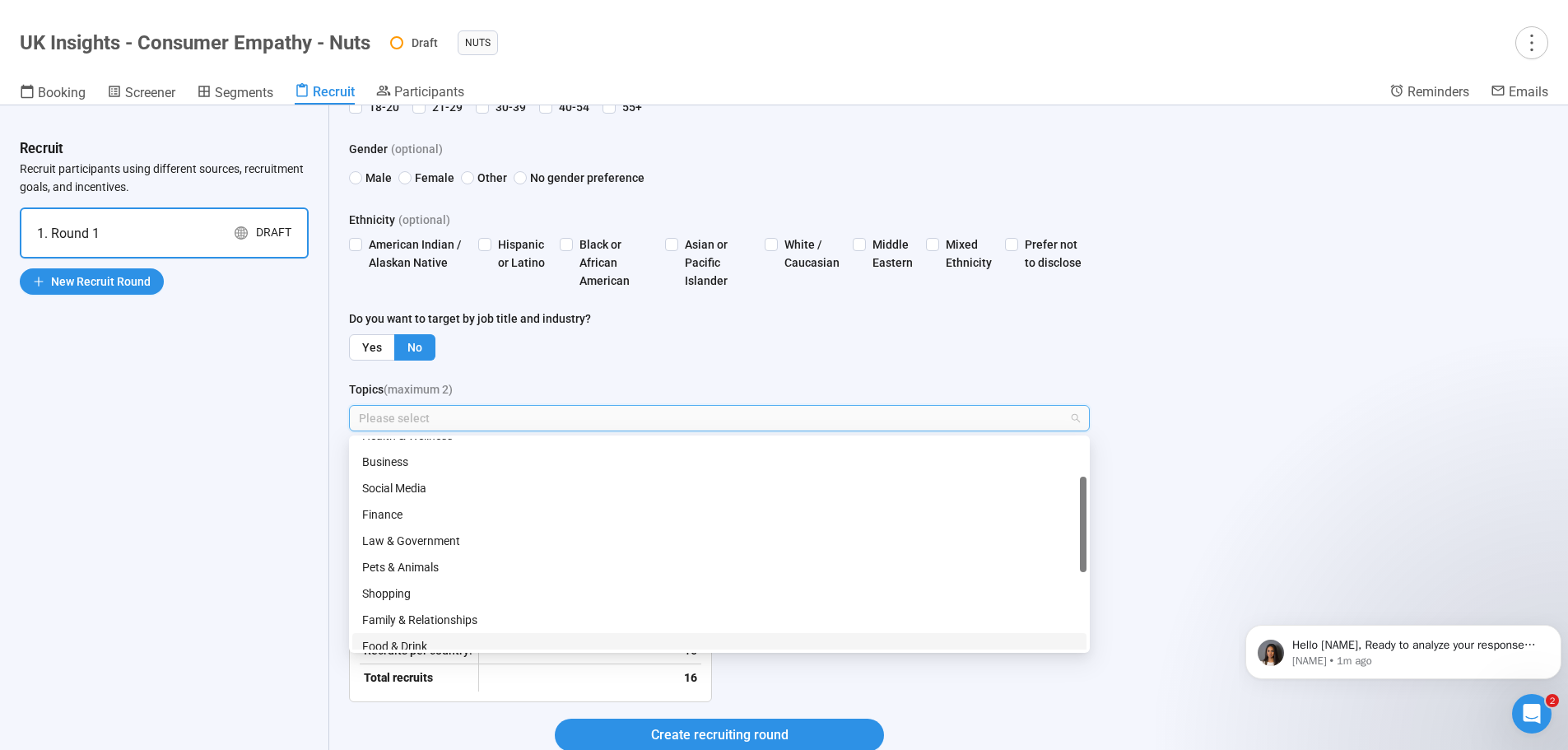 click on "Food & Drink" at bounding box center (719, 646) 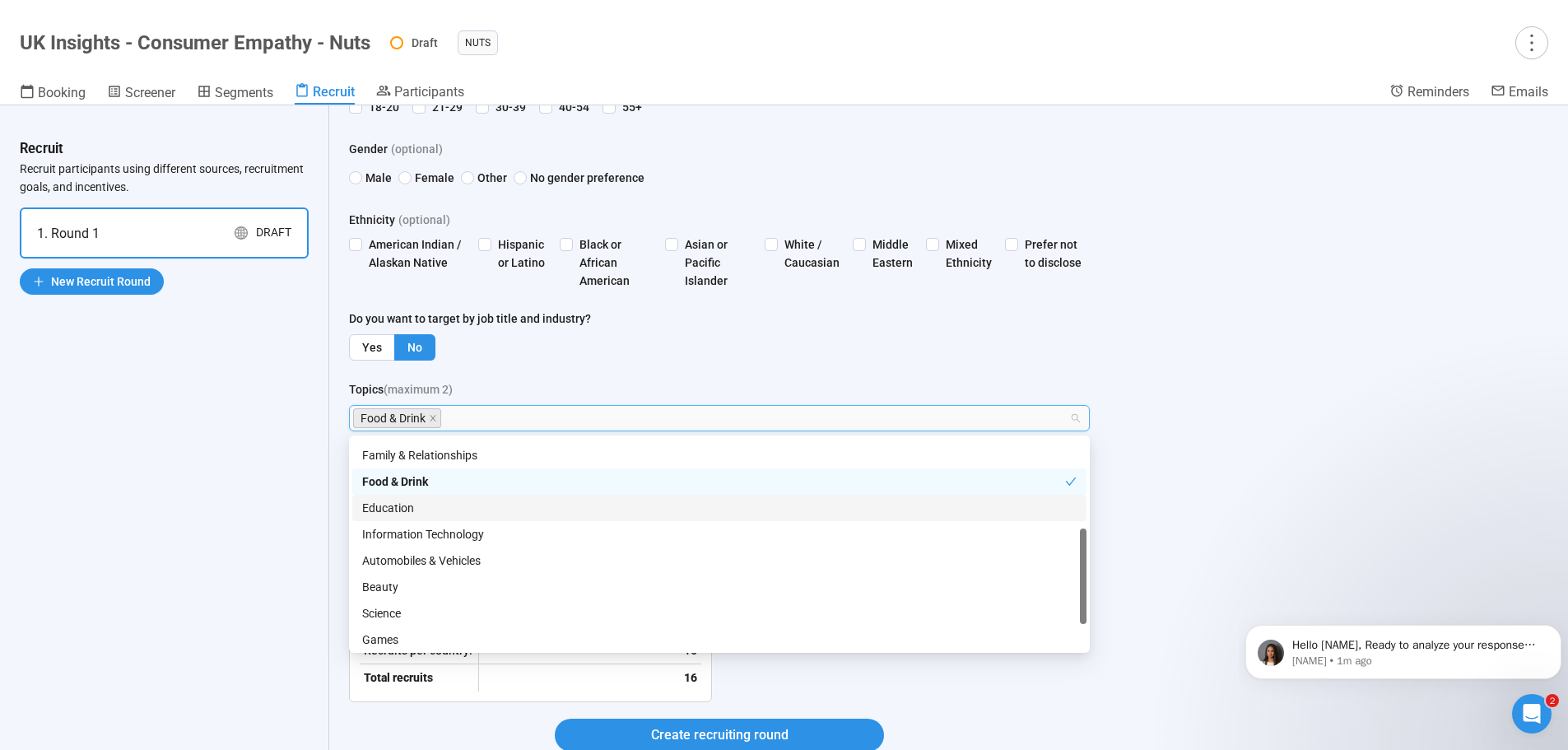 scroll, scrollTop: 204, scrollLeft: 0, axis: vertical 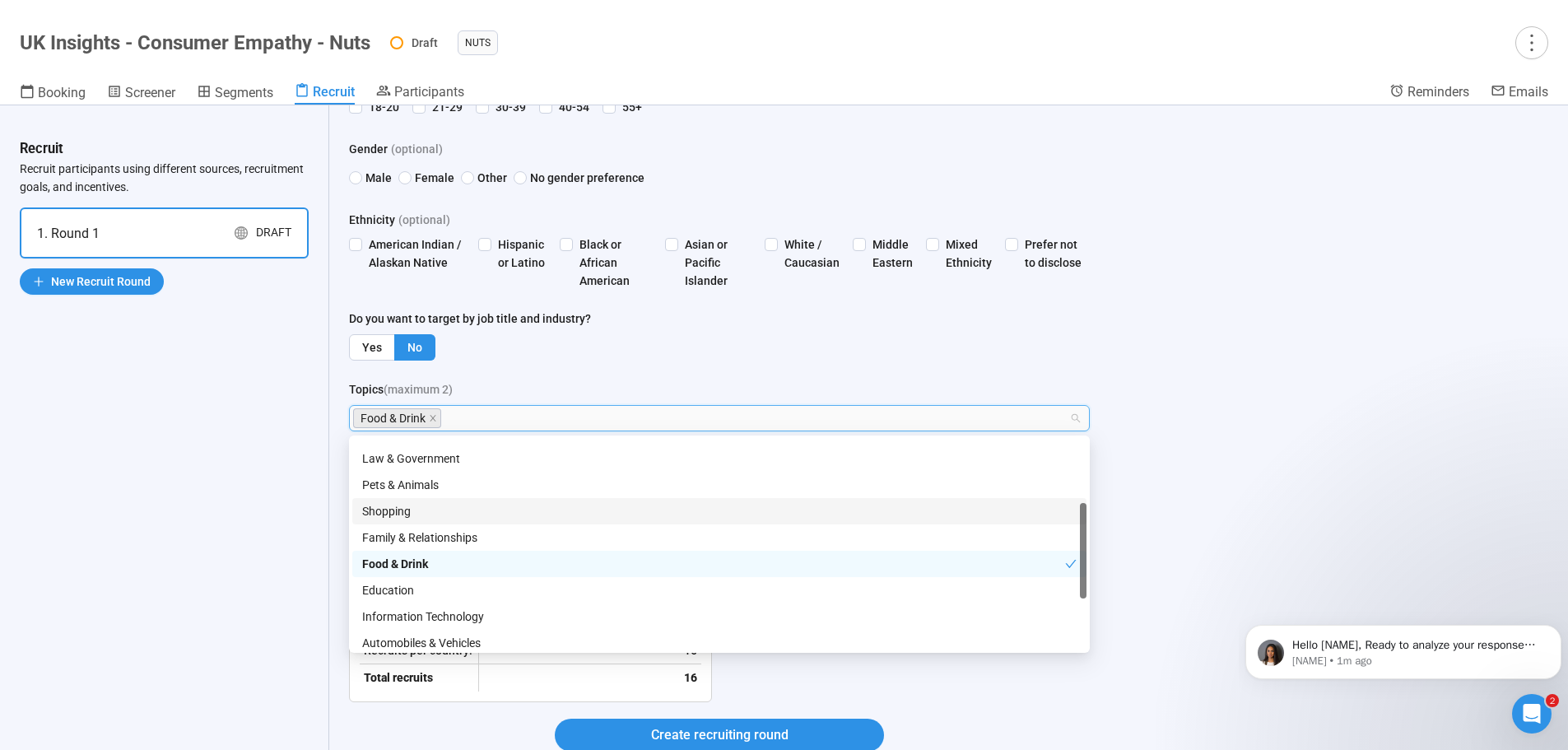 click on "Shopping" at bounding box center [719, 511] 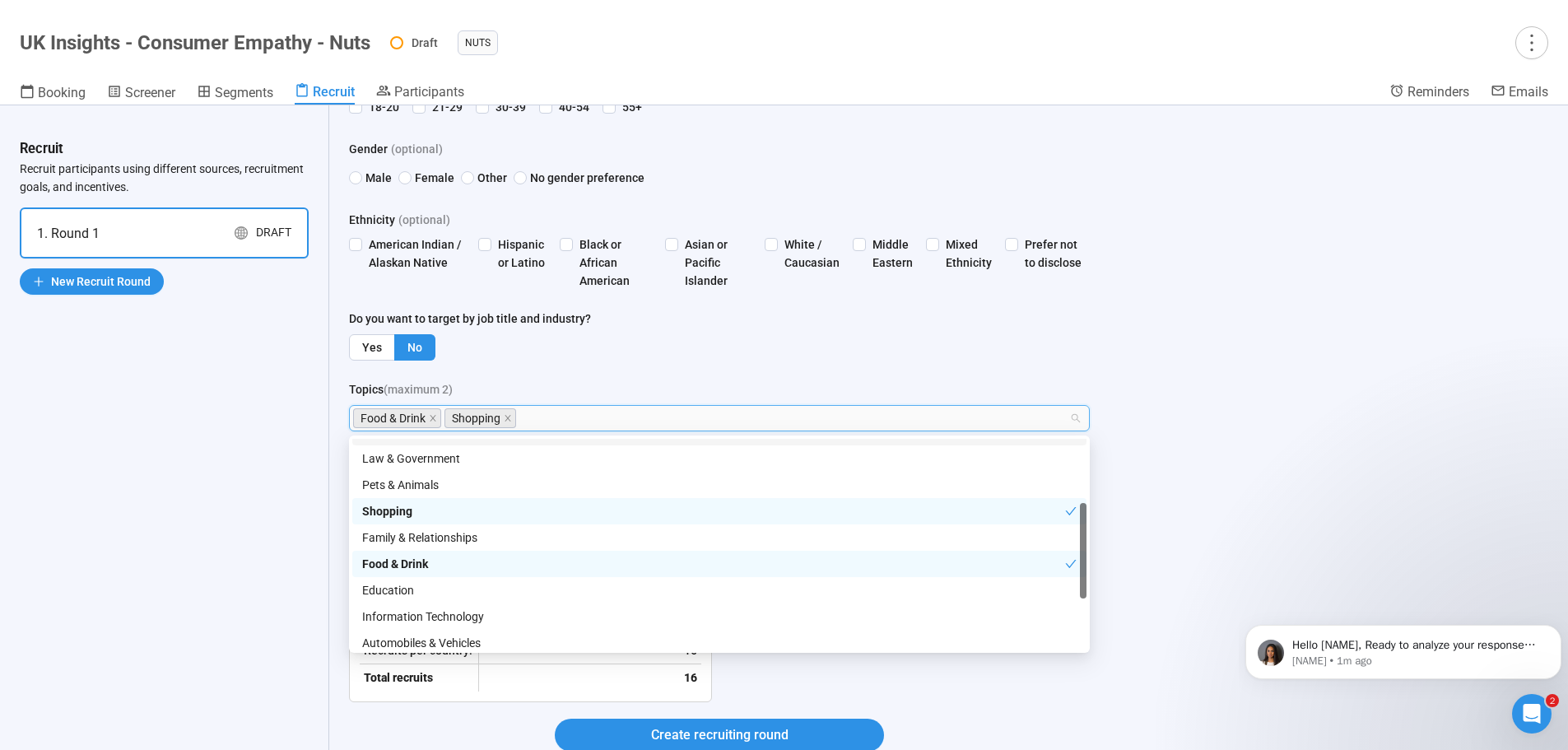 click on "Topics  (maximum 2)" at bounding box center [719, 393] 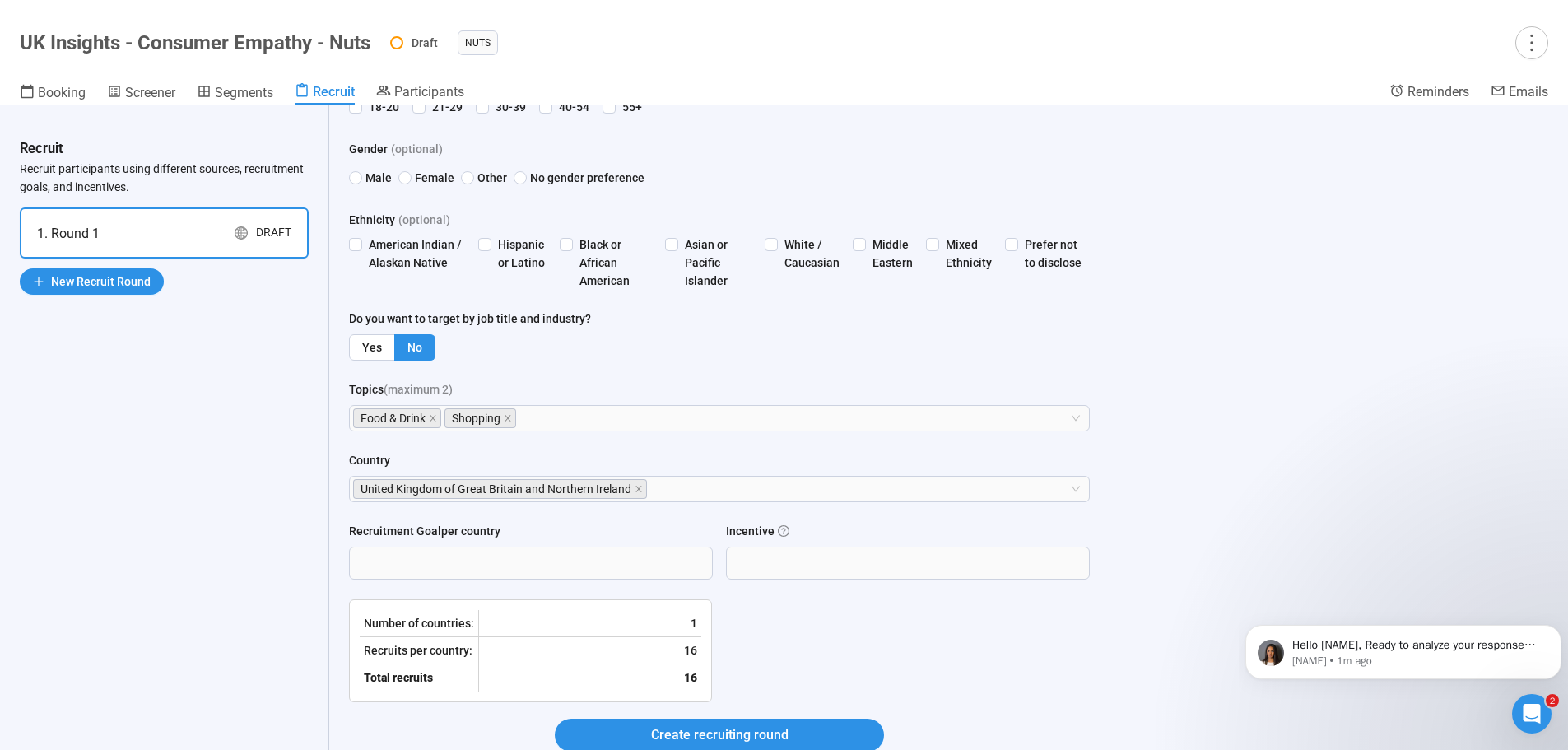 scroll, scrollTop: 247, scrollLeft: 0, axis: vertical 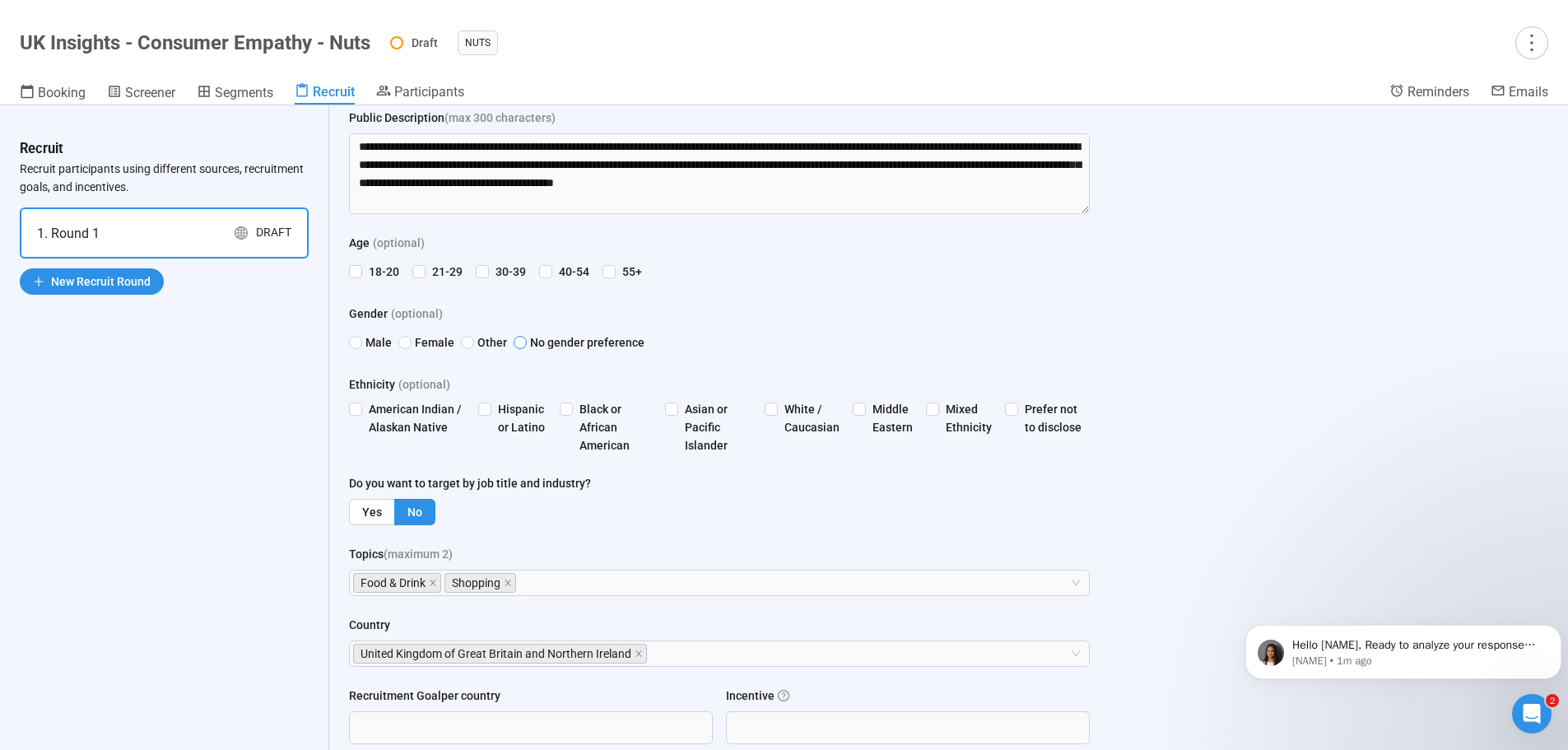 click on "No gender preference" at bounding box center [585, 342] 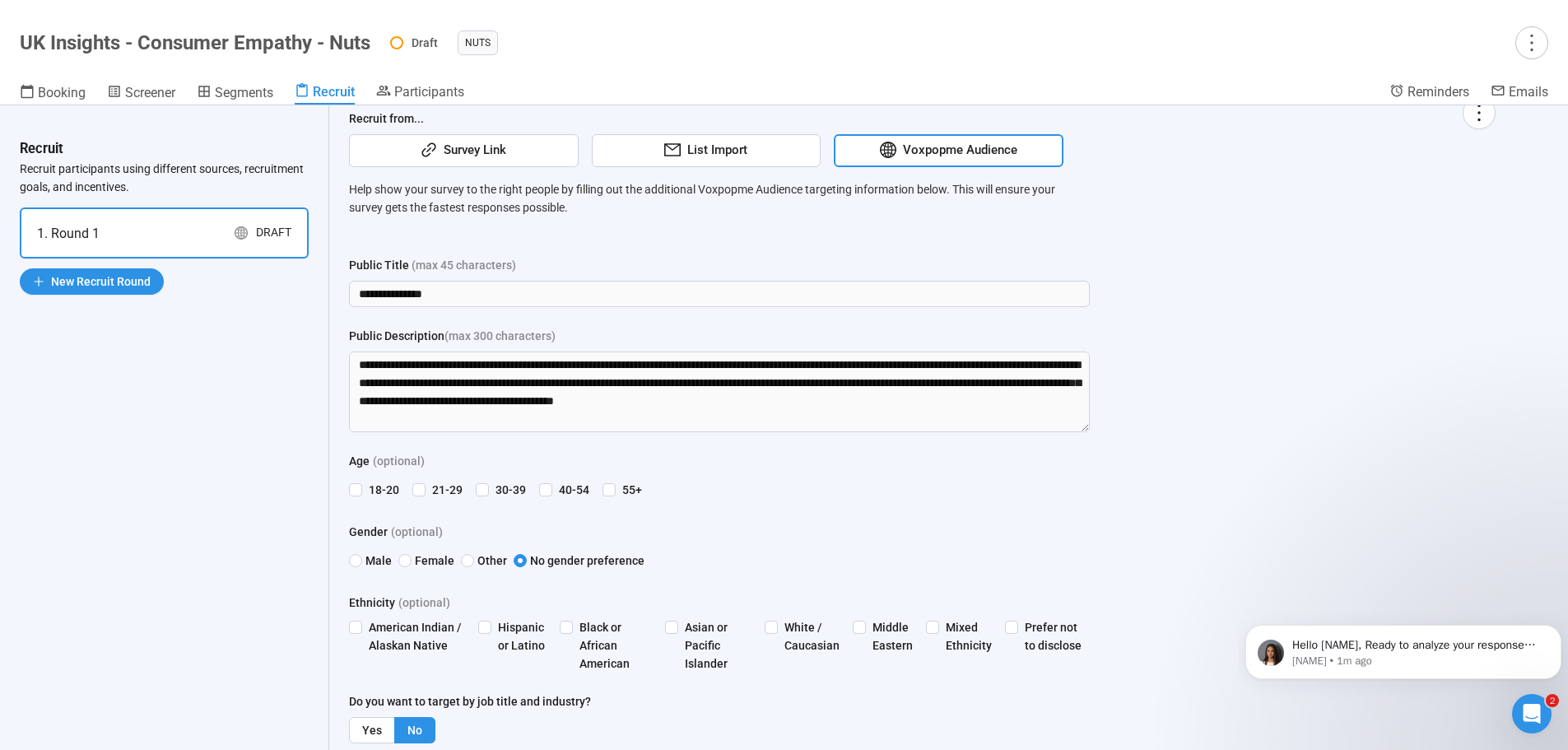 scroll, scrollTop: 0, scrollLeft: 0, axis: both 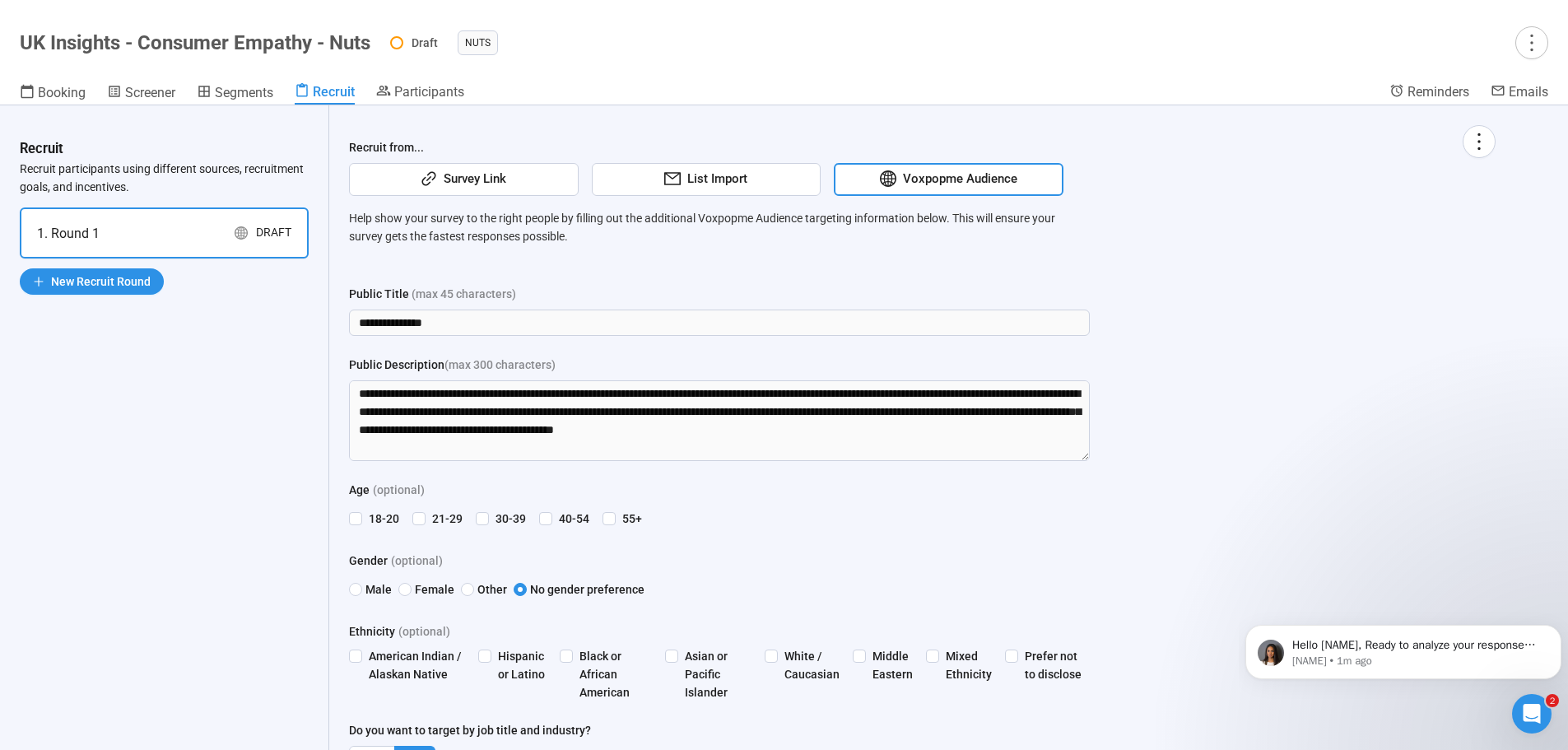 click at bounding box center (520, 589) 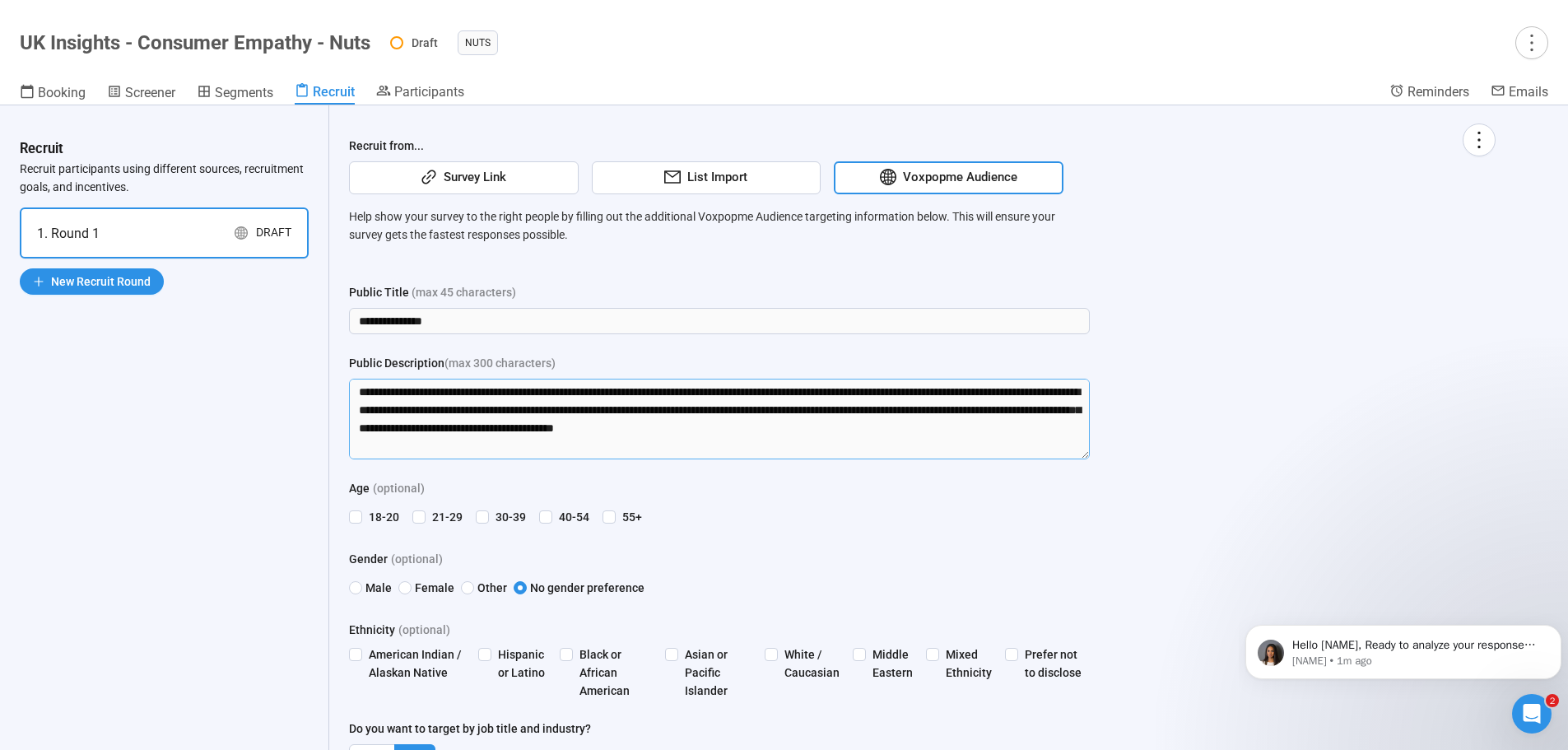 scroll, scrollTop: 0, scrollLeft: 0, axis: both 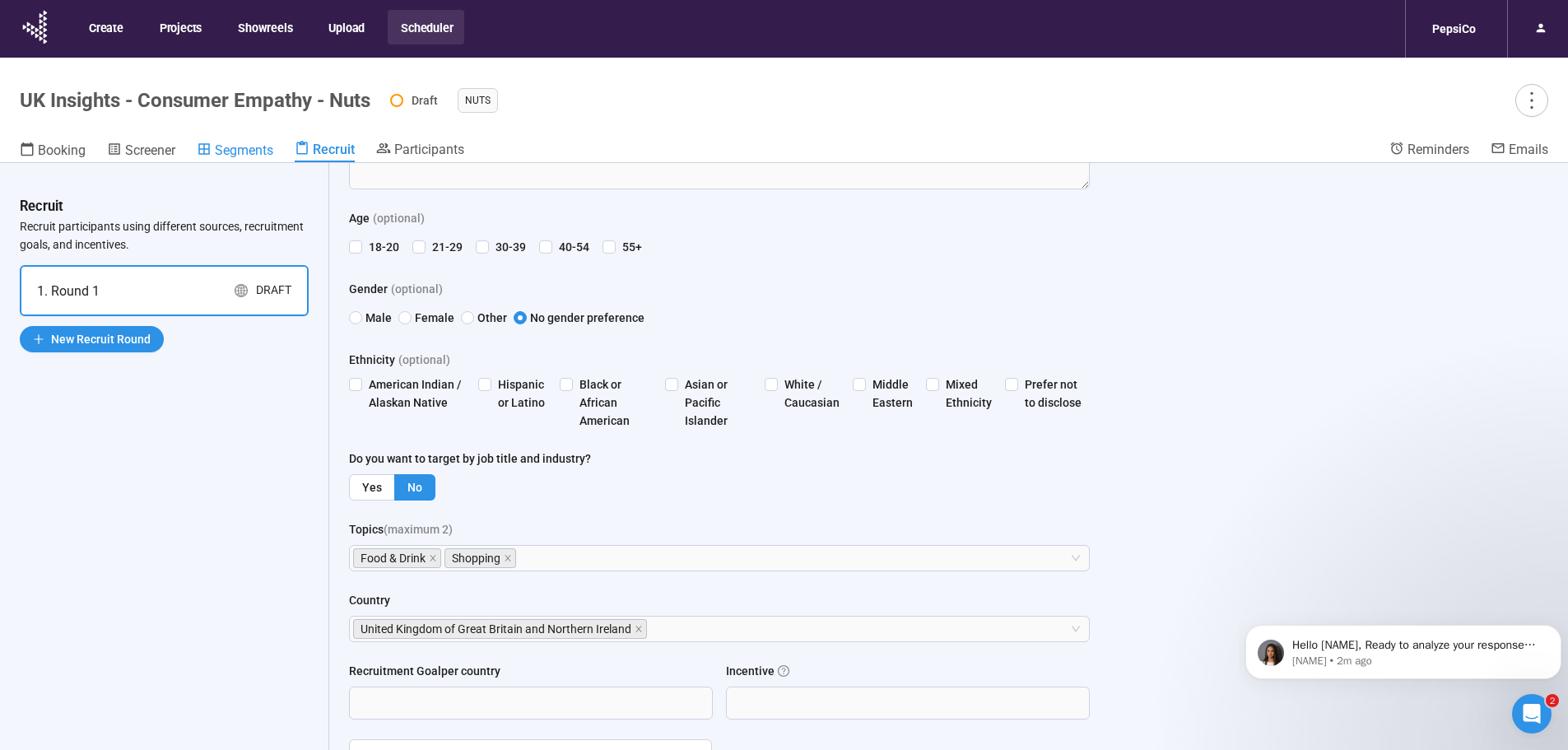 click on "Segments" at bounding box center (235, 150) 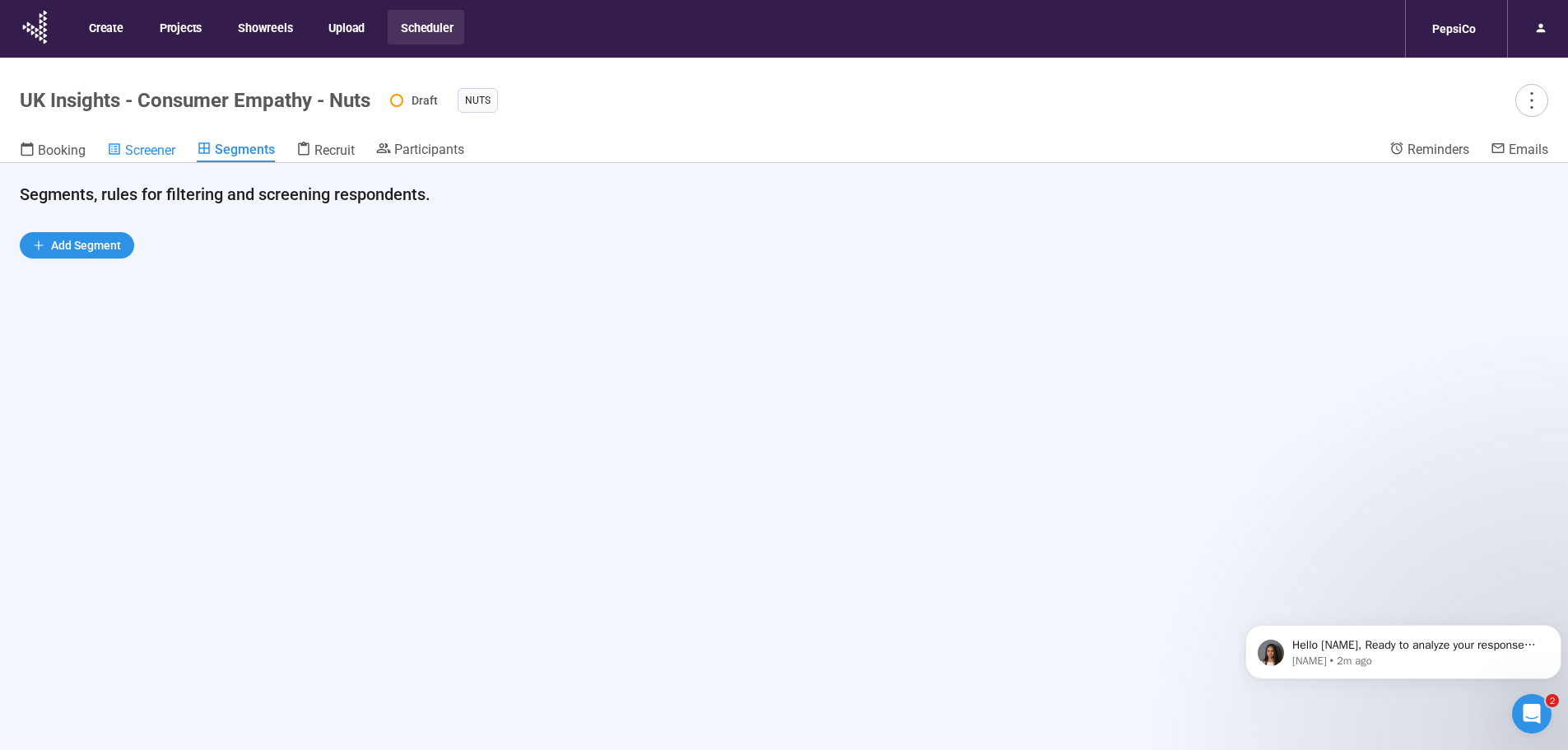 click on "Screener" at bounding box center (150, 150) 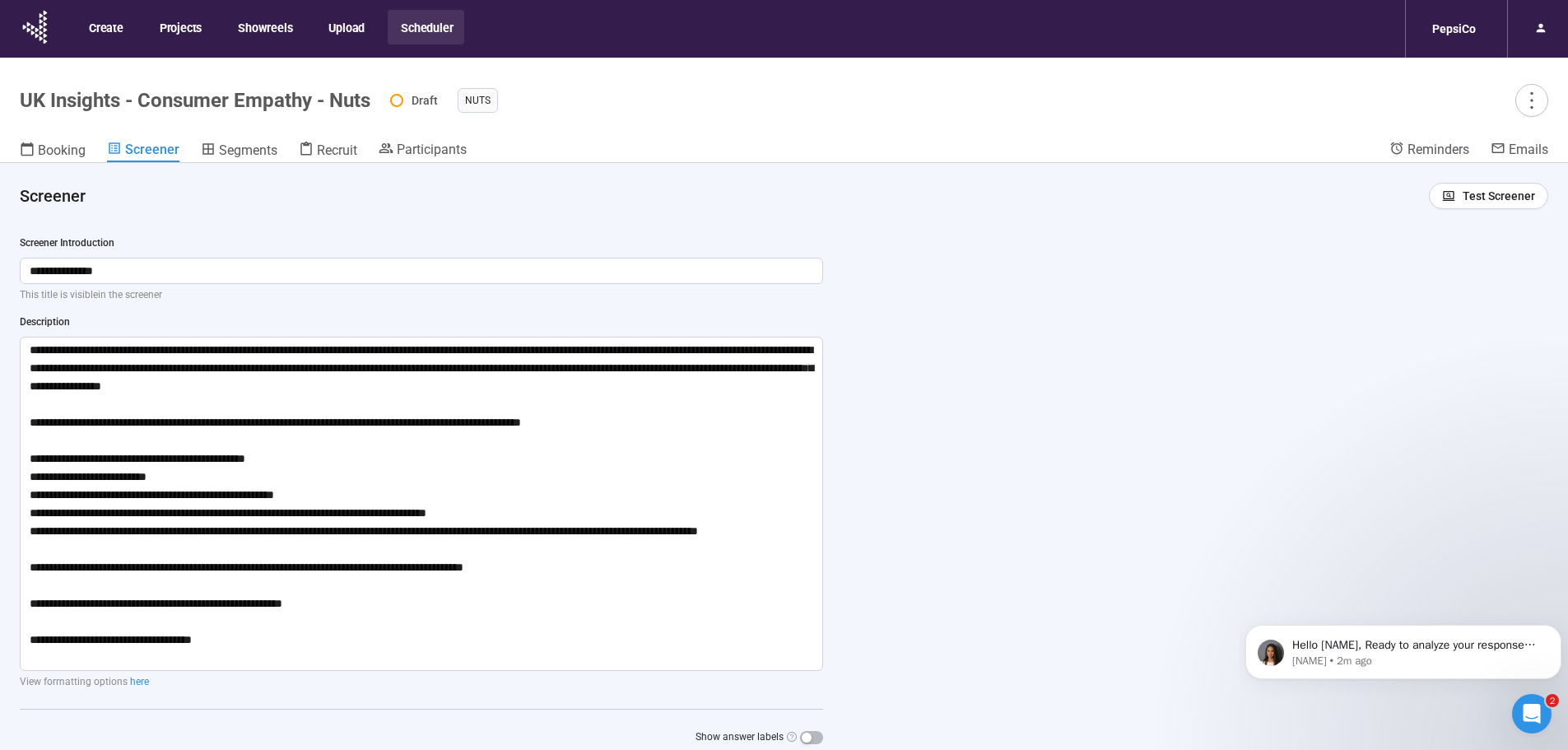 click 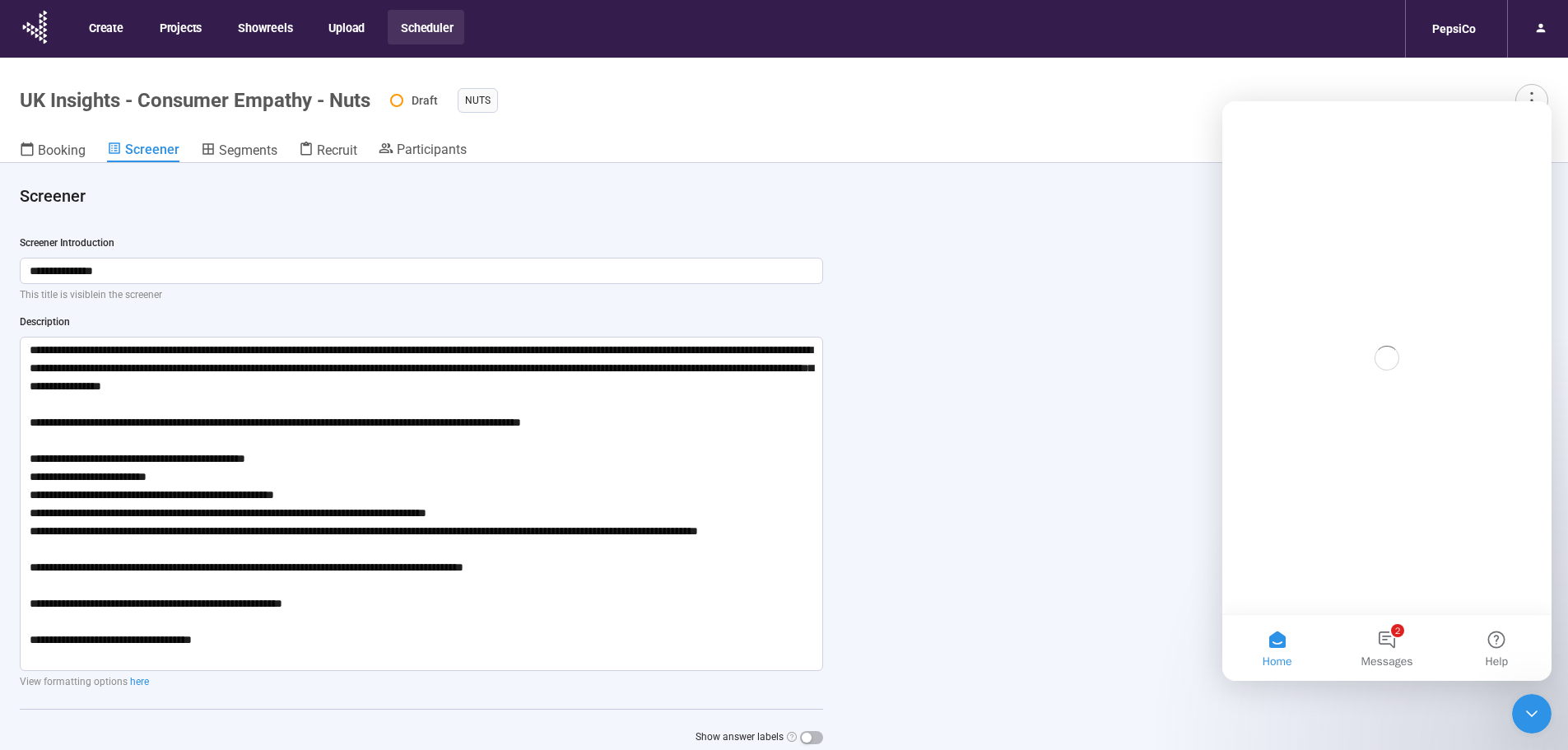 scroll, scrollTop: 0, scrollLeft: 0, axis: both 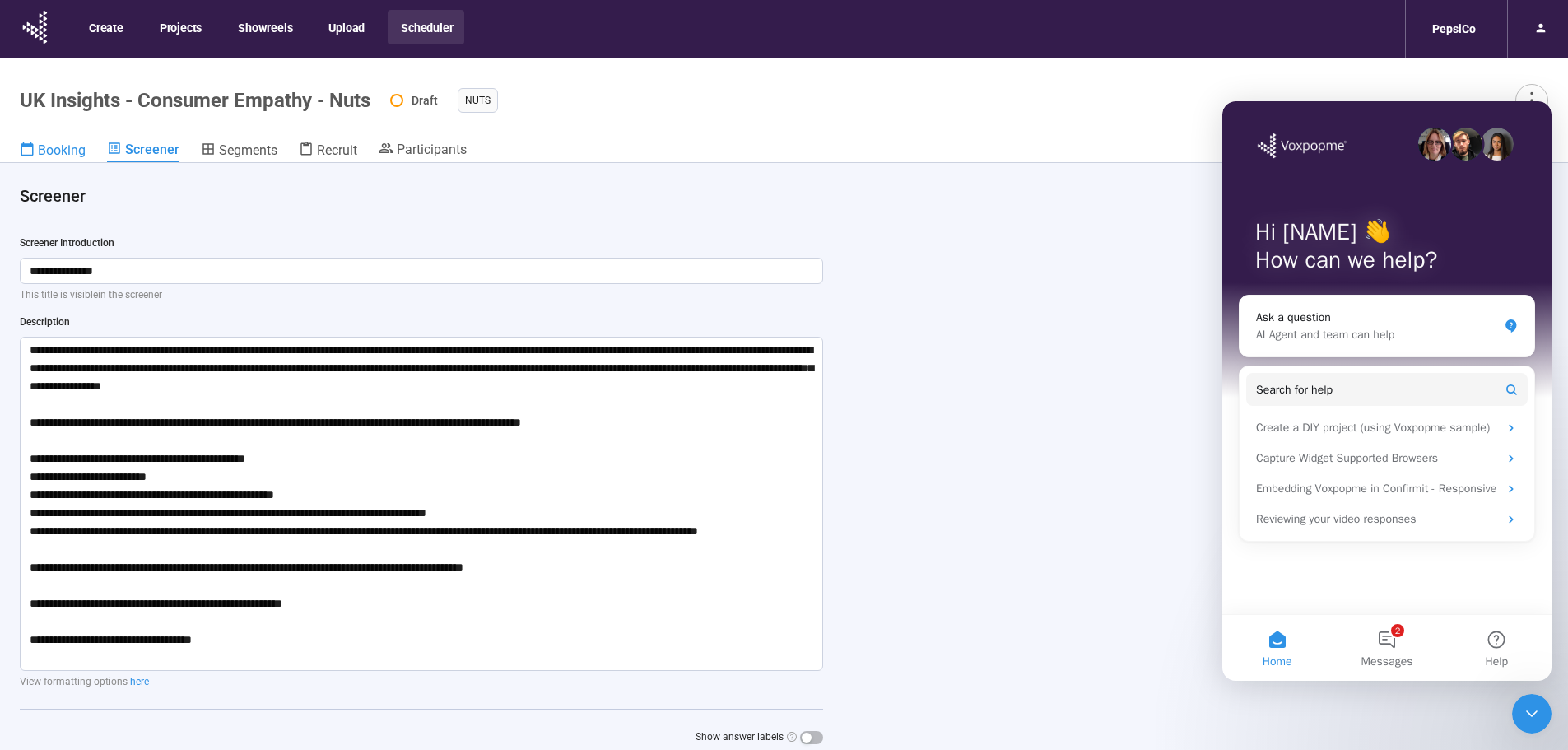 click on "Booking" at bounding box center [62, 150] 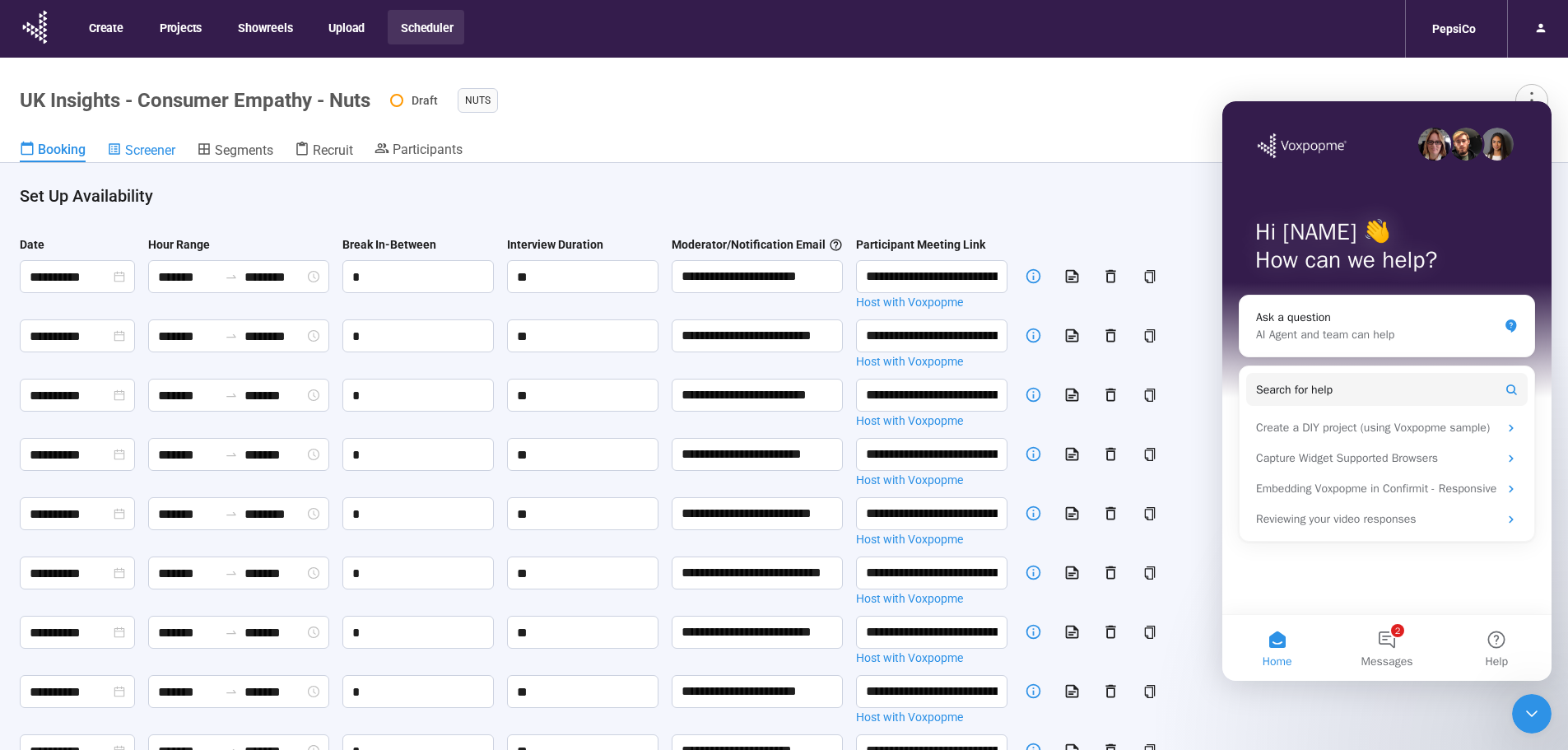 click on "Screener" at bounding box center [150, 150] 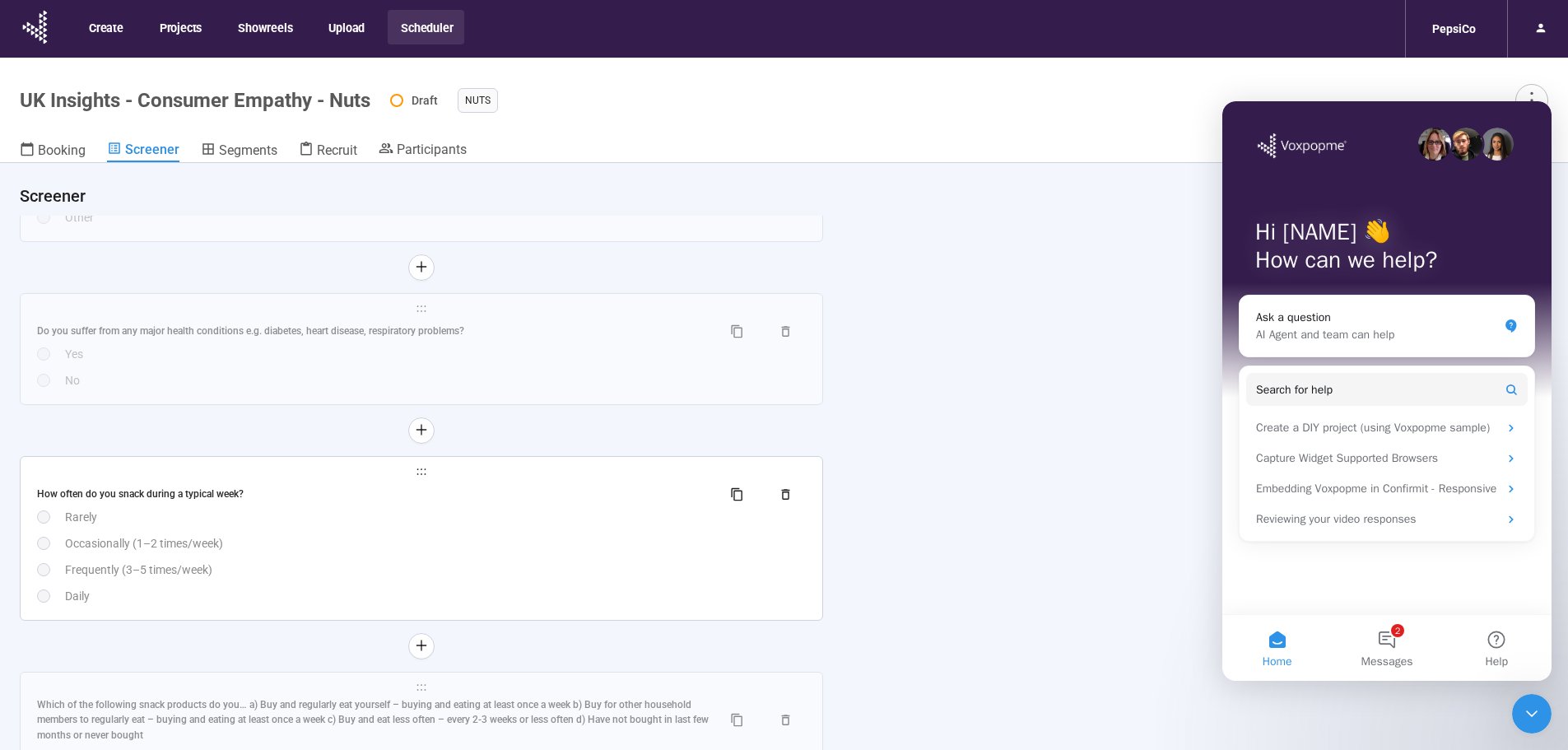 scroll, scrollTop: 4528, scrollLeft: 0, axis: vertical 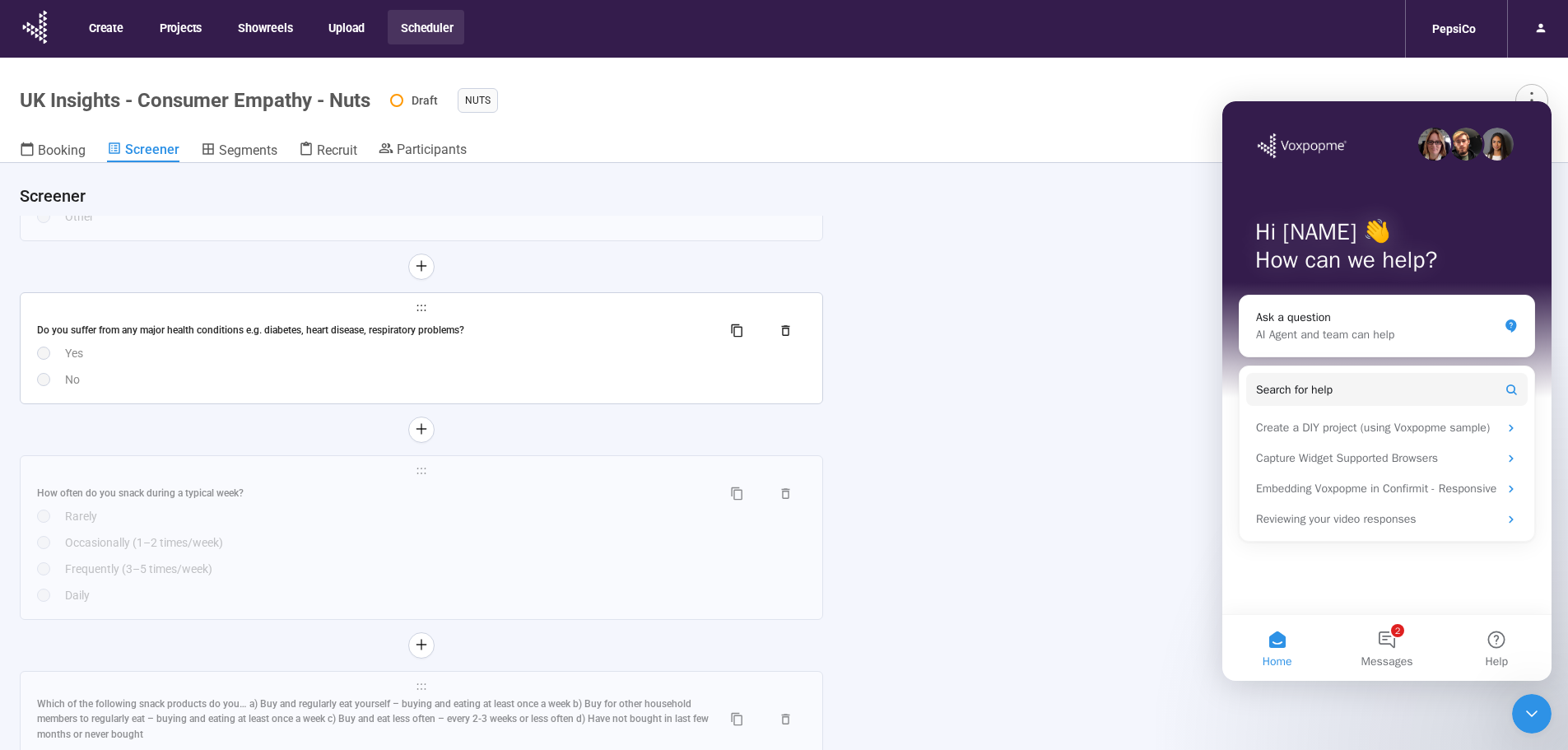 click on "**********" at bounding box center (421, 348) 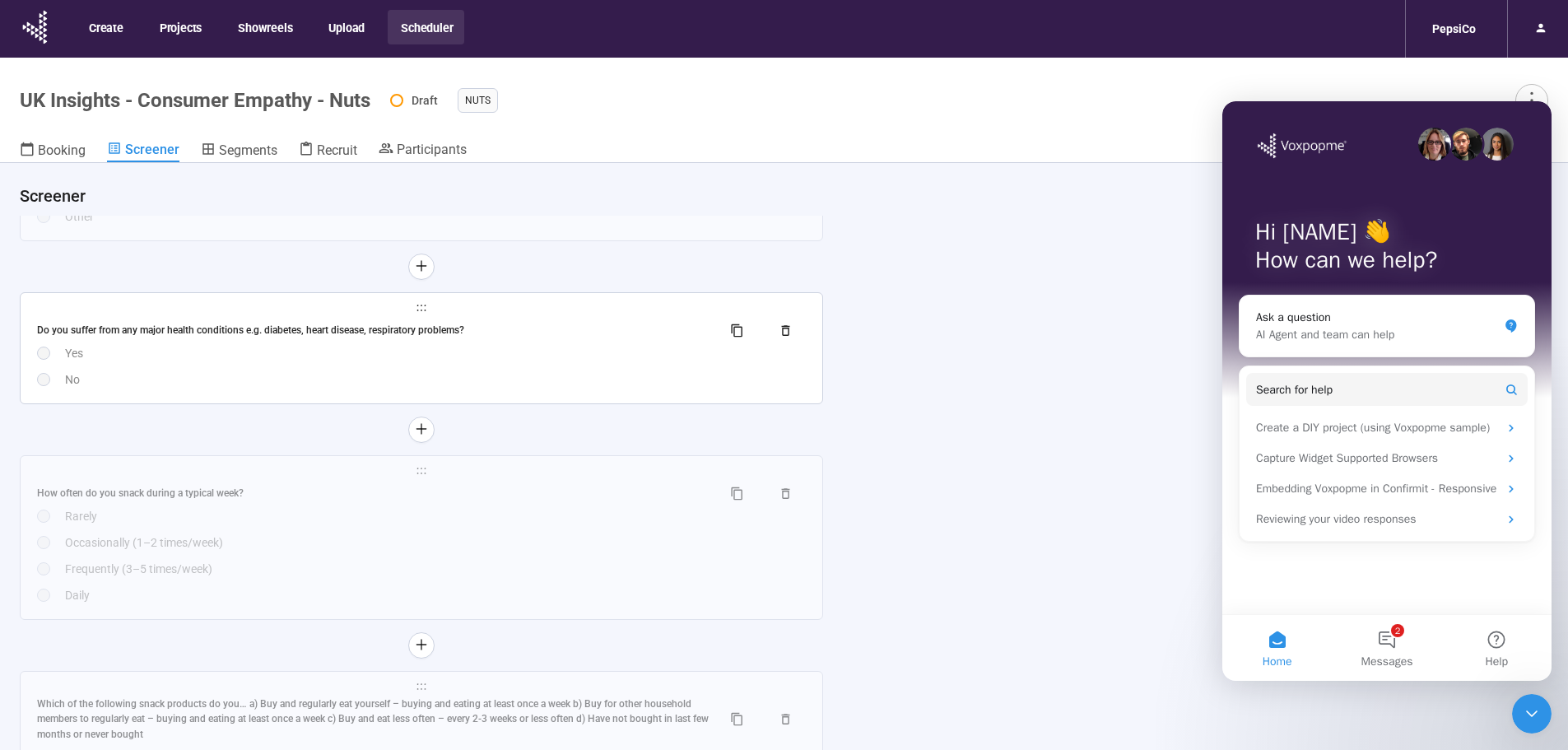 click on "Do you suffer from any major health conditions e.g. diabetes, heart disease, respiratory problems? Yes No" at bounding box center (421, 353) 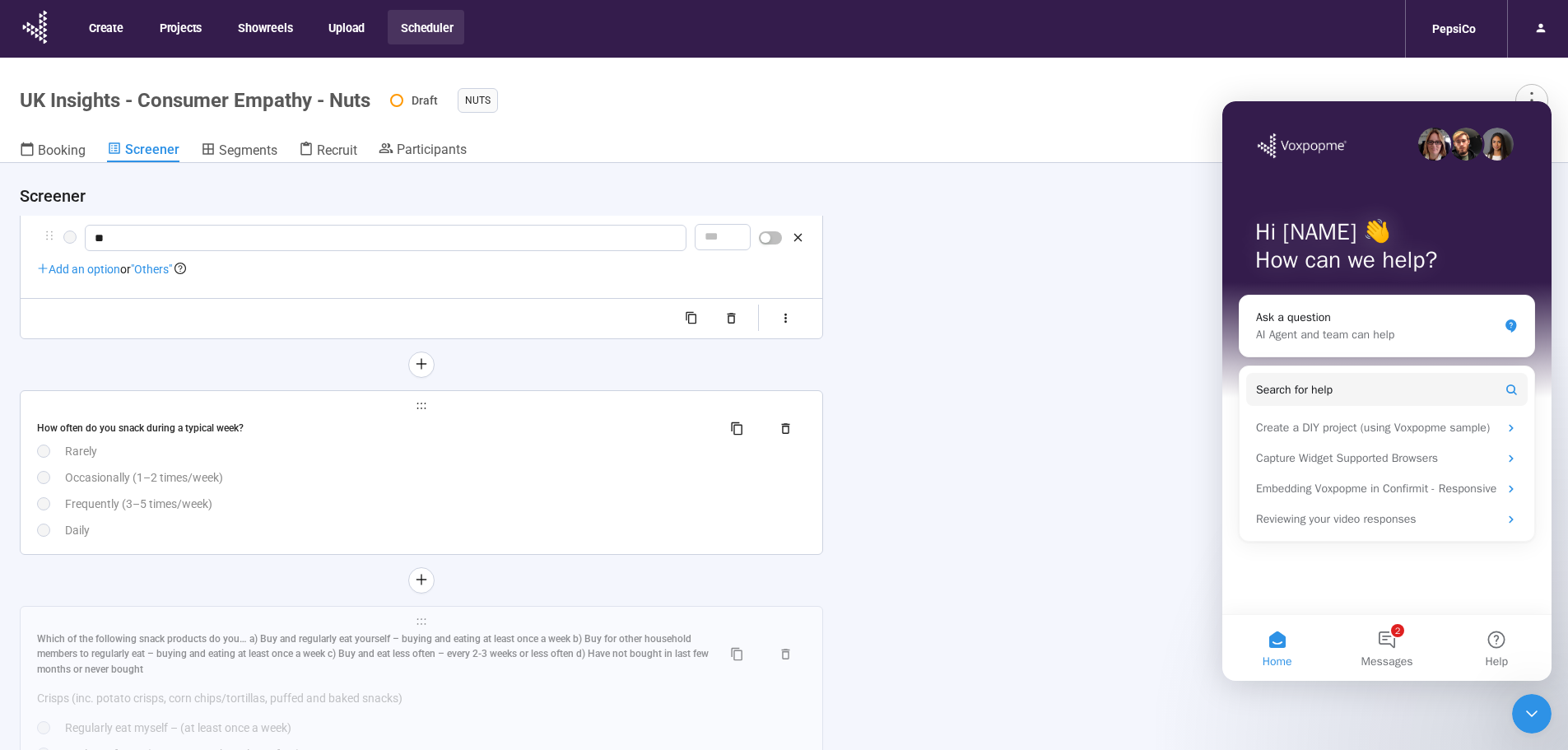 scroll, scrollTop: 58, scrollLeft: 0, axis: vertical 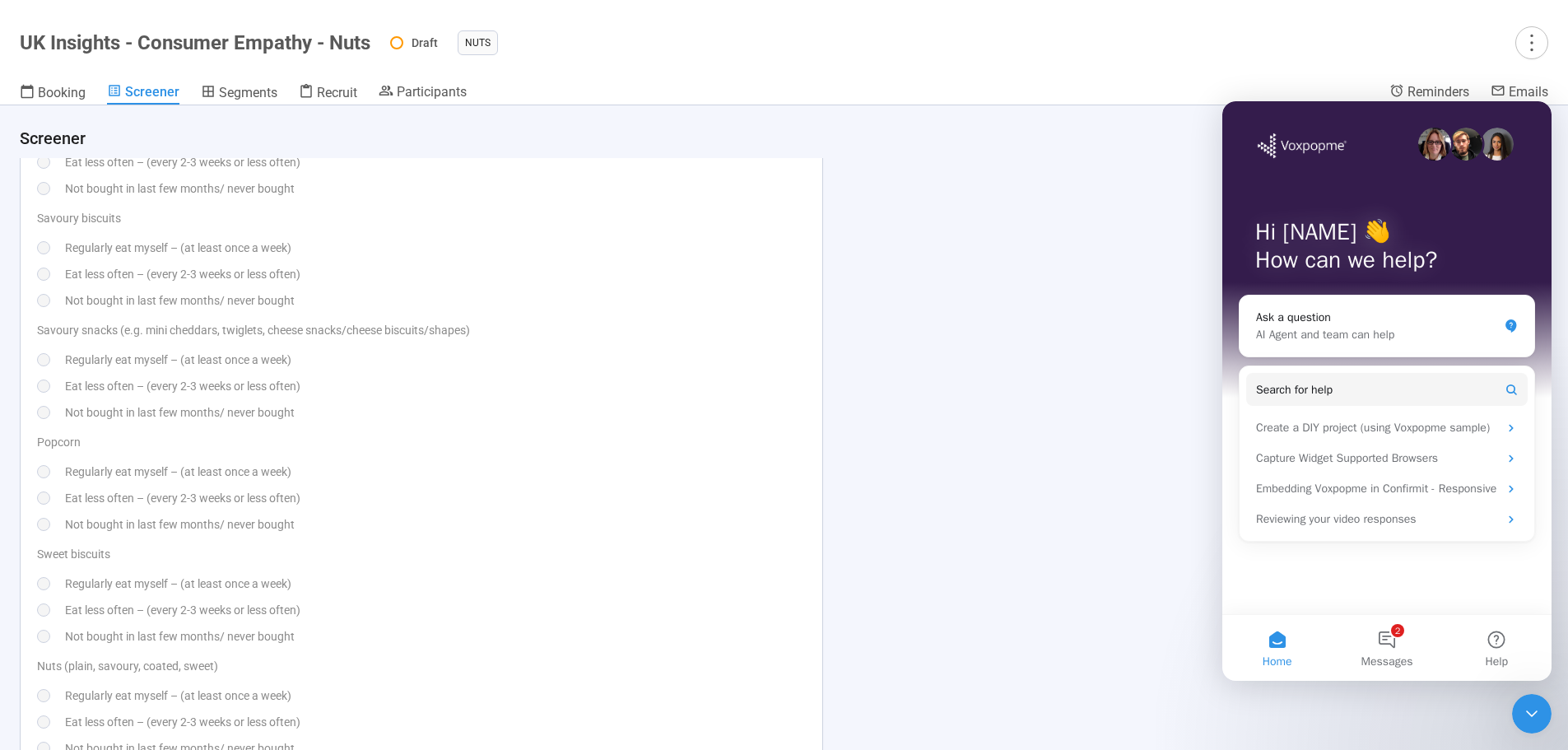 click on "Eat less often – (every 2-3 weeks or less often)" at bounding box center [435, 386] 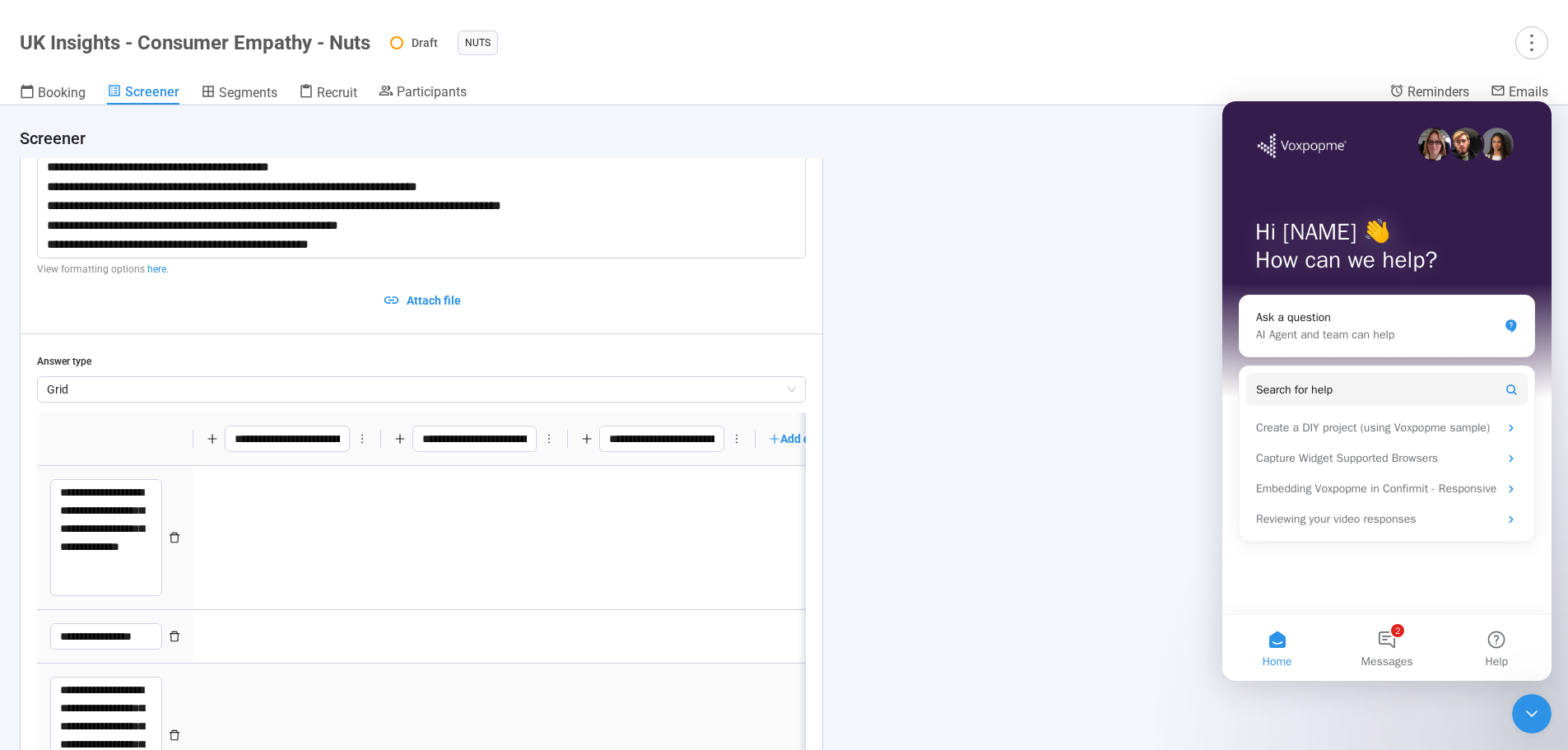 scroll, scrollTop: 4865, scrollLeft: 0, axis: vertical 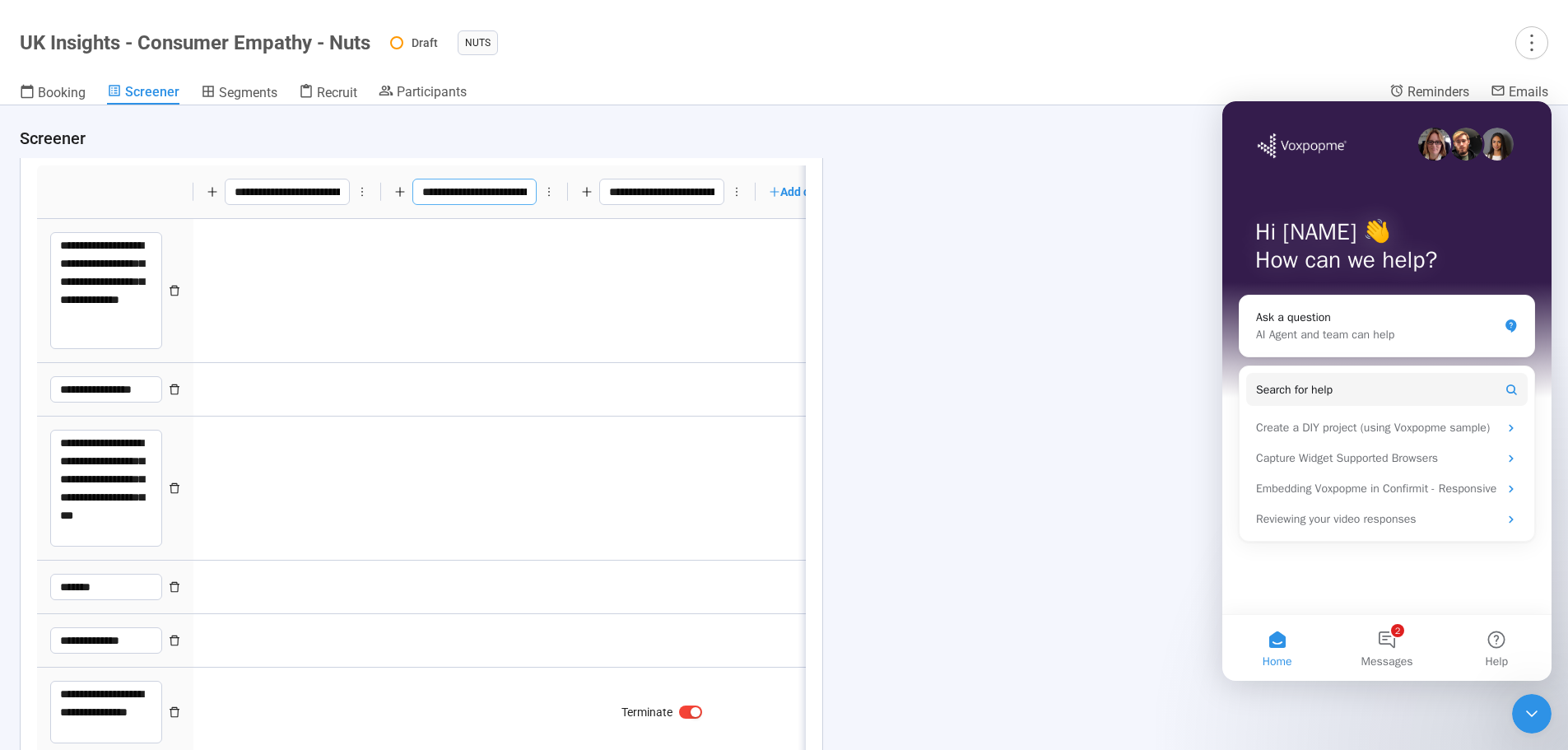 click on "**********" at bounding box center (475, 192) 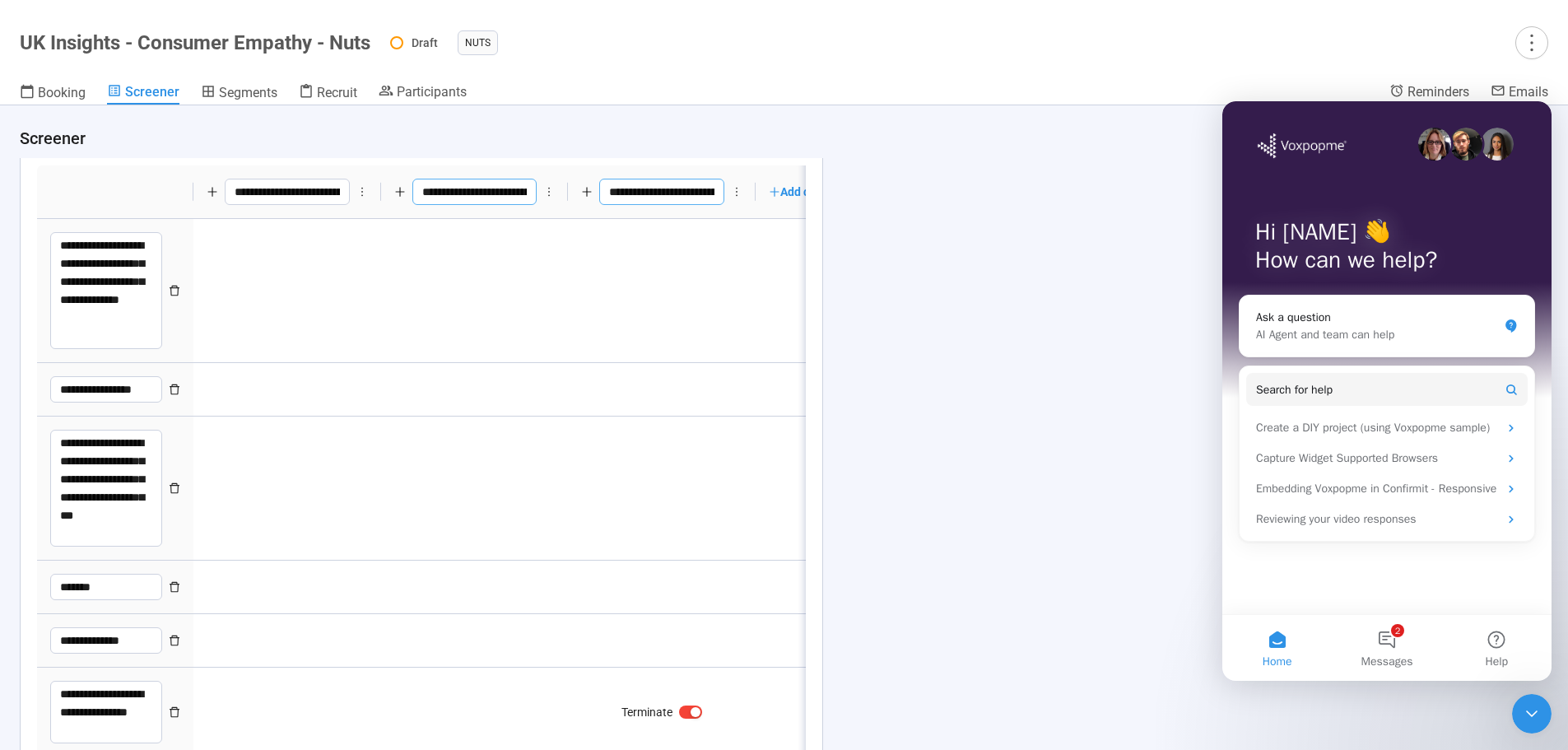 scroll, scrollTop: 0, scrollLeft: 134, axis: horizontal 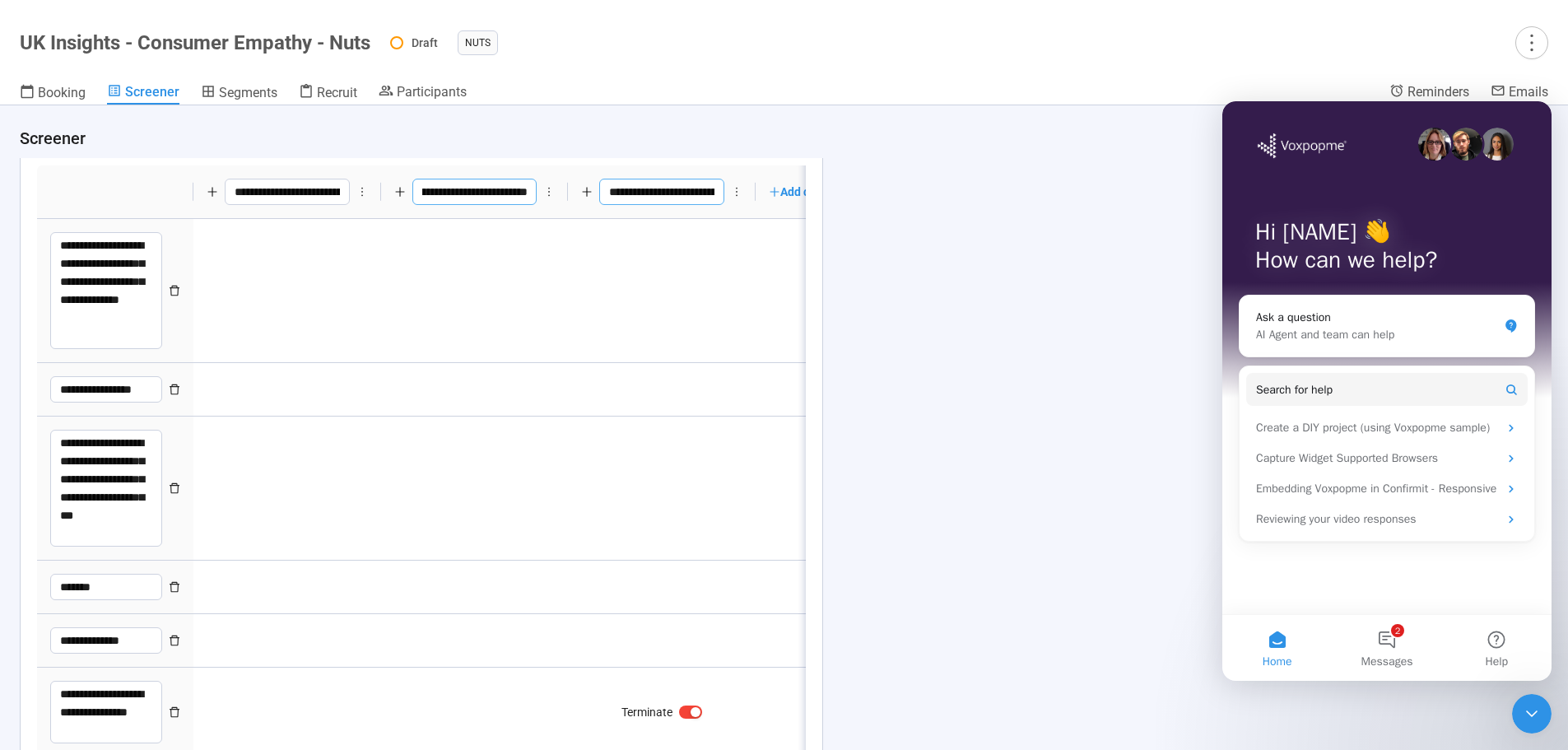drag, startPoint x: 490, startPoint y: 187, endPoint x: 623, endPoint y: 188, distance: 133.00376 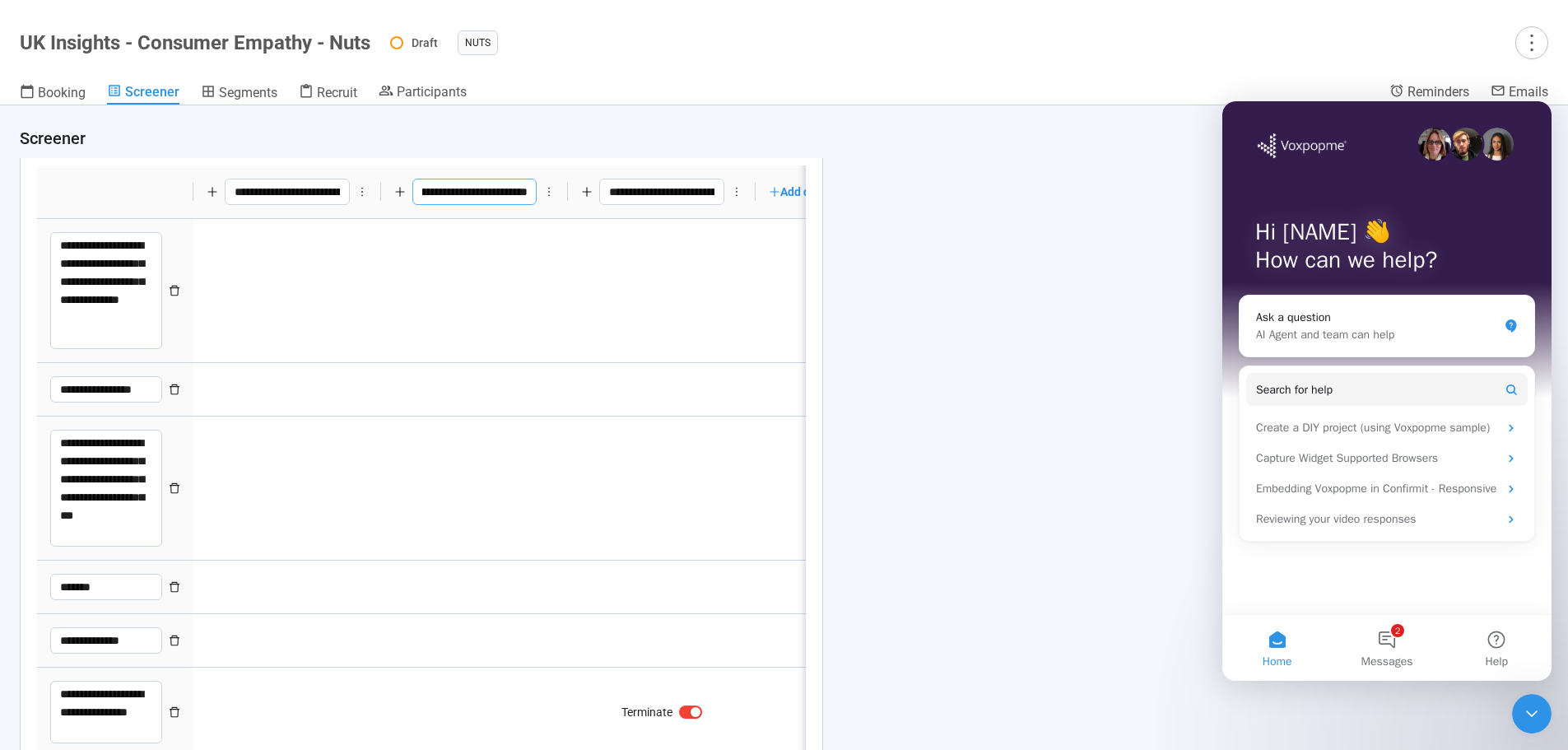 click on "**********" at bounding box center [475, 192] 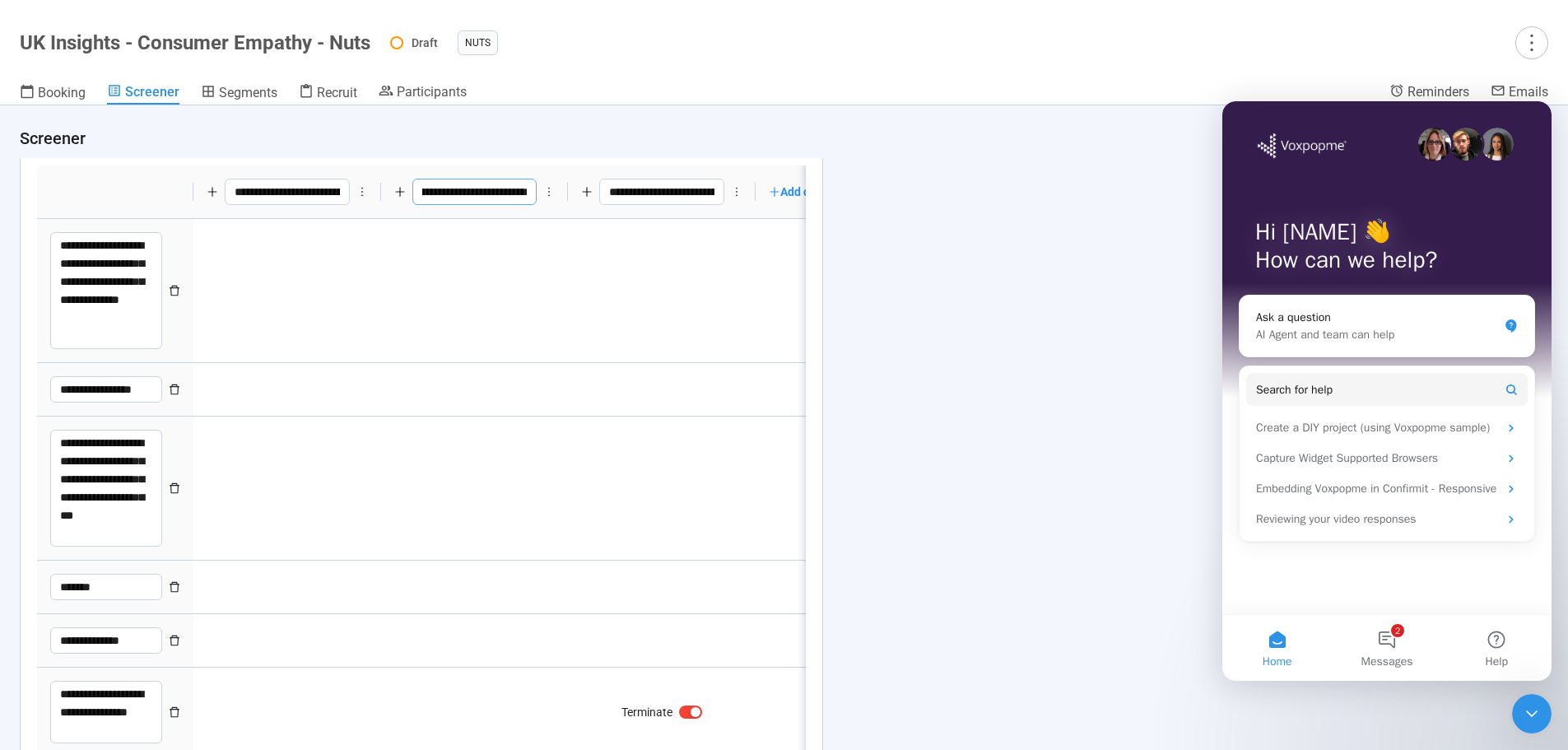 scroll, scrollTop: 0, scrollLeft: 0, axis: both 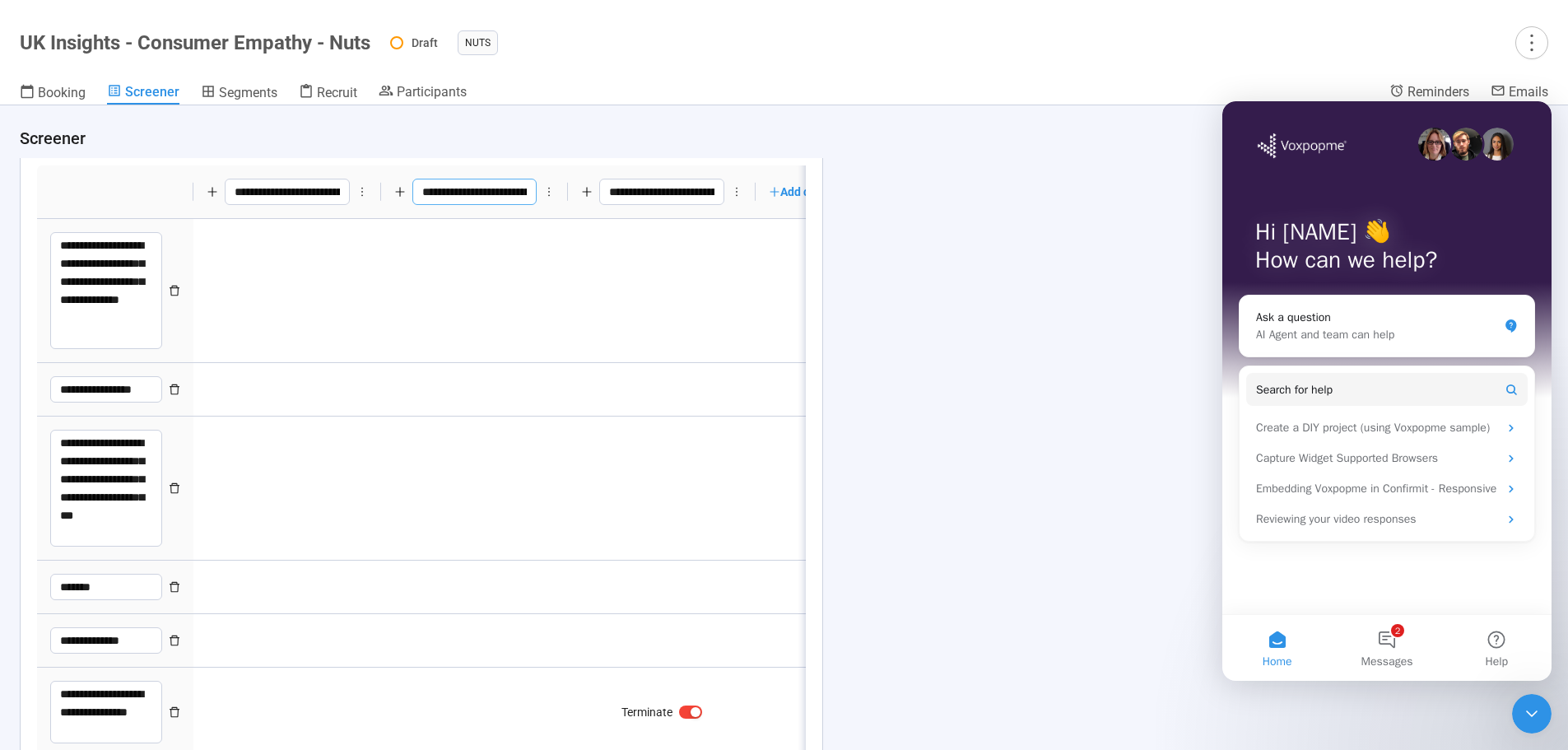 click on "**********" at bounding box center [475, 192] 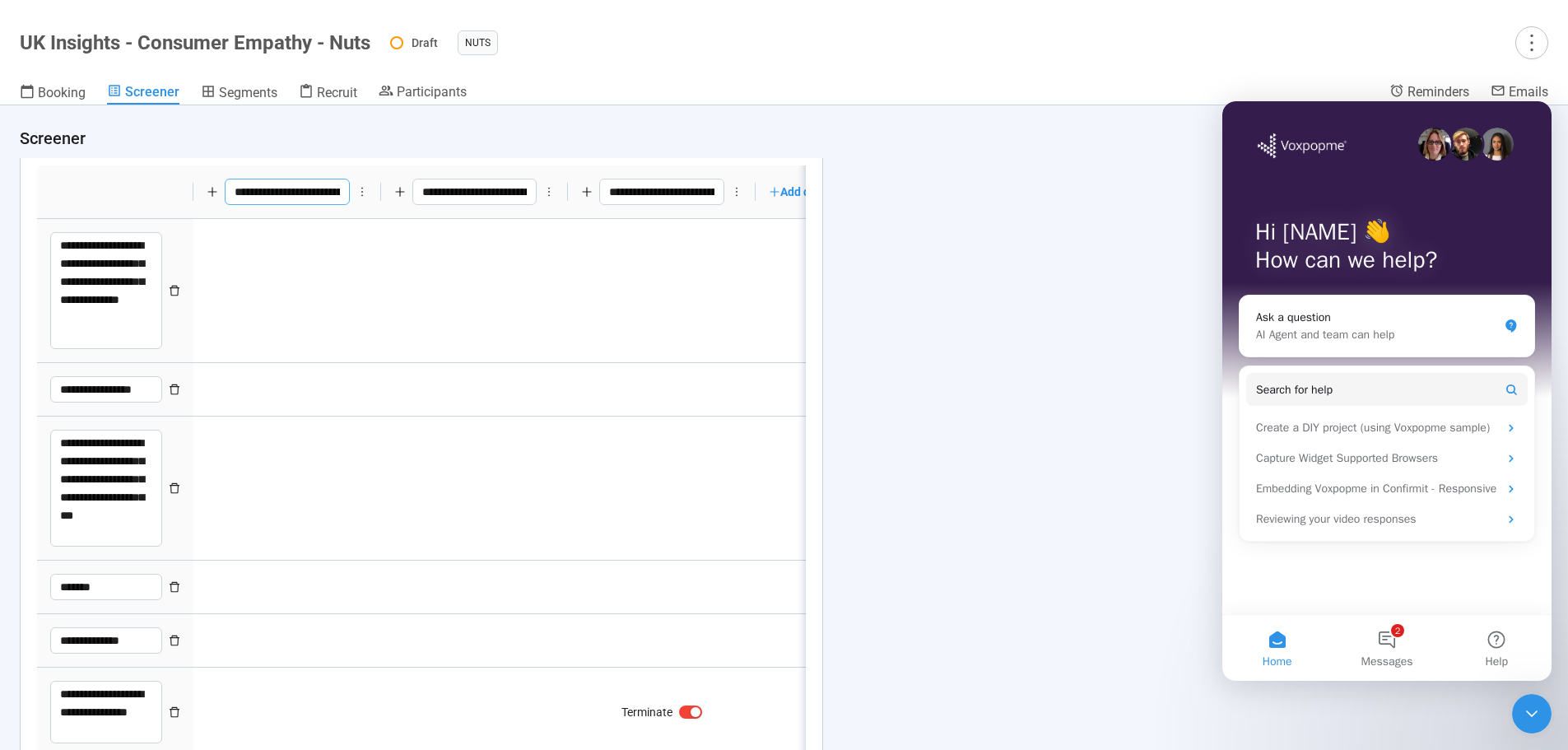 click on "**********" at bounding box center (287, 192) 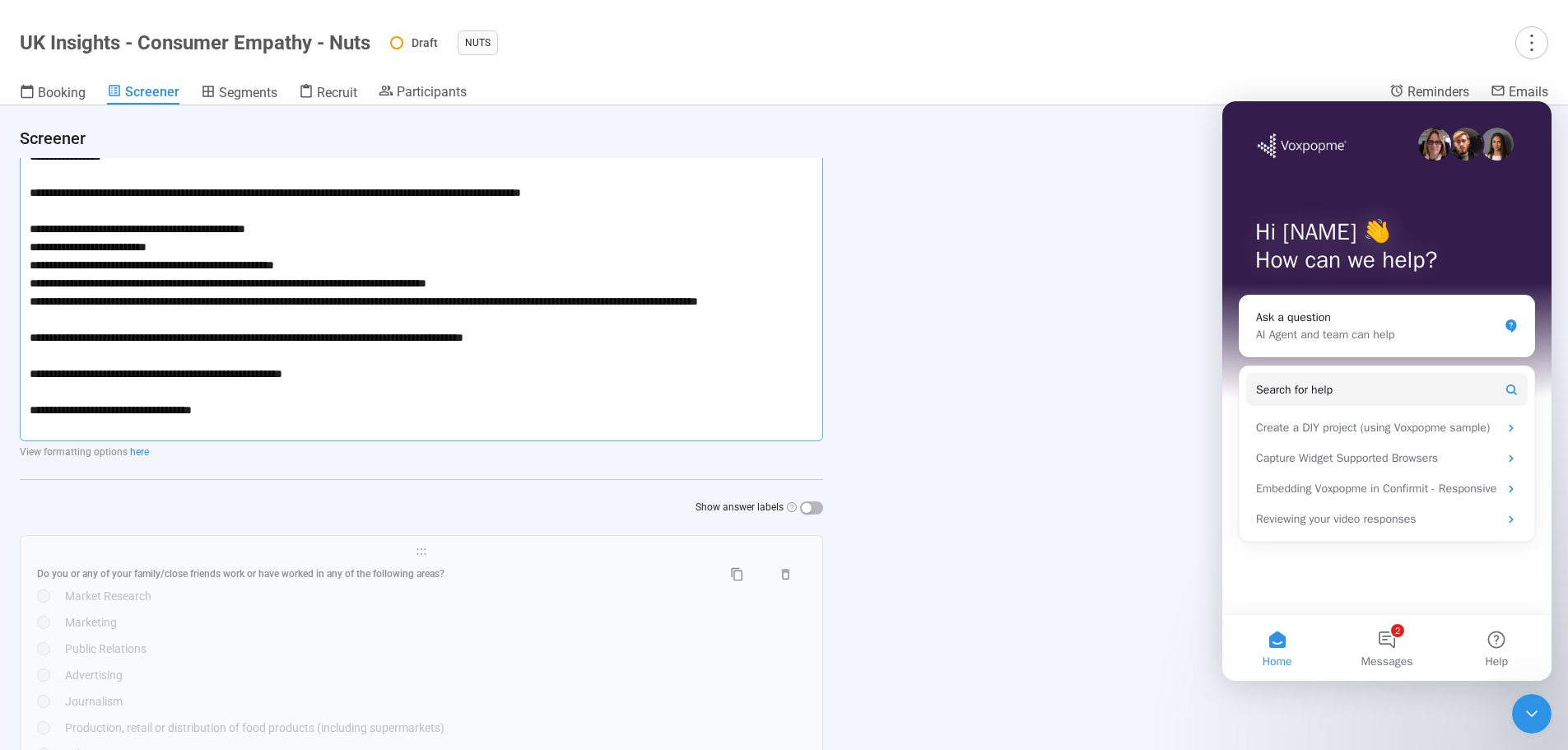 scroll, scrollTop: 0, scrollLeft: 0, axis: both 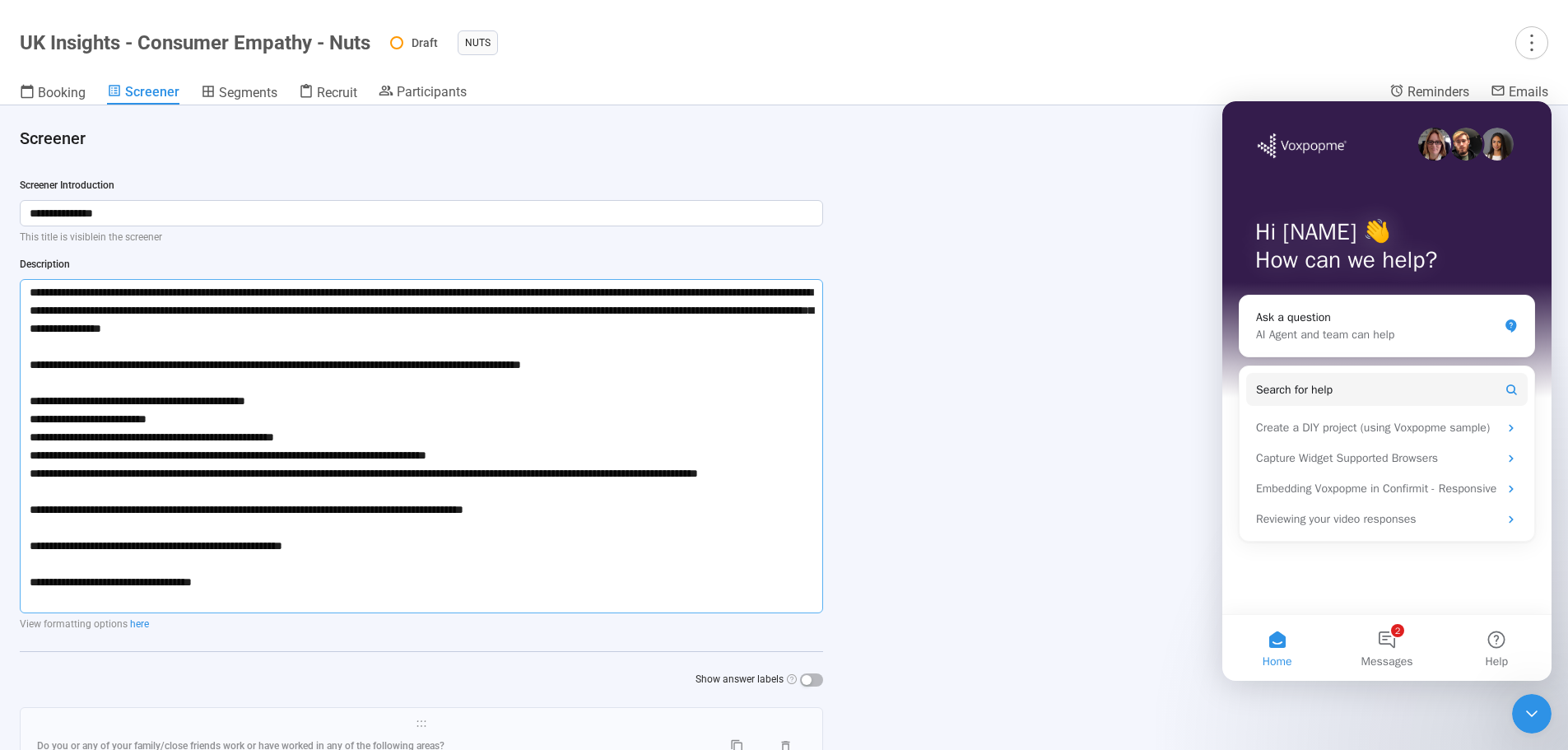 drag, startPoint x: 165, startPoint y: 310, endPoint x: 505, endPoint y: 315, distance: 340.03676 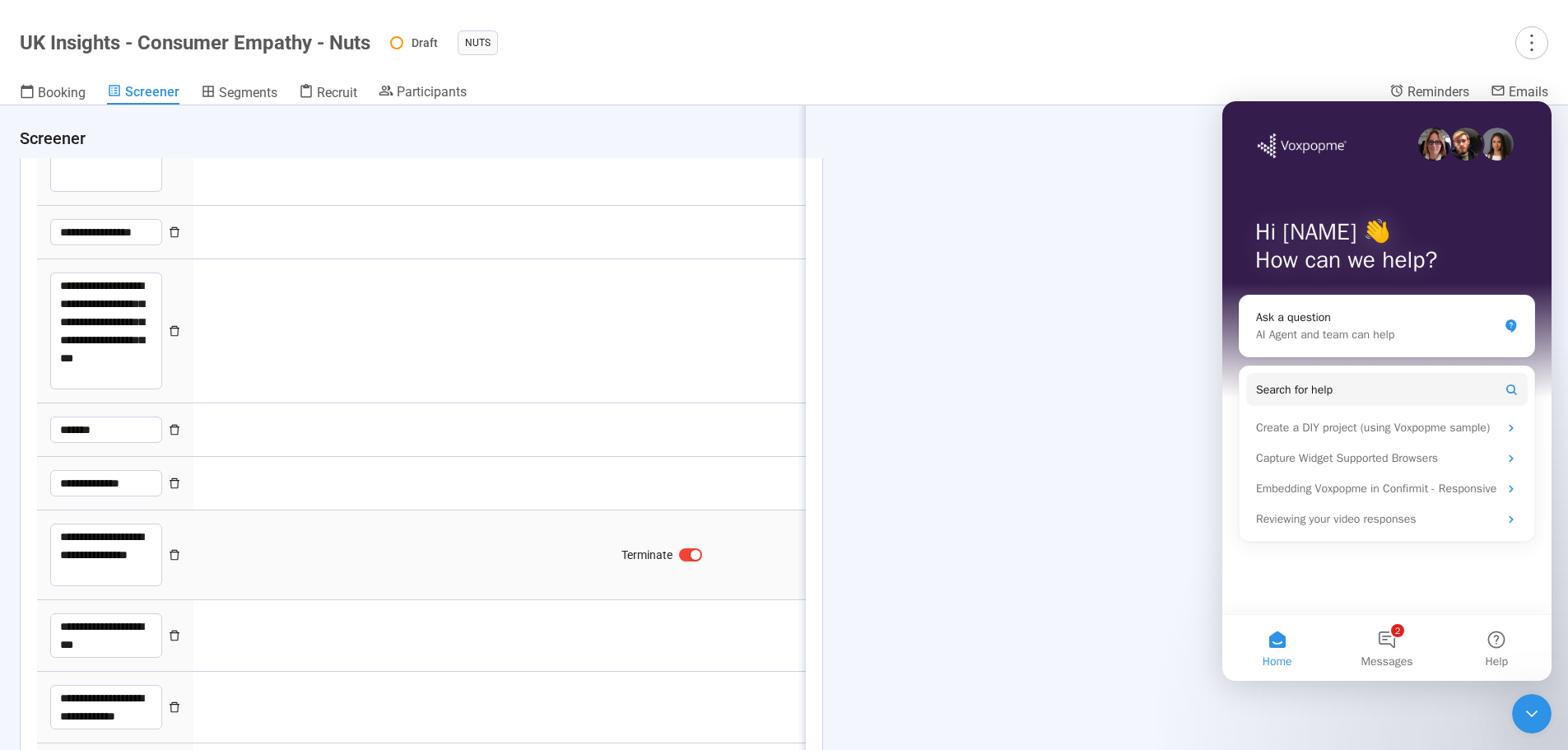 scroll, scrollTop: 4610, scrollLeft: 0, axis: vertical 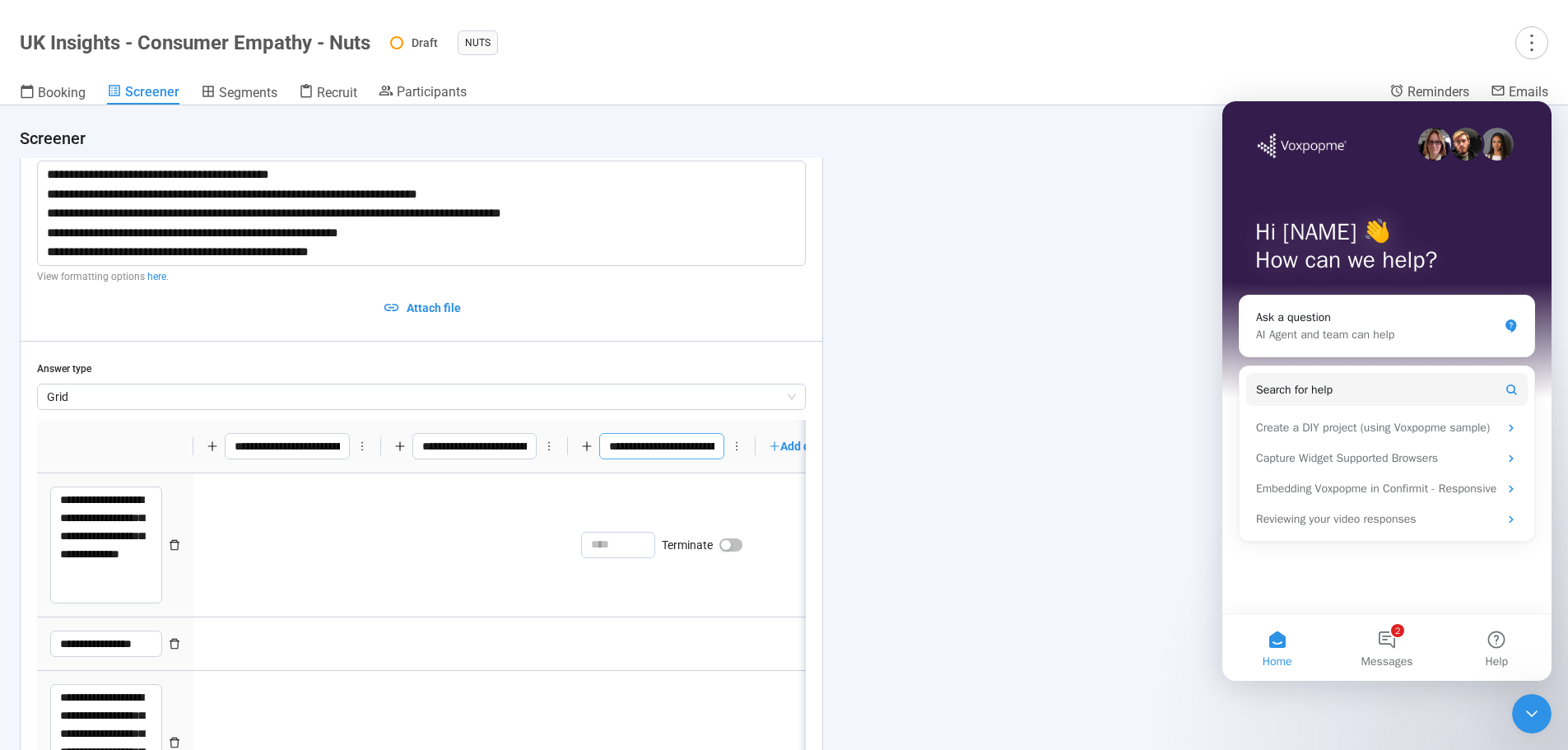 click on "**********" at bounding box center [662, 446] 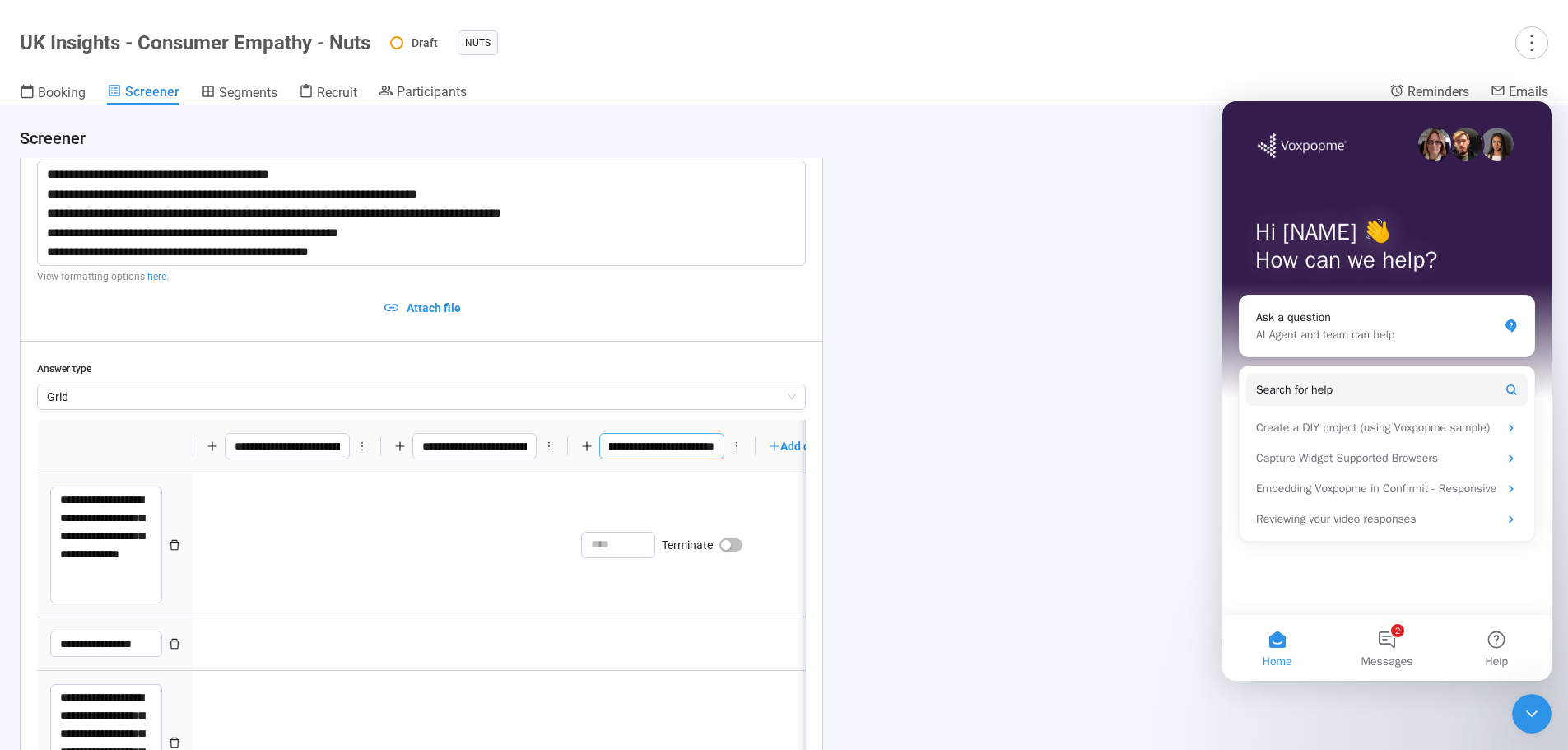 drag, startPoint x: 682, startPoint y: 446, endPoint x: 768, endPoint y: 449, distance: 86.05231 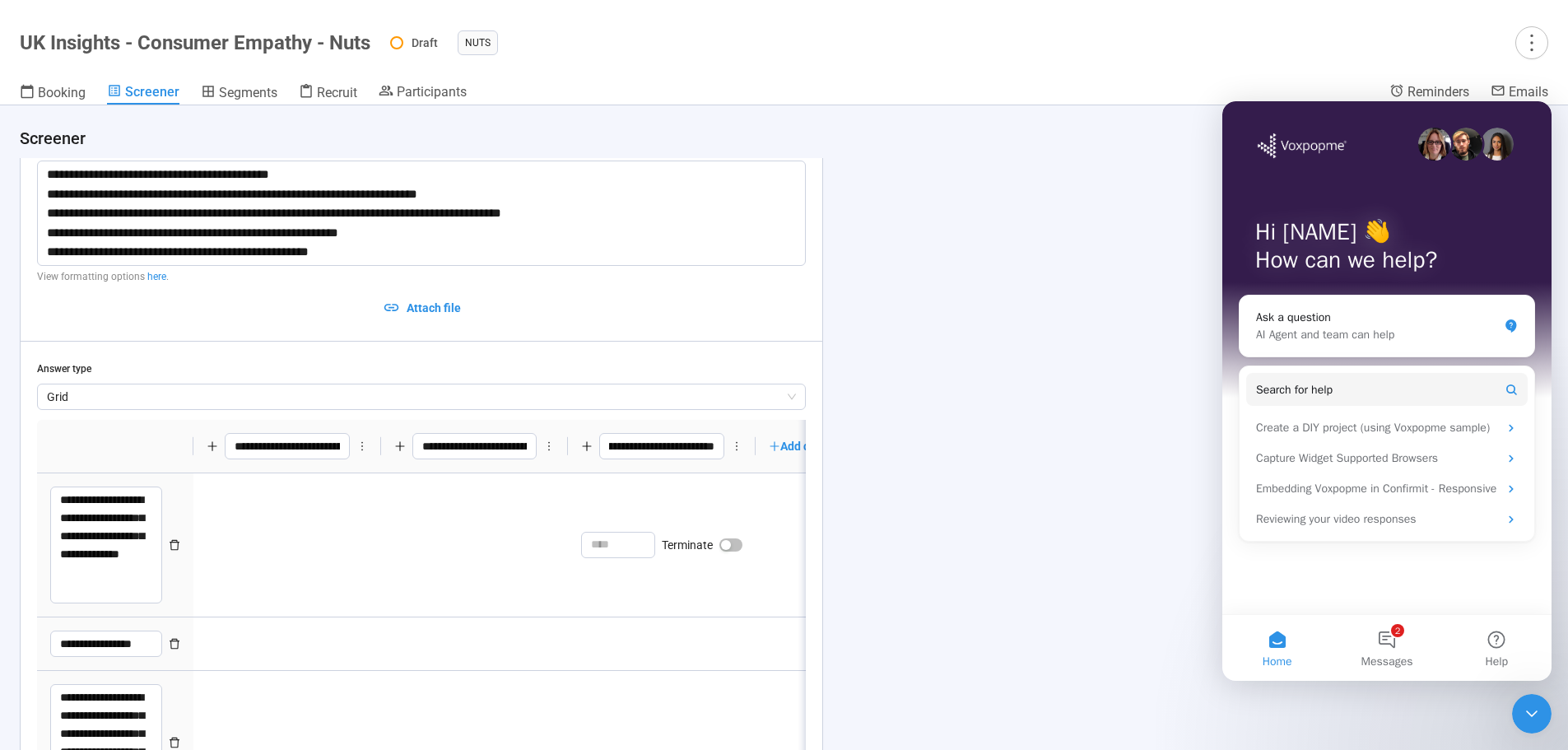 click on "**********" at bounding box center [784, 427] 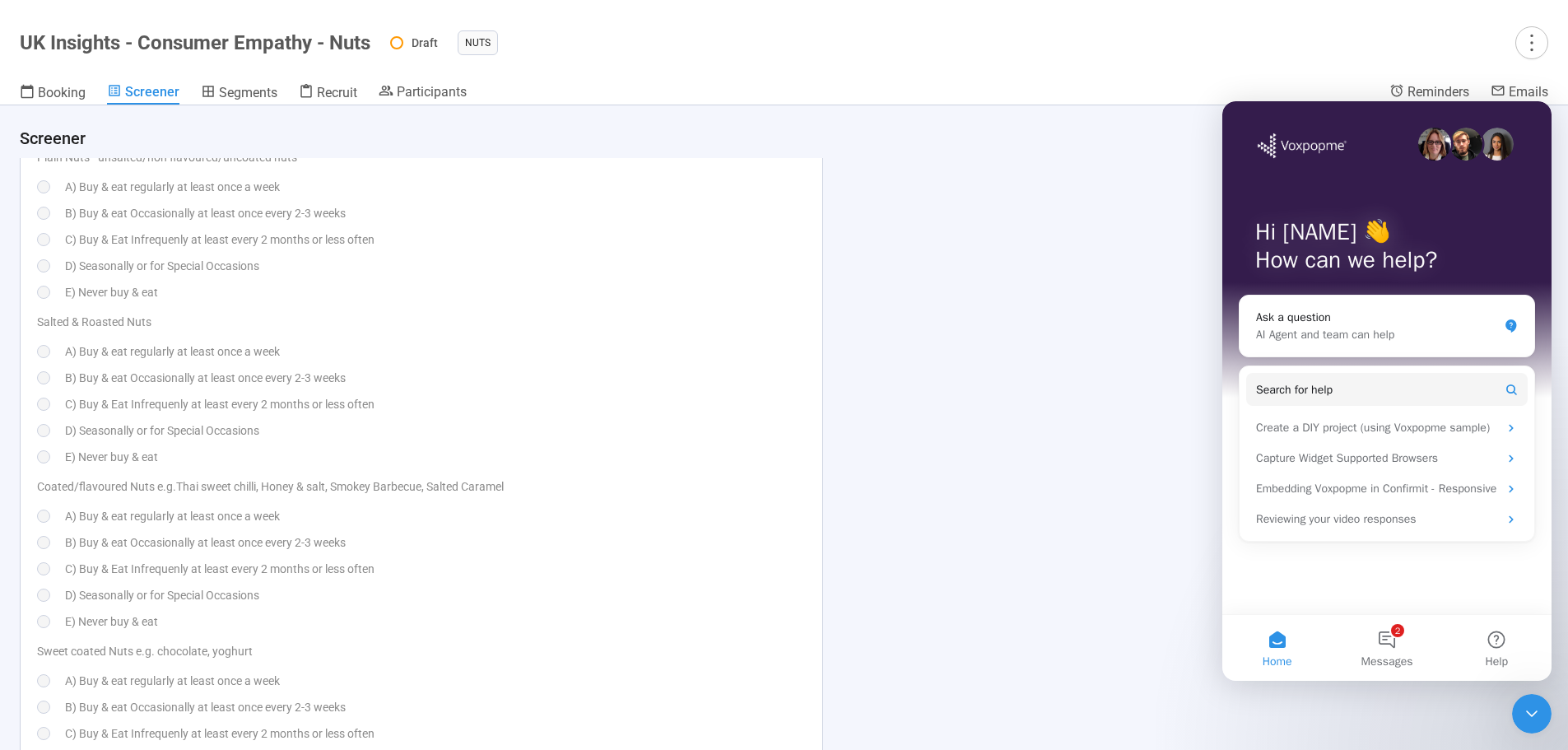 scroll, scrollTop: 6010, scrollLeft: 0, axis: vertical 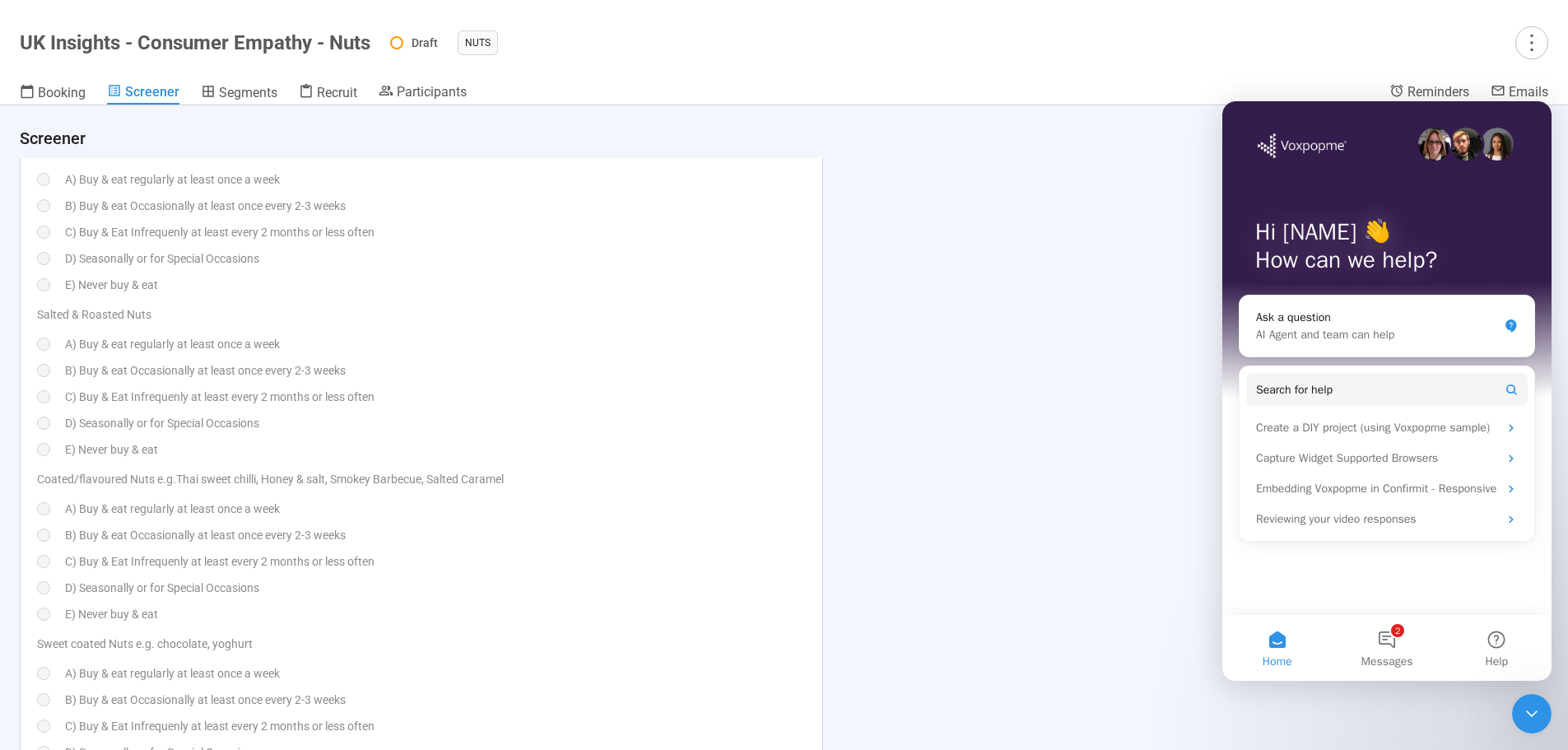 click on "D) Seasonally or for Special Occasions" at bounding box center (435, 423) 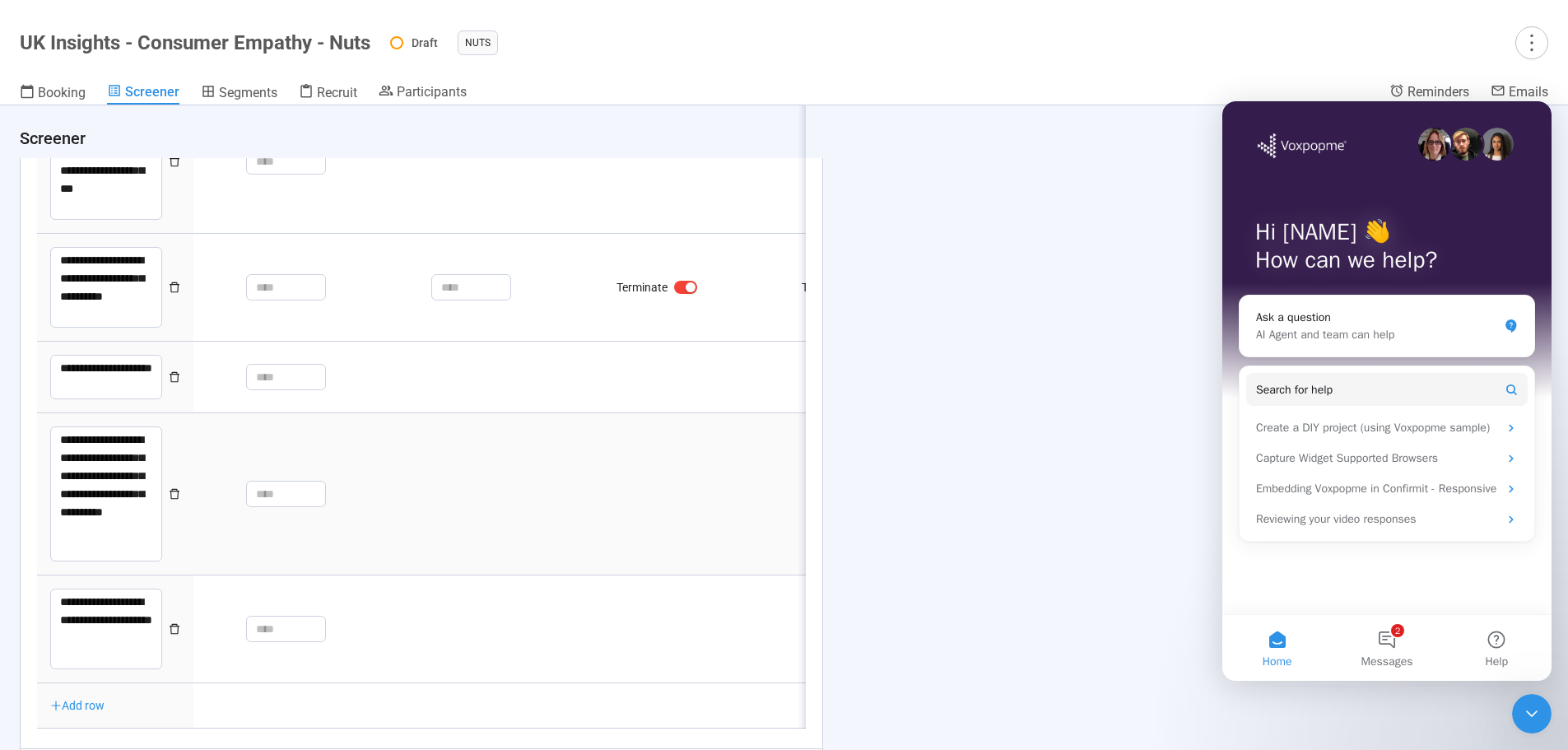 type on "**********" 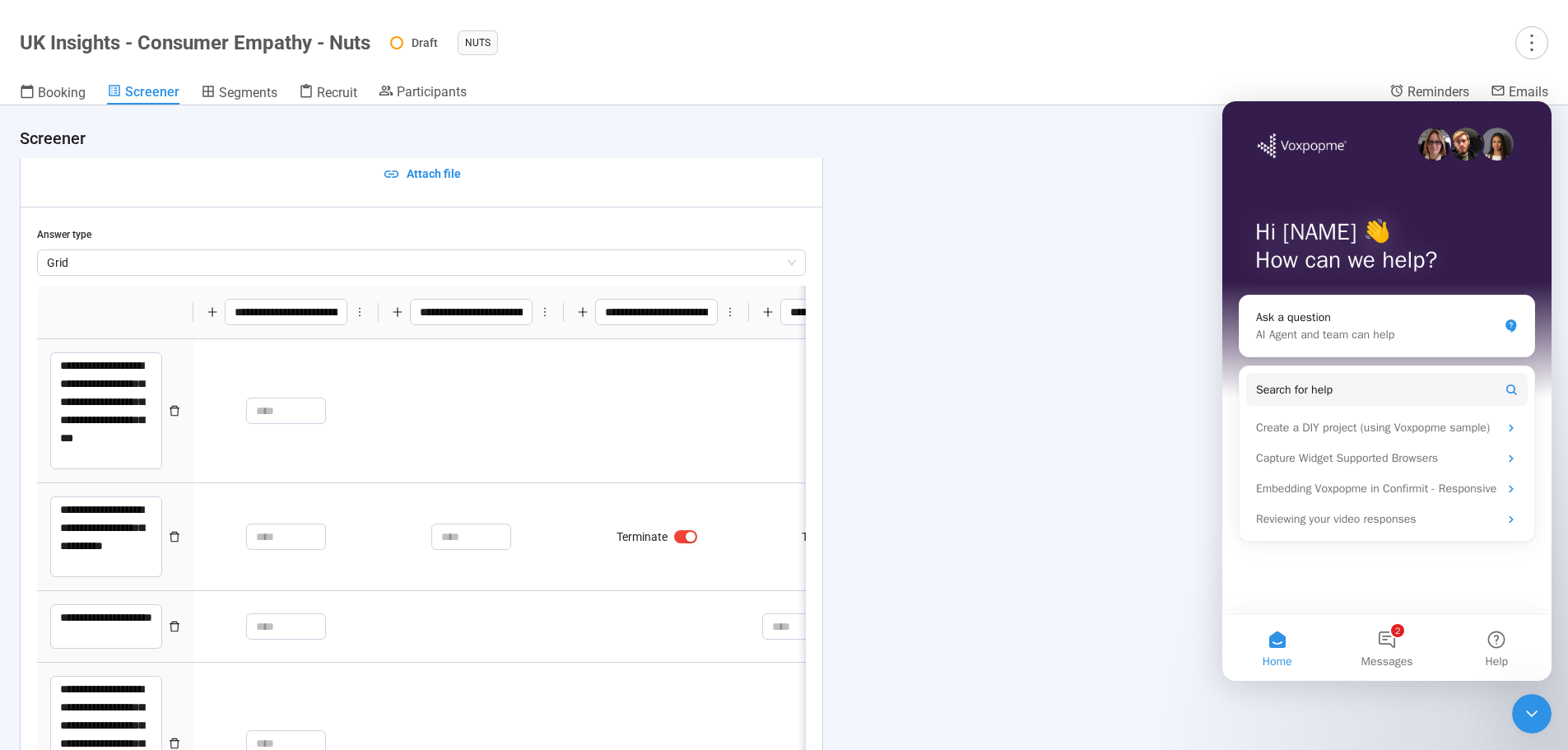 scroll, scrollTop: 5735, scrollLeft: 0, axis: vertical 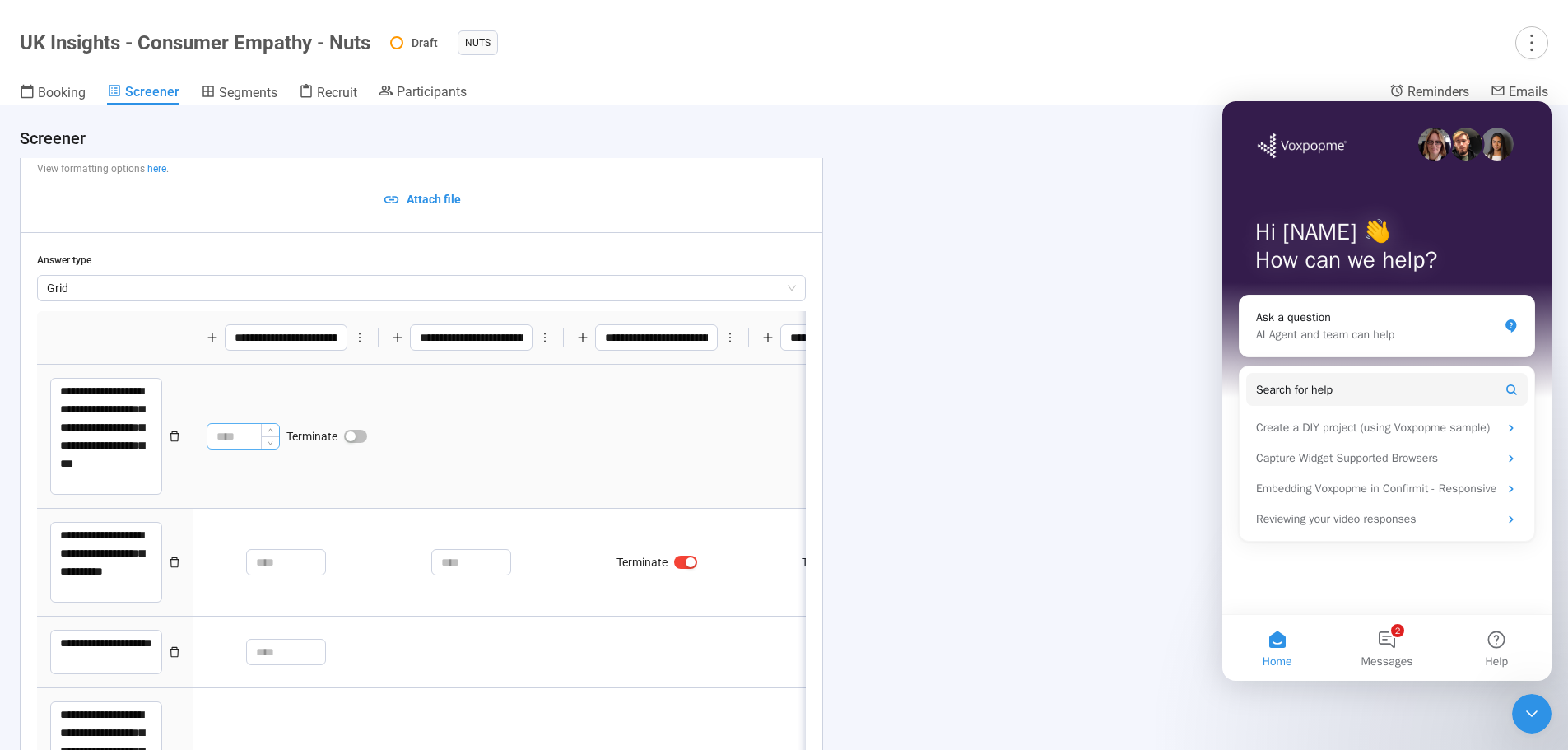 click on "*" at bounding box center (243, 436) 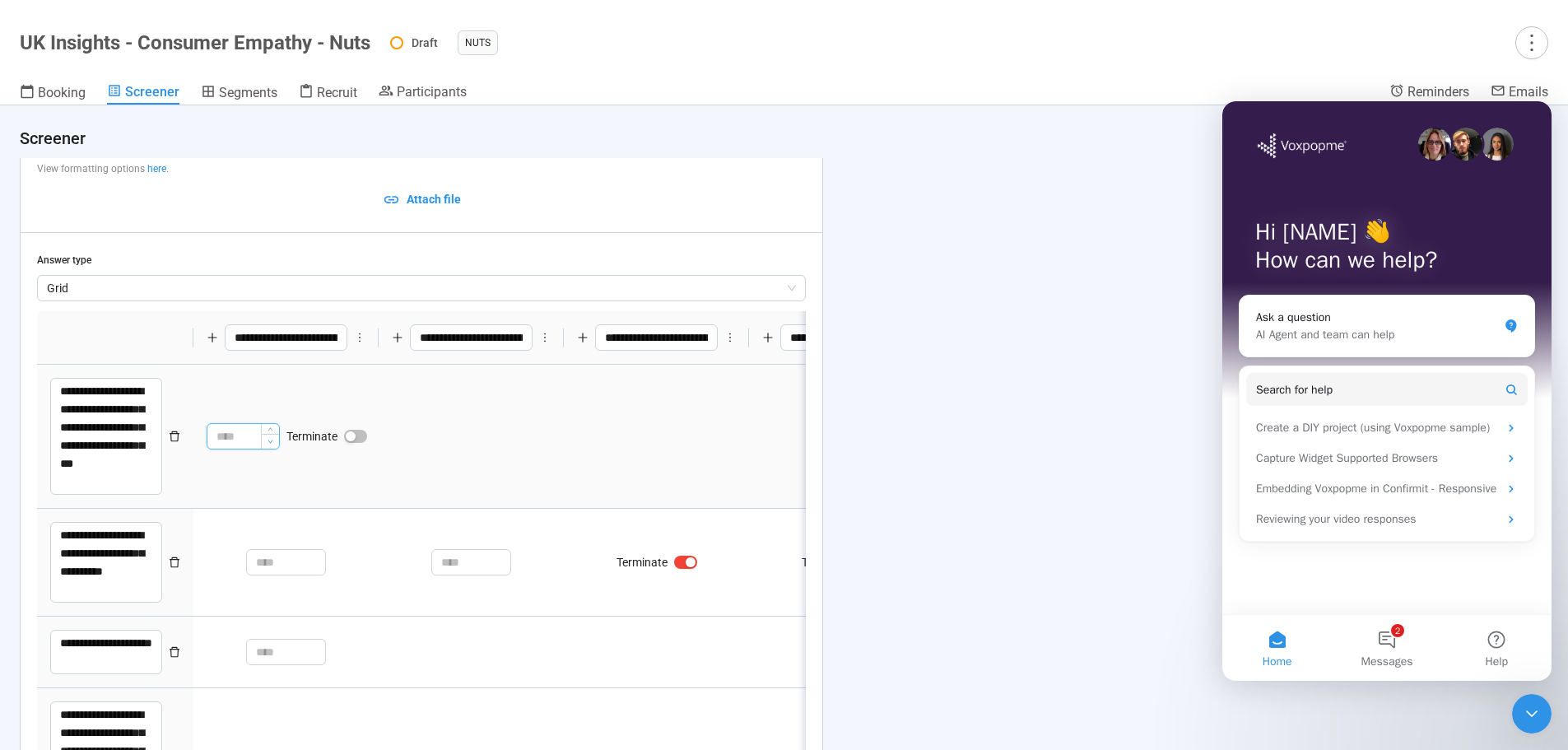 click at bounding box center [270, 441] 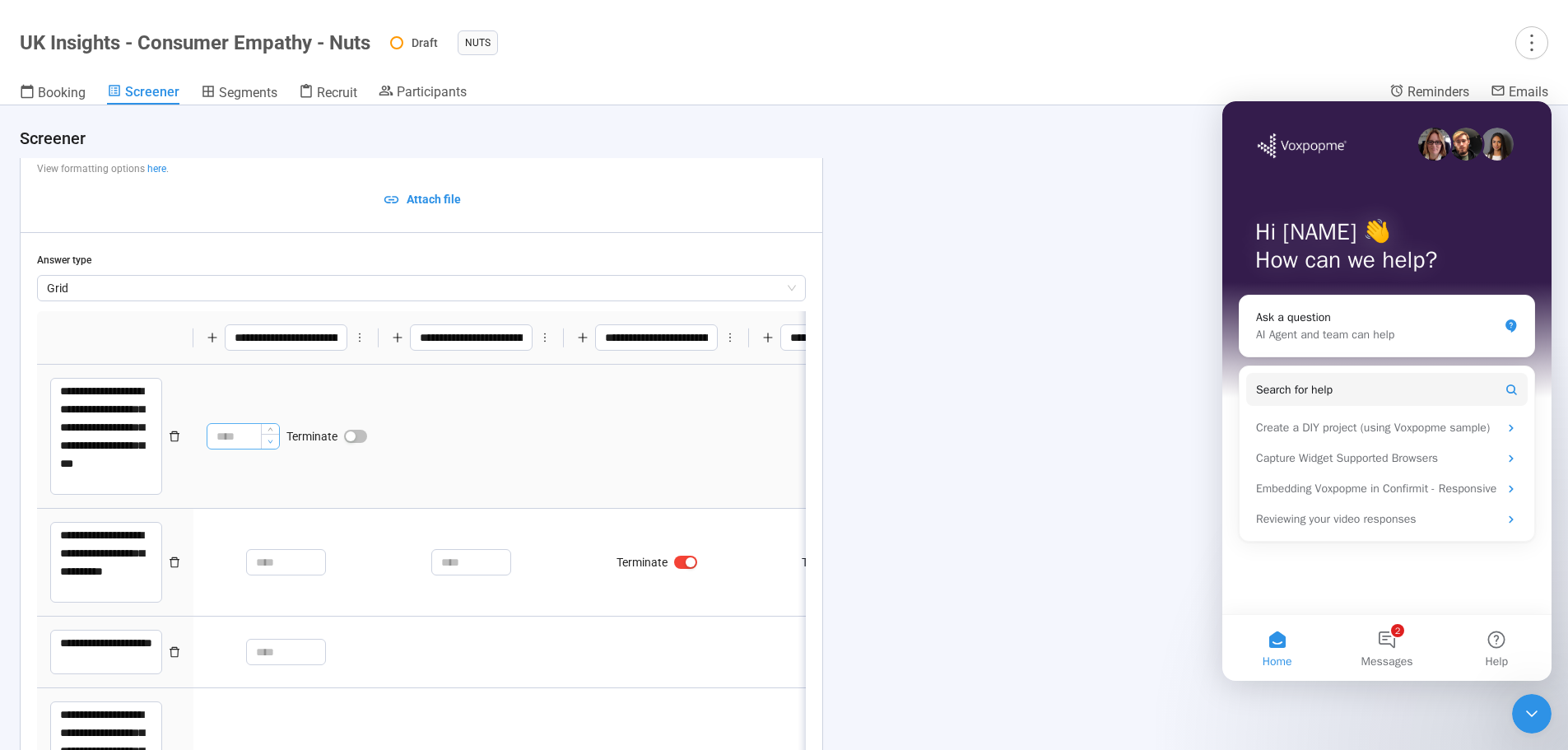 click 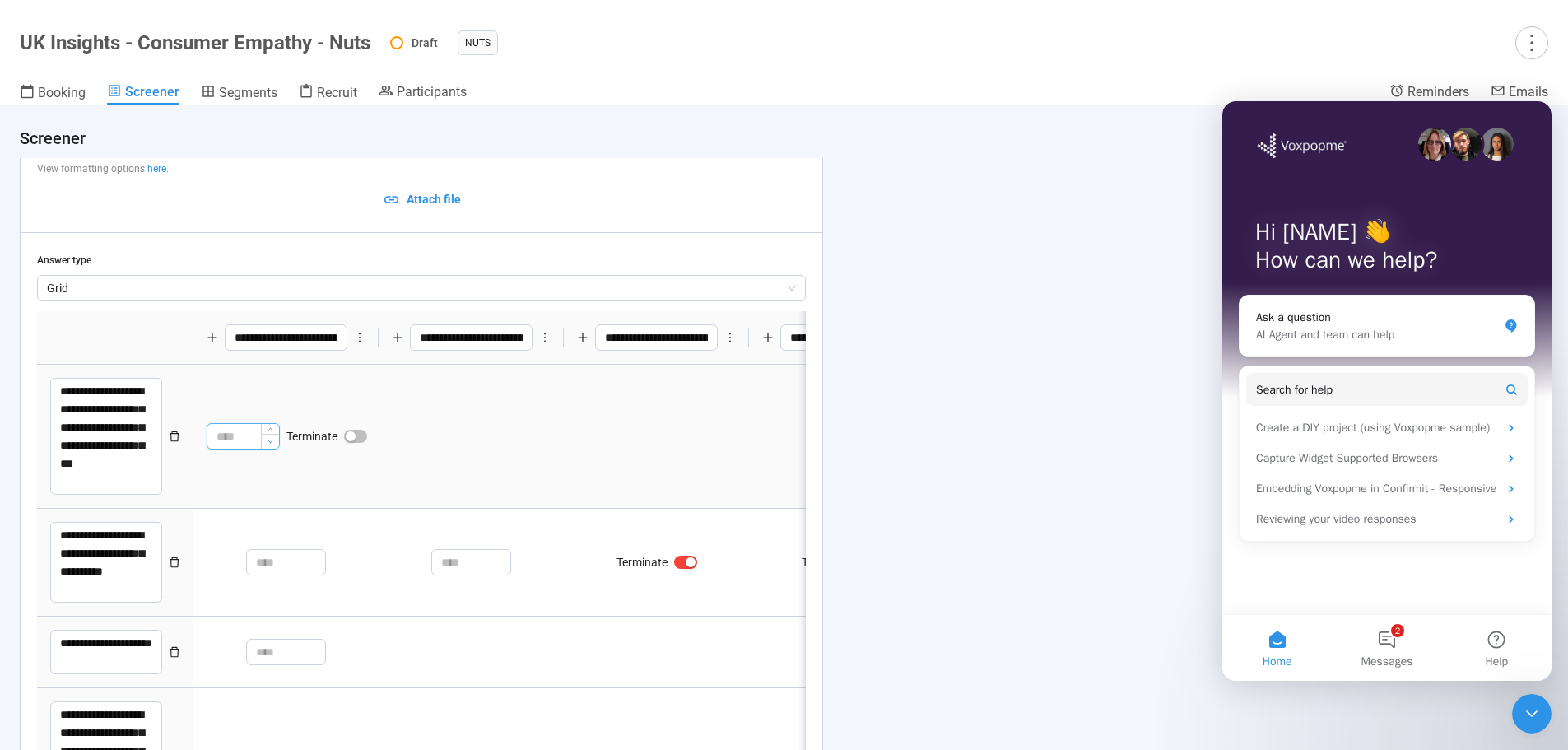 type on "*" 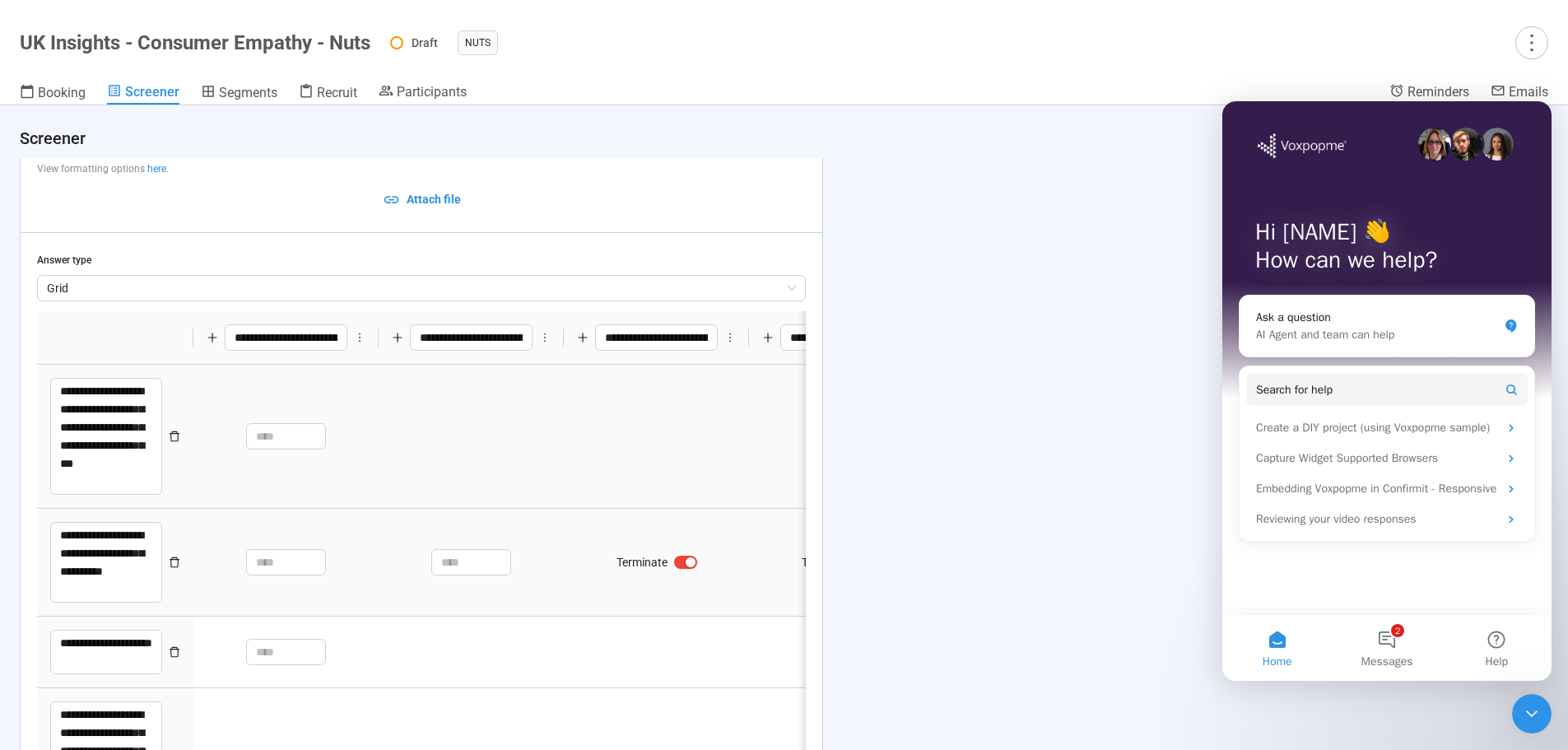 scroll, scrollTop: 5900, scrollLeft: 0, axis: vertical 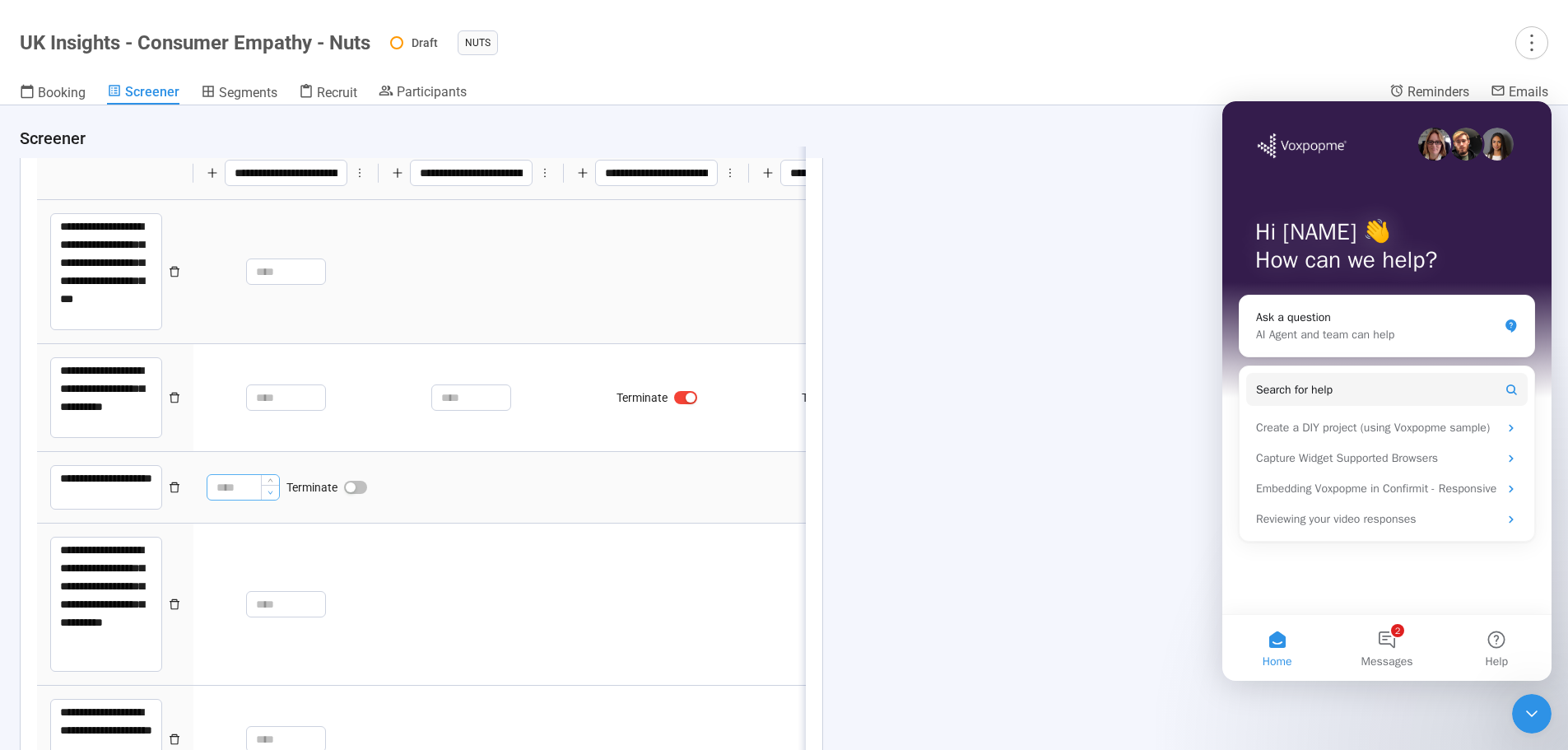 click at bounding box center [270, 492] 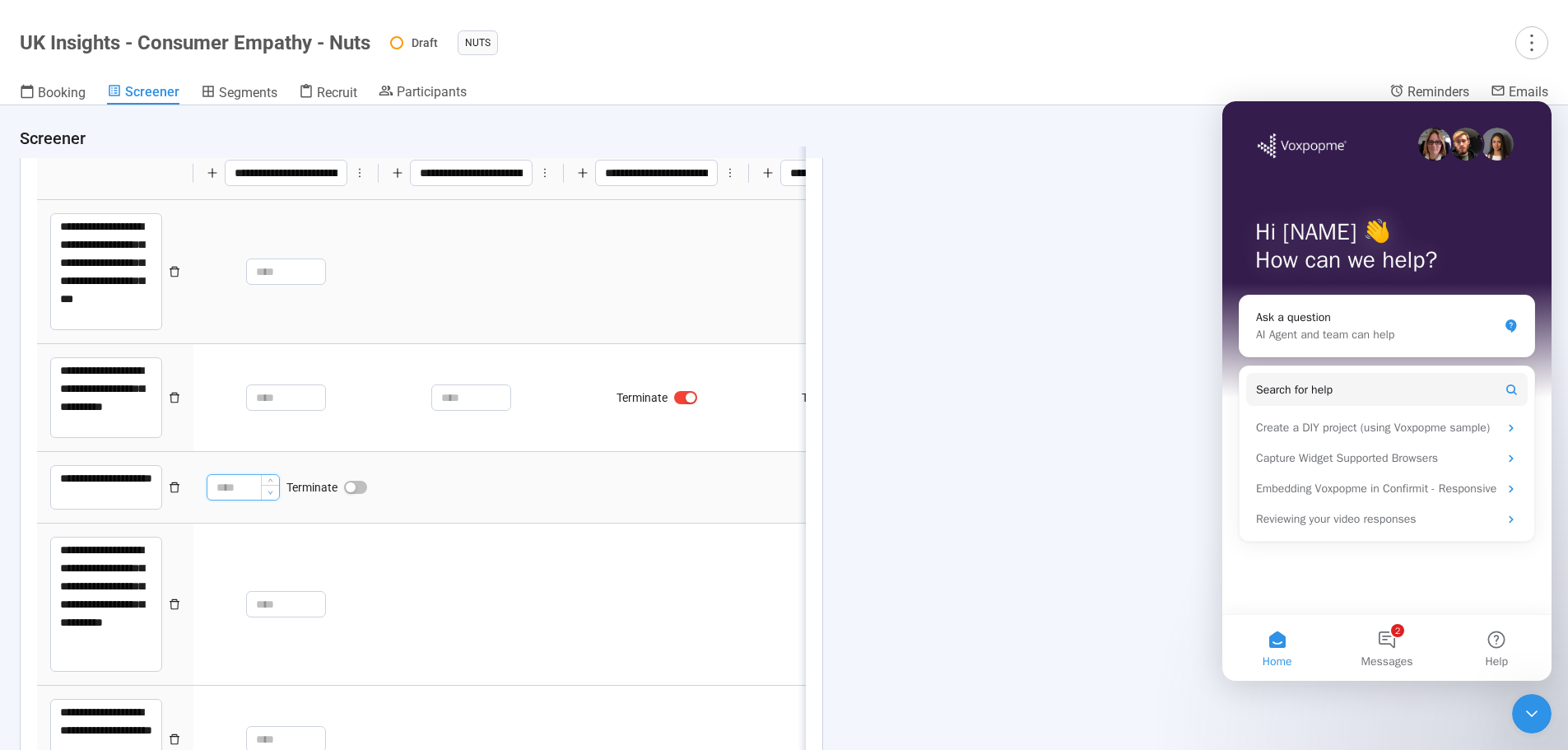 click at bounding box center (270, 492) 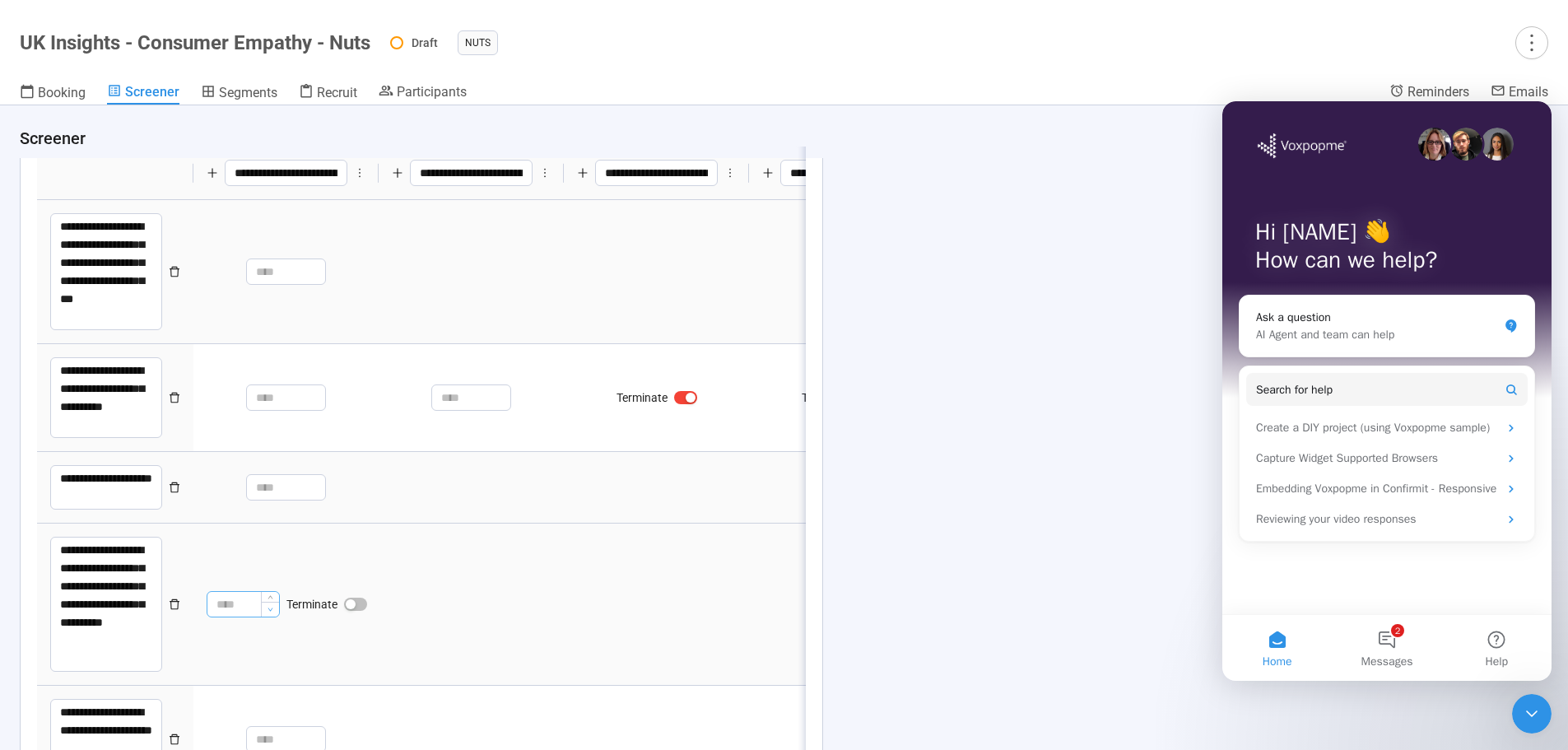 click at bounding box center [270, 609] 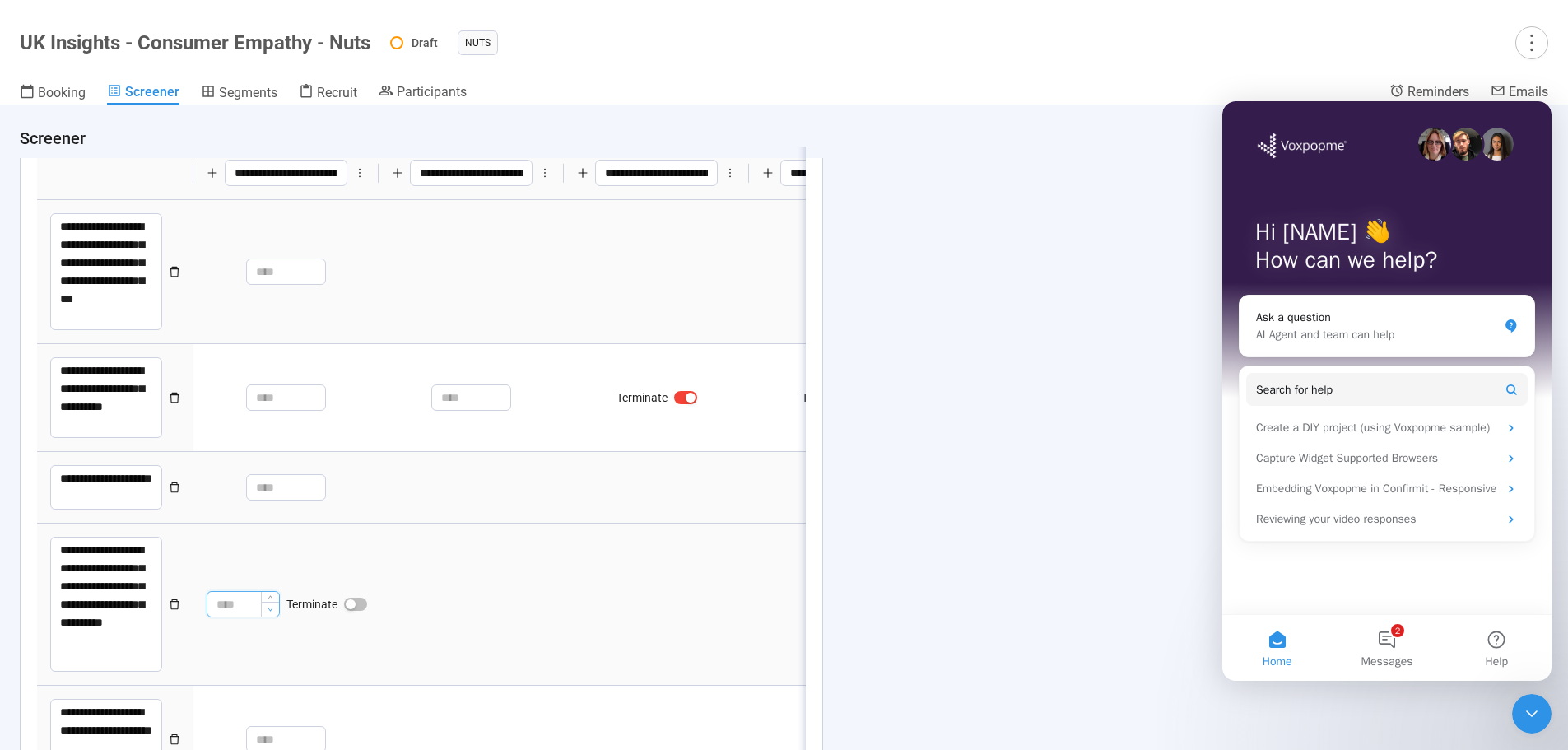 click 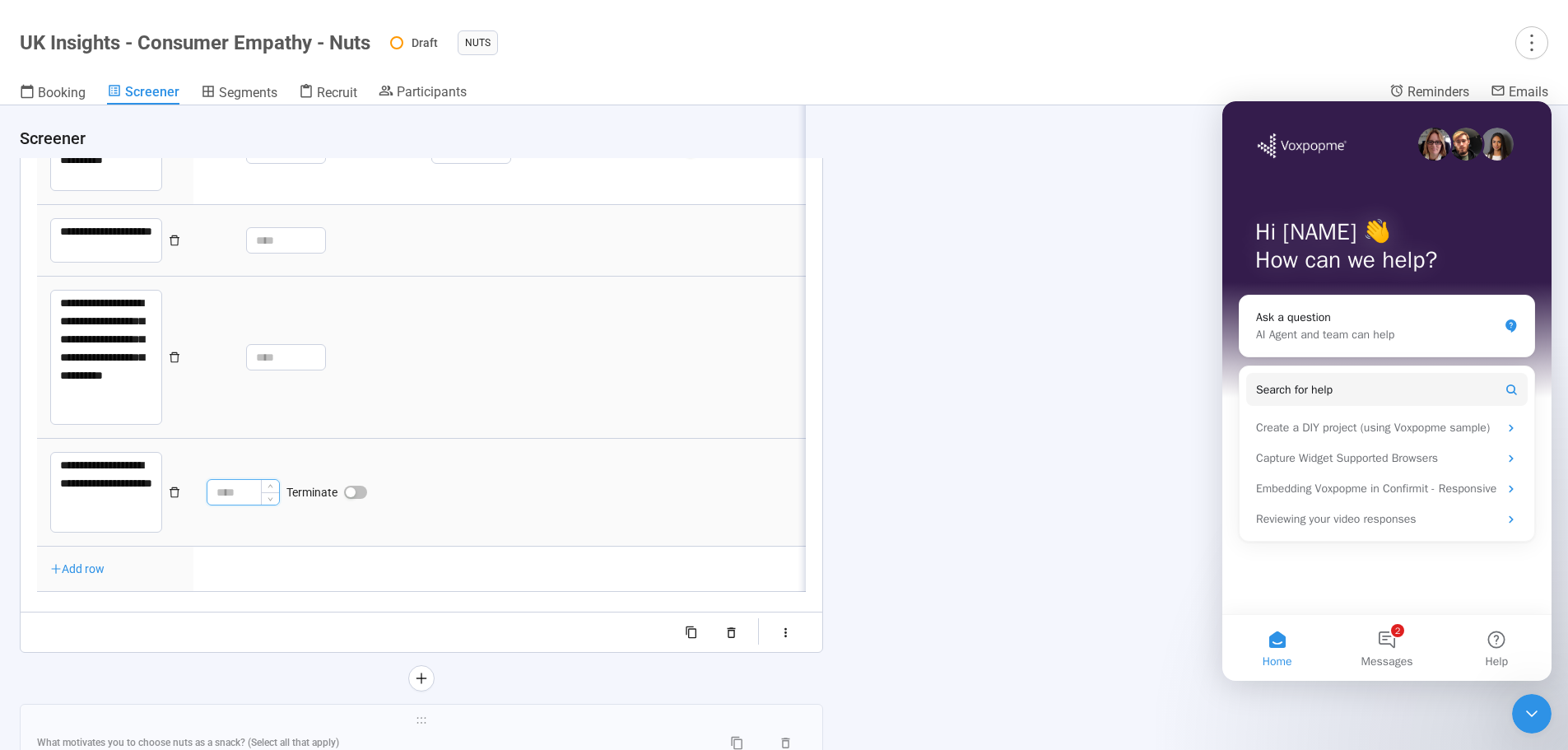 click on "*" at bounding box center (243, 492) 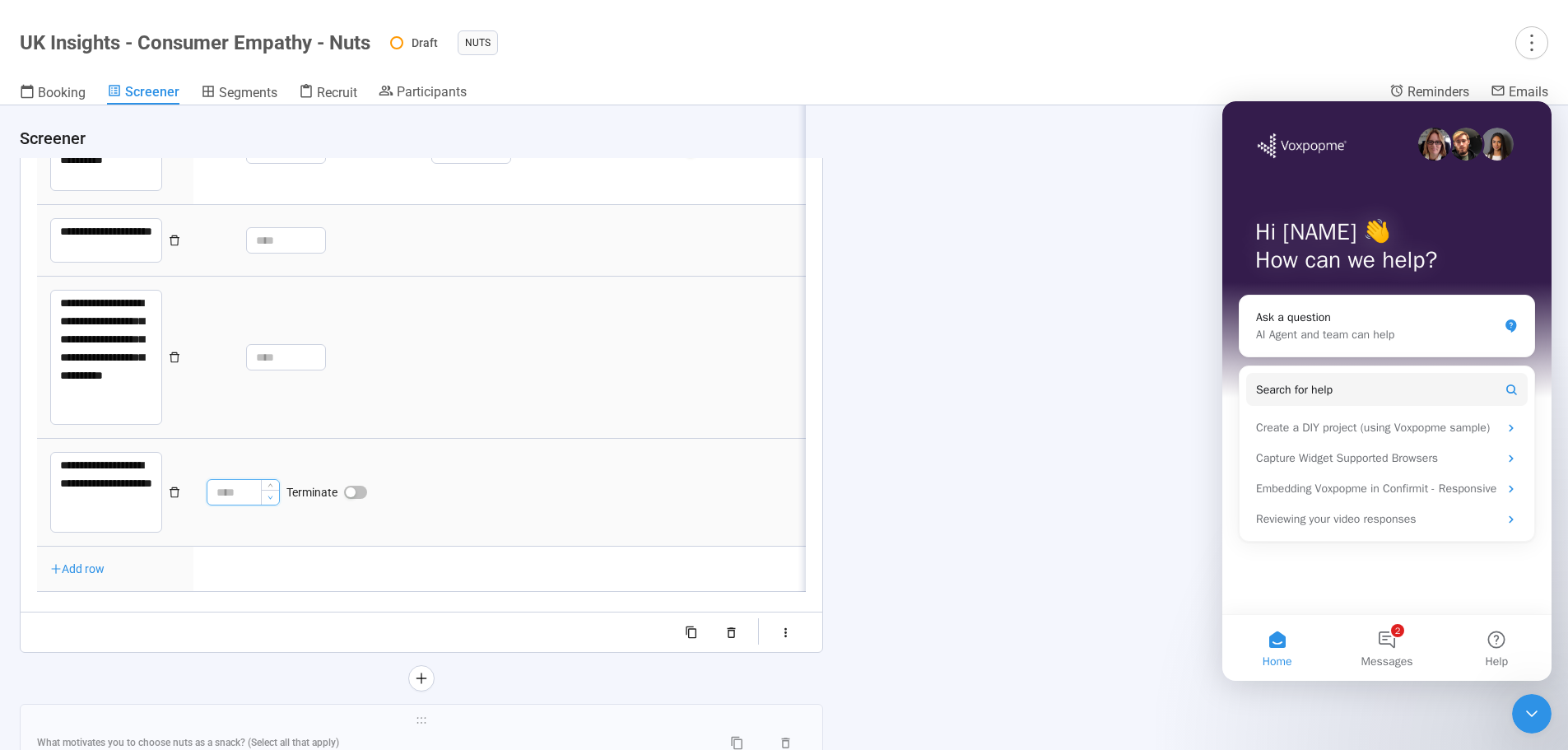 click at bounding box center [270, 497] 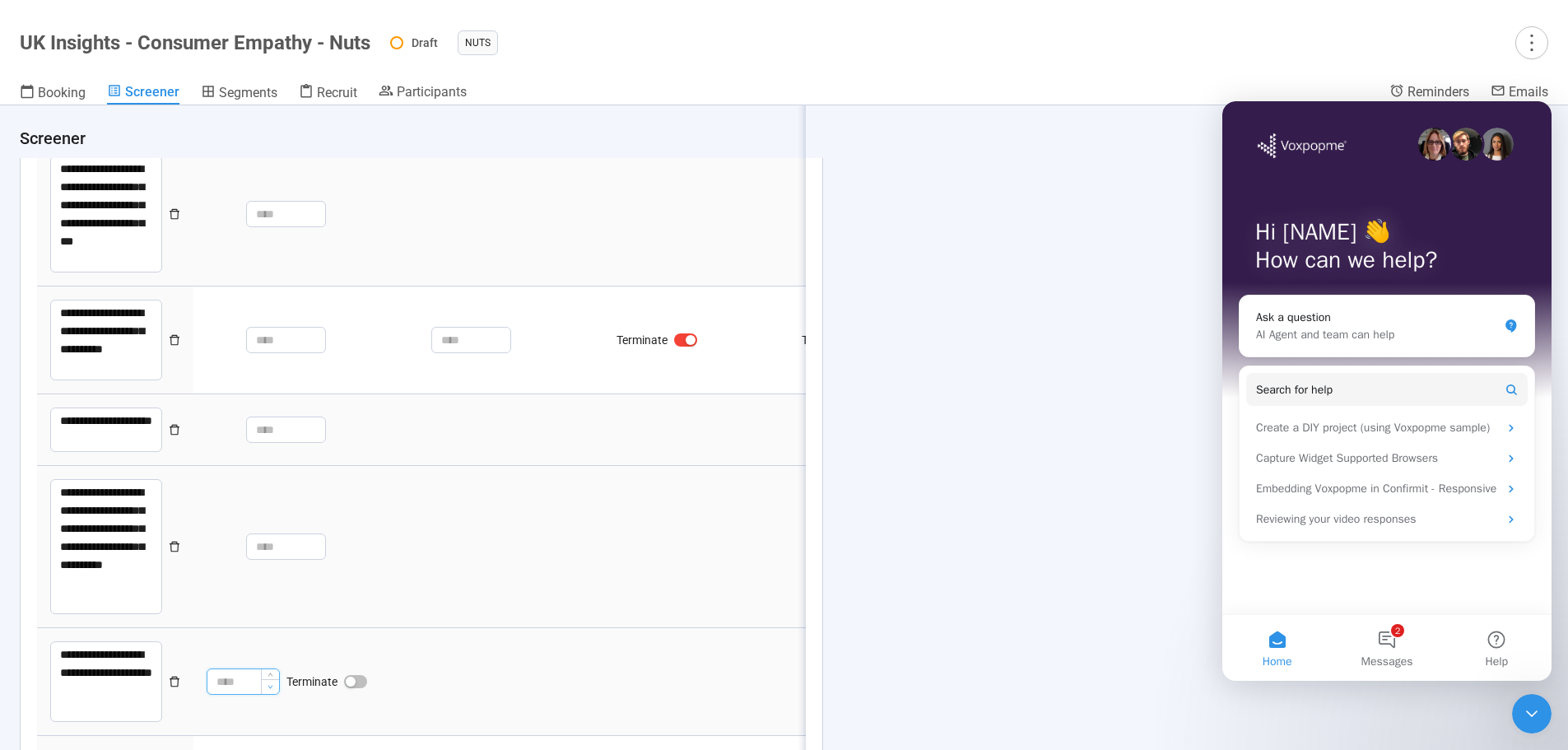 scroll, scrollTop: 5735, scrollLeft: 0, axis: vertical 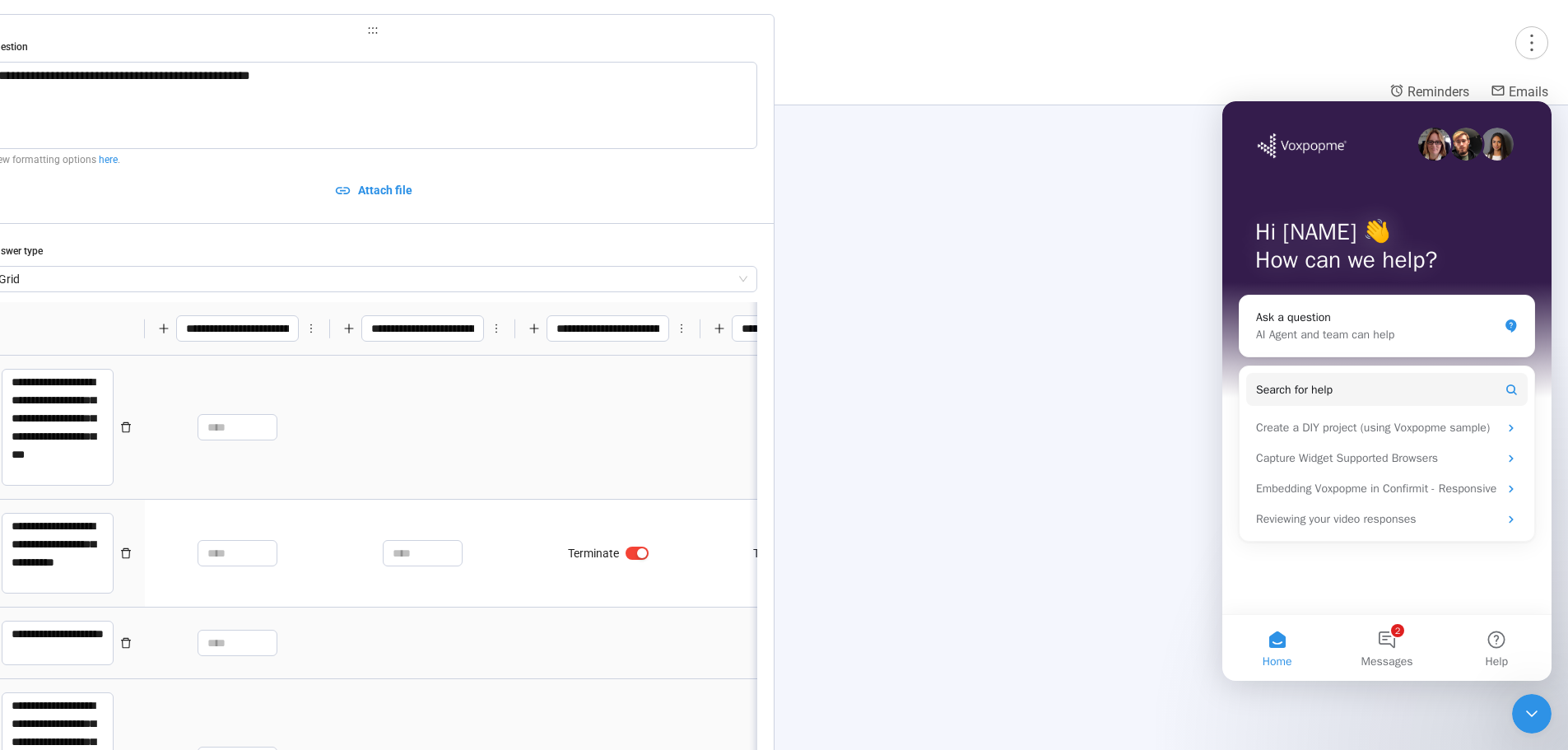 drag, startPoint x: 597, startPoint y: 599, endPoint x: 541, endPoint y: 589, distance: 56.88585 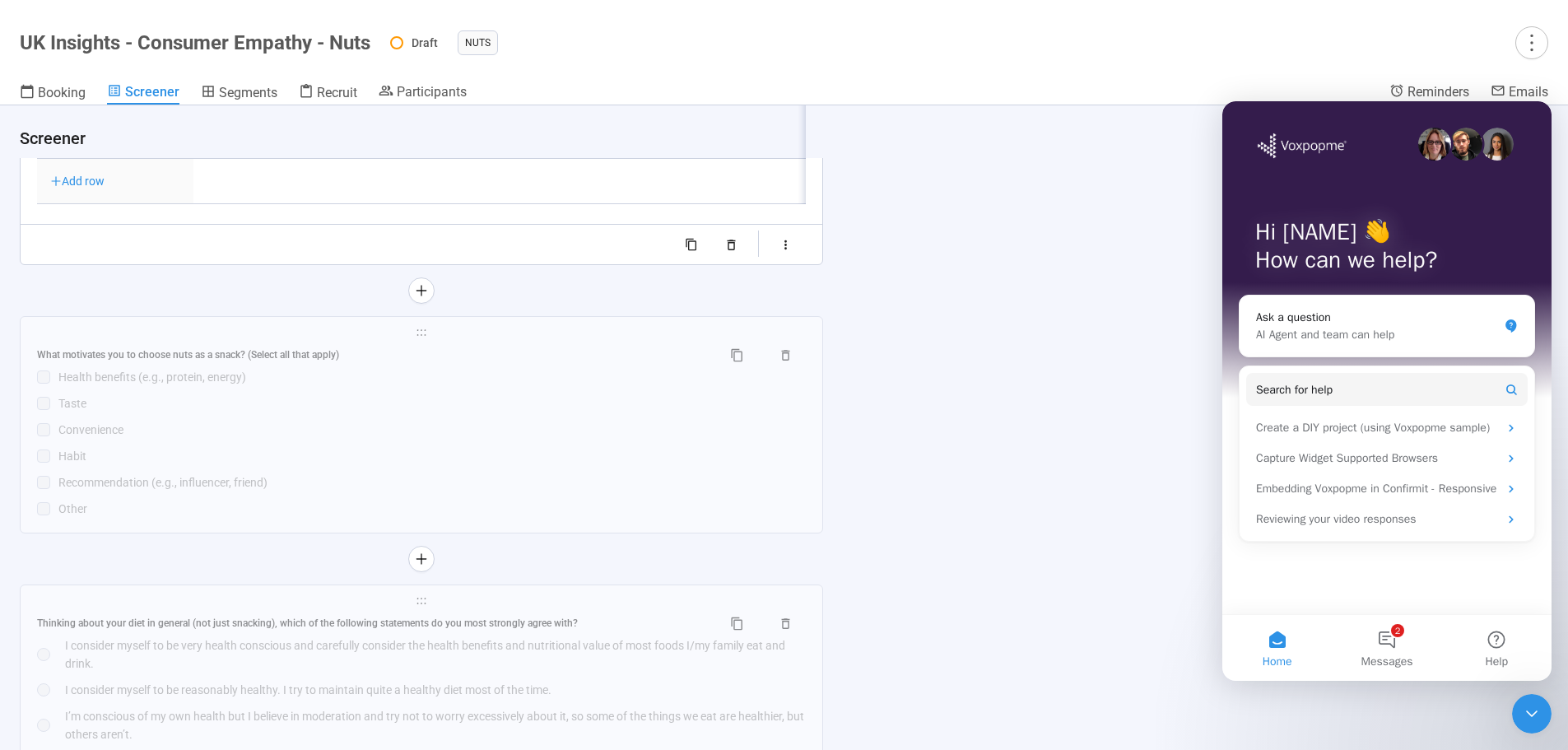 scroll, scrollTop: 6558, scrollLeft: 0, axis: vertical 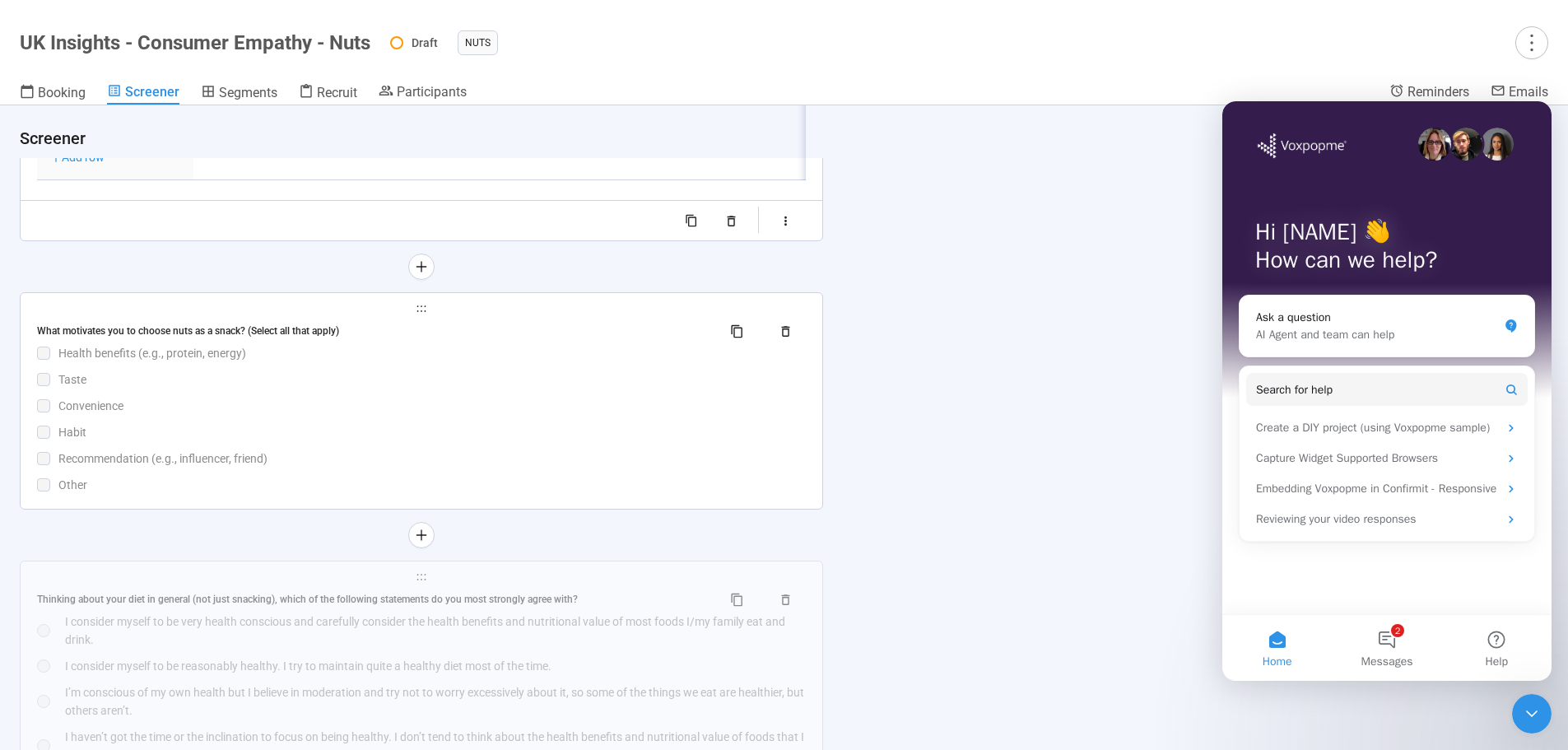 click on "Taste" at bounding box center (421, 380) 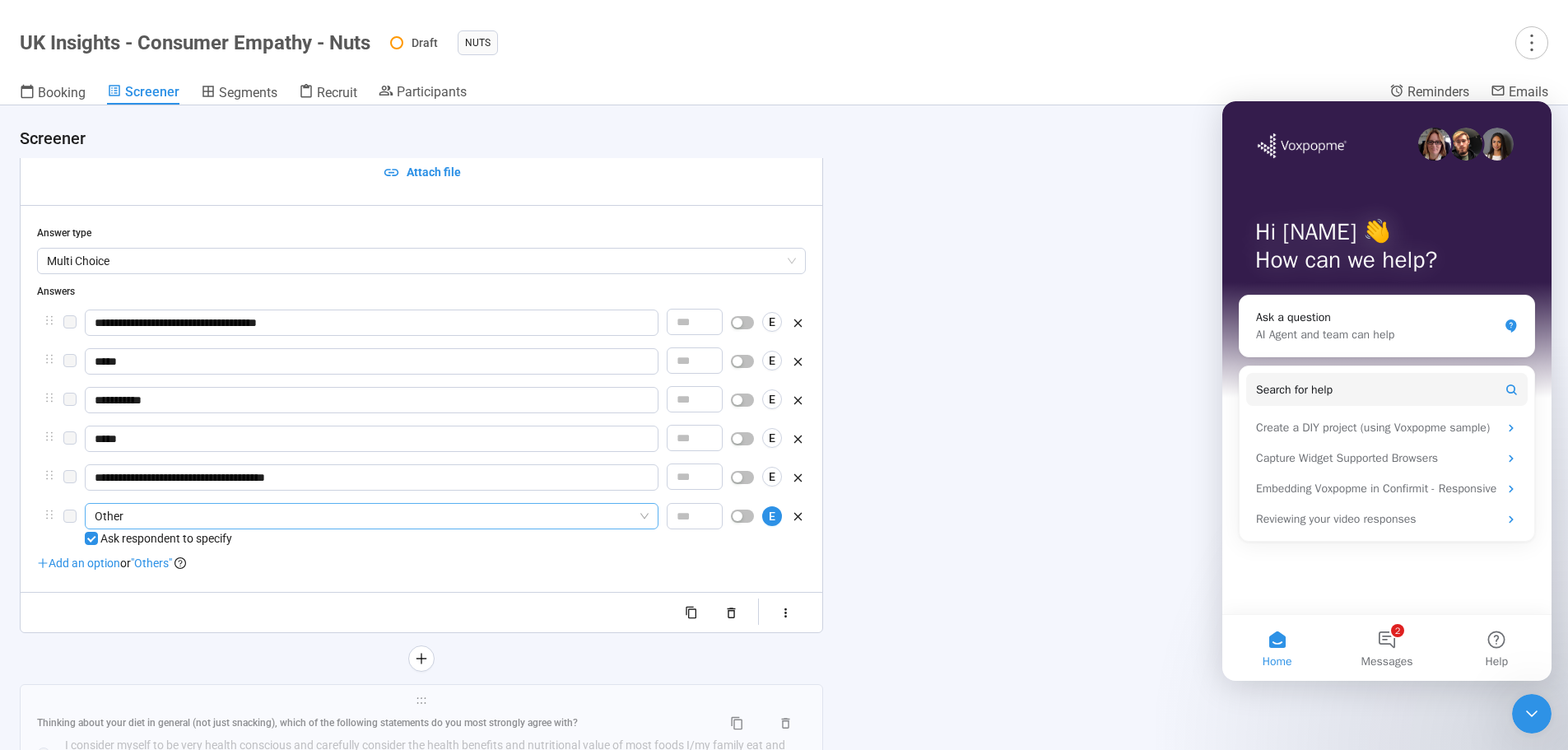 scroll, scrollTop: 7116, scrollLeft: 0, axis: vertical 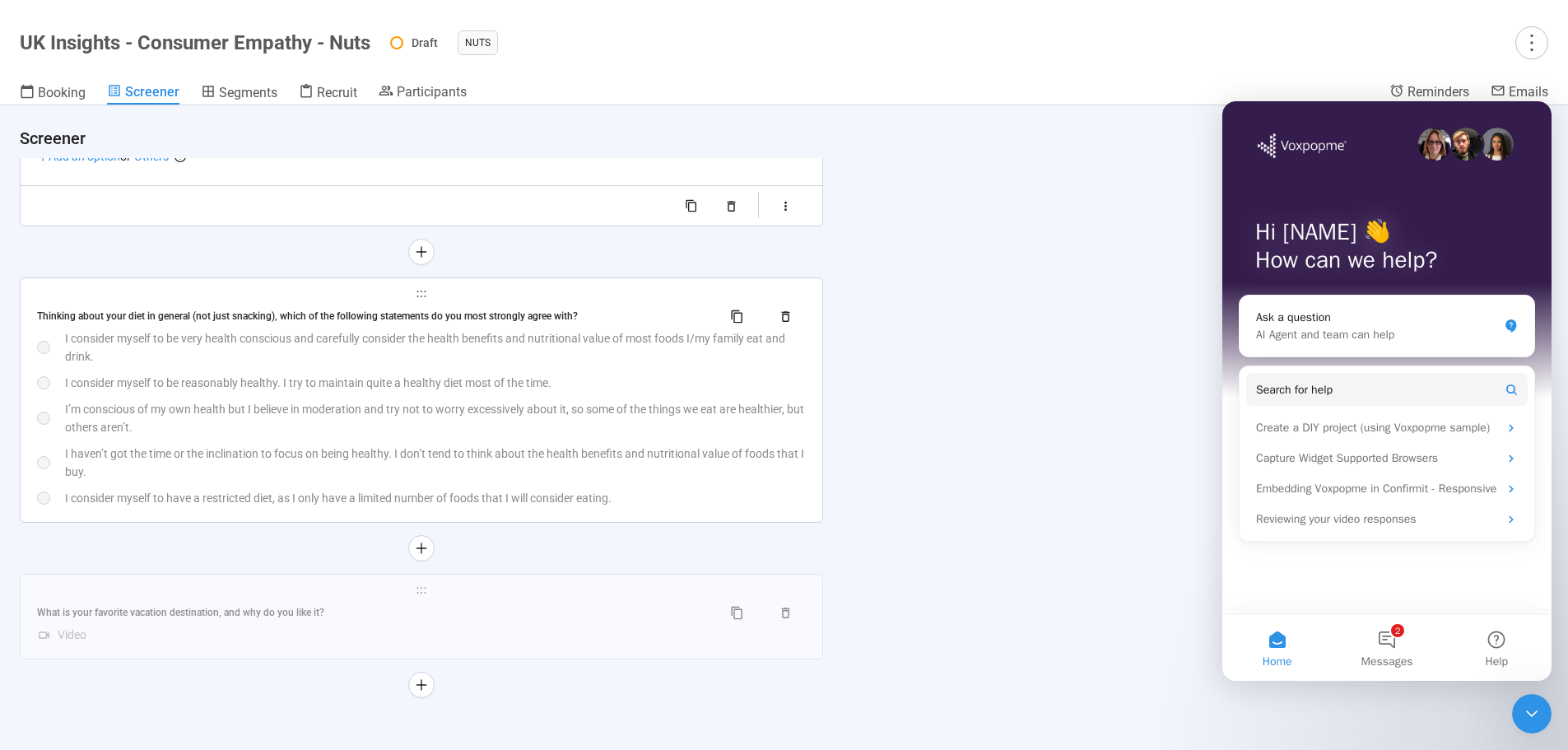 click on "Thinking about your diet in general (not just snacking), which of the following statements do you most strongly agree with?" at bounding box center [373, 316] 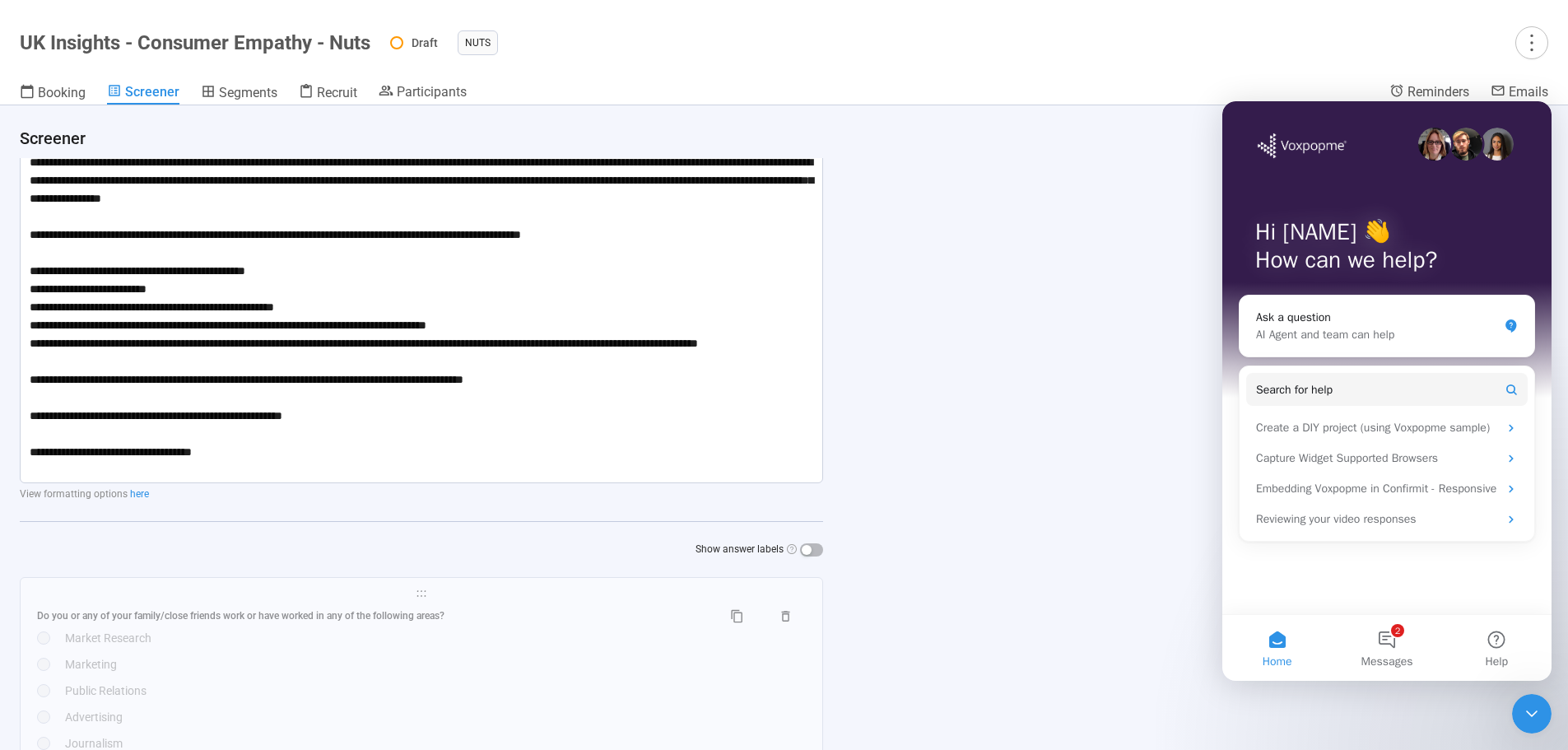 scroll, scrollTop: 0, scrollLeft: 0, axis: both 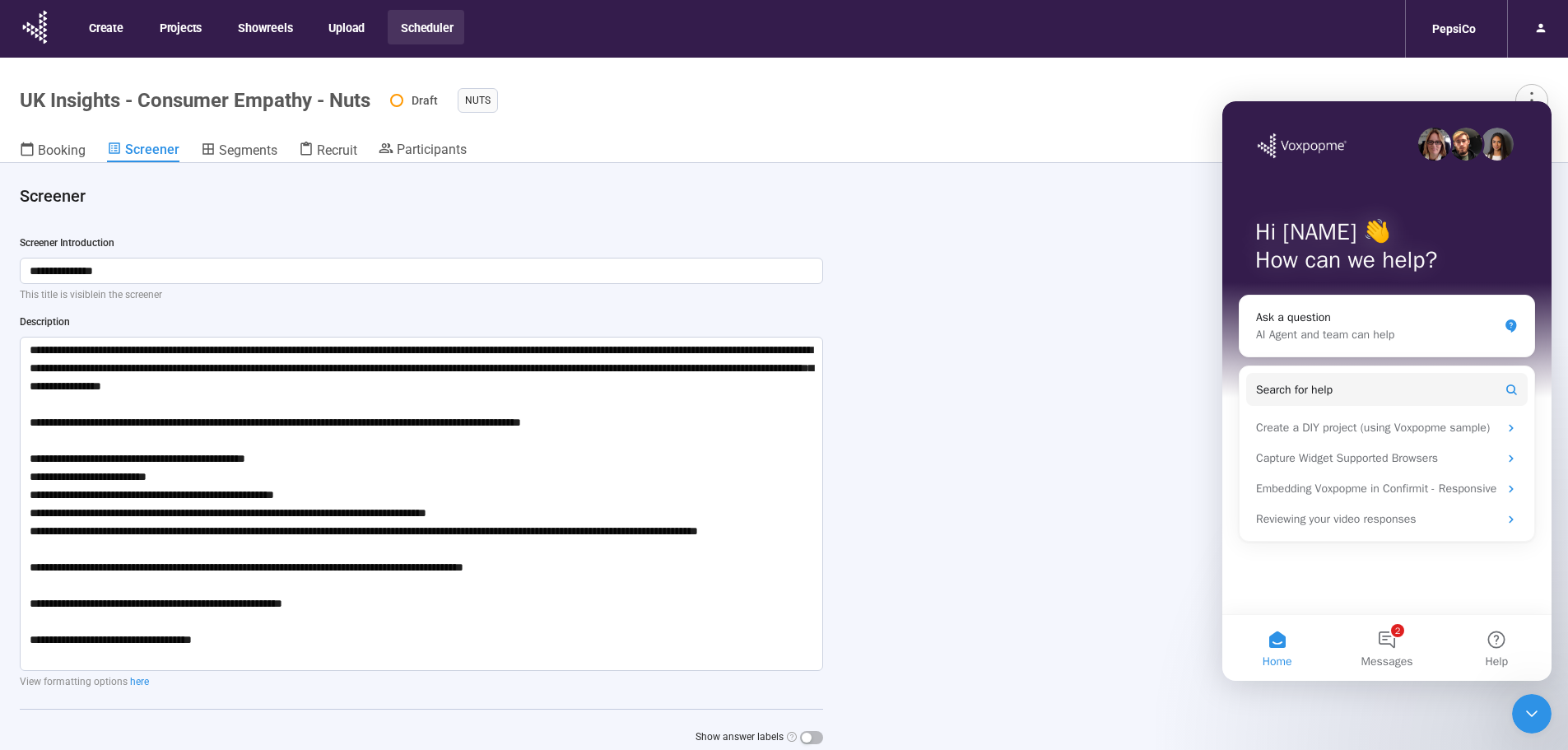 click on "**********" at bounding box center (784, 485) 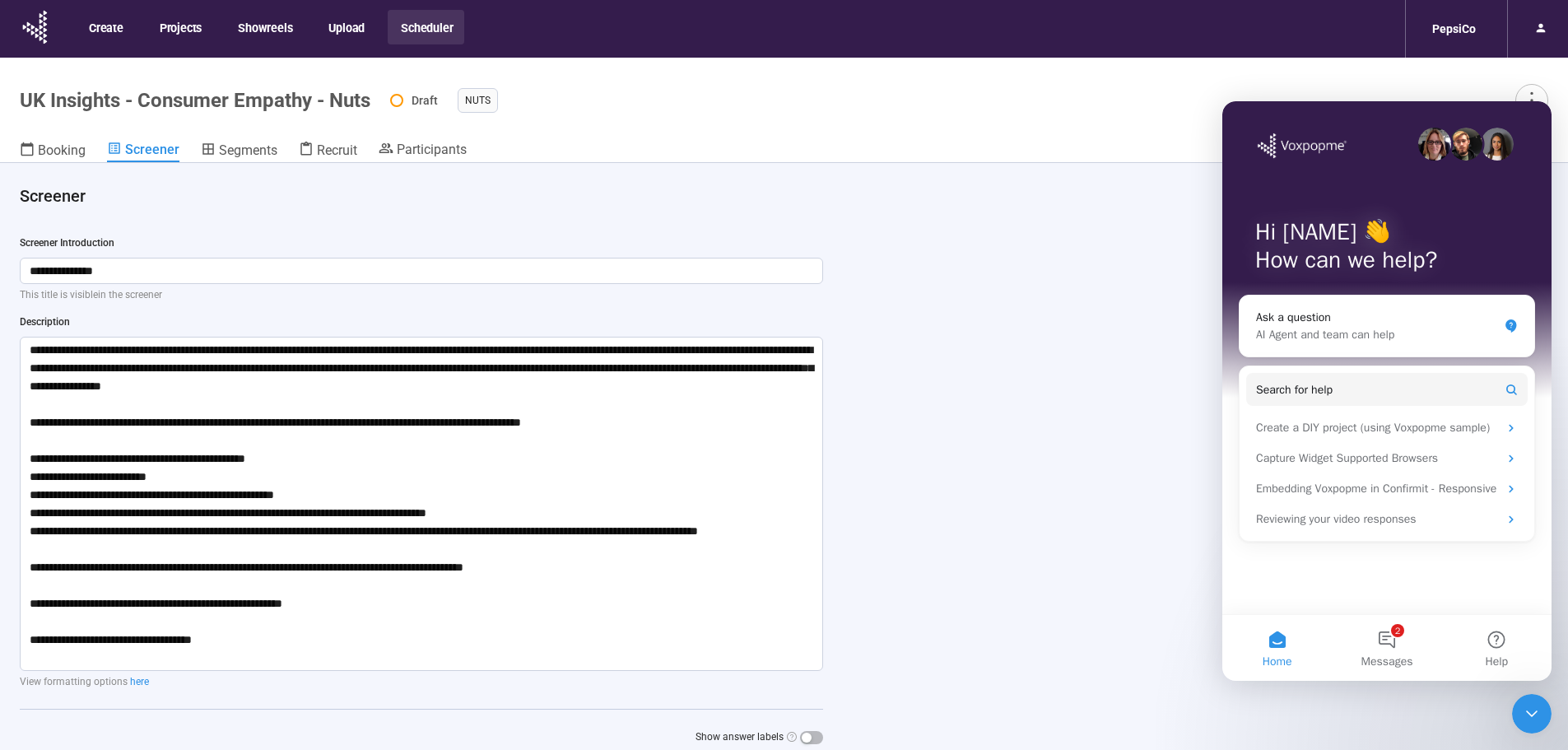 click on "**********" at bounding box center (784, 485) 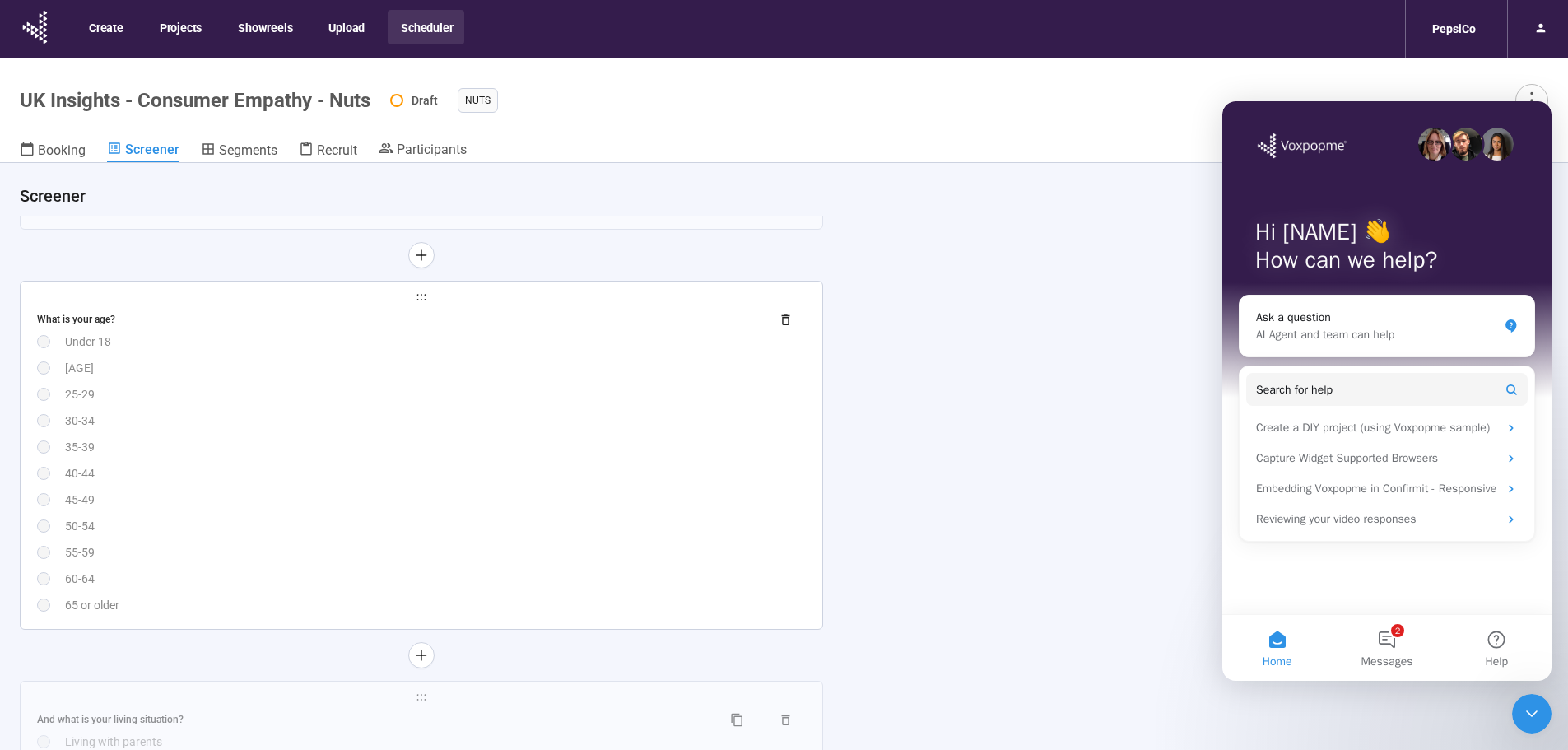 scroll, scrollTop: 1729, scrollLeft: 0, axis: vertical 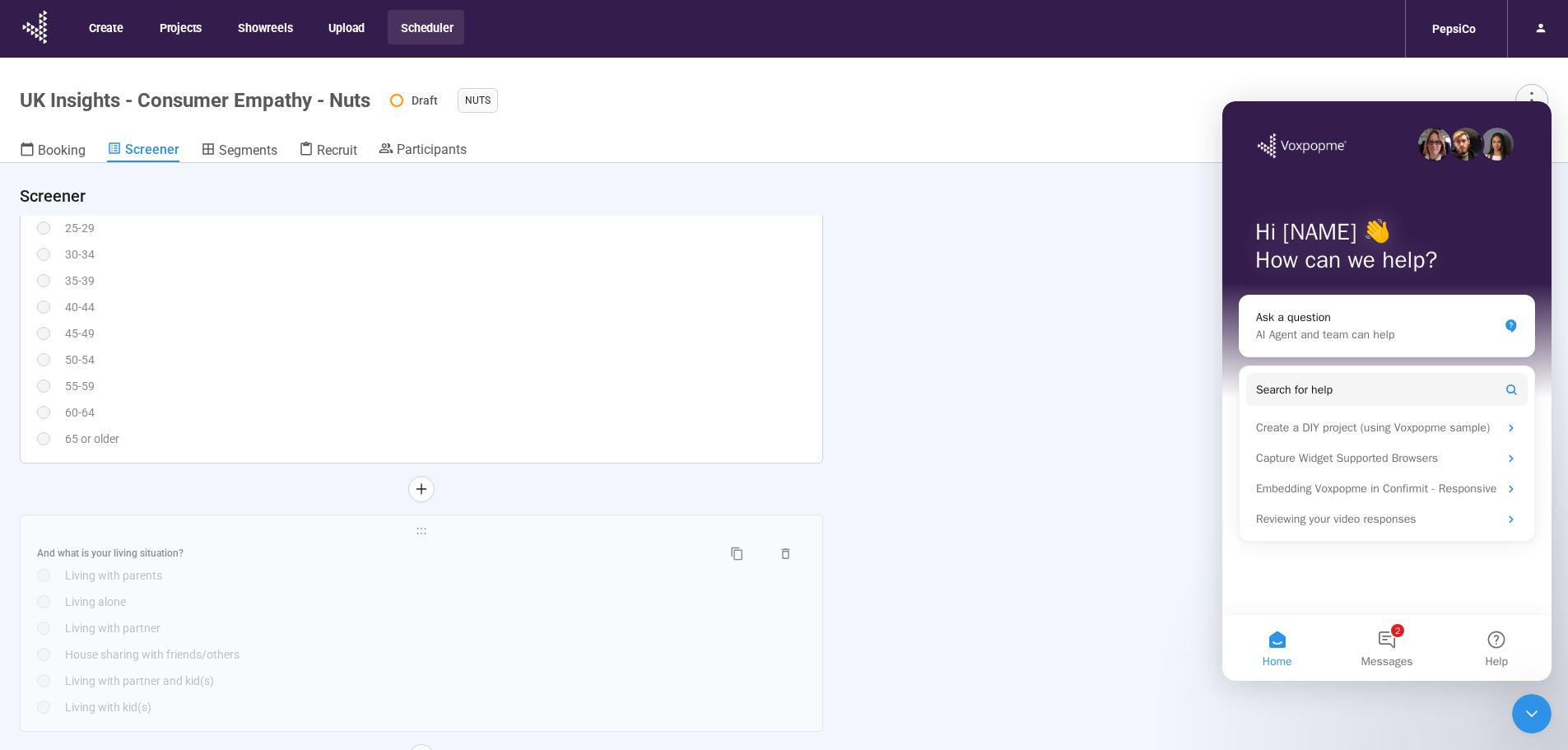 click on "What is your age? Under 18 18-24 25-29 30-34 35-39 40-44 45-49 50-54 55-59 60-64 65 or older" at bounding box center (421, 294) 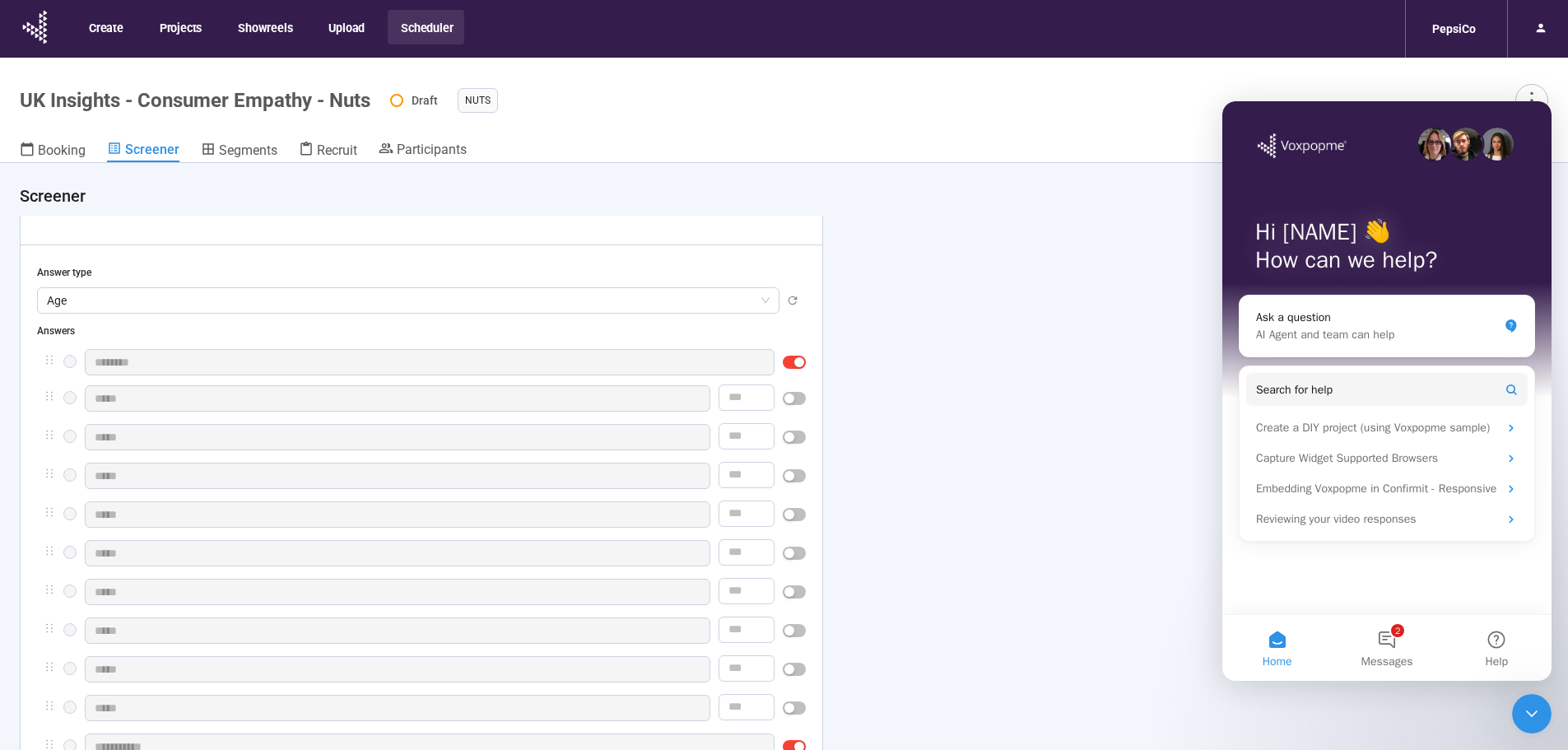 type 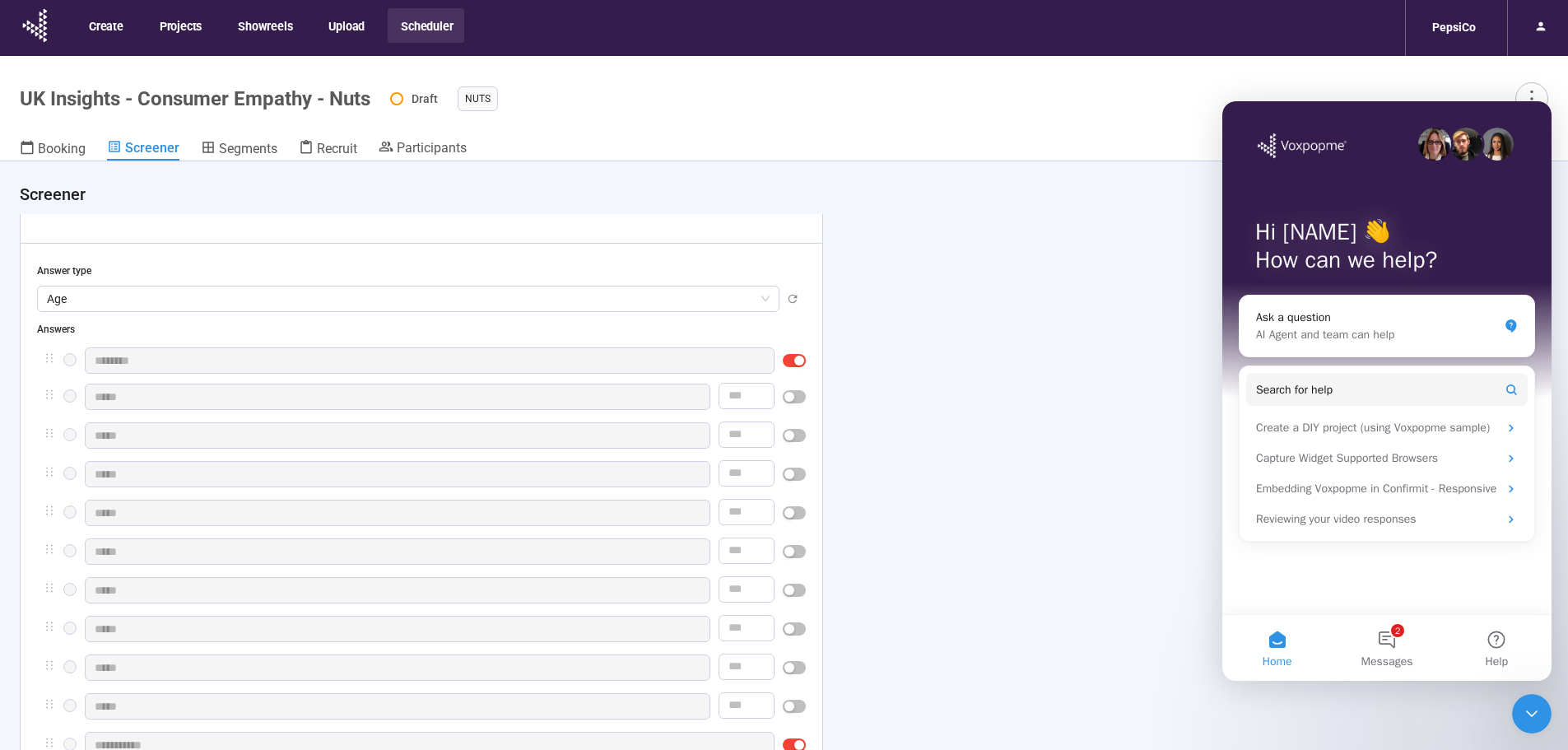 scroll, scrollTop: 58, scrollLeft: 0, axis: vertical 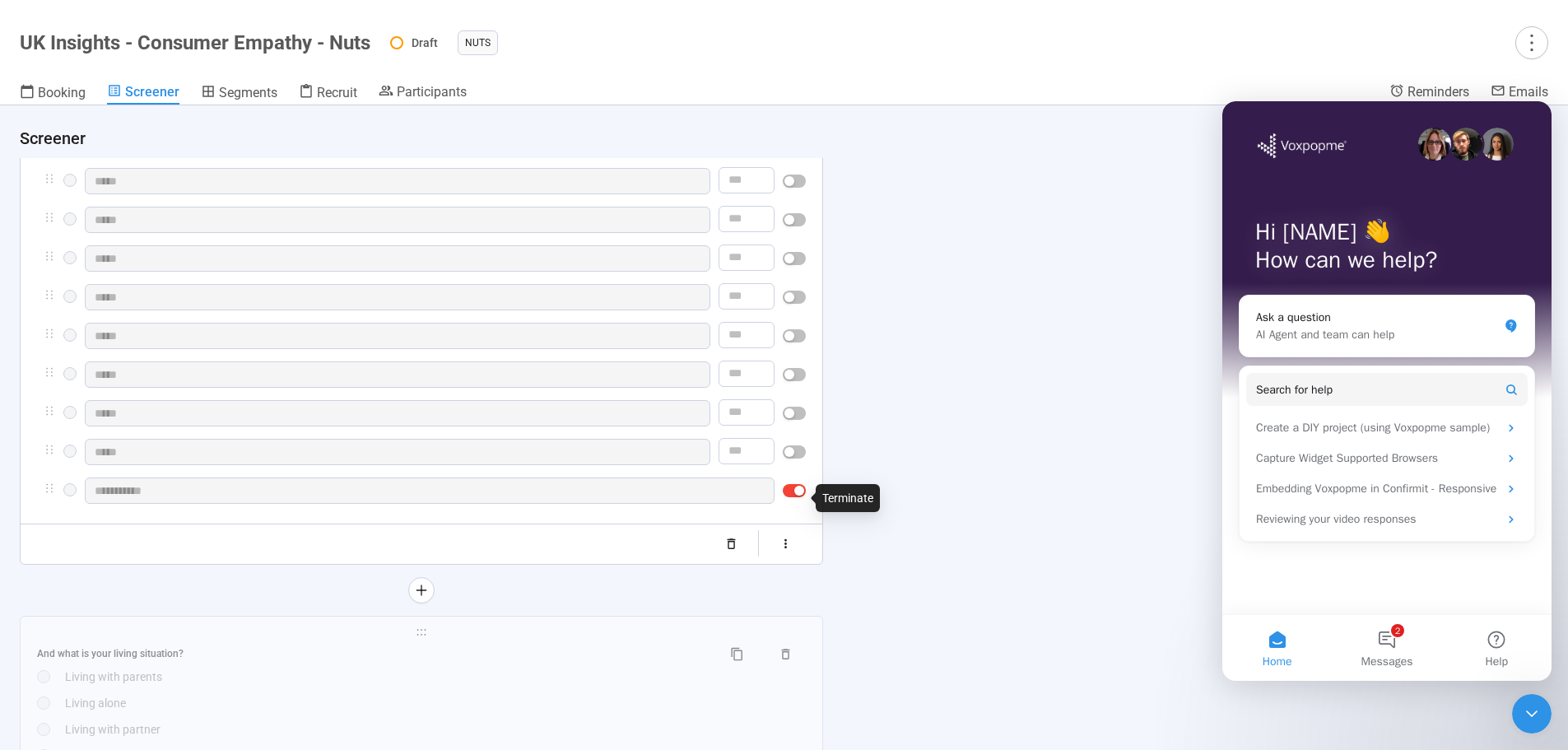 click at bounding box center [794, 491] 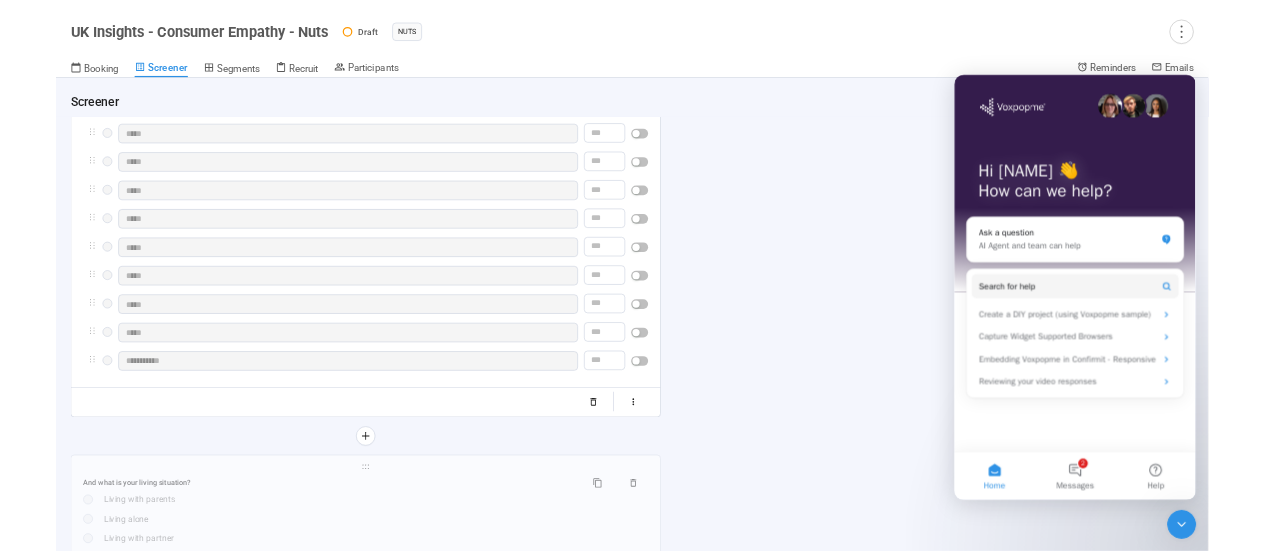 scroll, scrollTop: 2141, scrollLeft: 0, axis: vertical 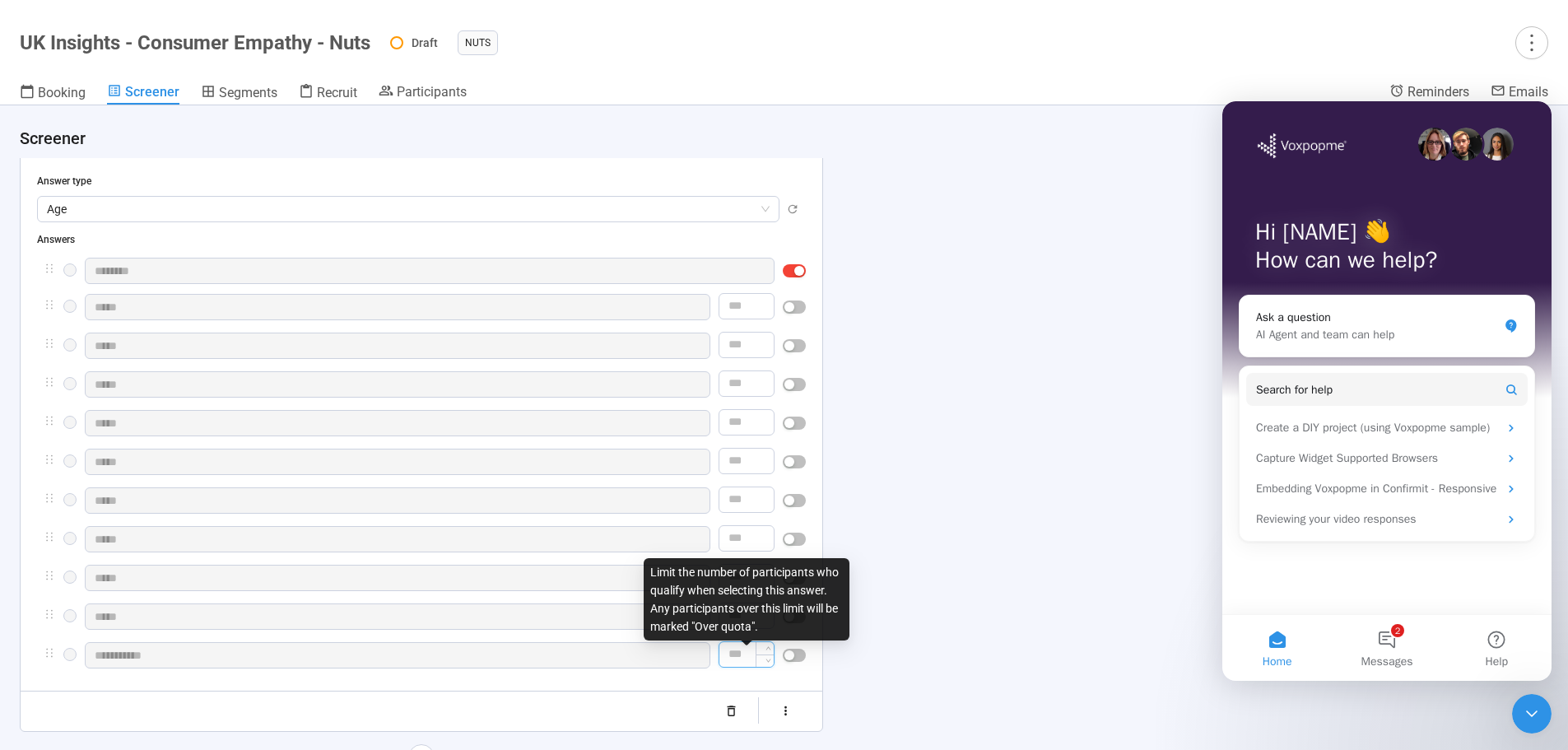 click at bounding box center [747, 655] 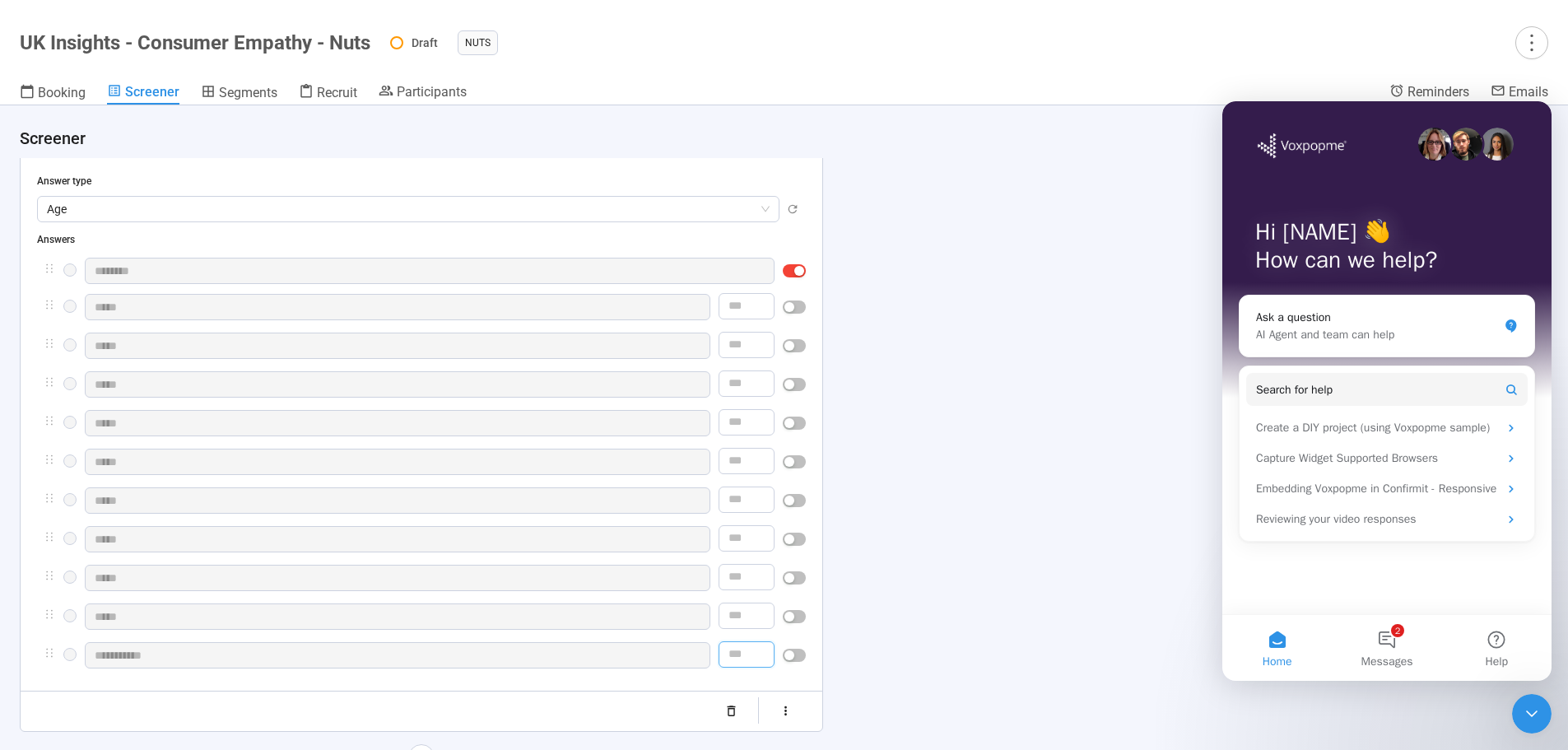 type on "*" 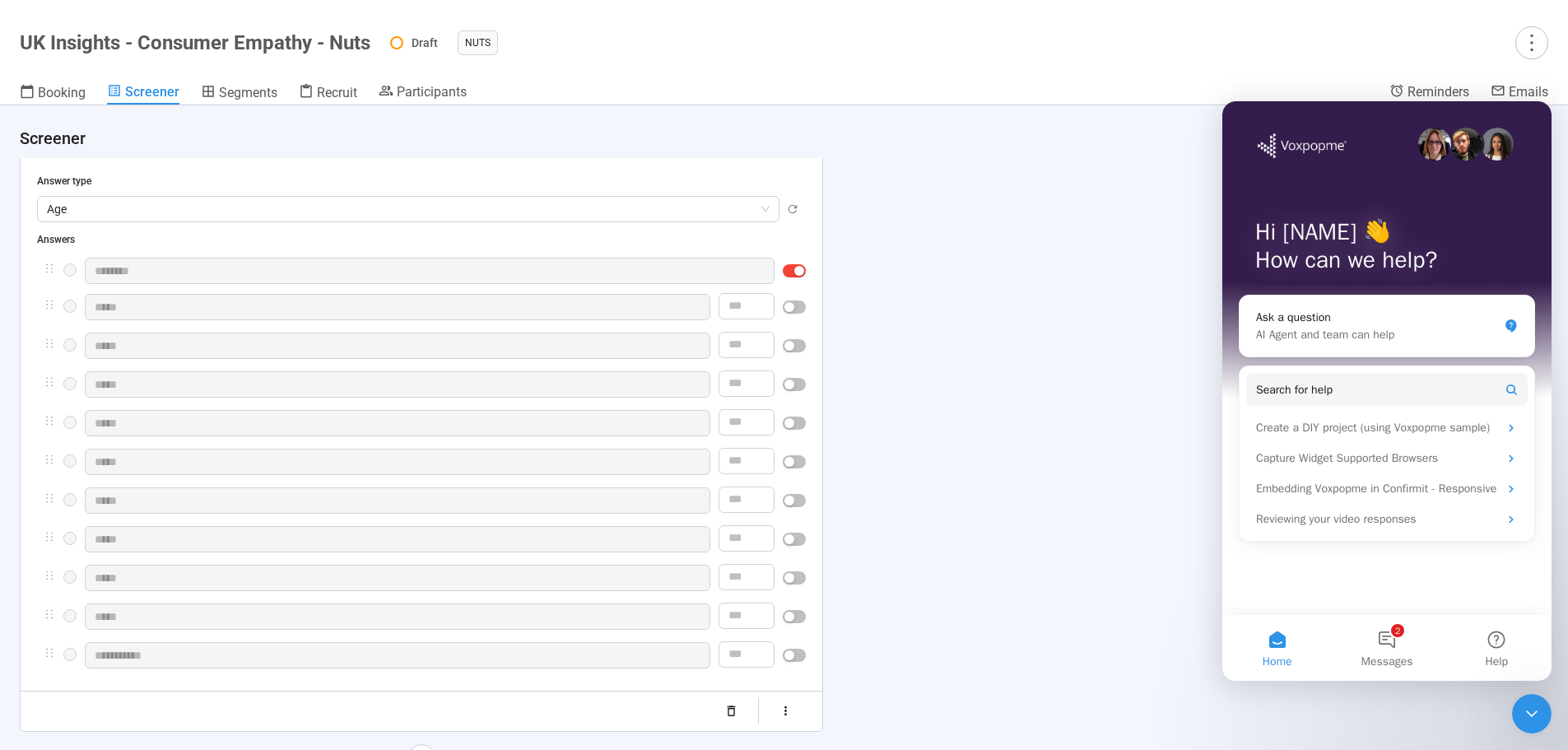 click on "**********" at bounding box center [784, 427] 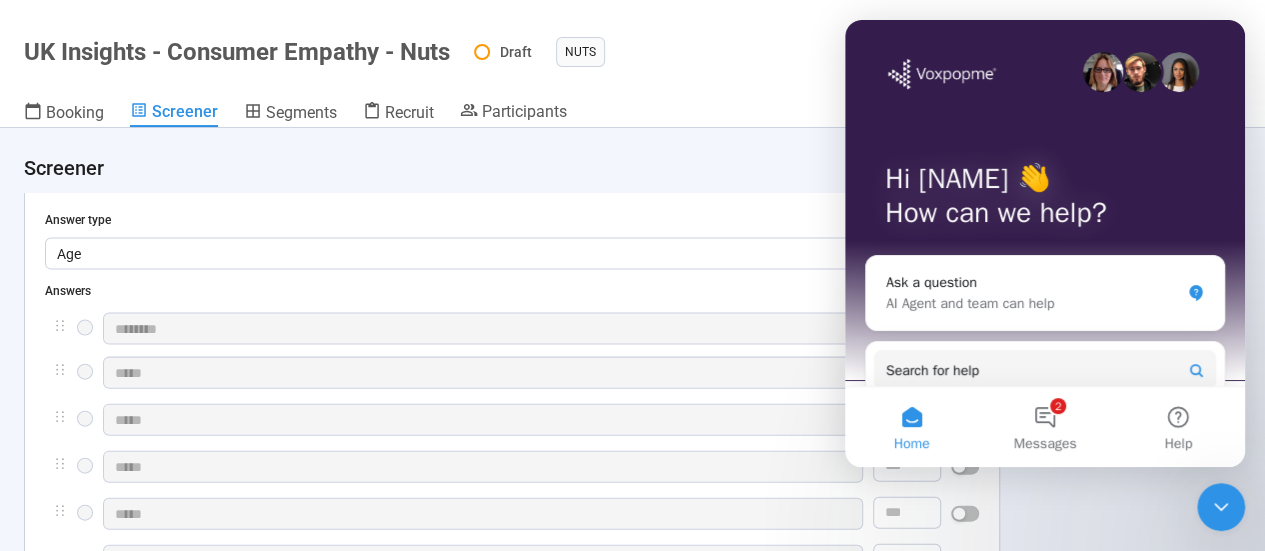 scroll, scrollTop: 2141, scrollLeft: 0, axis: vertical 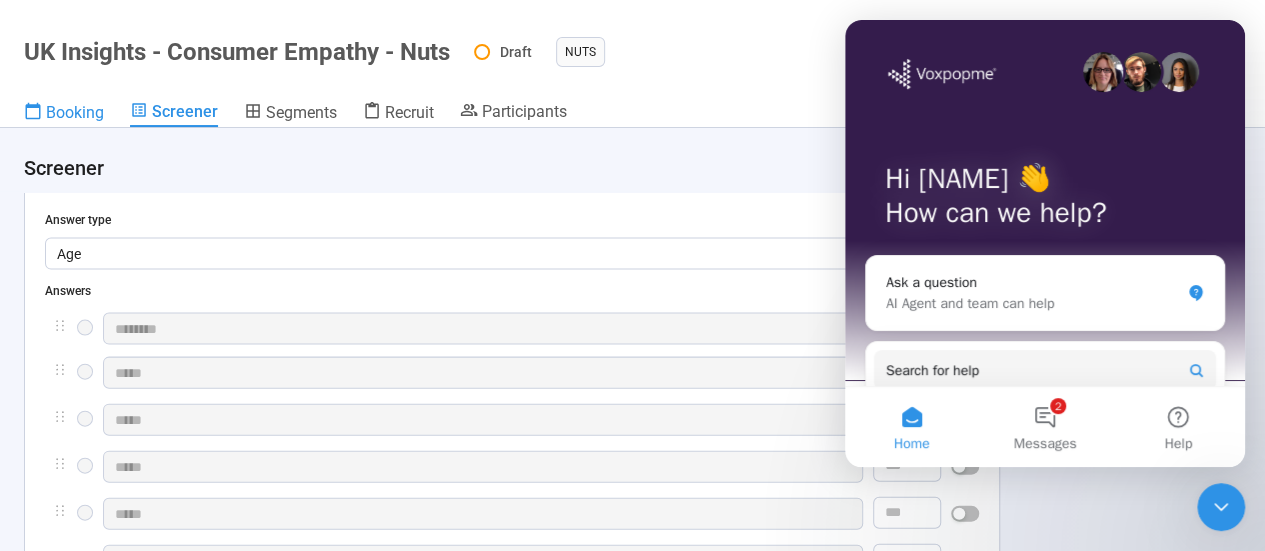 click on "Booking" at bounding box center (75, 112) 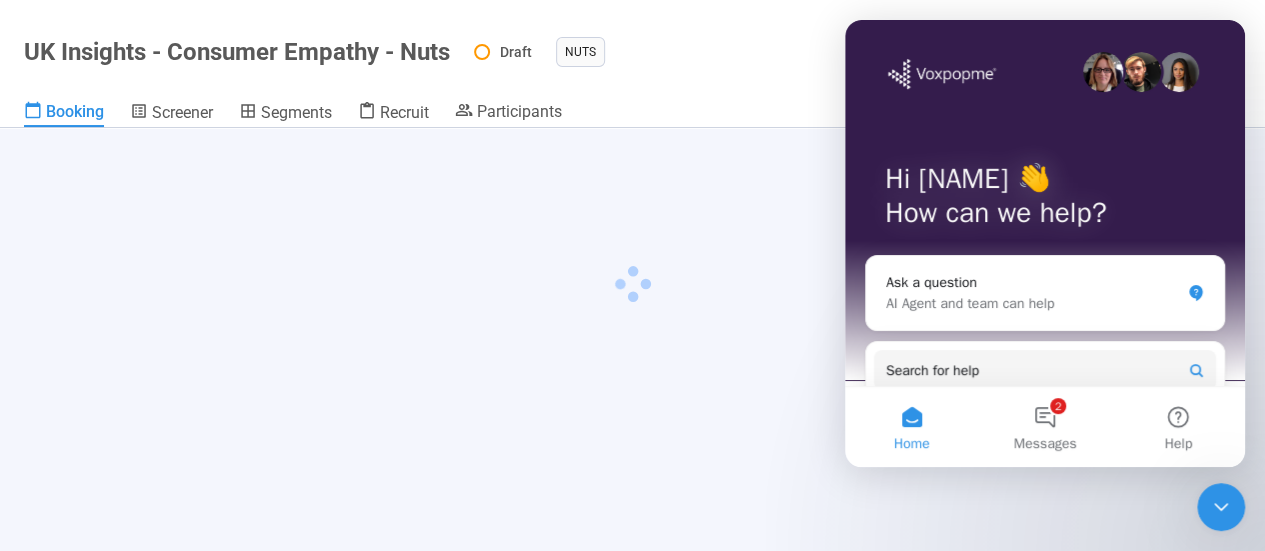 click at bounding box center (1221, 507) 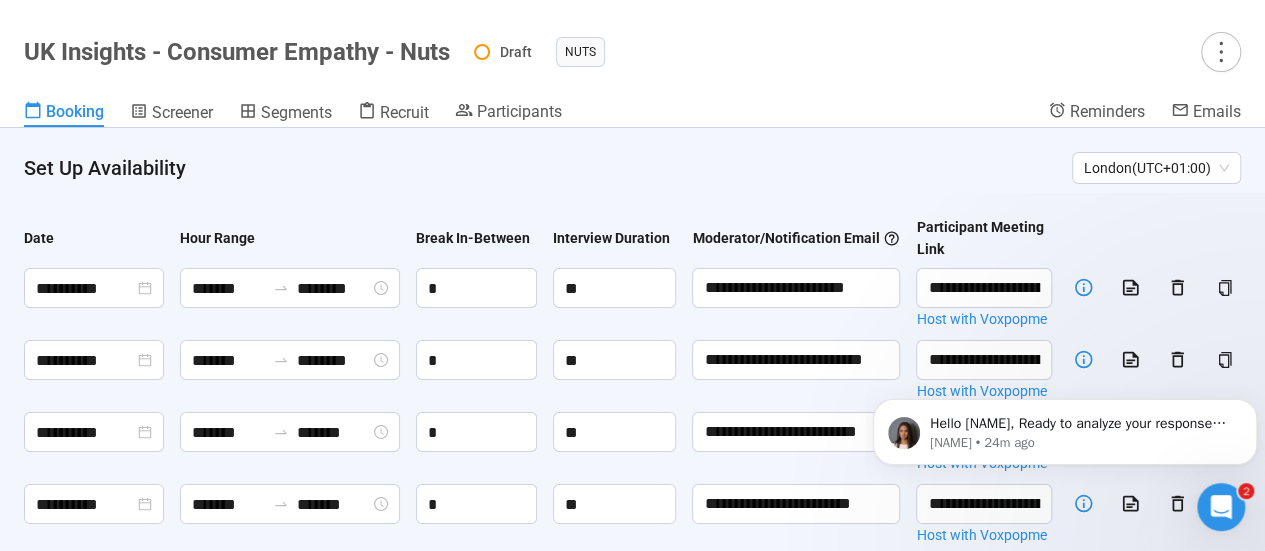 scroll, scrollTop: 0, scrollLeft: 0, axis: both 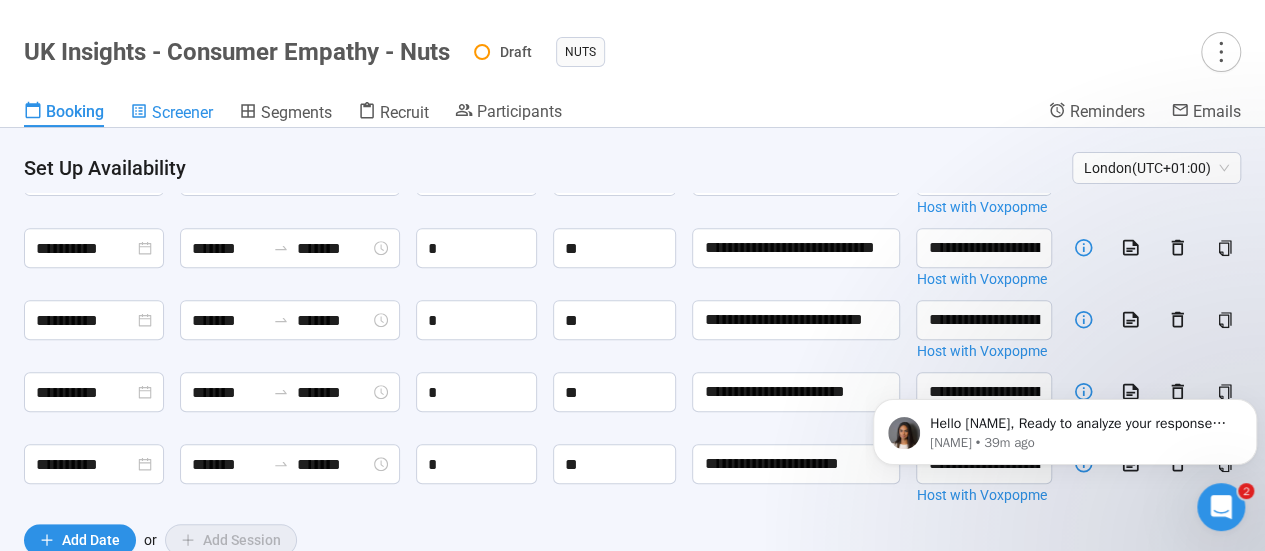click on "Screener" at bounding box center (182, 112) 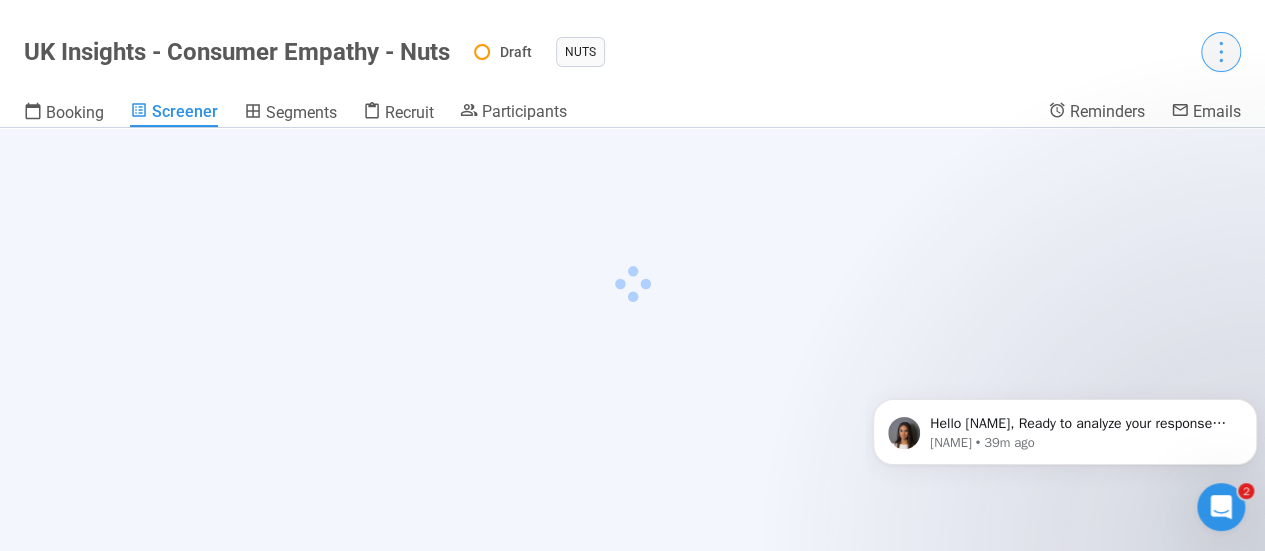 click 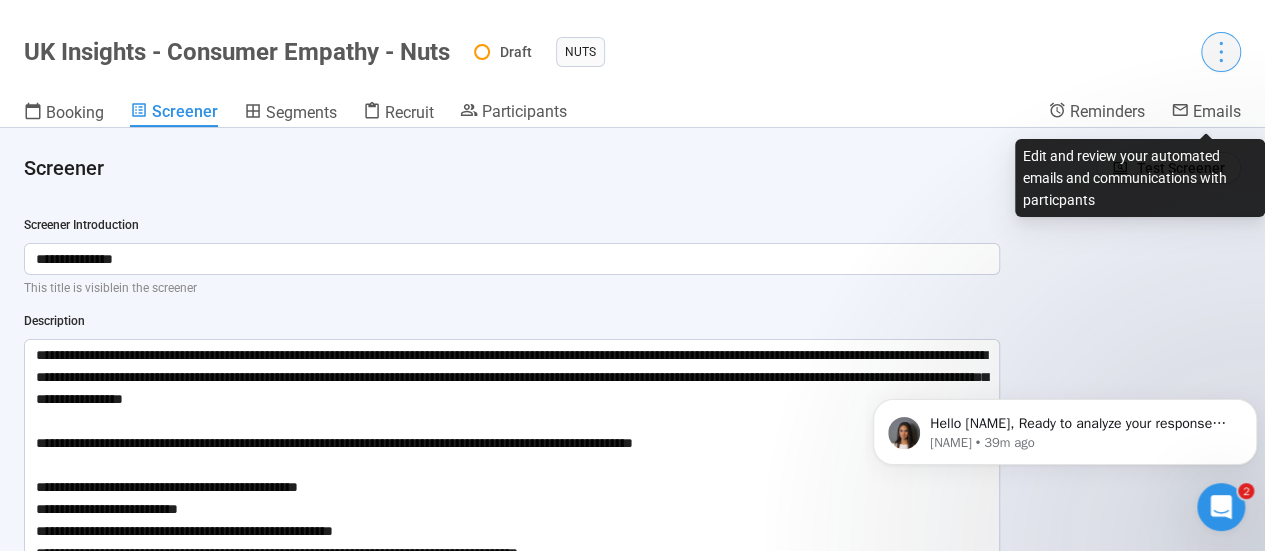 type 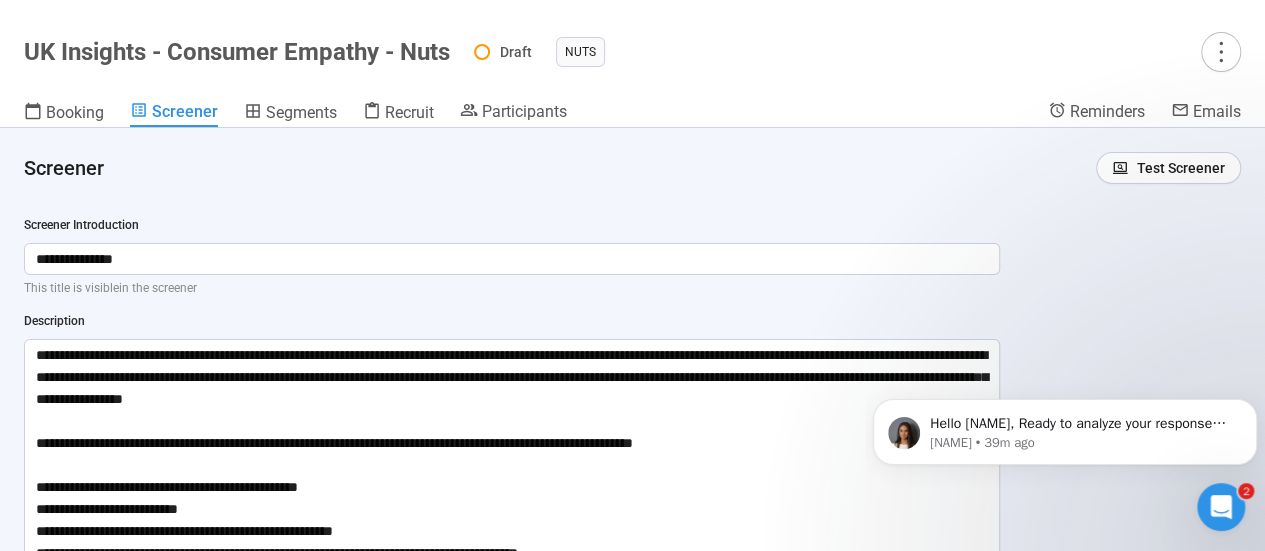 click on "Screener Introduction" at bounding box center (512, 225) 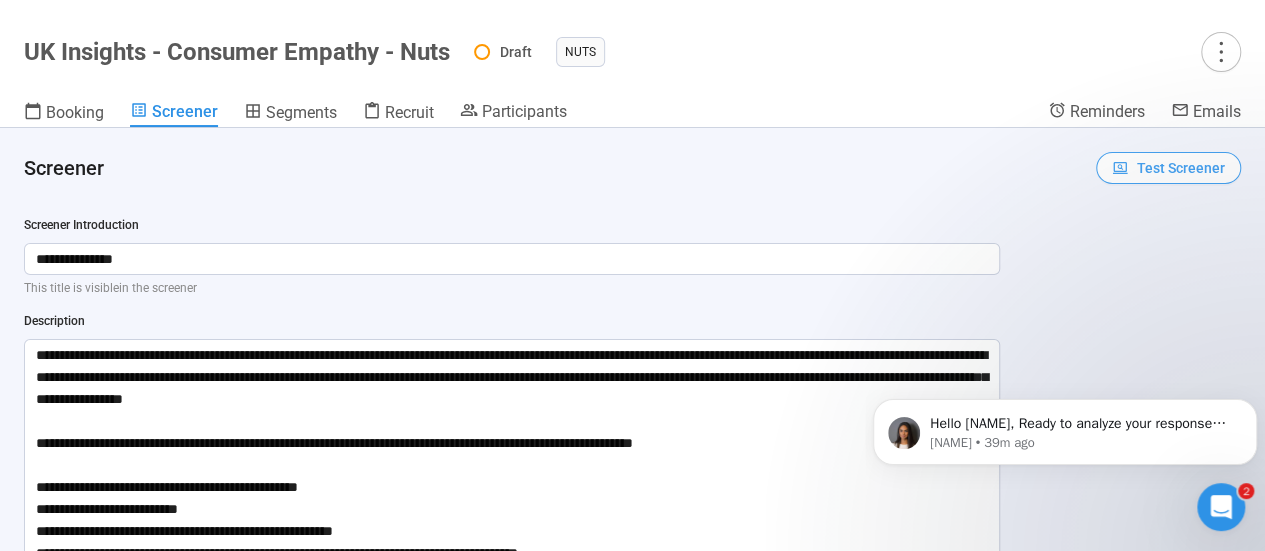 click on "Test Screener" at bounding box center [1181, 168] 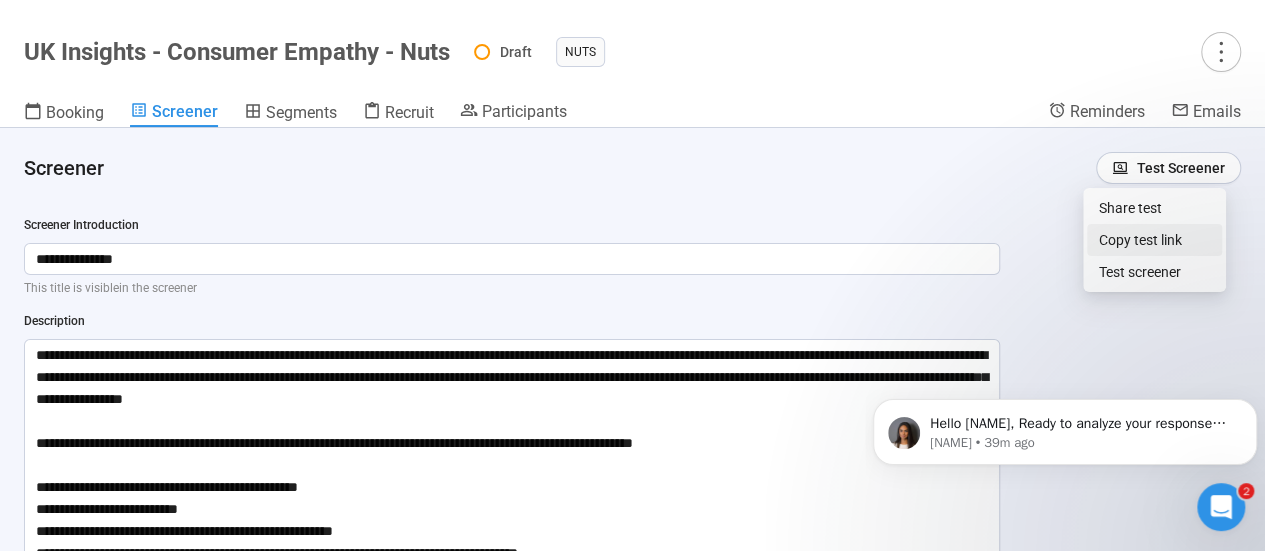 click on "Copy test link" at bounding box center [1154, 240] 